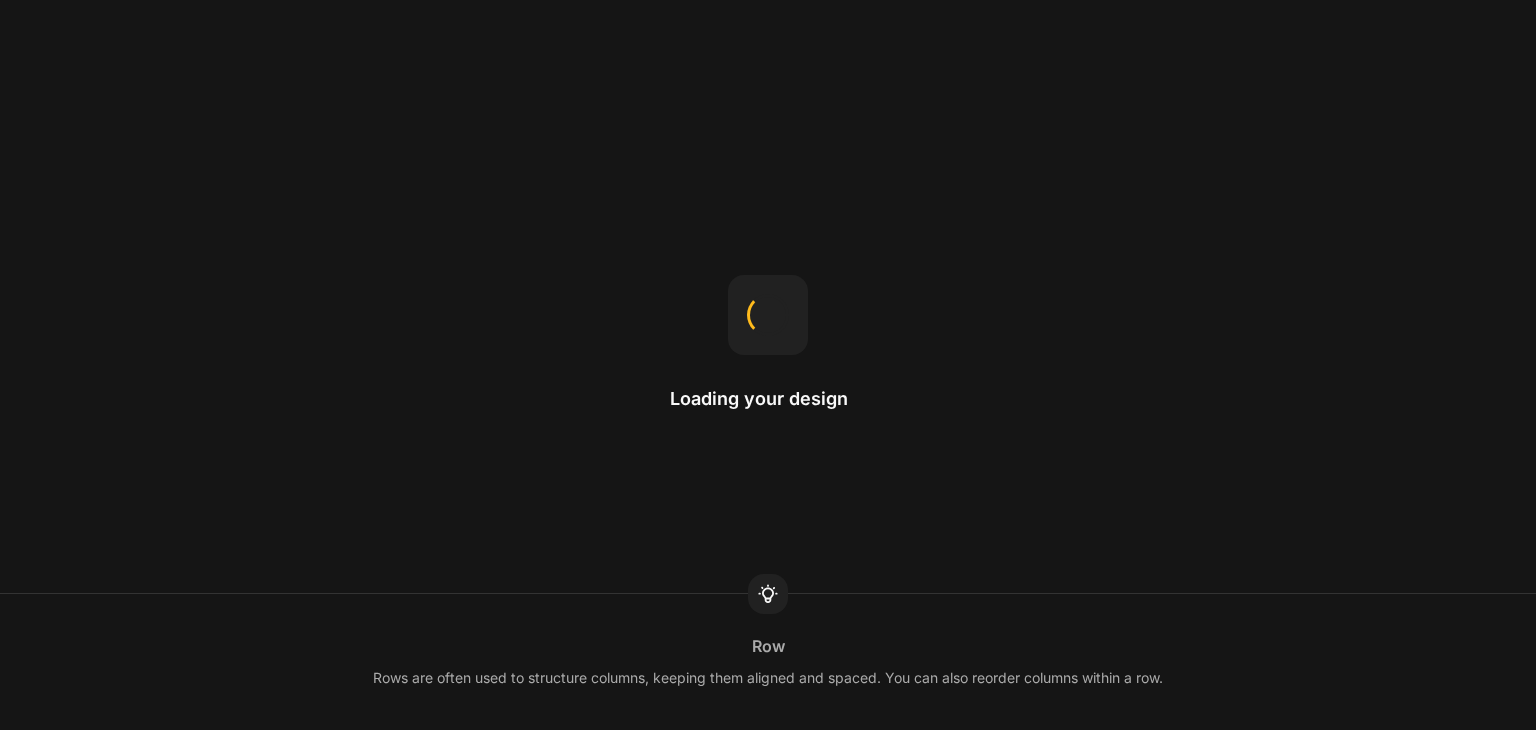 scroll, scrollTop: 0, scrollLeft: 0, axis: both 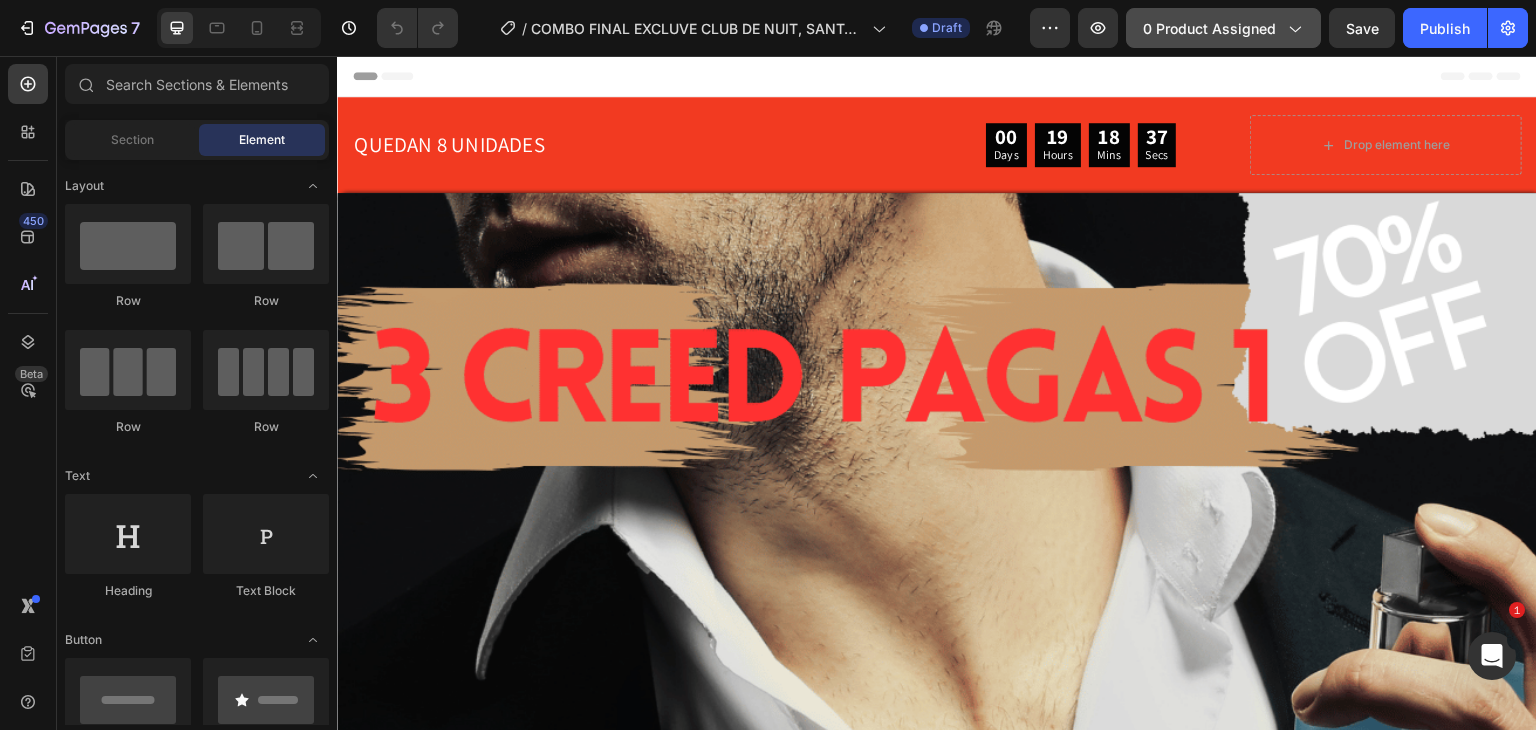 click on "0 product assigned" 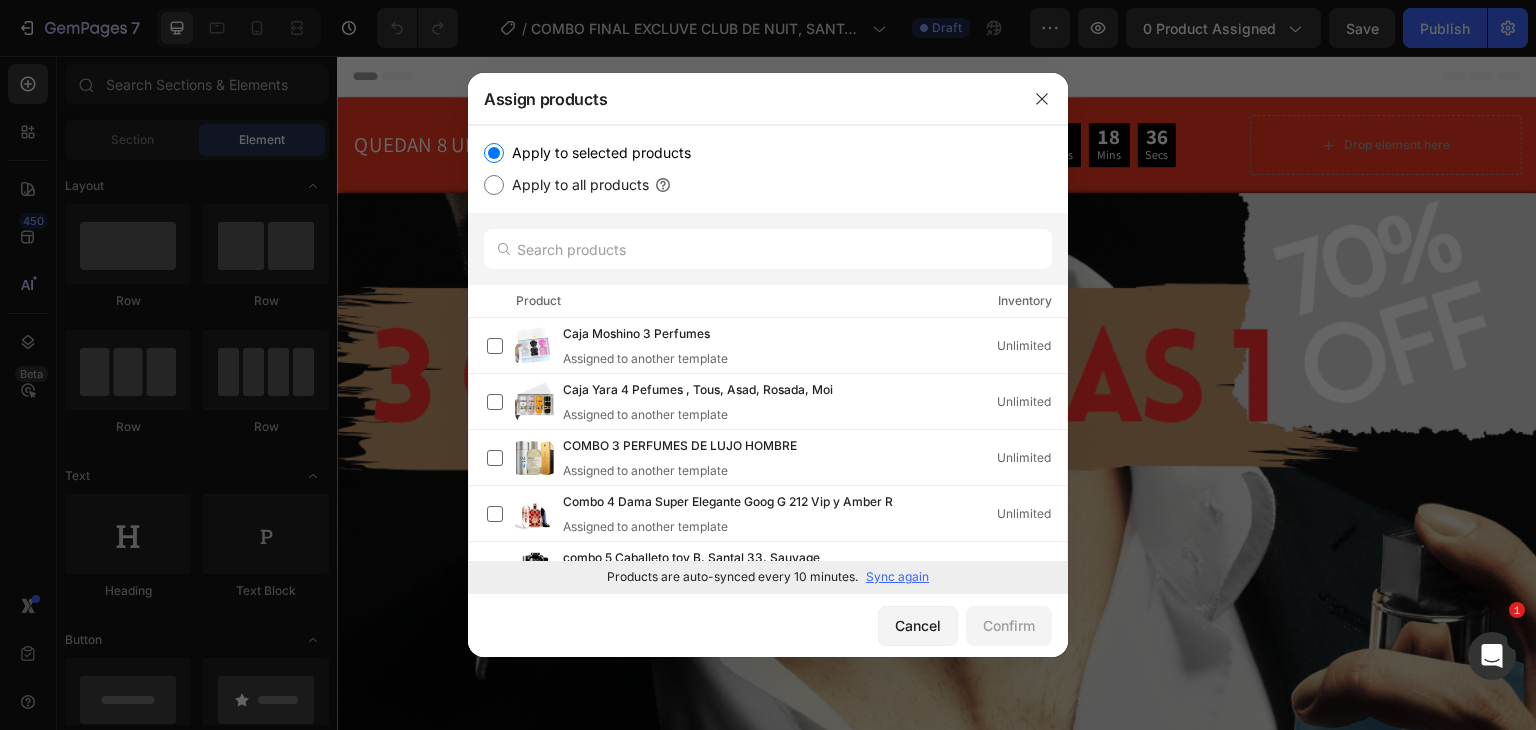 click on "Sync again" at bounding box center [897, 577] 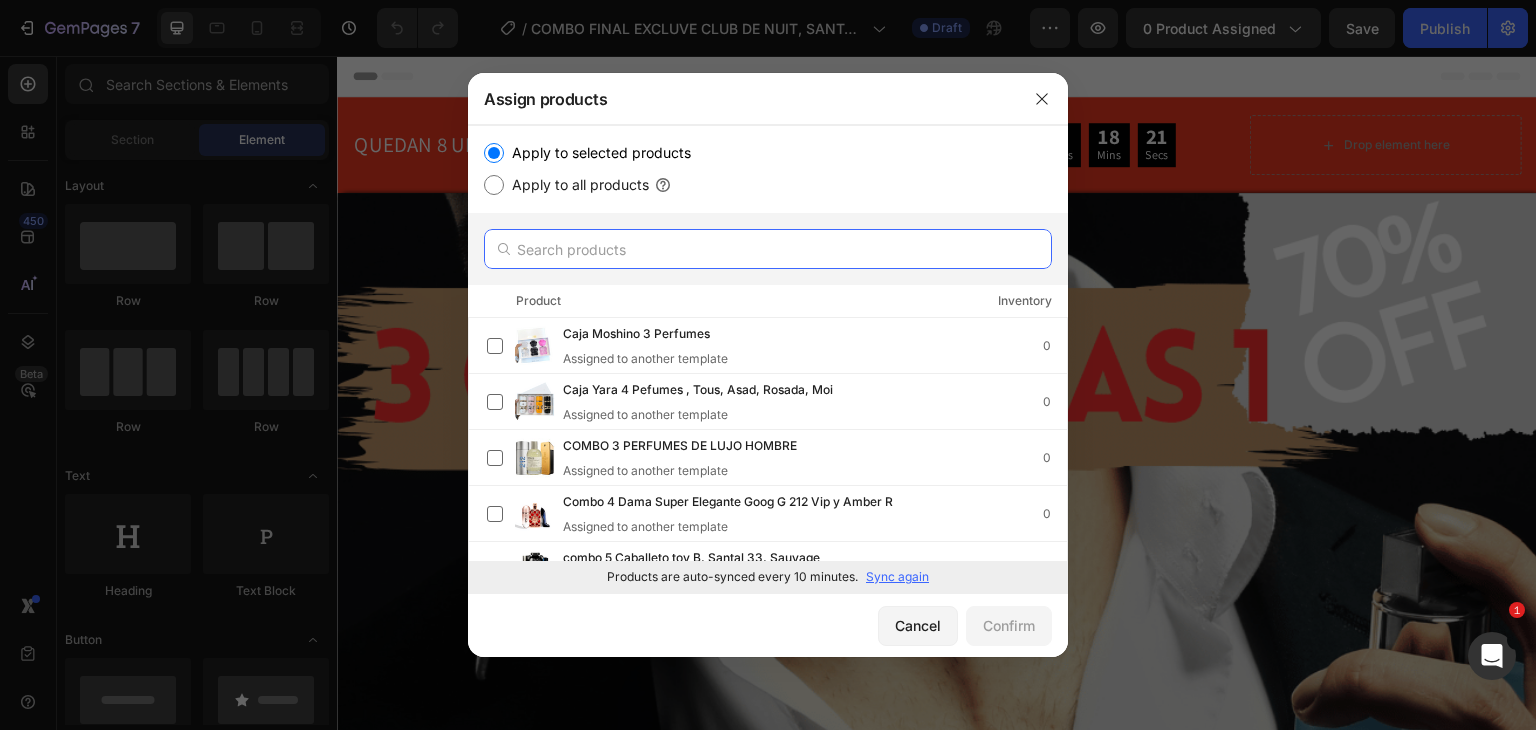 click at bounding box center [768, 249] 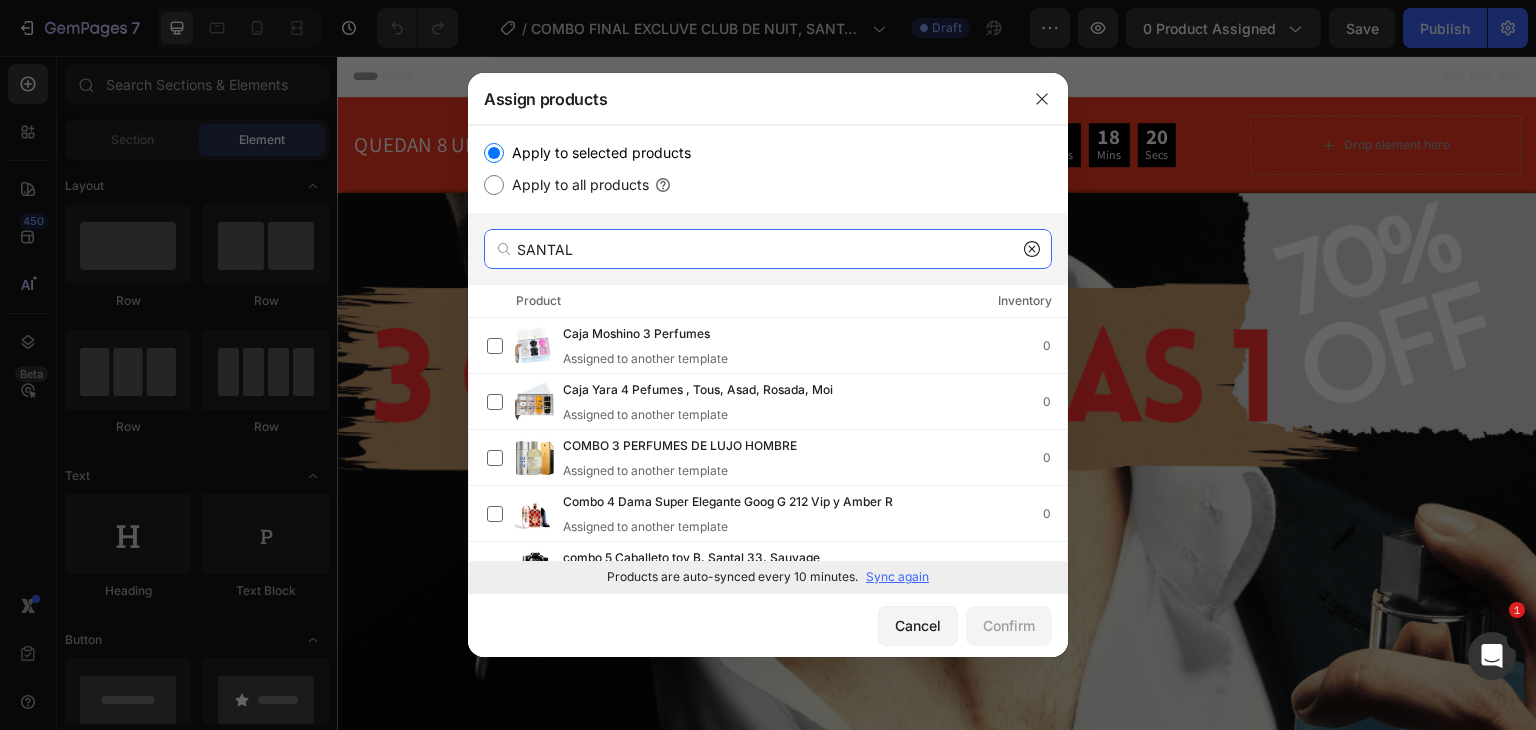 type on "SANTAL" 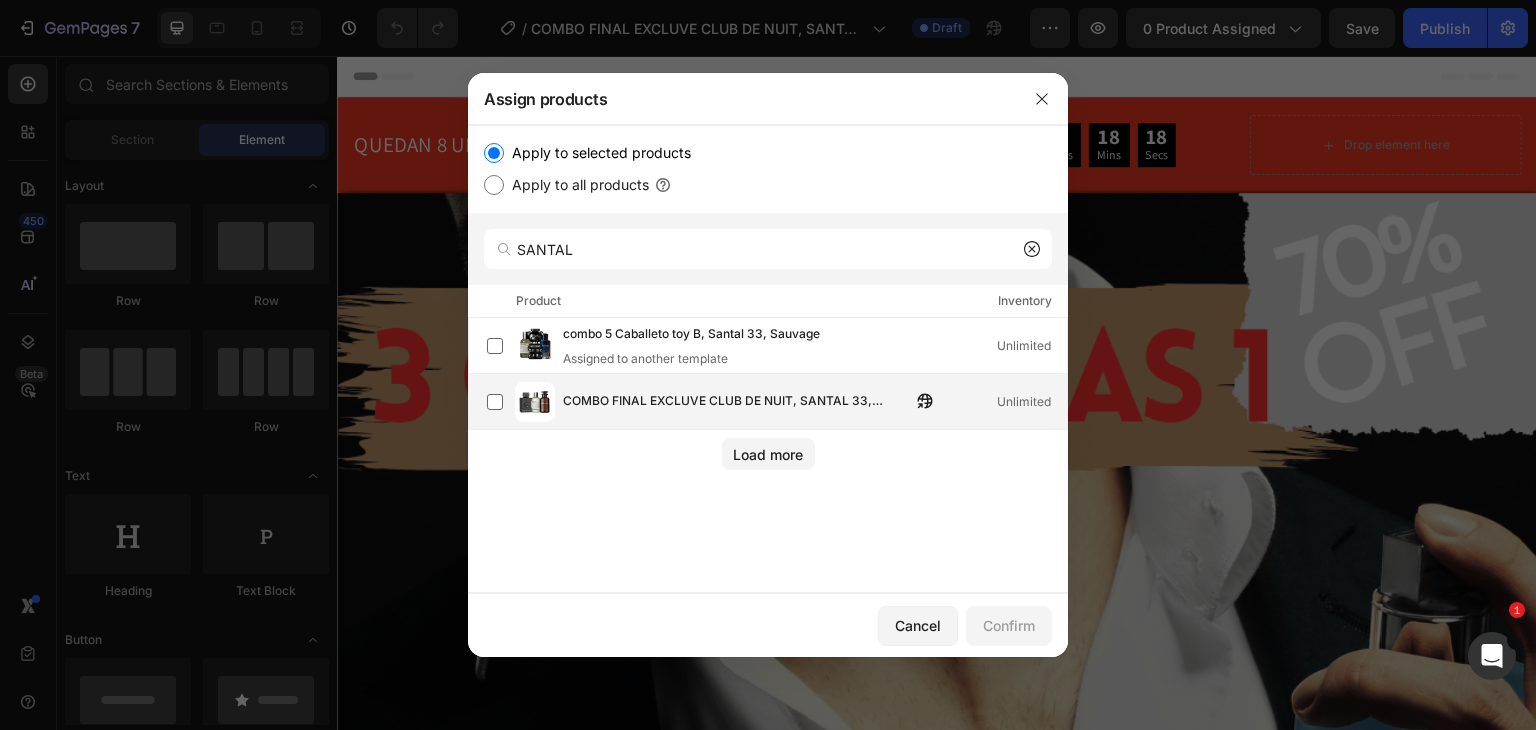 click on "COMBO FINAL EXCLUVE CLUB DE NUIT, SANTAL 33, OMBRE NOMADA" at bounding box center [737, 402] 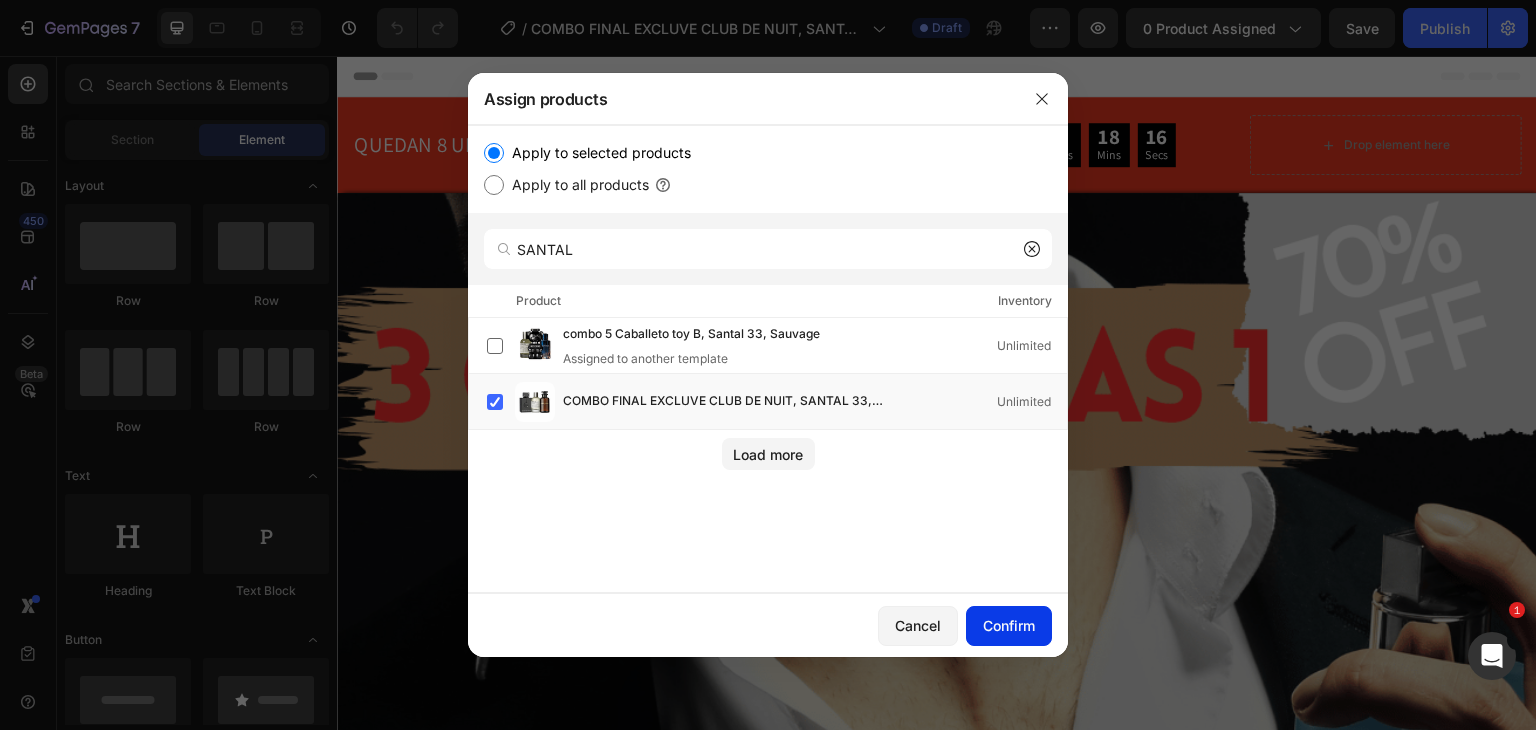 click on "Confirm" at bounding box center [1009, 625] 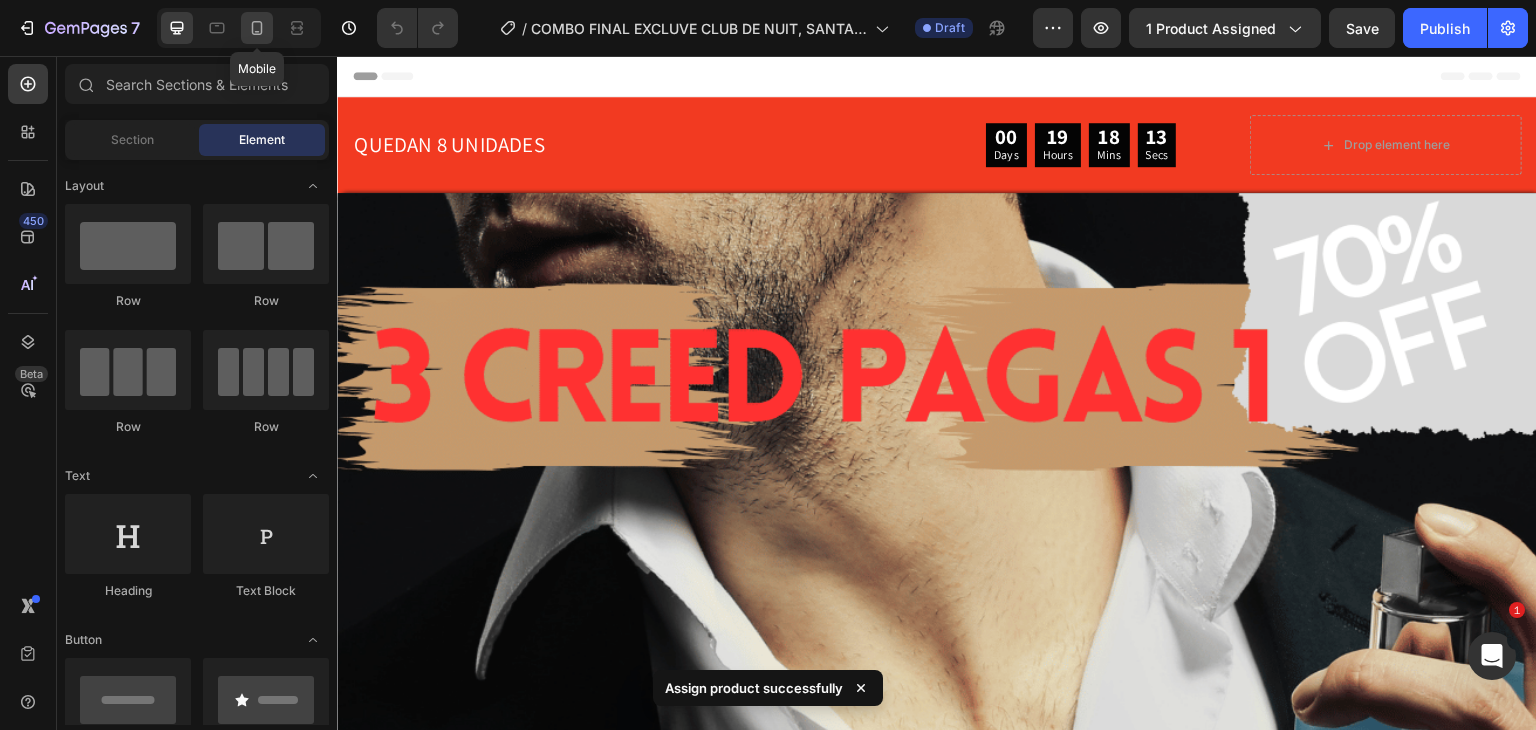 click 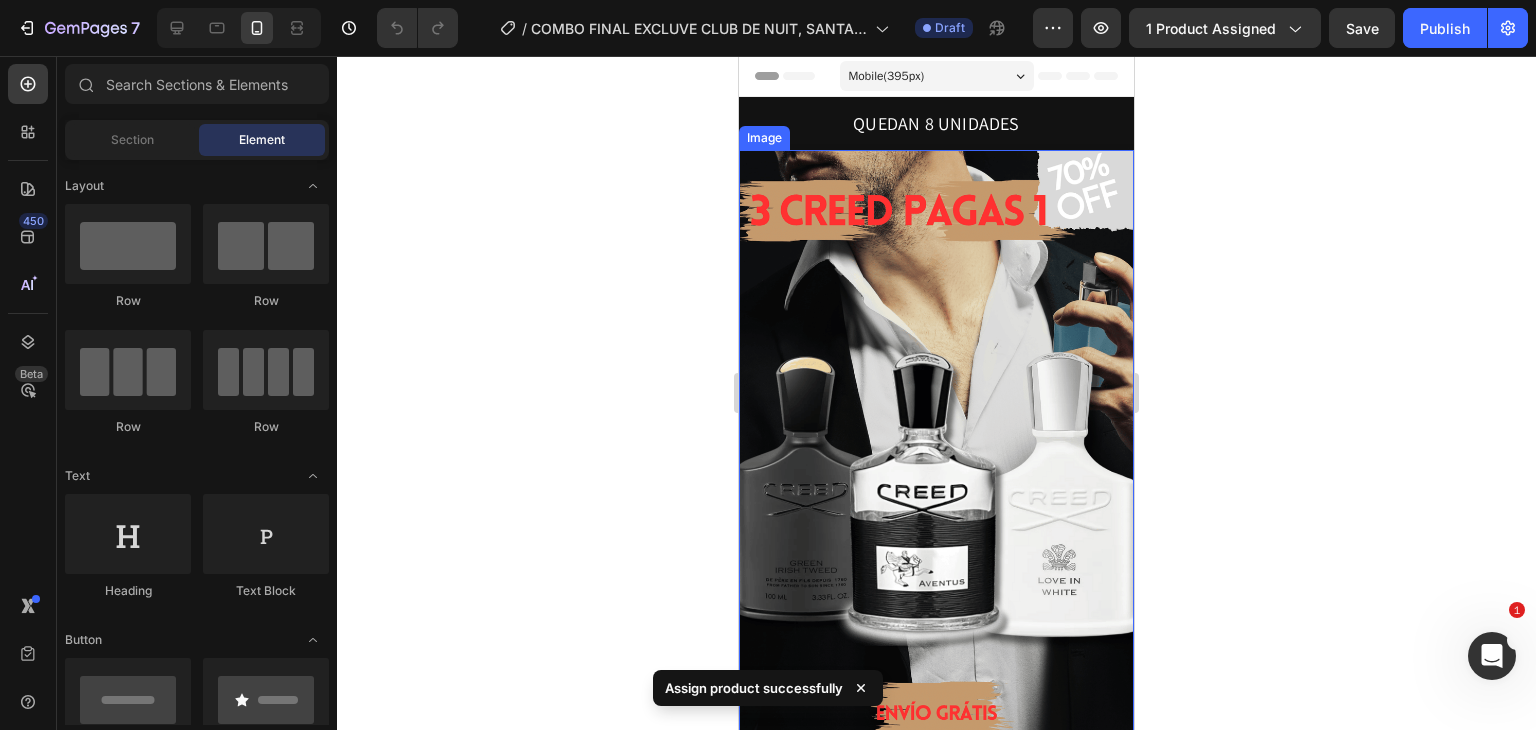click at bounding box center [936, 446] 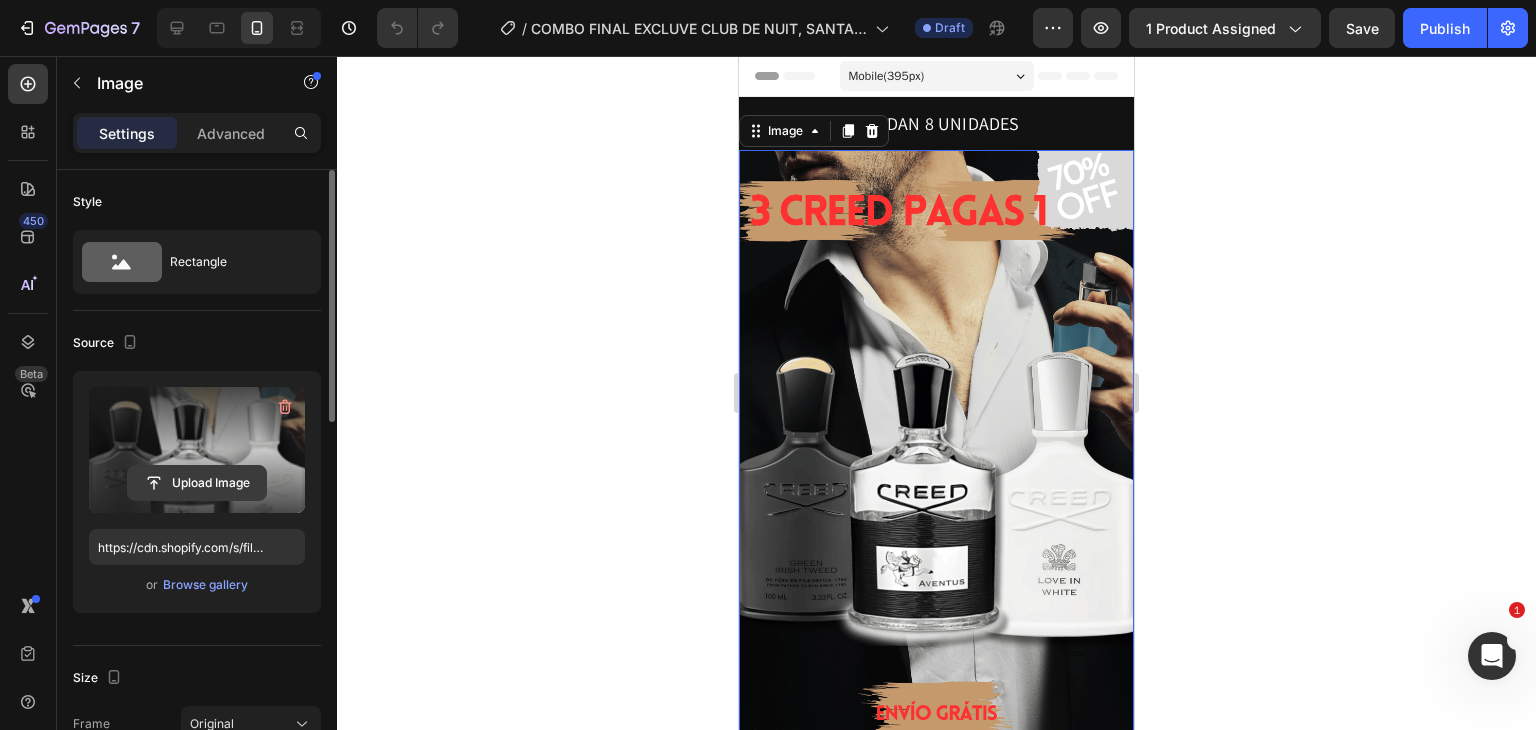 click 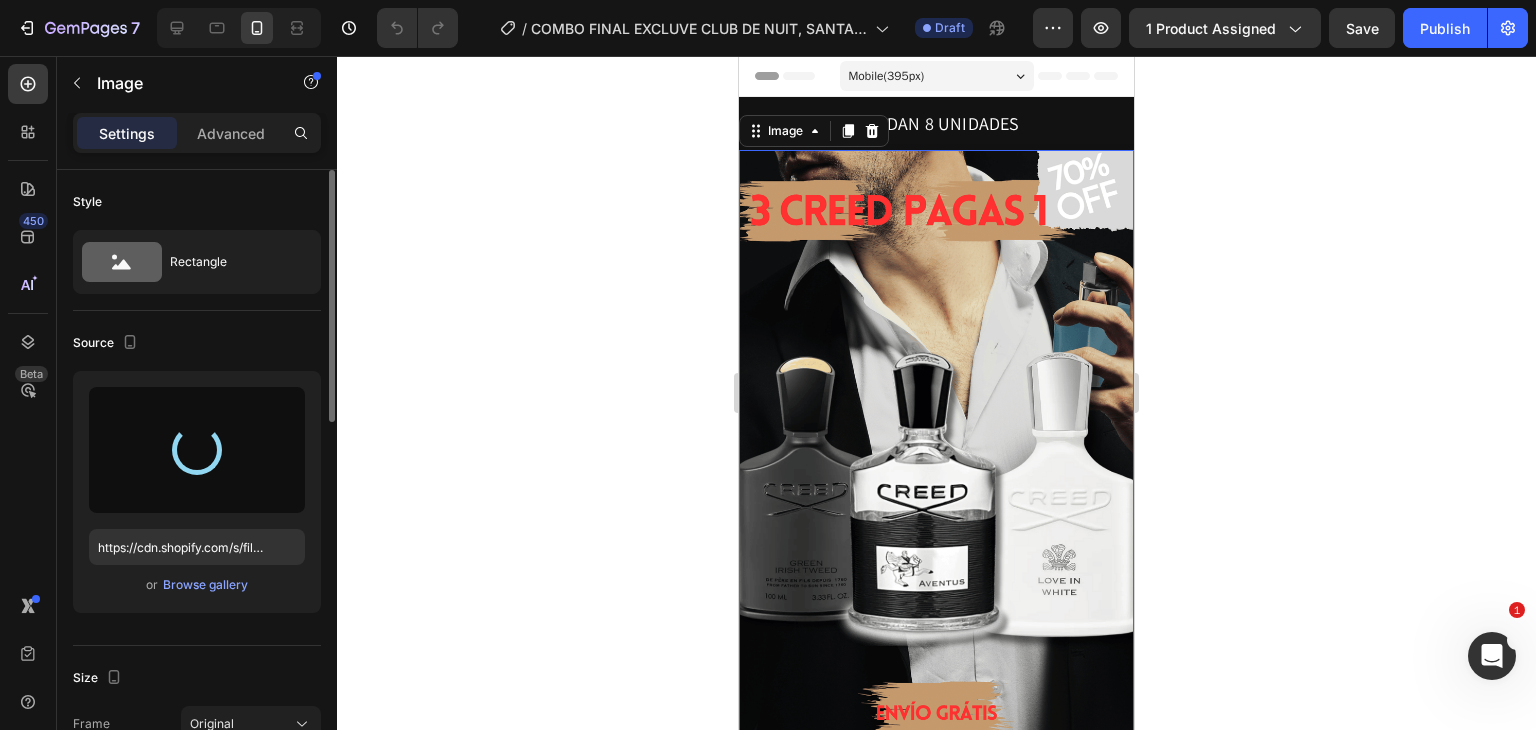 type on "https://cdn.shopify.com/s/files/1/0685/2241/0223/files/gempages_497888878590428041-3bfe463b-3cac-4e3d-a748-ae1a097396ec.png" 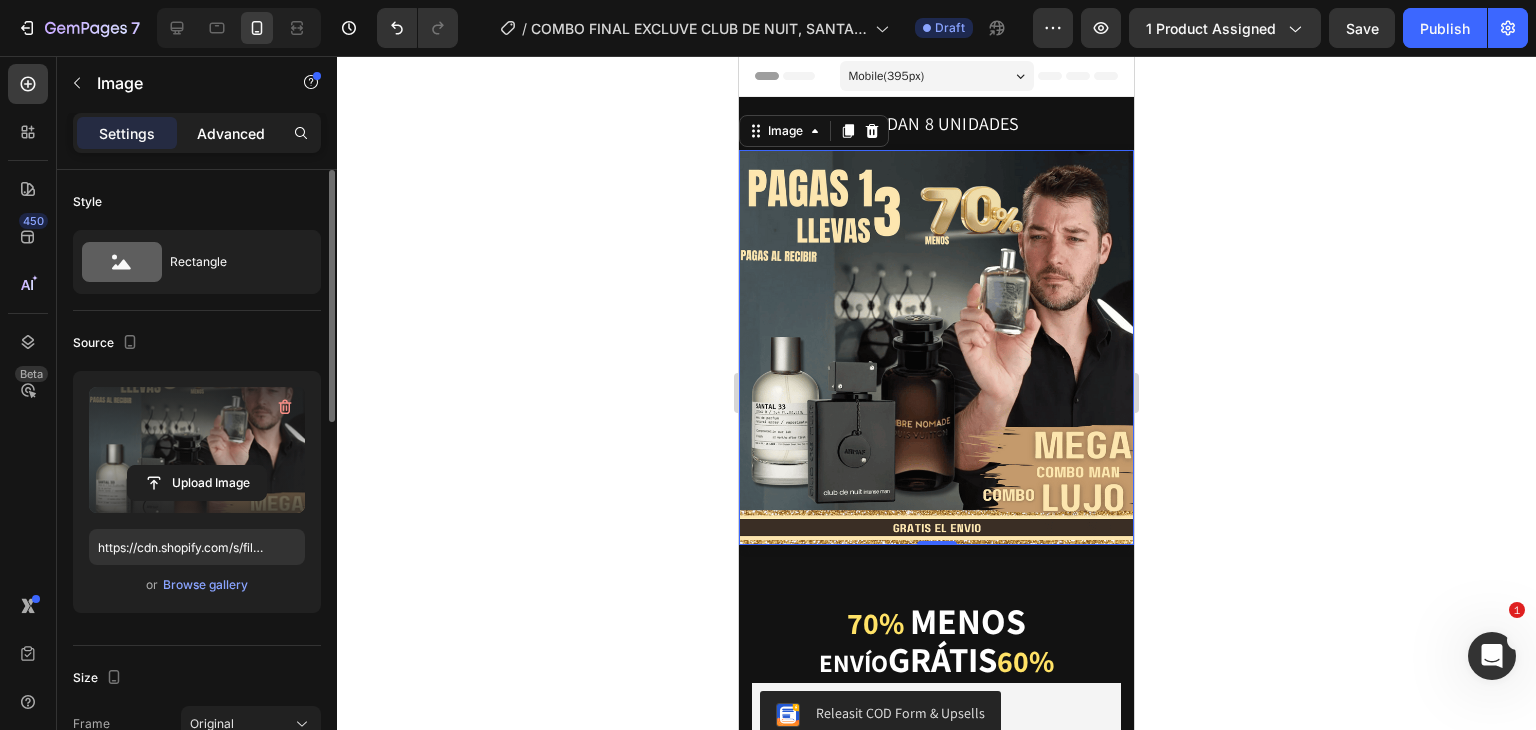 click on "Advanced" at bounding box center [231, 133] 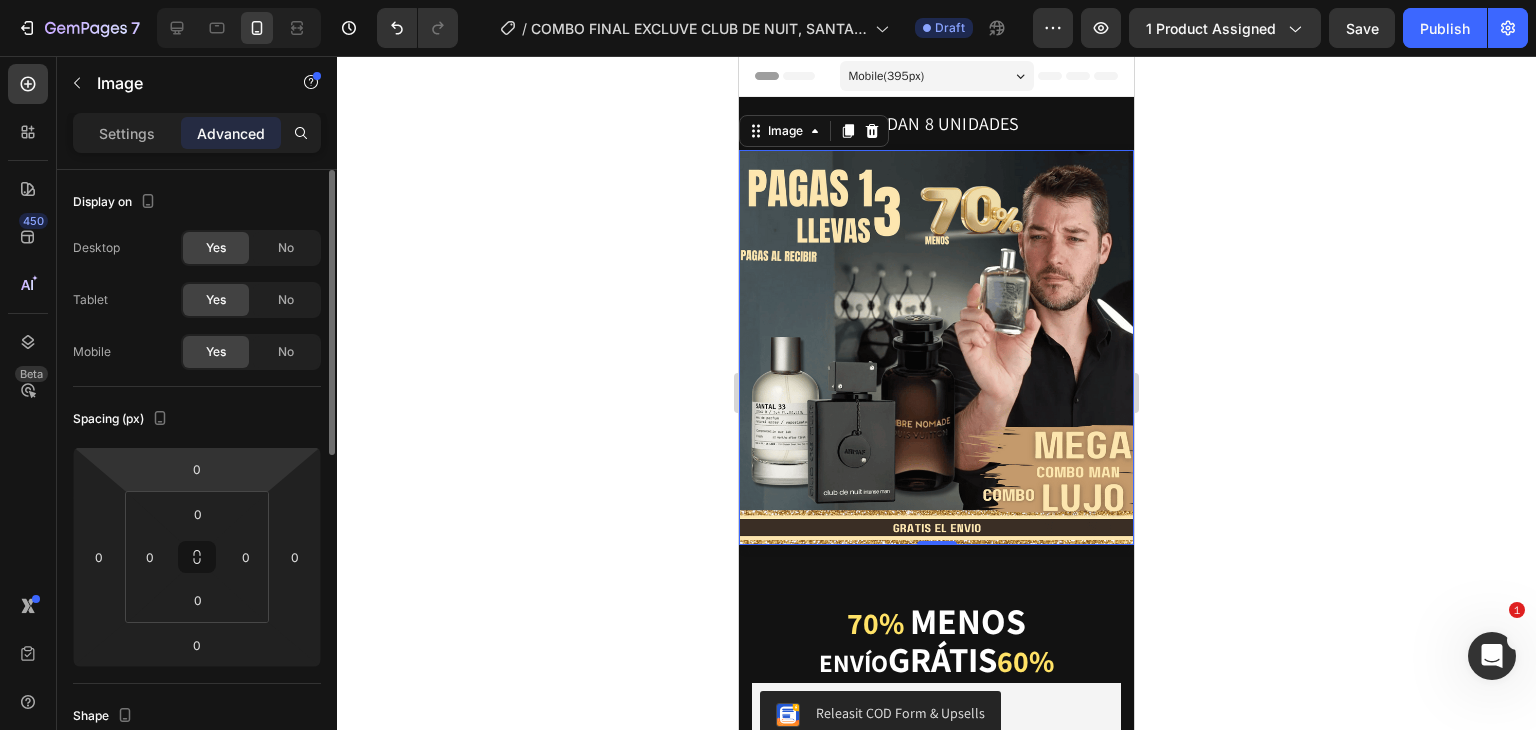 scroll, scrollTop: 233, scrollLeft: 0, axis: vertical 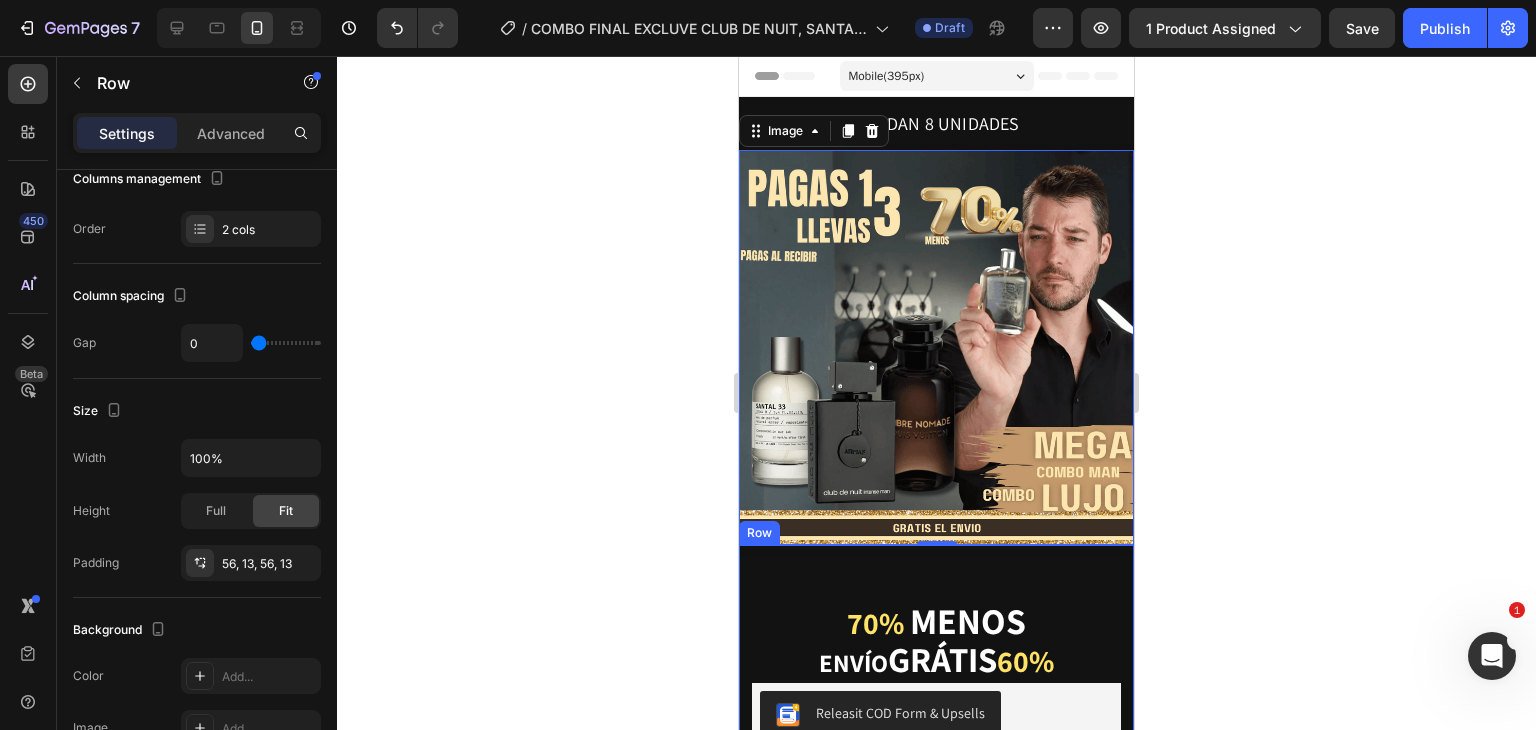 click on "Image Gemwine Heading 70%   Menos envío  grátis  60% Heading Releasit COD Form & Upsells Releasit COD Form & Upsells Combo Lujo Fresh SILVER, AVENTUS, IRISH Product Title No compare price Product Price $189.900,00 Product Price Product Price Row                Icon                Icon                Icon                Icon                Icon Icon List Hoz (Rated 4.8/5) Text block Row 💎CREED SILVER 💎CREED ADVENTUS 💎CREED IRISH Heading Product Row" at bounding box center (936, 839) 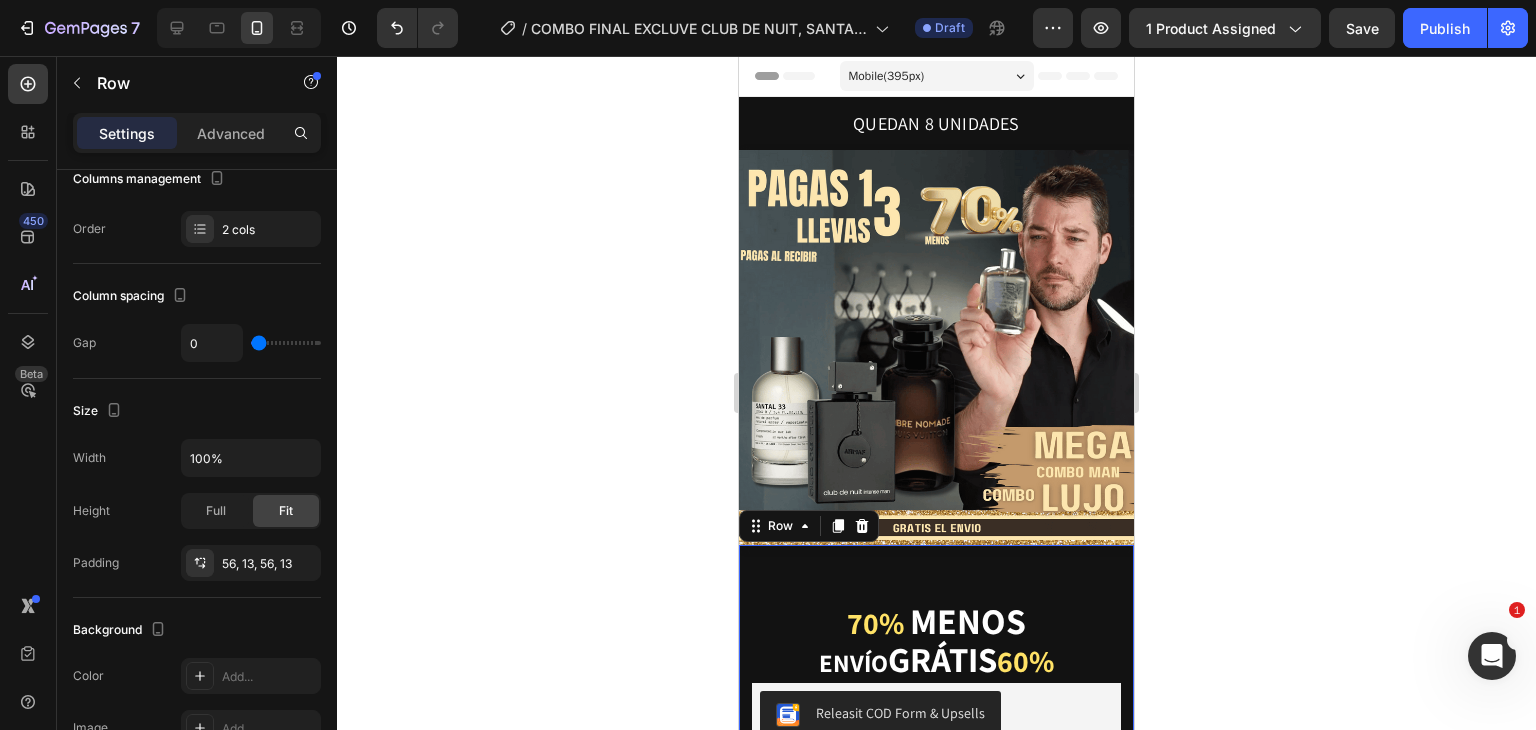 scroll, scrollTop: 0, scrollLeft: 0, axis: both 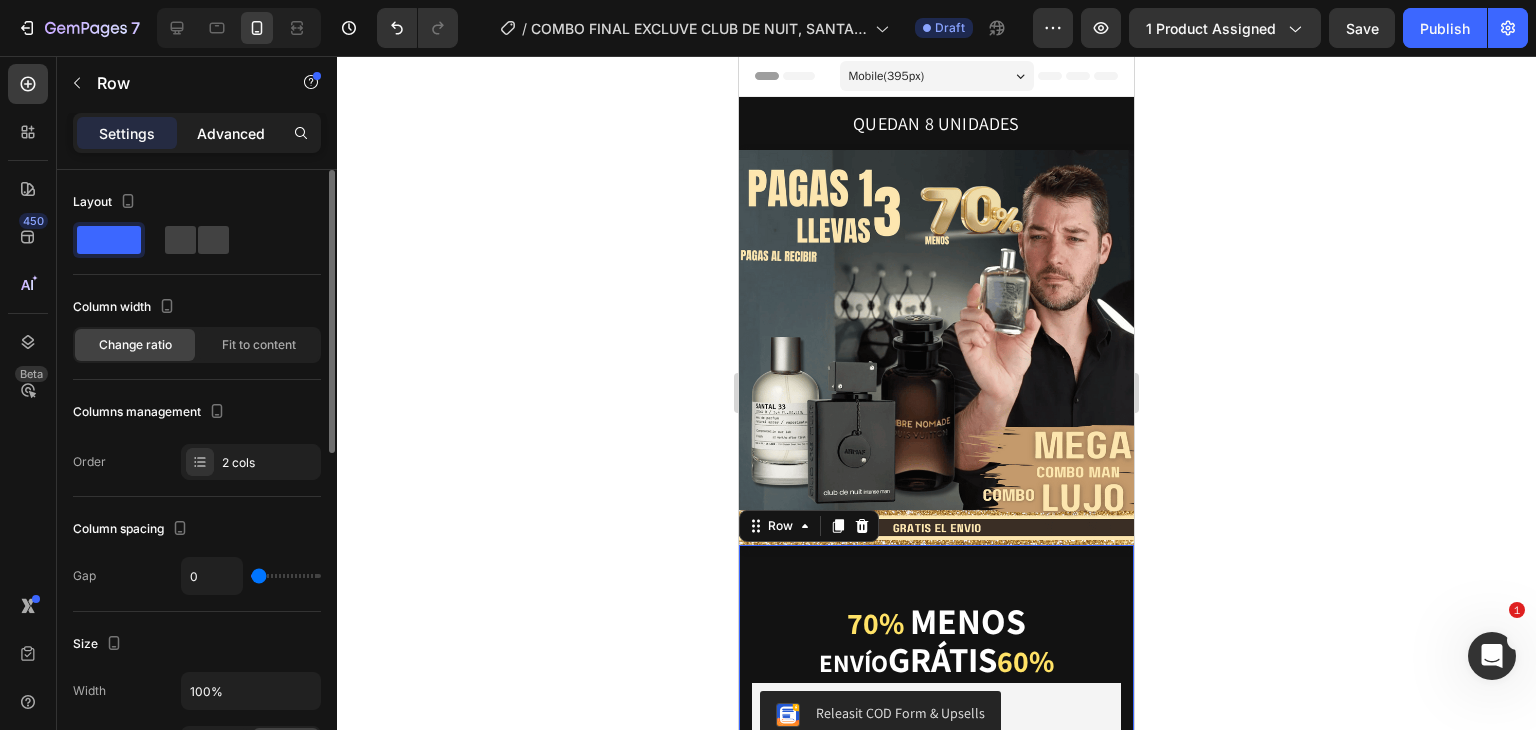 click on "Advanced" 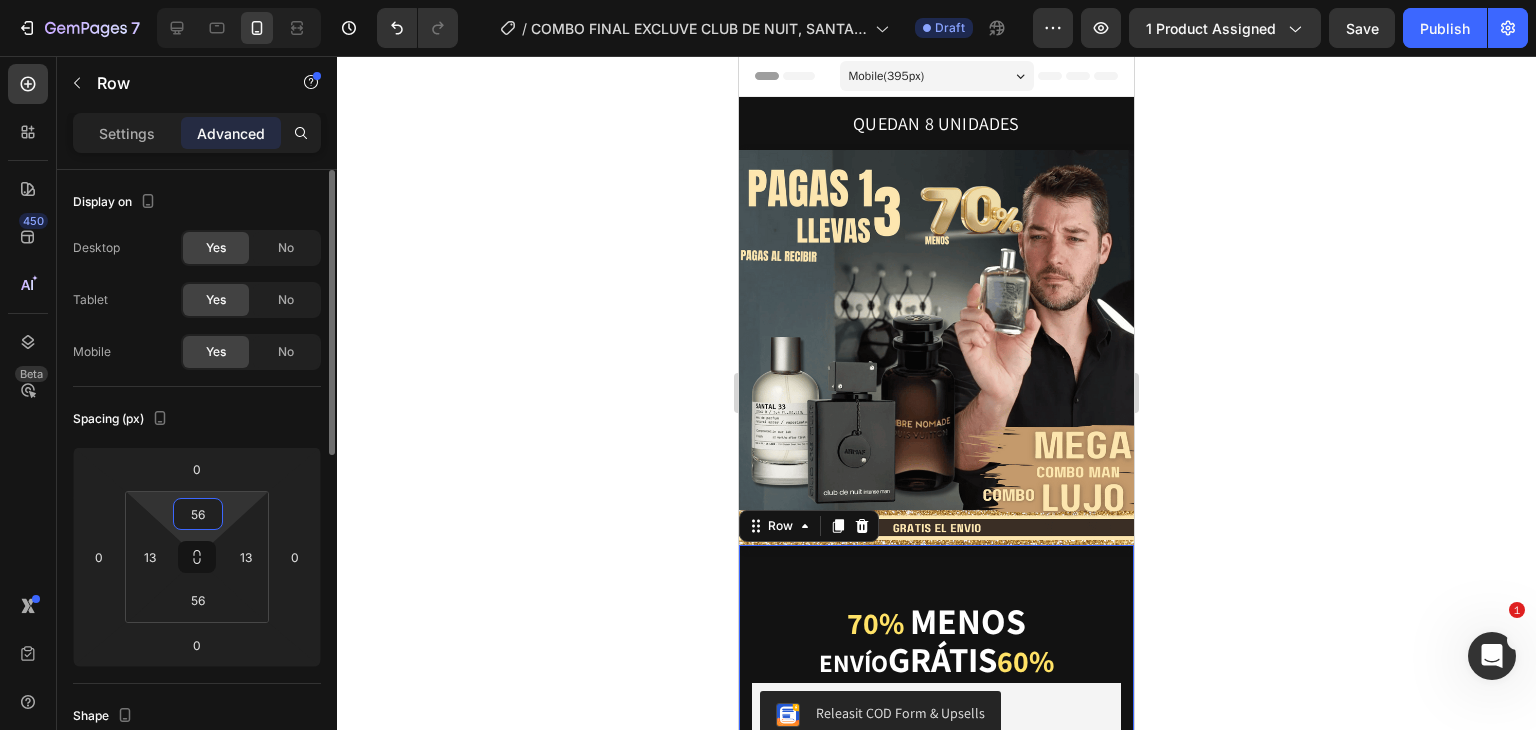 click on "56" at bounding box center [198, 514] 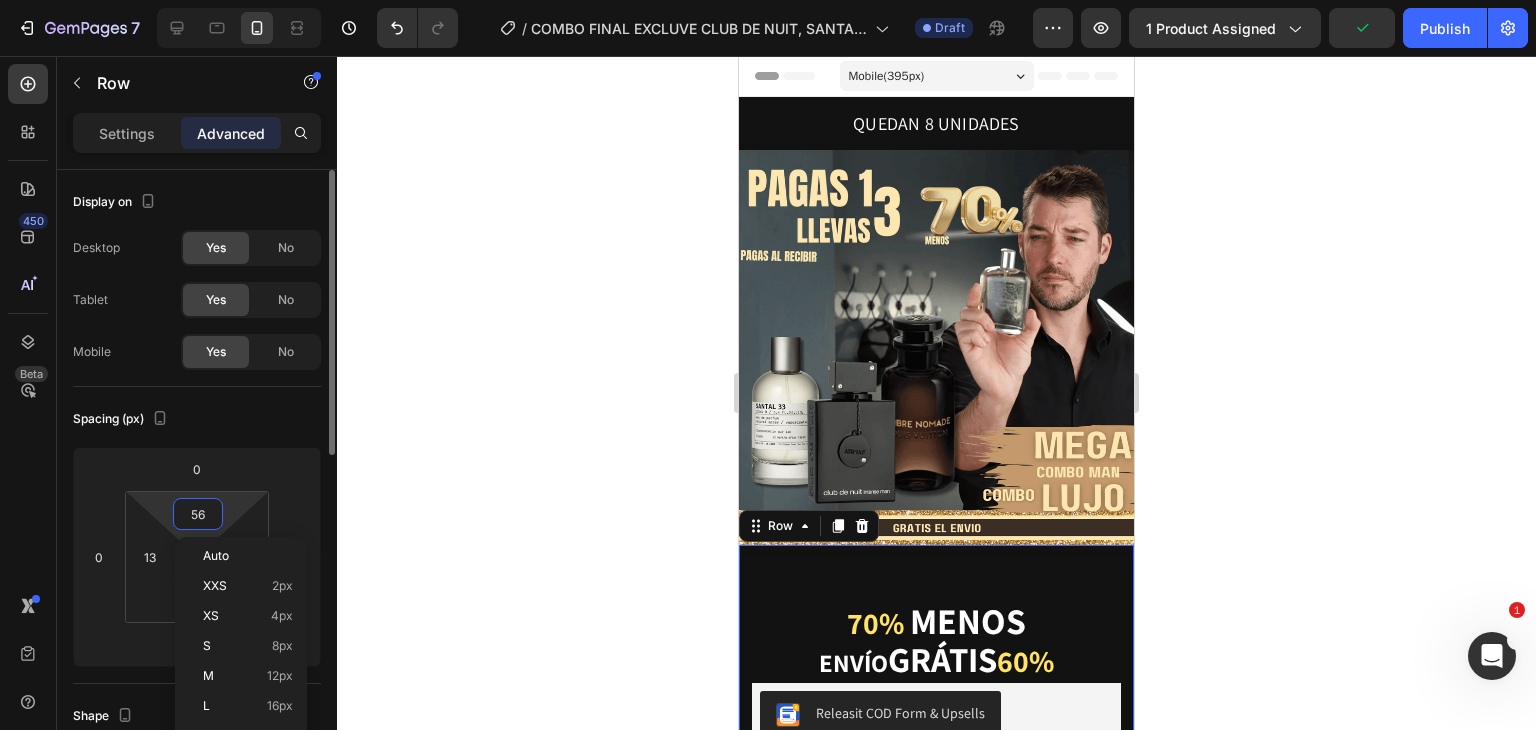 type on "0" 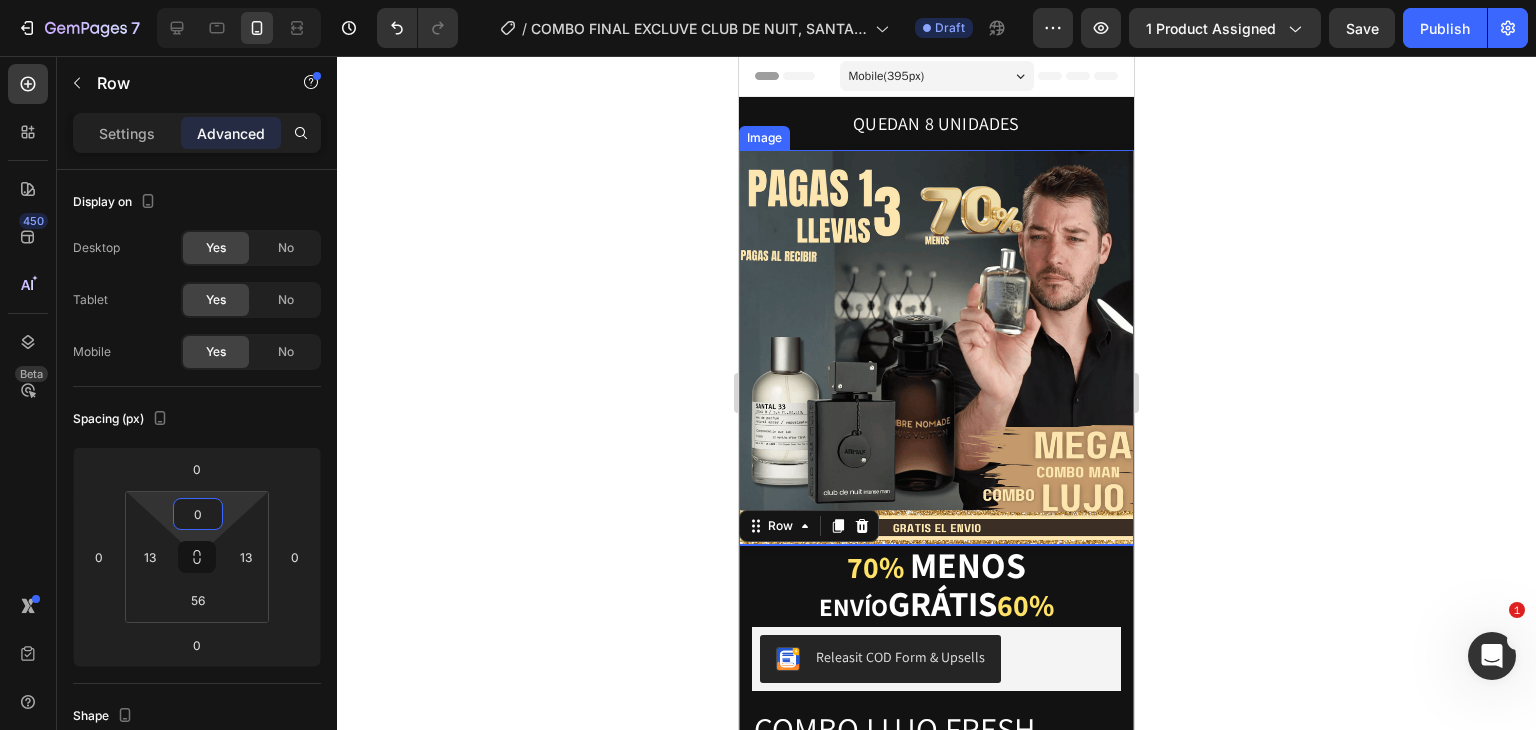 click 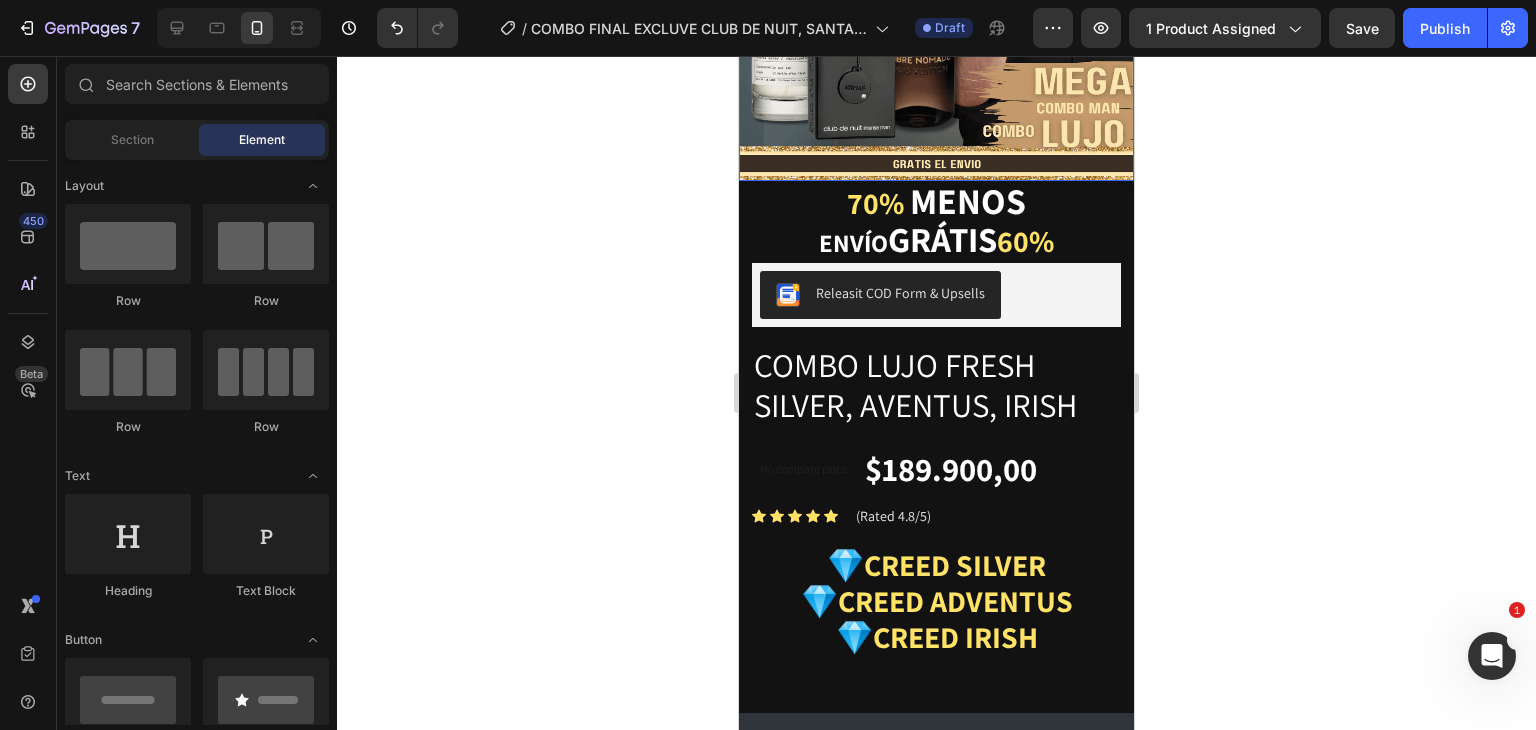 scroll, scrollTop: 466, scrollLeft: 0, axis: vertical 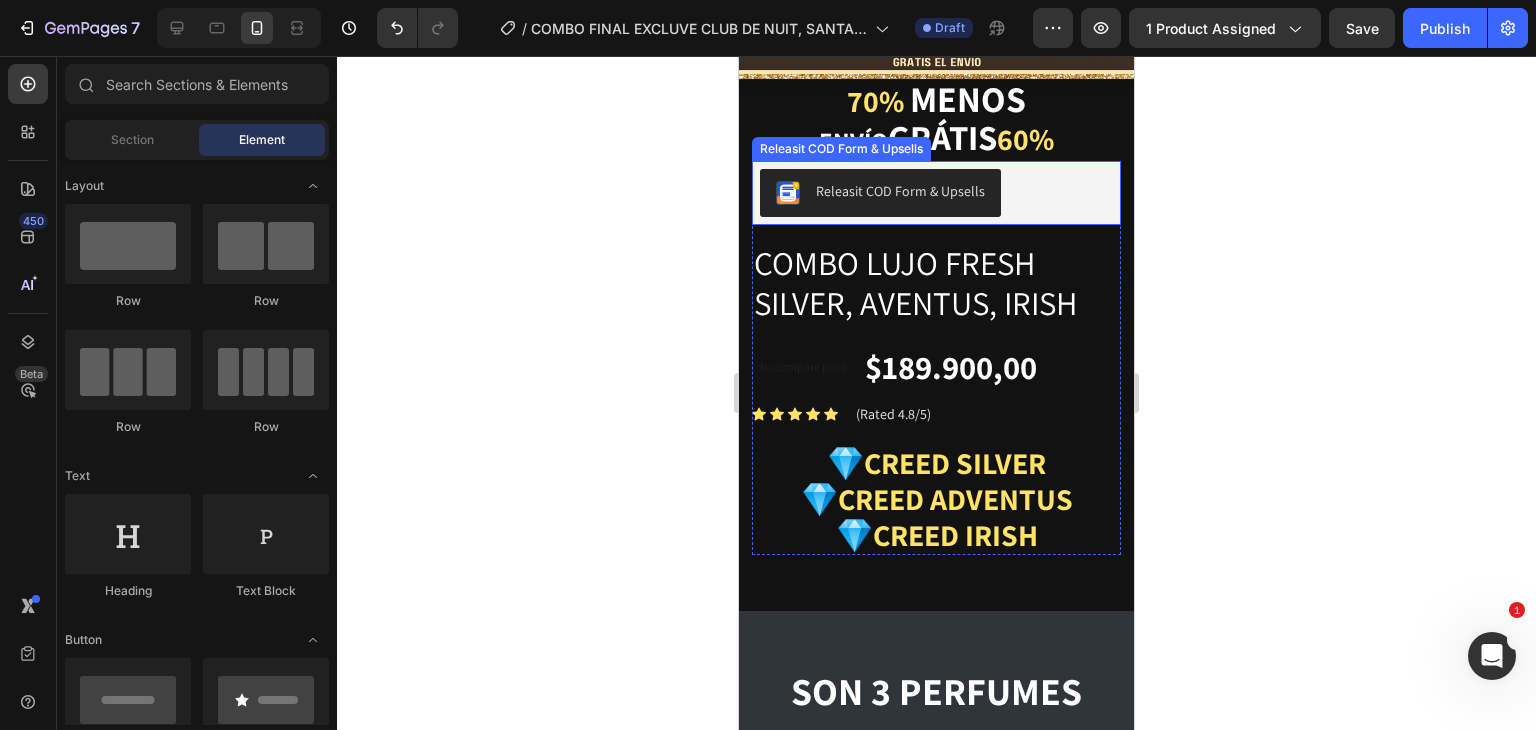click on "Releasit COD Form & Upsells" at bounding box center (900, 191) 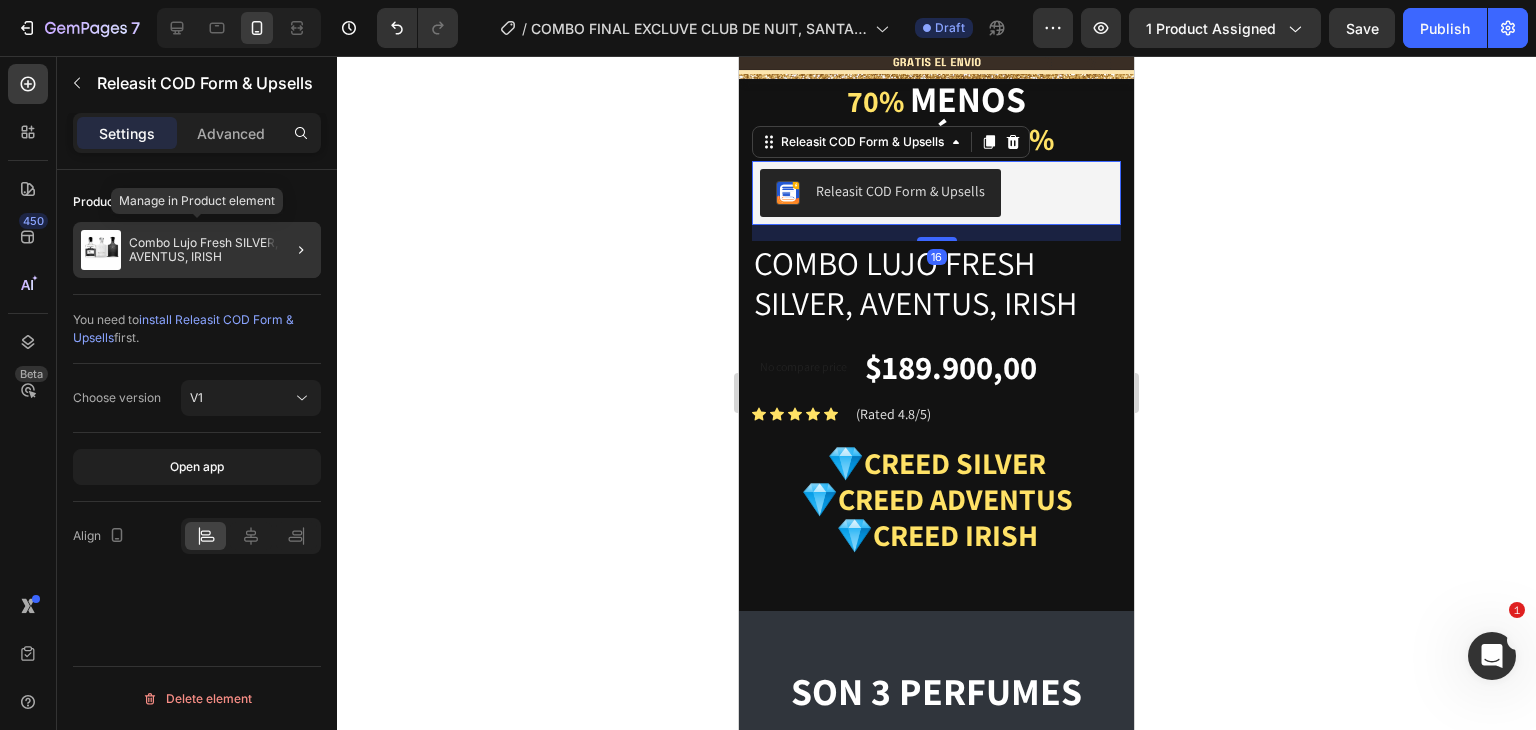 click on "Combo Lujo Fresh SILVER, AVENTUS, IRISH" at bounding box center (221, 250) 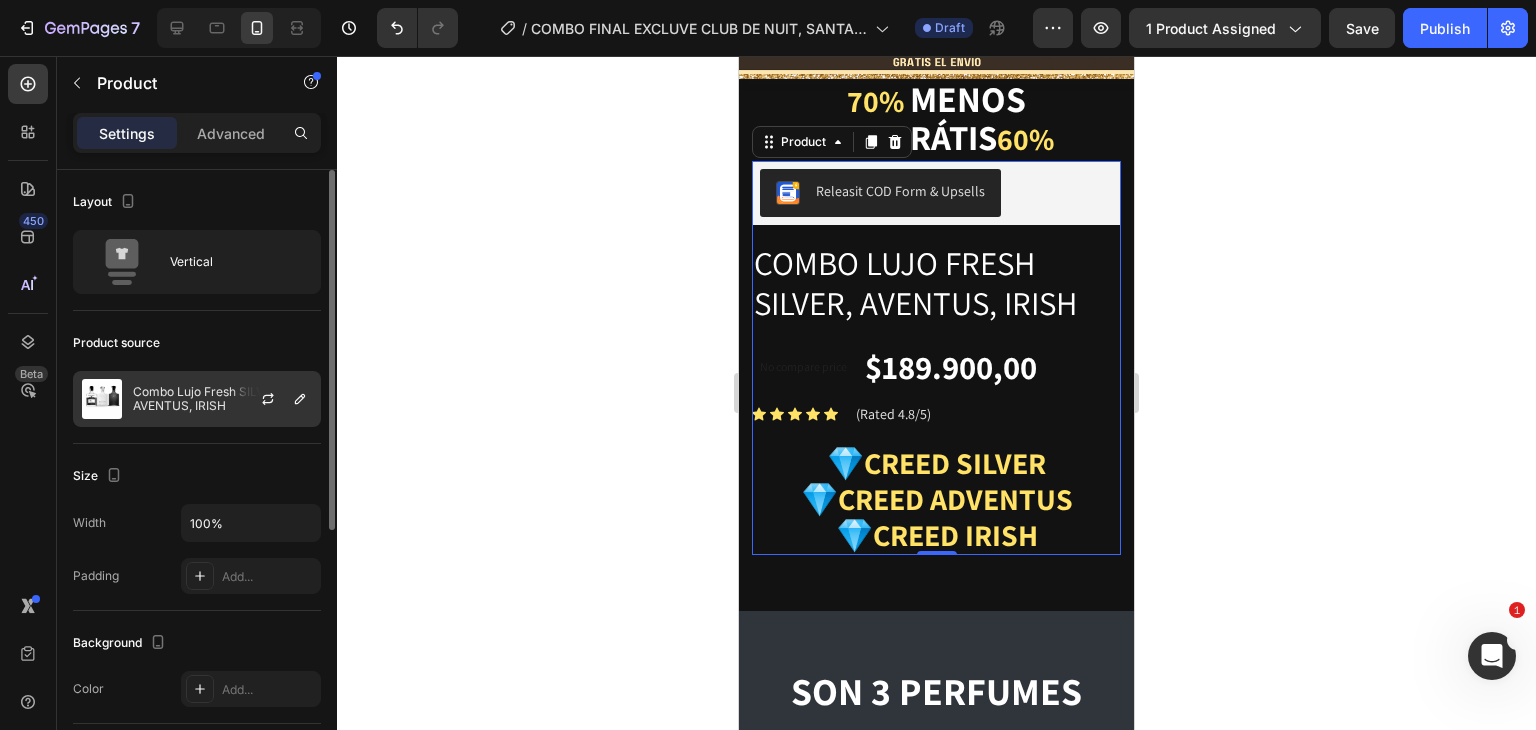 click on "Combo Lujo Fresh SILVER, AVENTUS, IRISH" at bounding box center (222, 399) 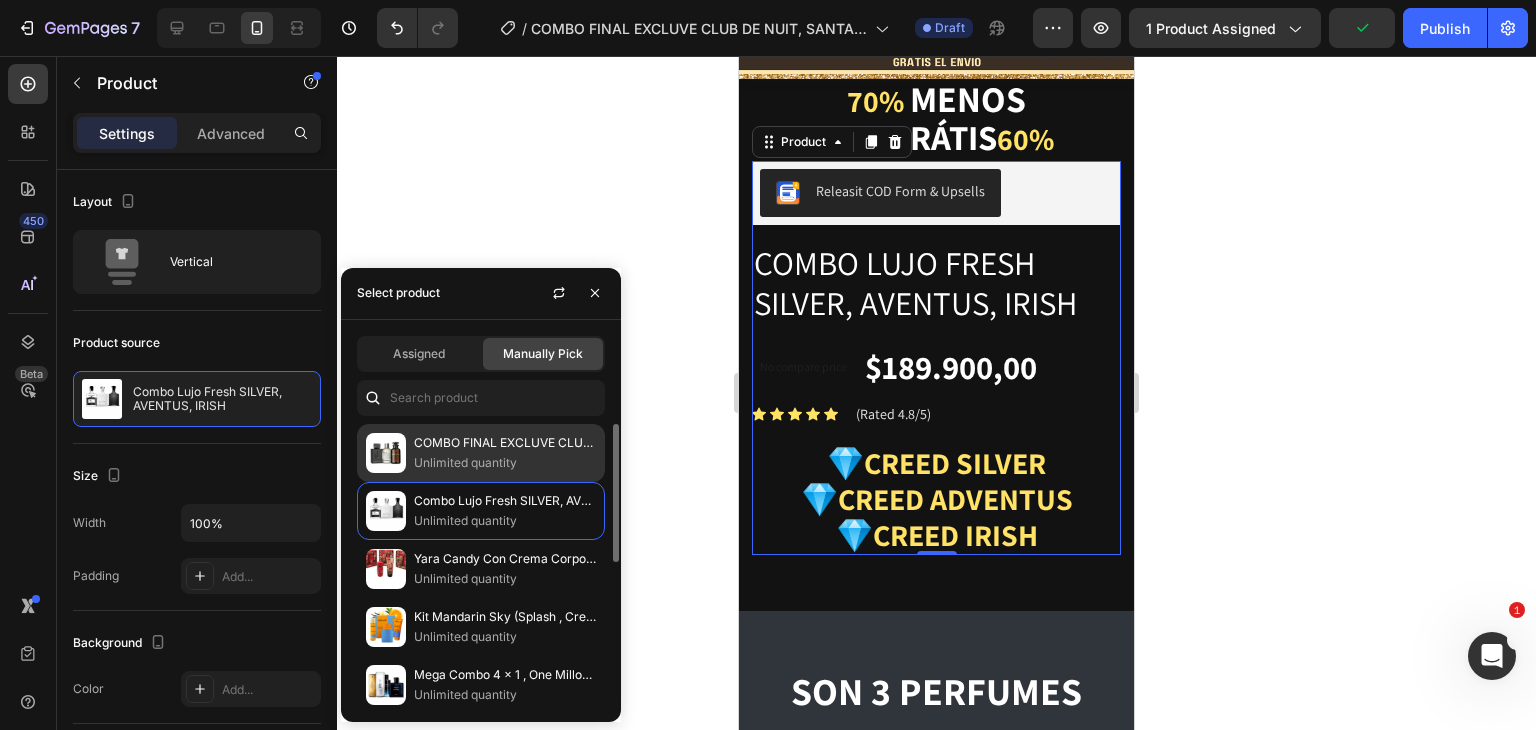 click on "COMBO FINAL EXCLUVE CLUB DE NUIT, SANTAL 33, OMBRE NOMADA" at bounding box center (505, 443) 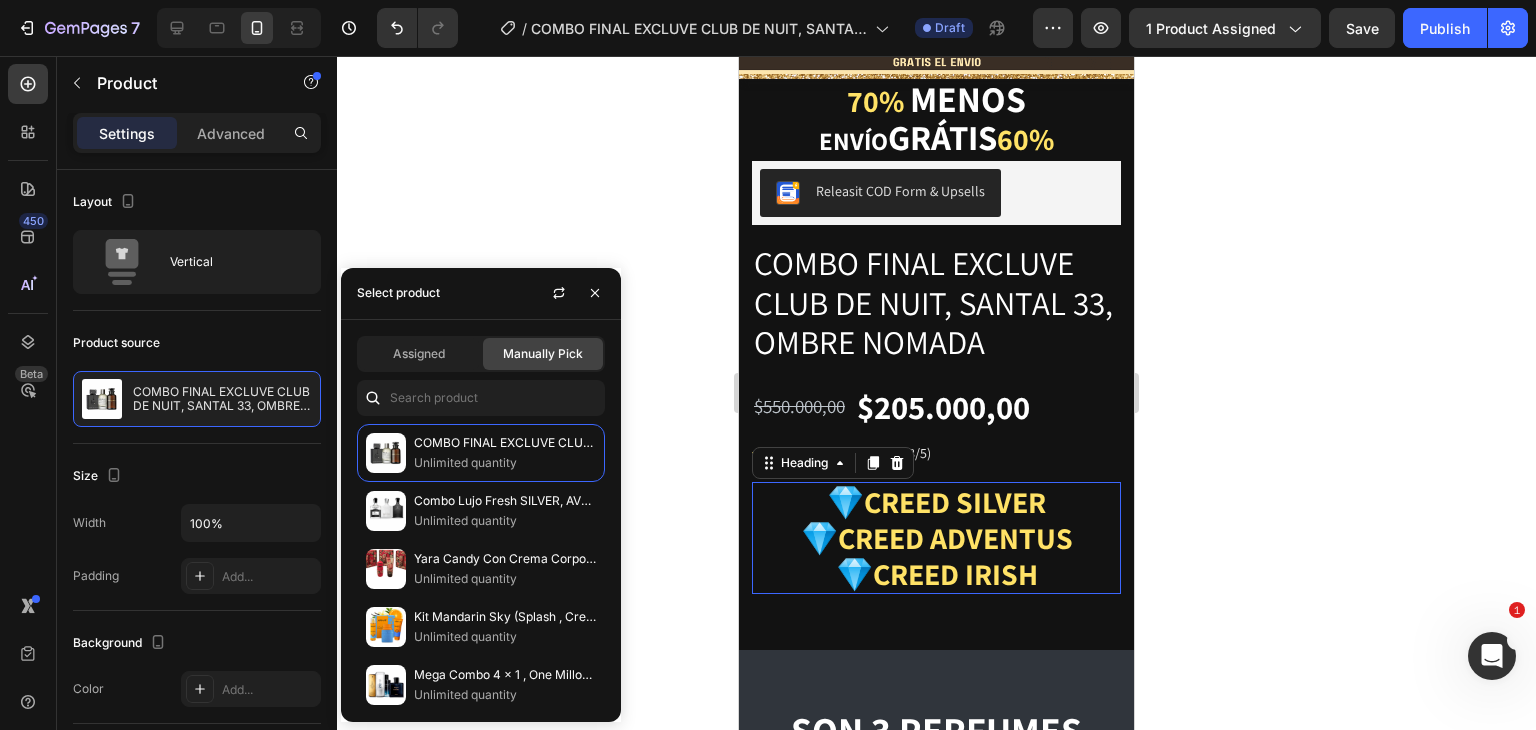 click on "💎CREED SILVER" at bounding box center (936, 502) 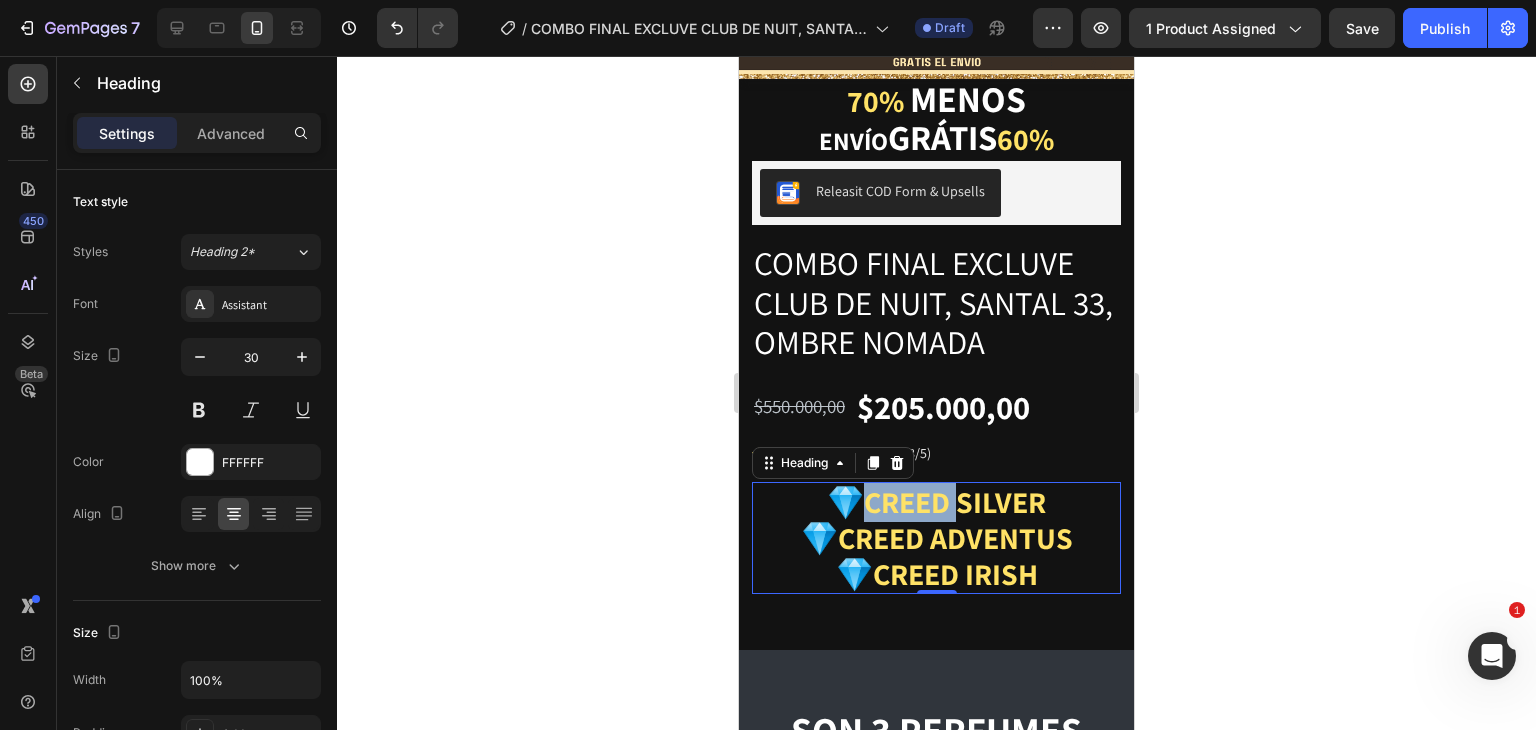 click on "💎CREED SILVER" at bounding box center [936, 502] 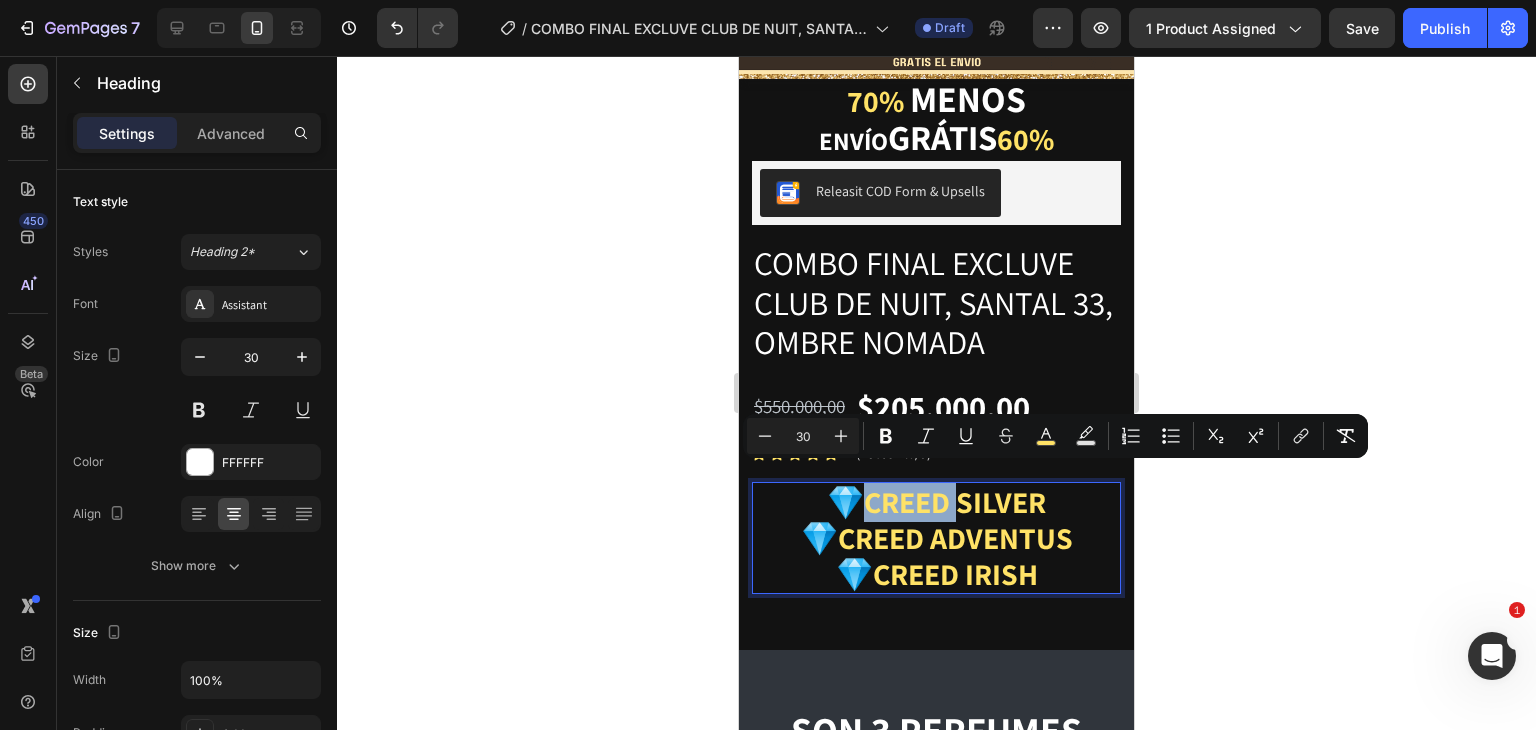 click on "💎CREED SILVER" at bounding box center [936, 502] 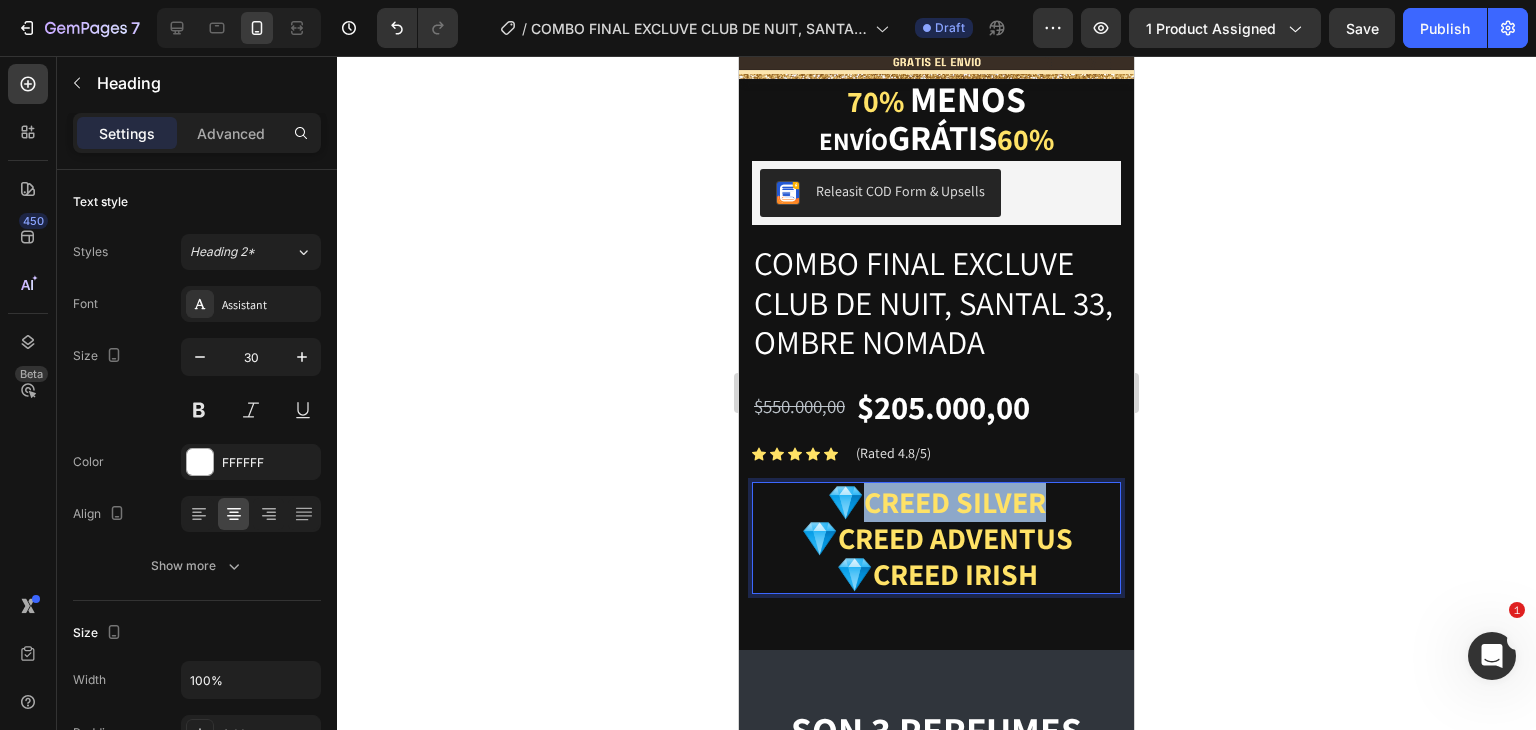 drag, startPoint x: 860, startPoint y: 485, endPoint x: 1079, endPoint y: 485, distance: 219 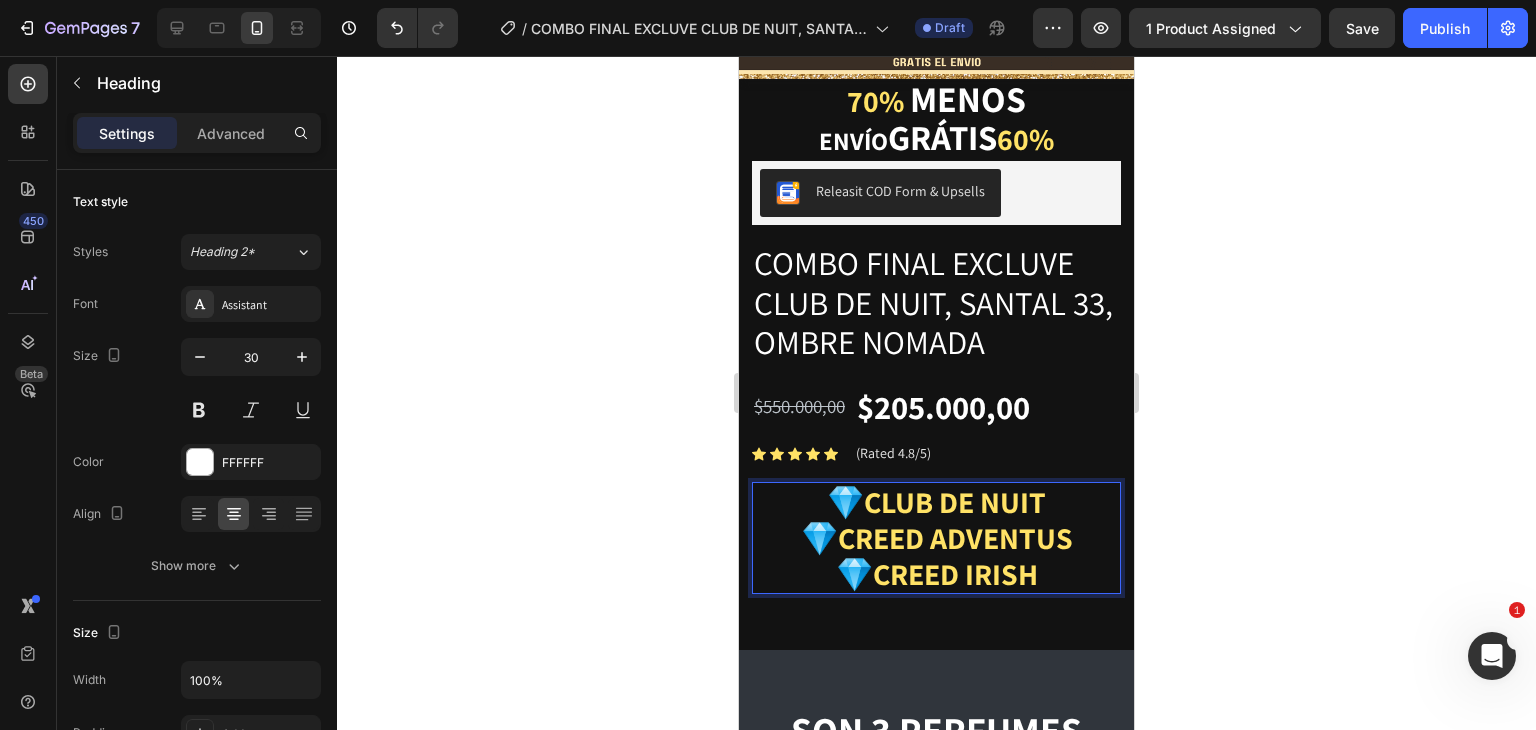 click on "💎CREED ADVENTUS" at bounding box center (937, 538) 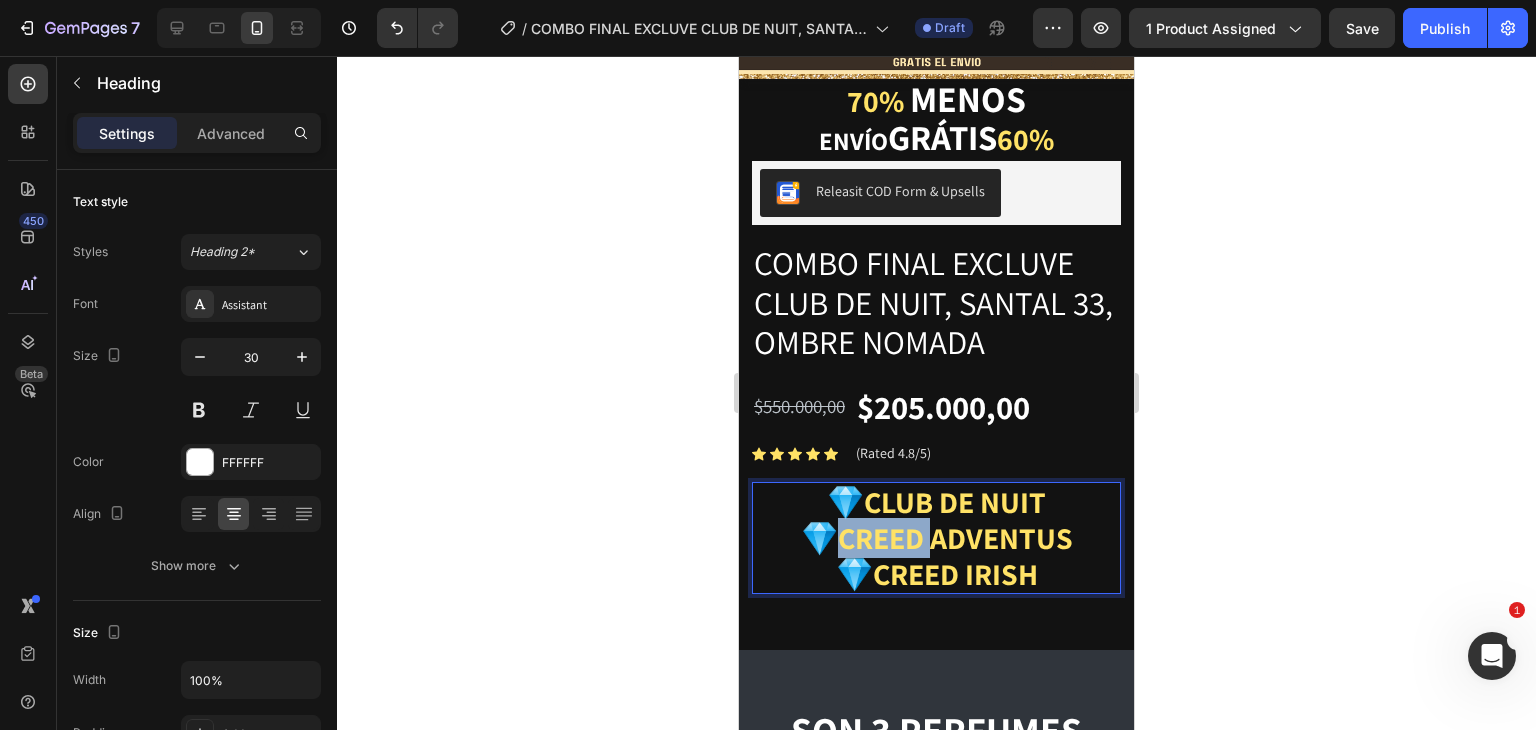 click on "💎CREED ADVENTUS" at bounding box center (937, 538) 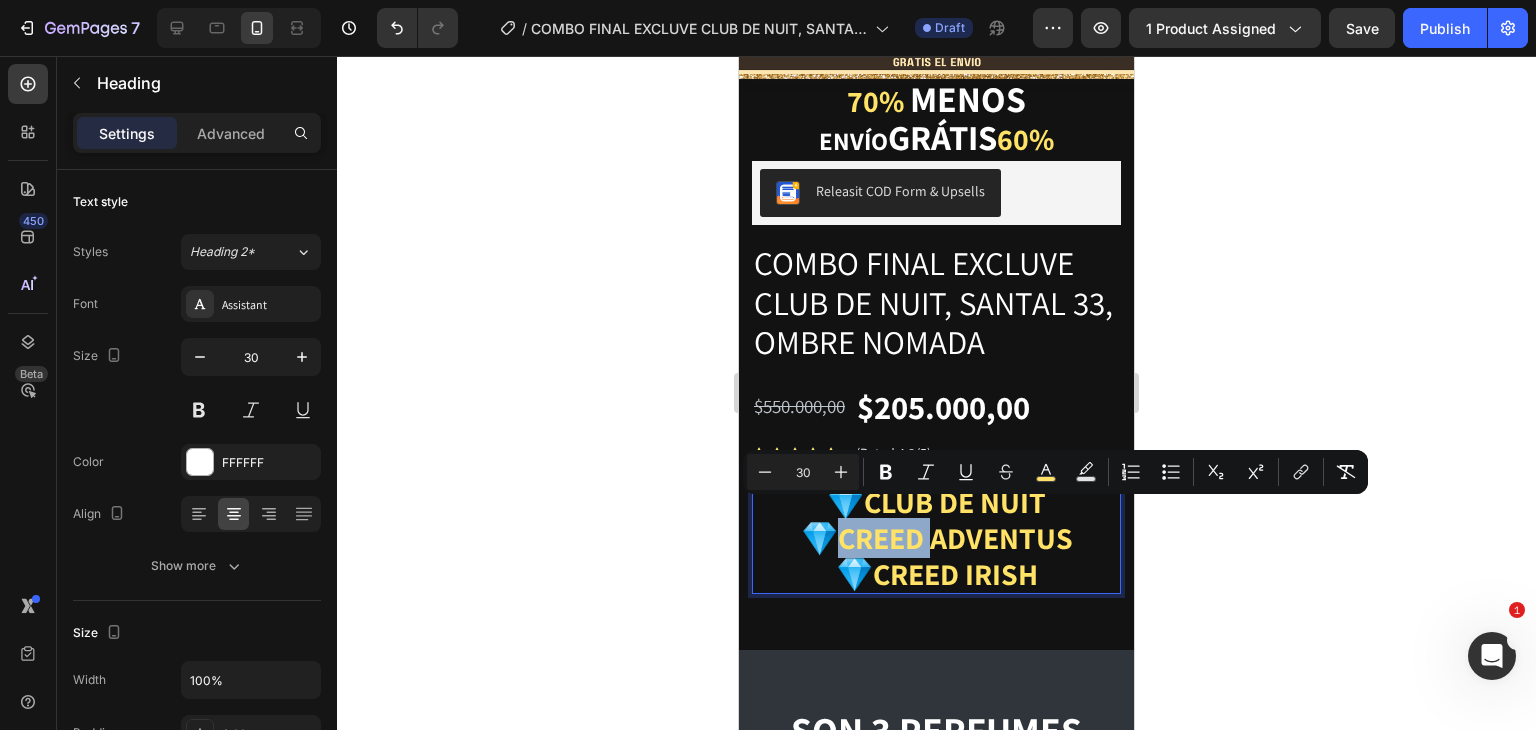 click on "💎CREED ADVENTUS" at bounding box center [937, 538] 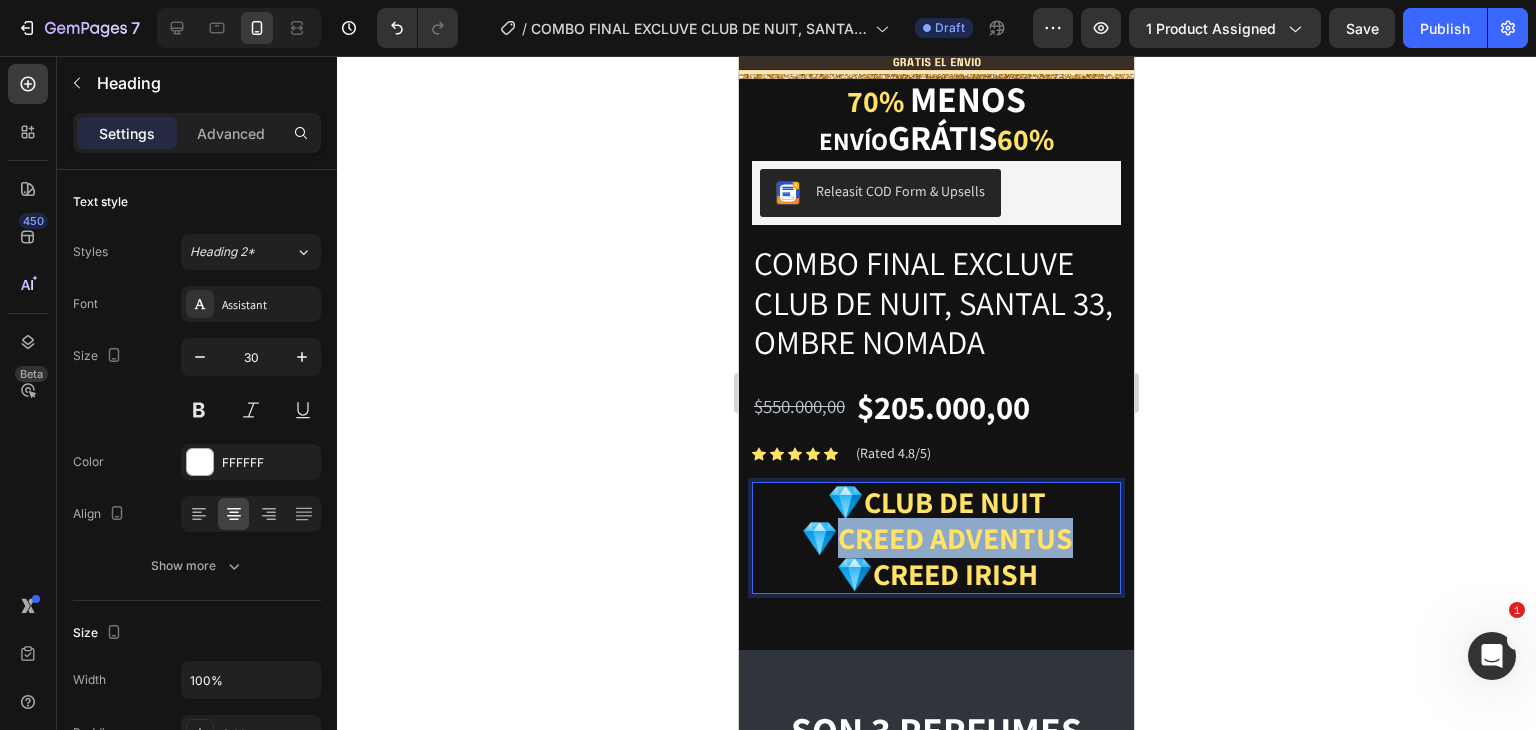 drag, startPoint x: 840, startPoint y: 523, endPoint x: 1074, endPoint y: 532, distance: 234.17302 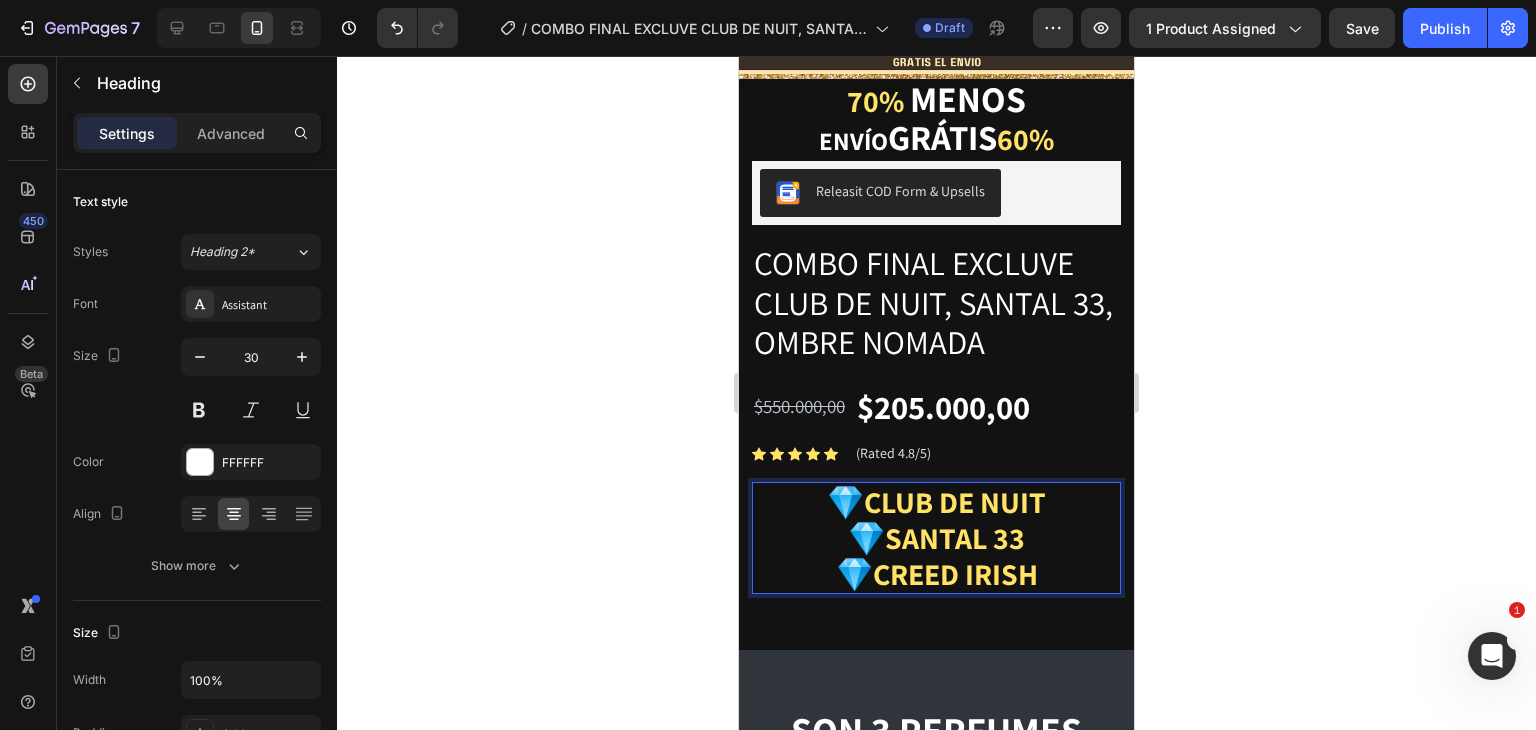 click on "💎CREED IRISH" at bounding box center [937, 574] 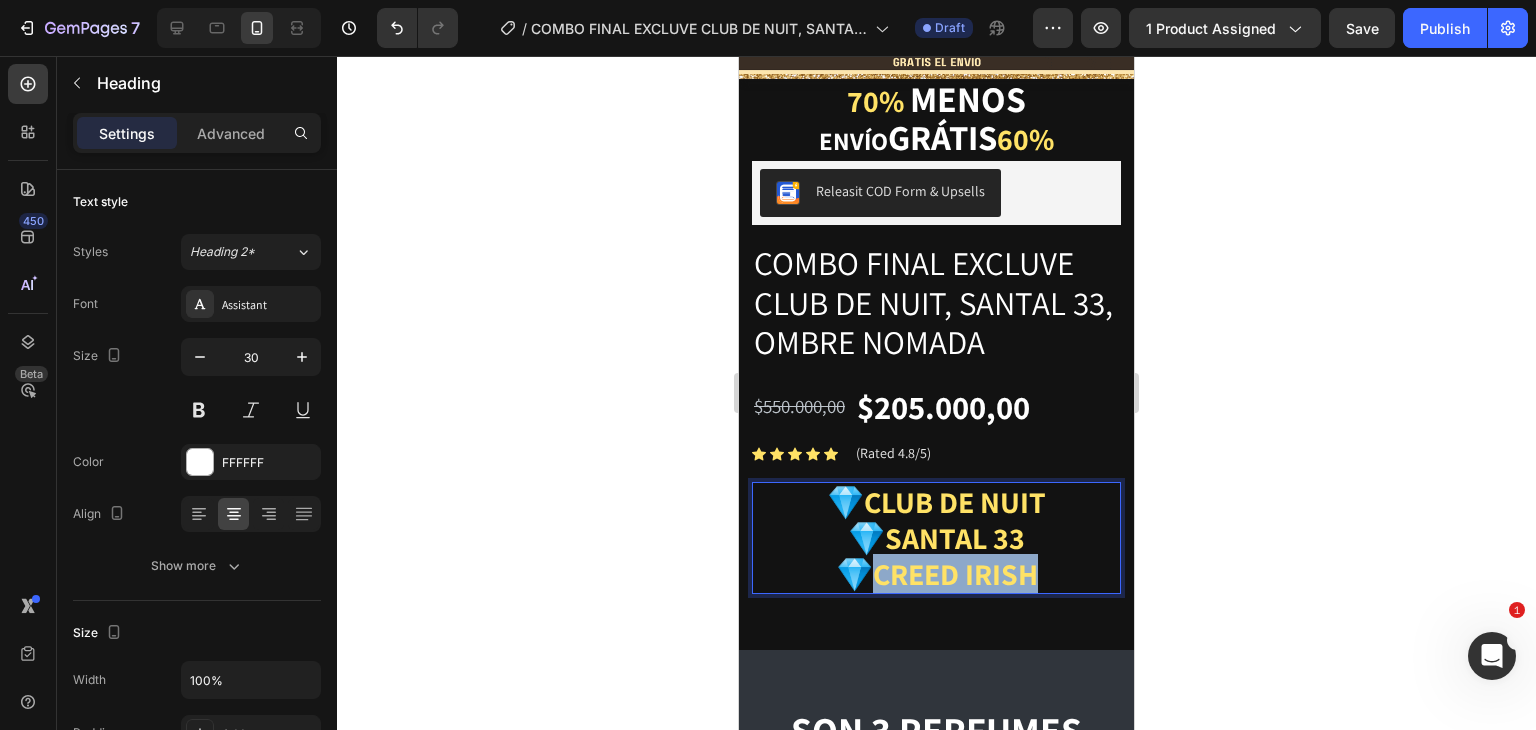 drag, startPoint x: 870, startPoint y: 557, endPoint x: 1083, endPoint y: 557, distance: 213 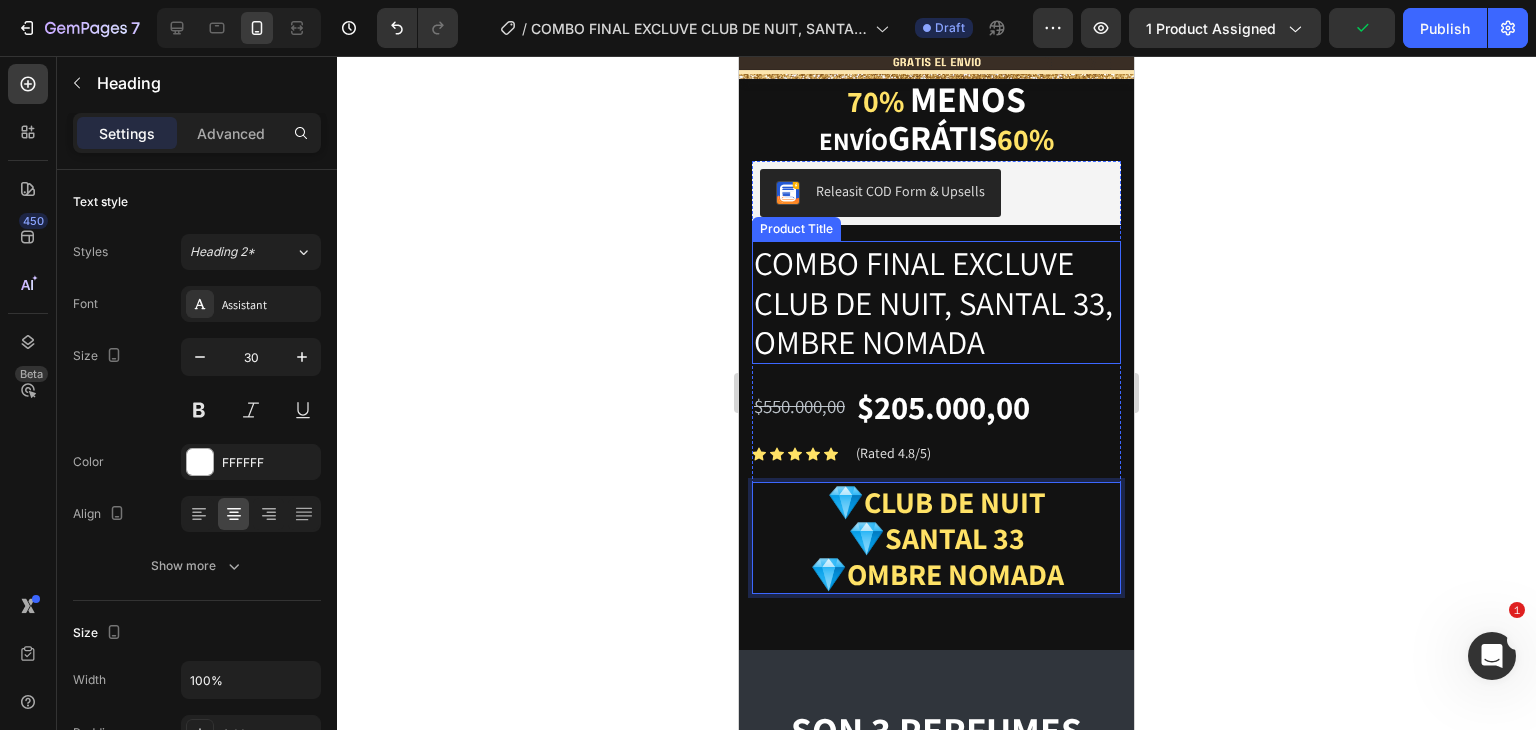 click 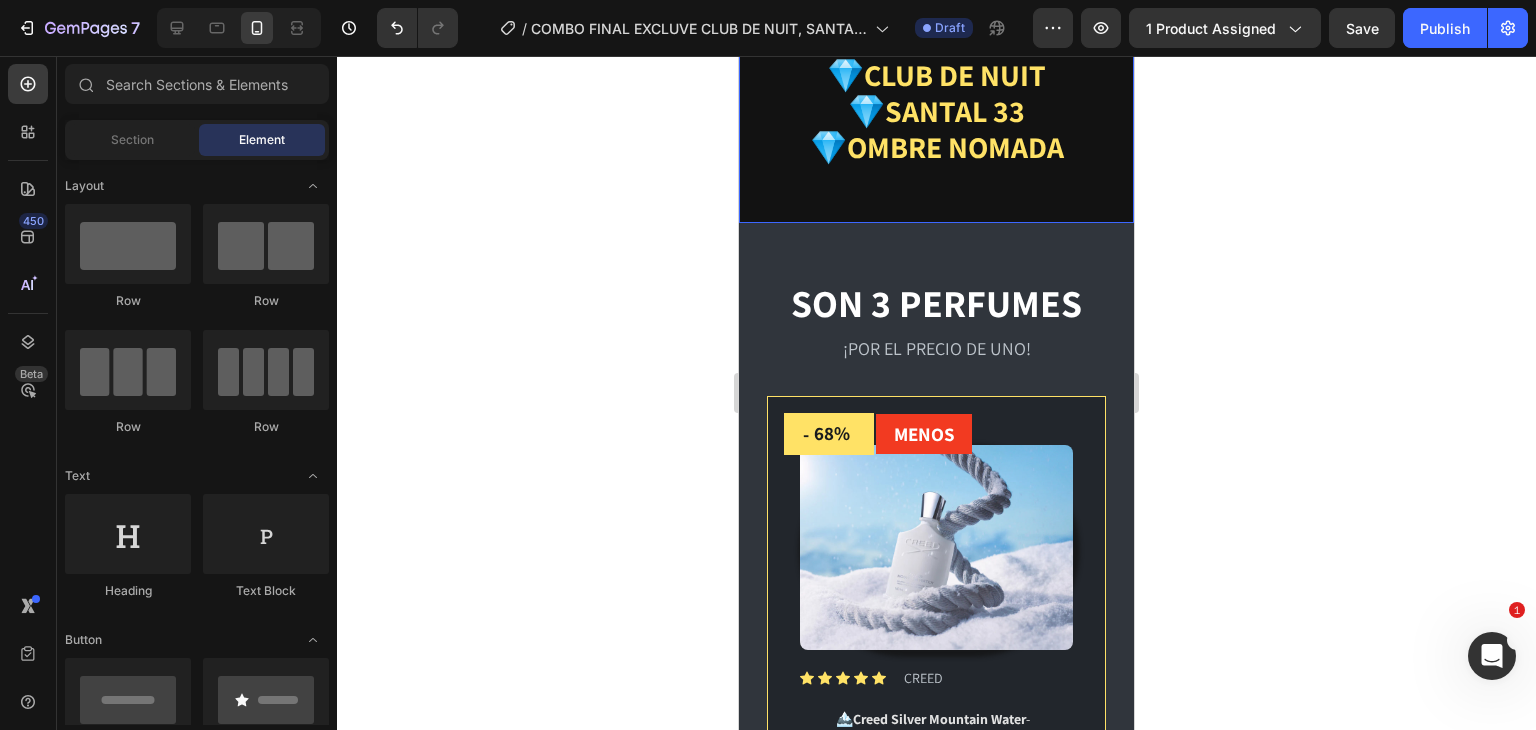 scroll, scrollTop: 933, scrollLeft: 0, axis: vertical 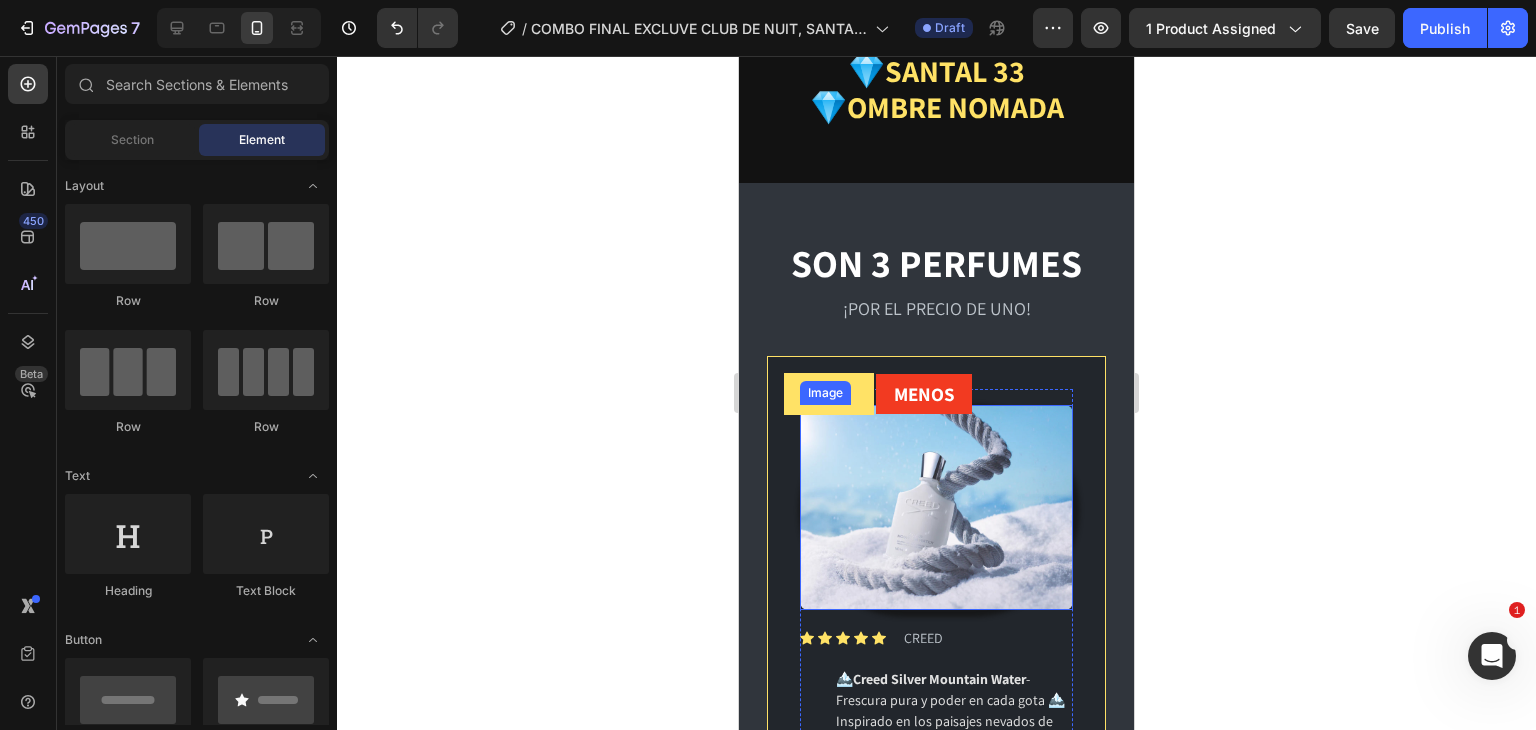 click at bounding box center [936, 507] 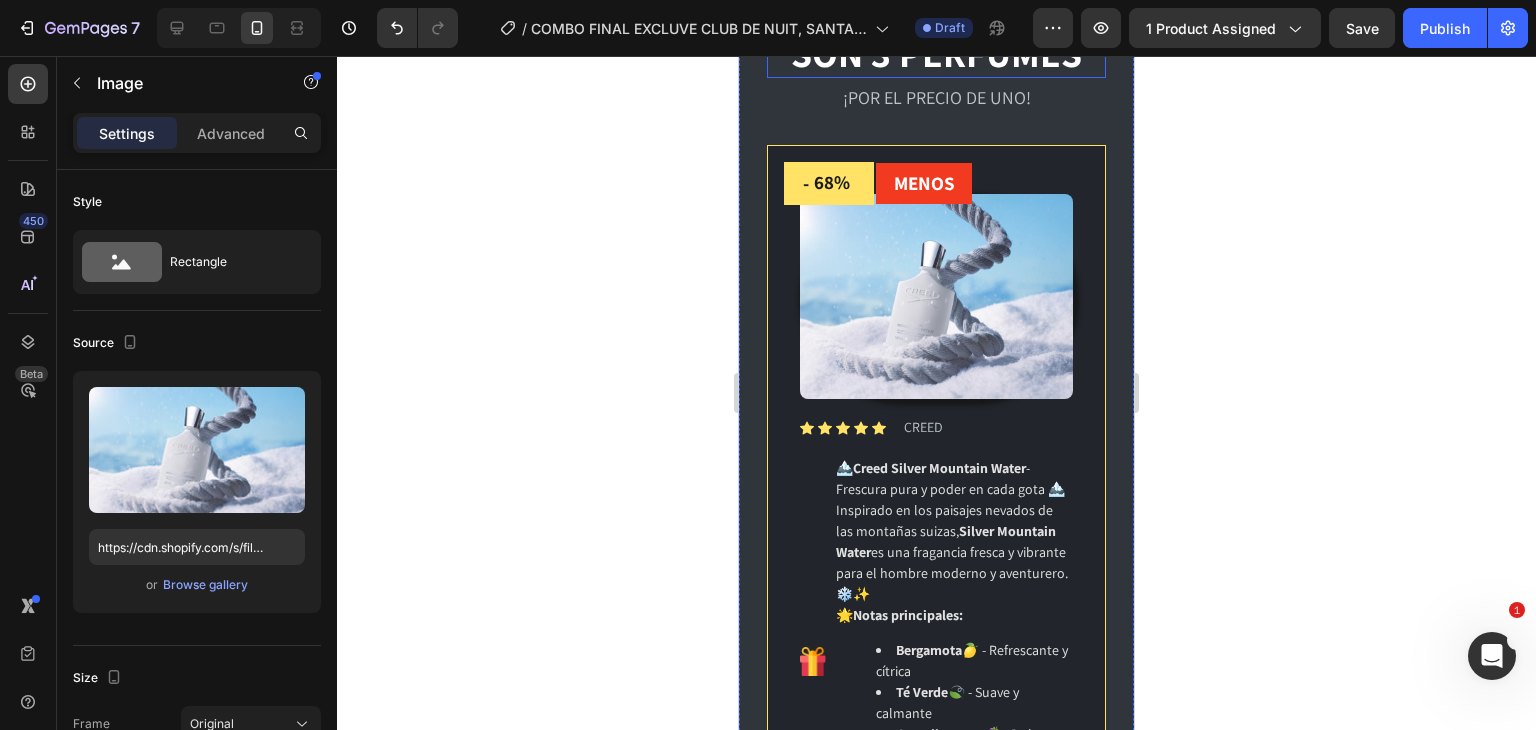scroll, scrollTop: 1166, scrollLeft: 0, axis: vertical 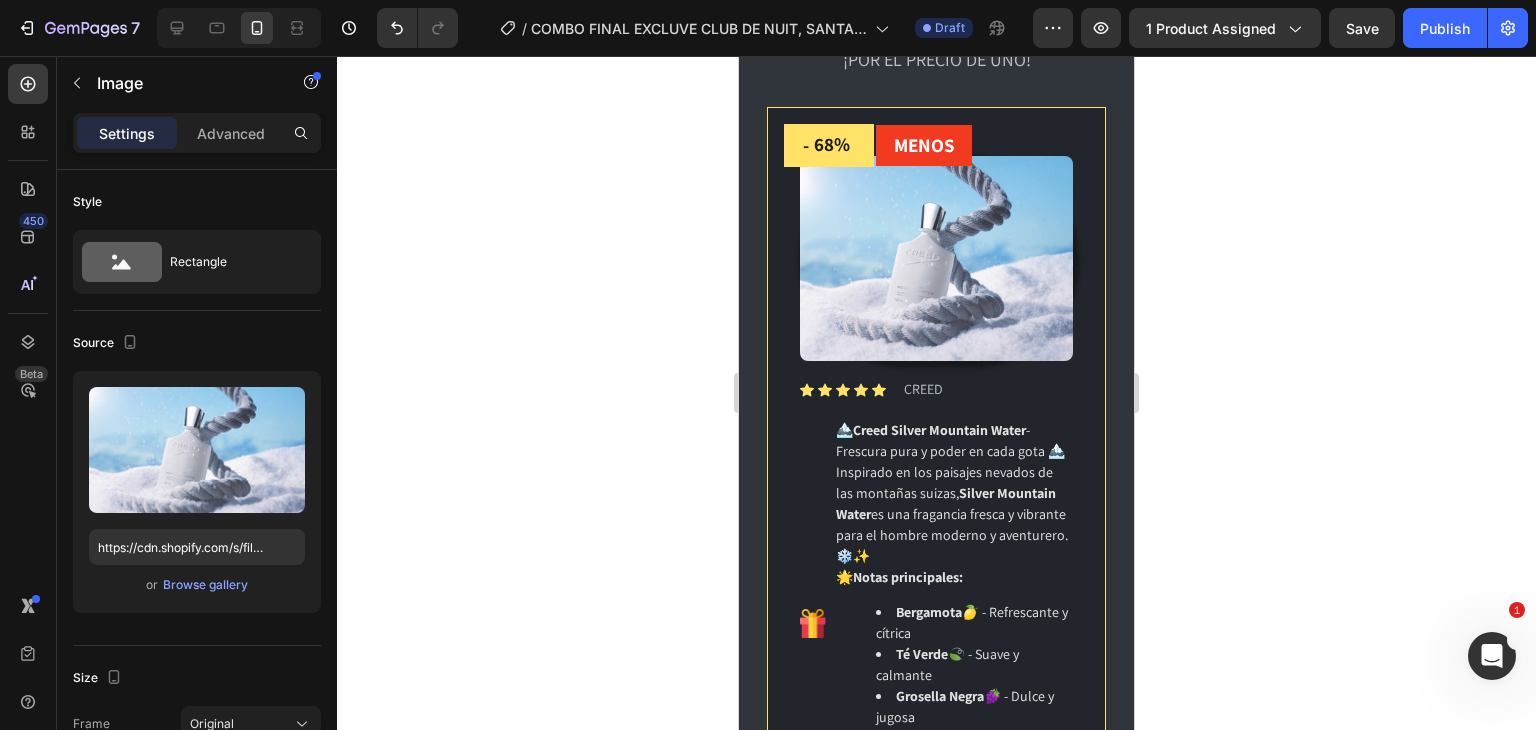 click at bounding box center (936, 258) 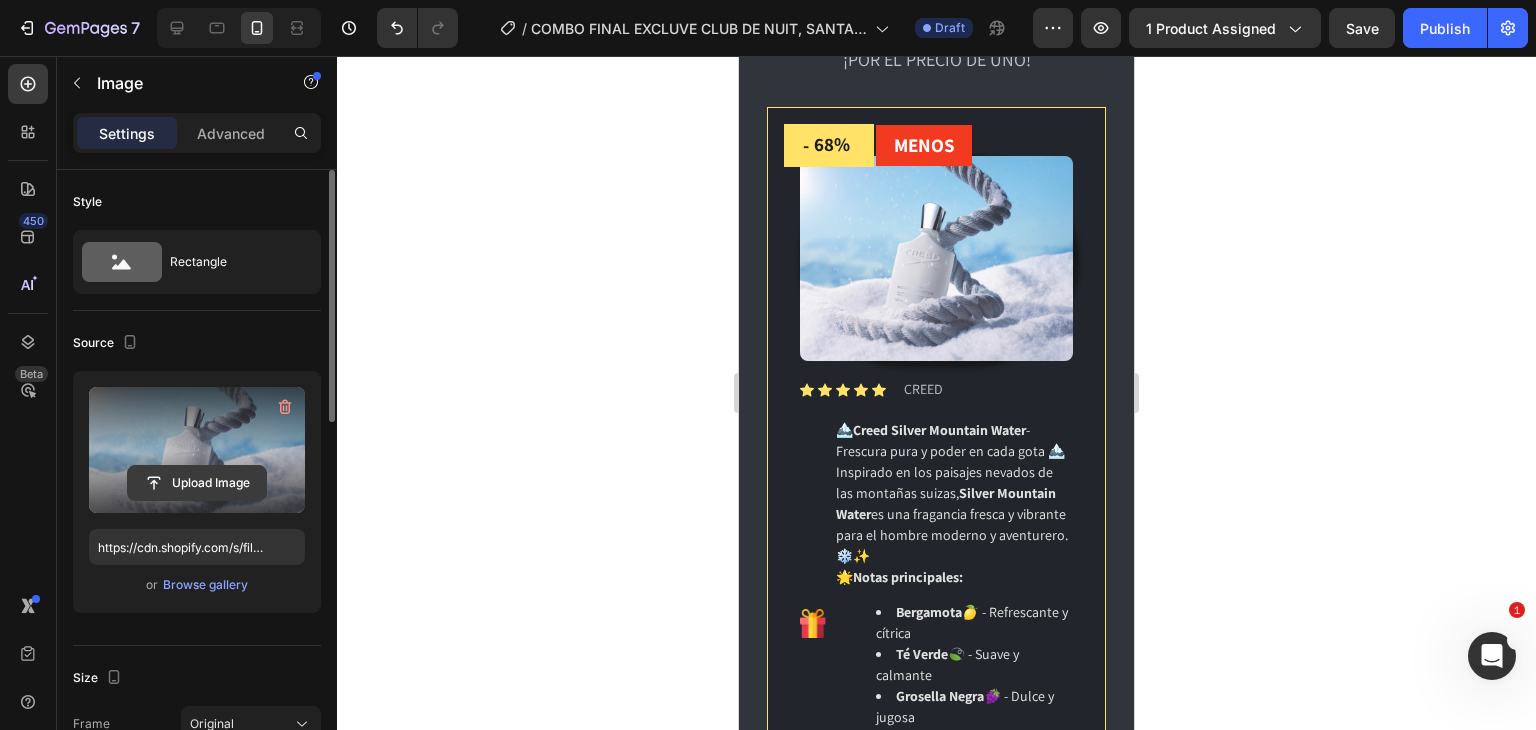 click 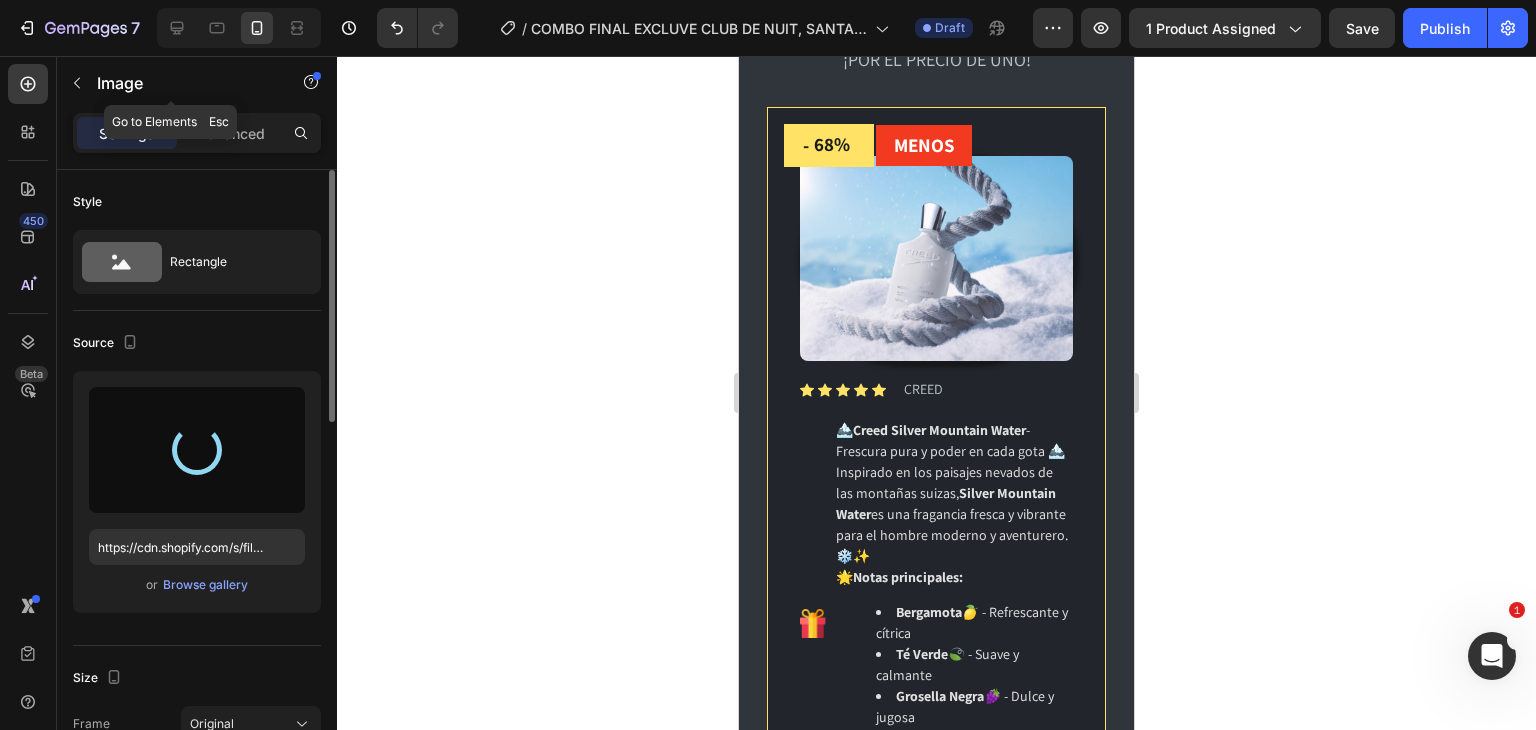 type on "https://cdn.shopify.com/s/files/1/0685/2241/0223/files/gempages_497888878590428041-068ae188-a806-42ad-9926-25d43e56c841.webp" 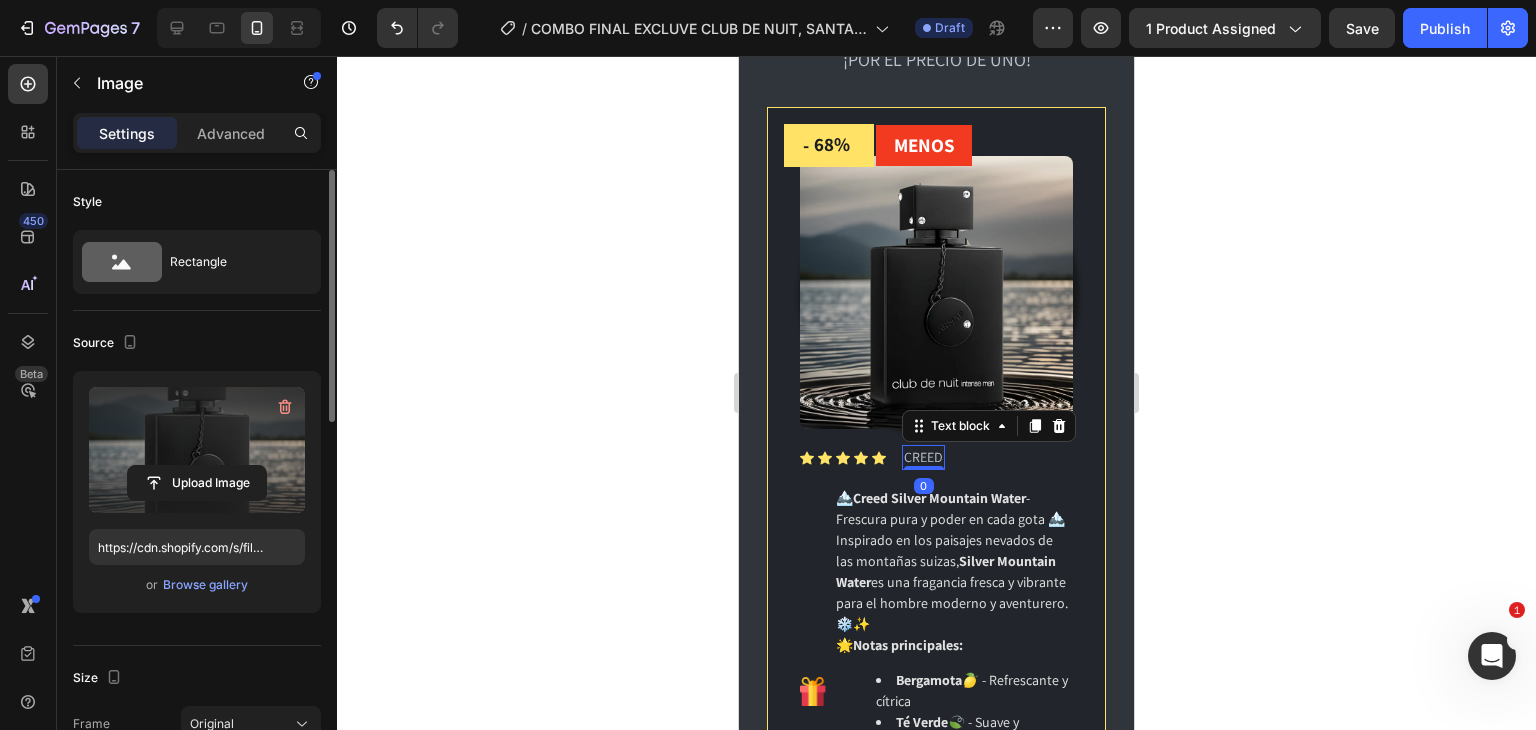 click on "CREED" at bounding box center (923, 457) 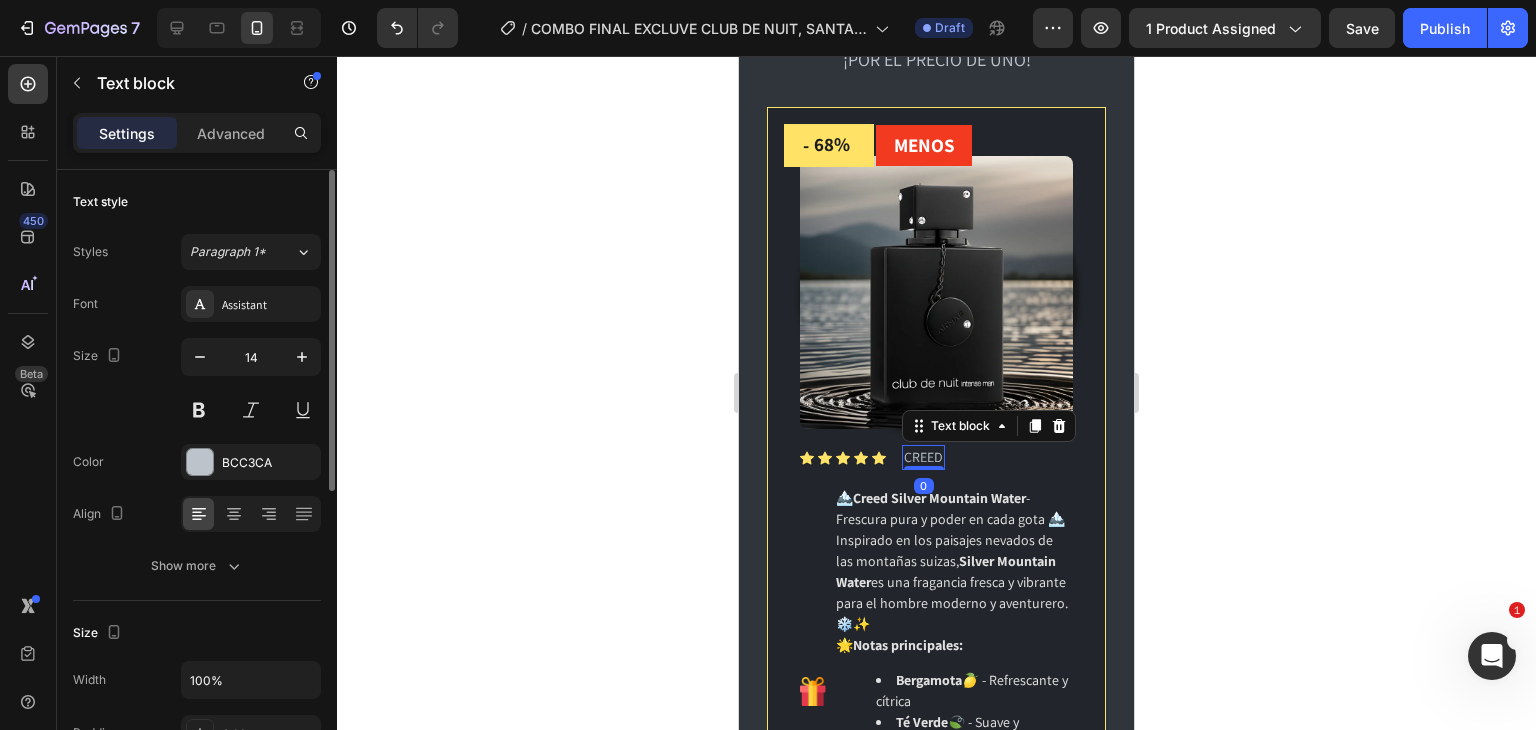 click on "CREED" at bounding box center (923, 457) 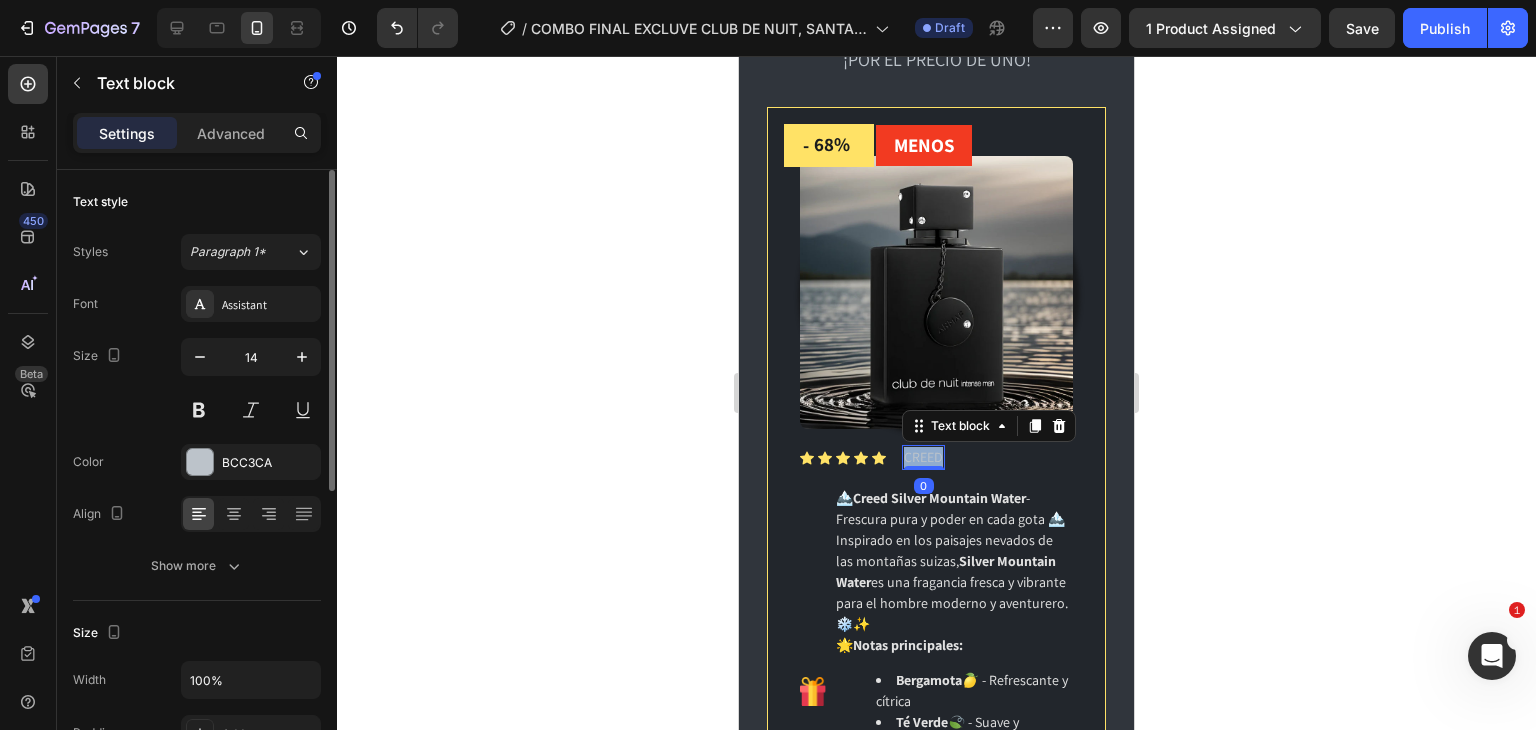 click on "CREED" at bounding box center (923, 457) 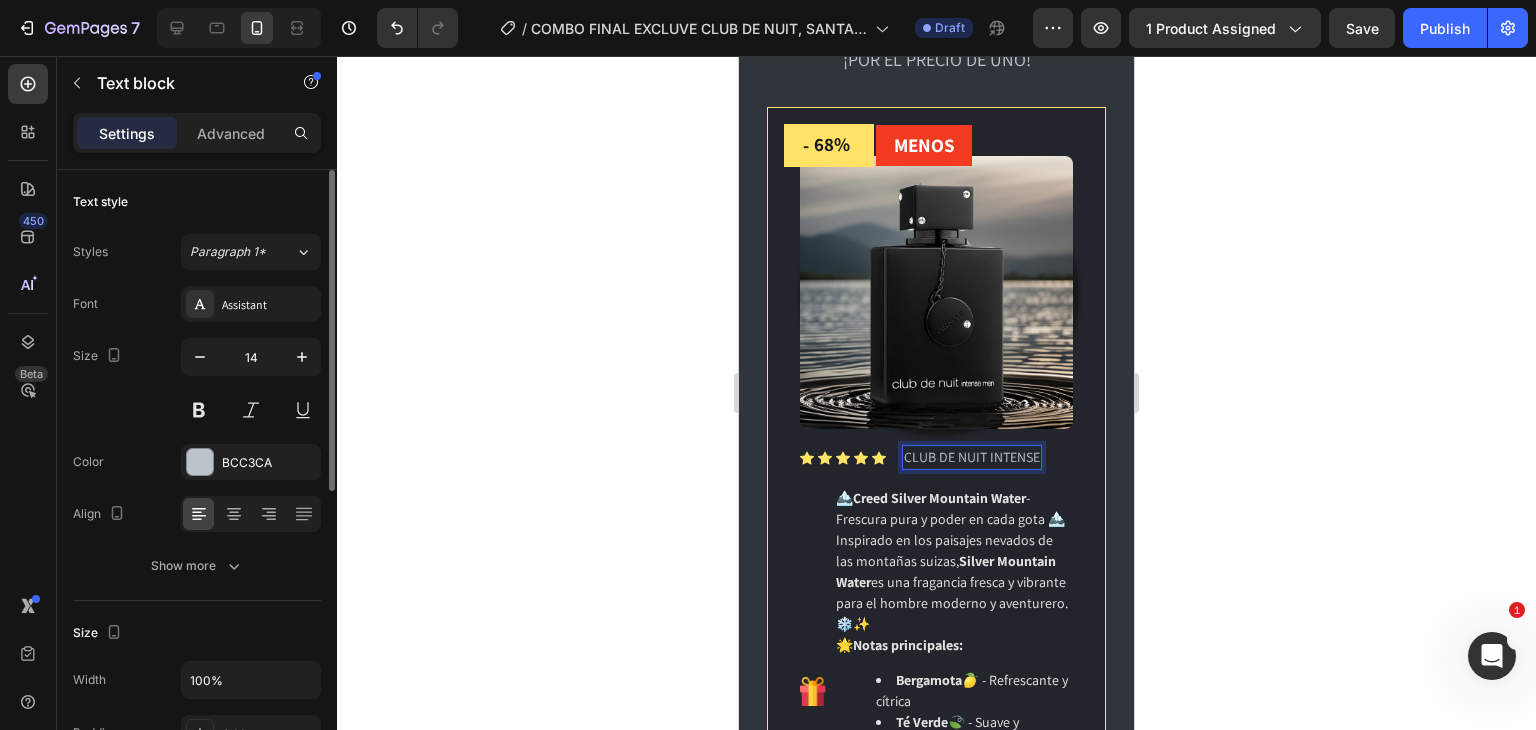 click 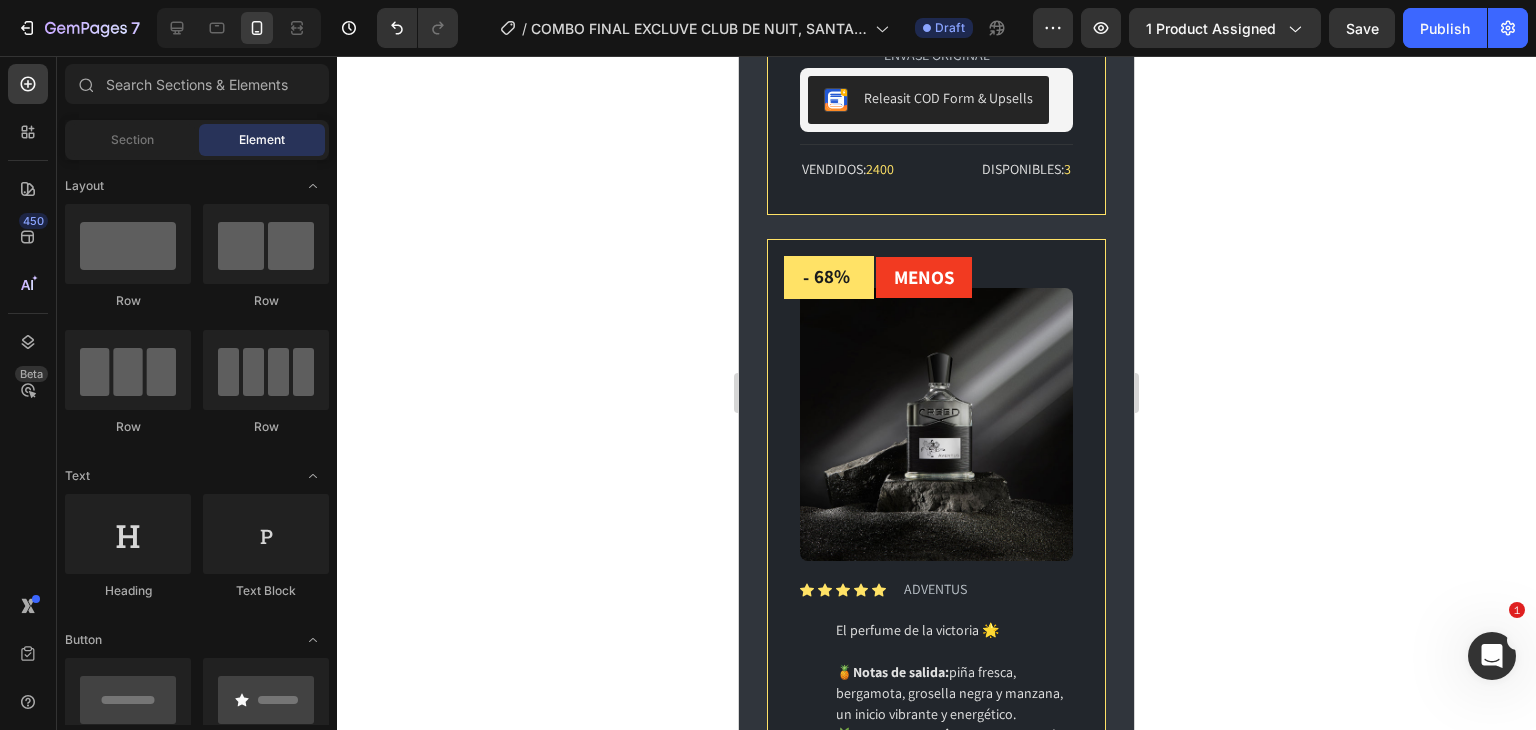scroll, scrollTop: 2100, scrollLeft: 0, axis: vertical 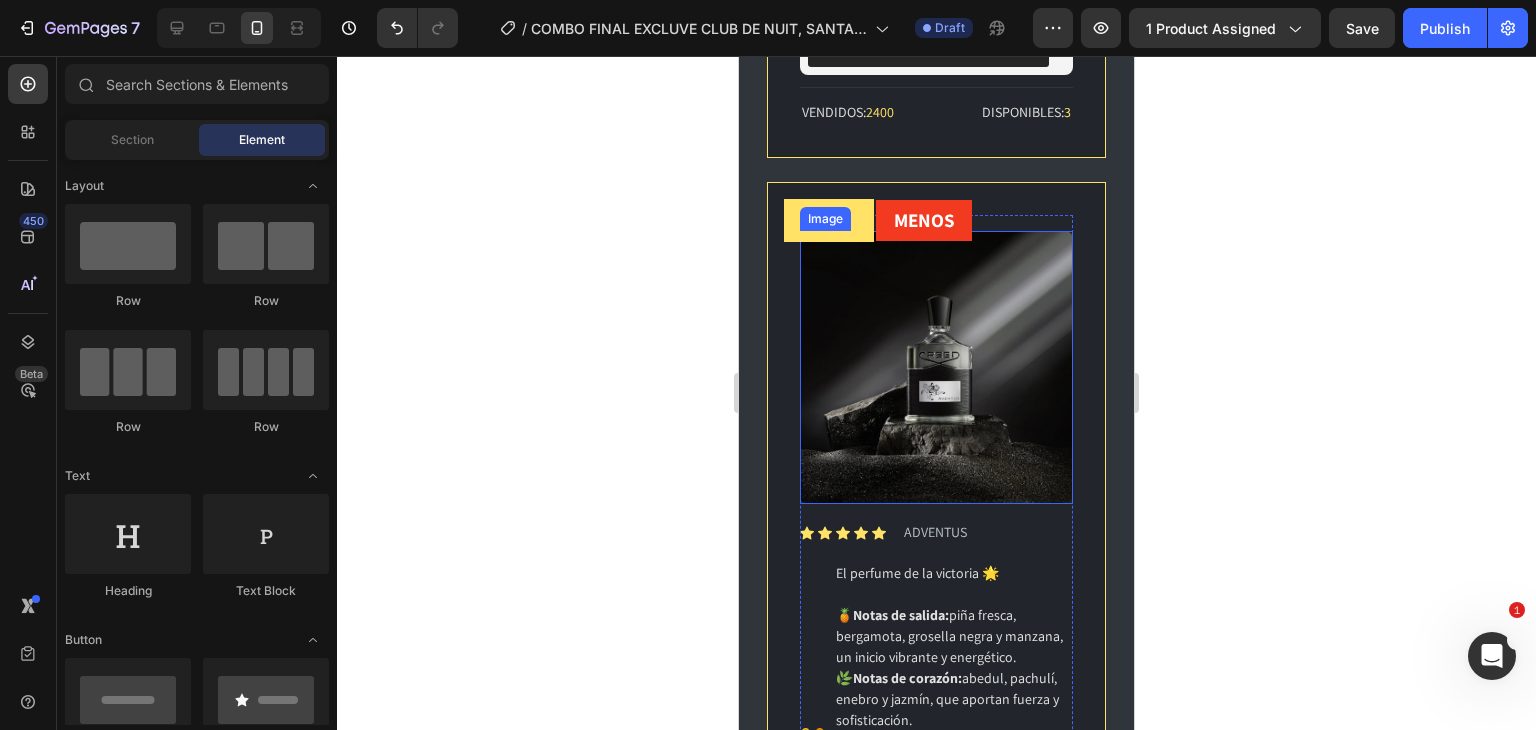 click at bounding box center [936, 367] 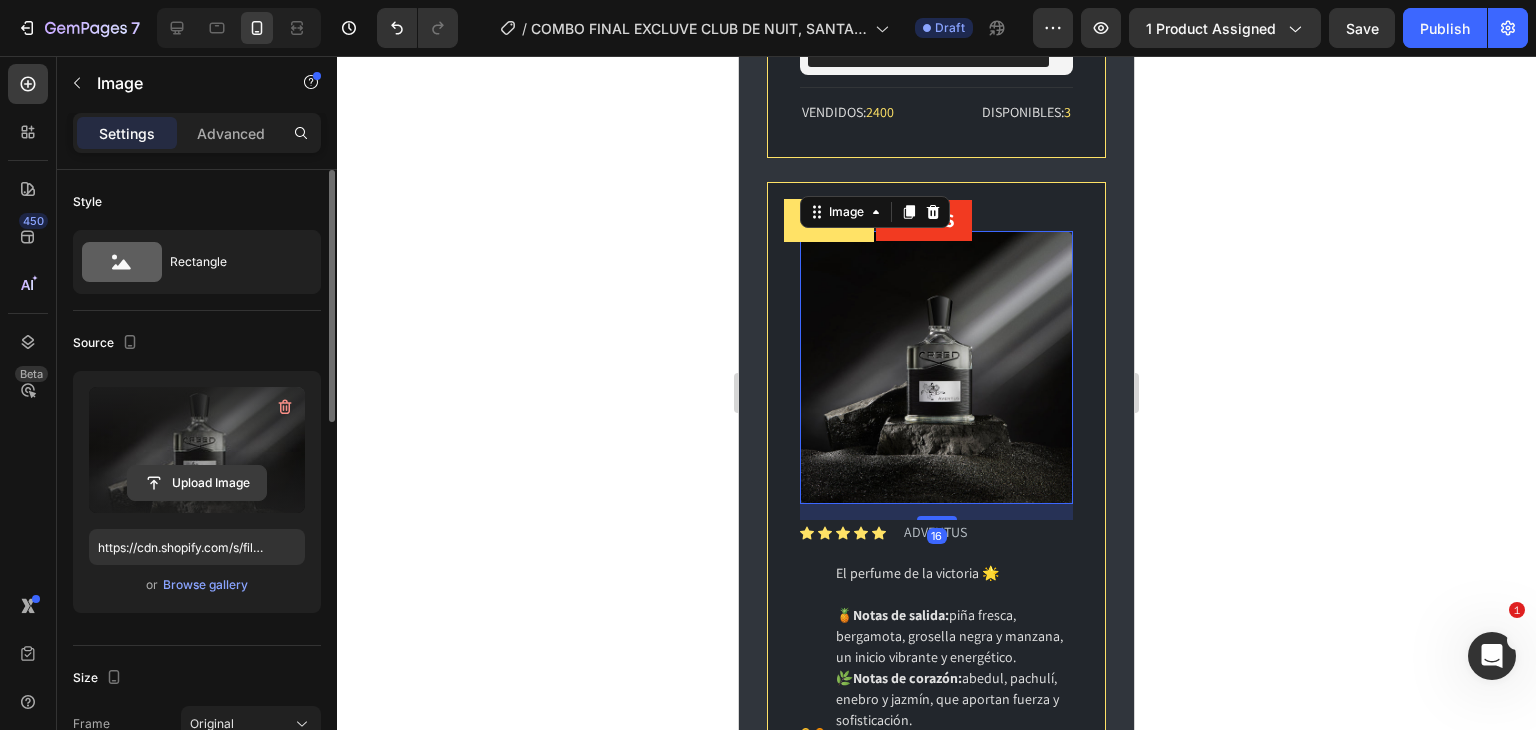 click 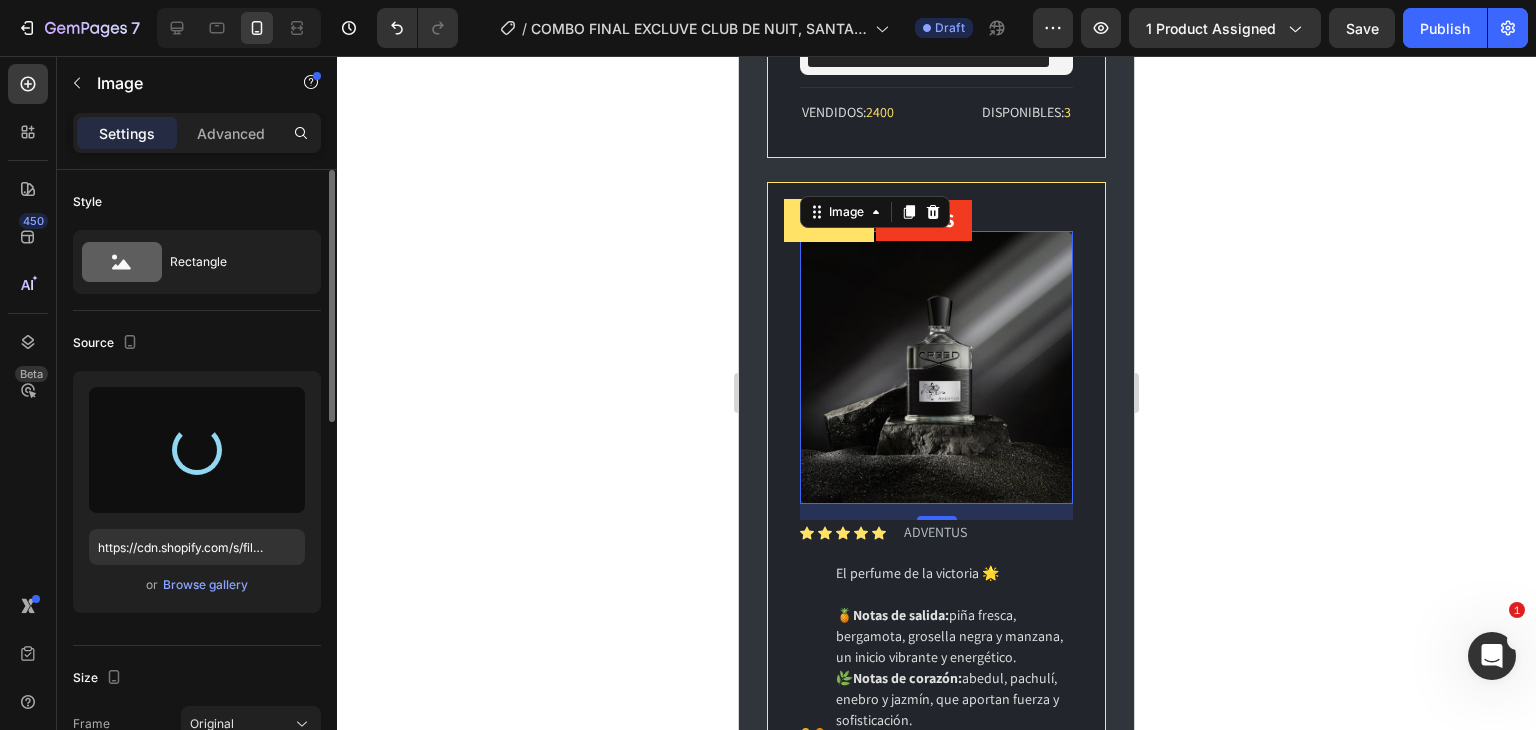 type on "https://cdn.shopify.com/s/files/1/0685/2241/0223/files/gempages_497888878590428041-1726c36f-4a63-42a3-a35b-d90ecf09656f.jpg" 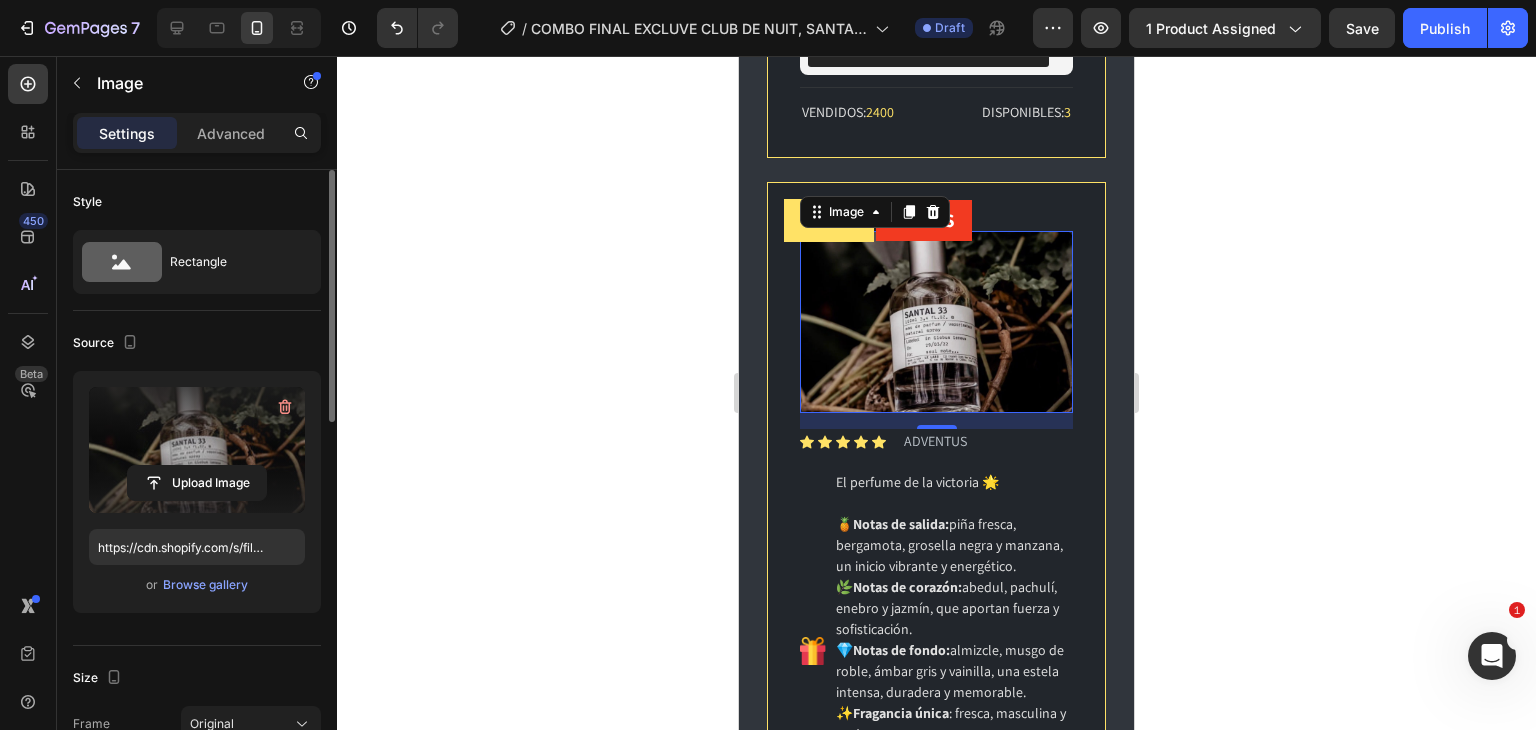 click 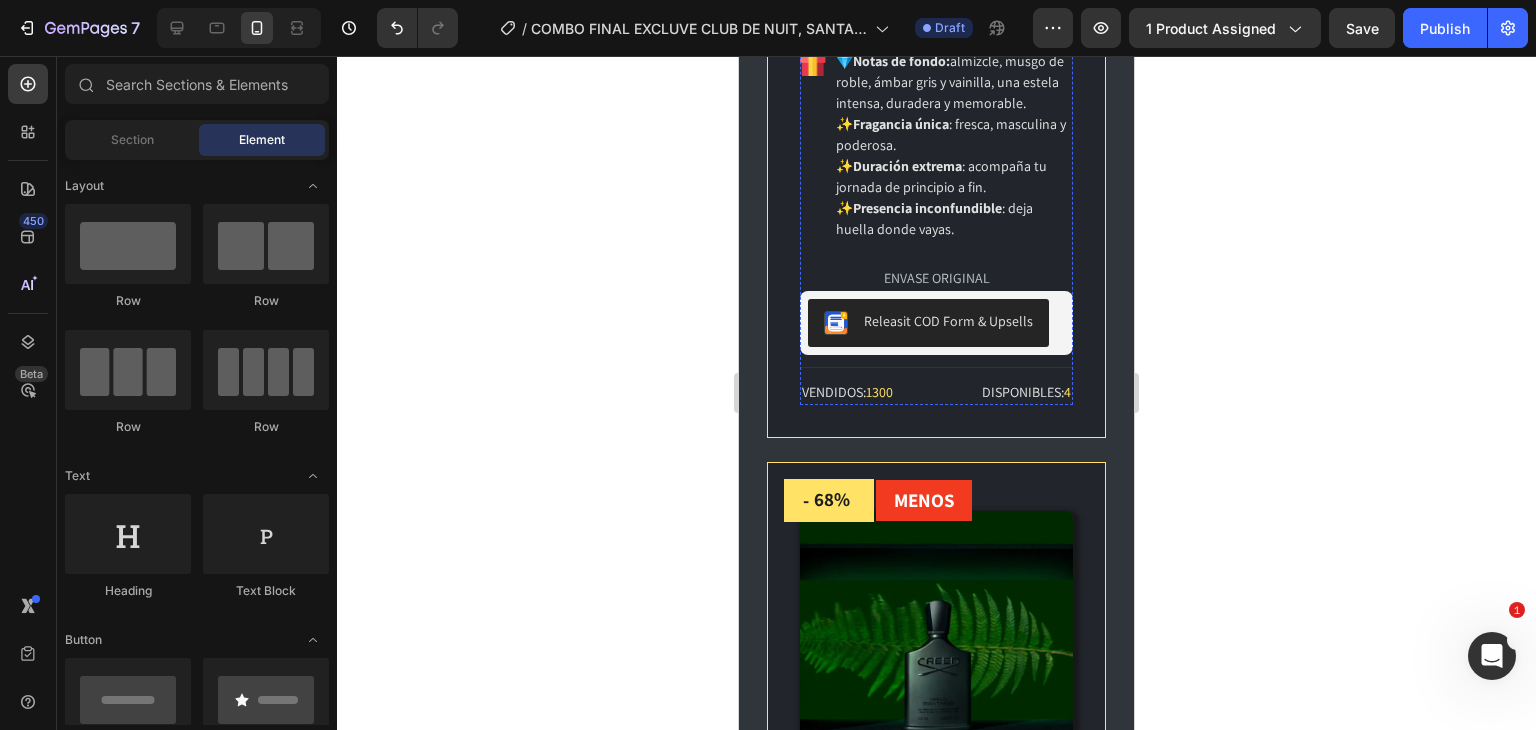 scroll, scrollTop: 3033, scrollLeft: 0, axis: vertical 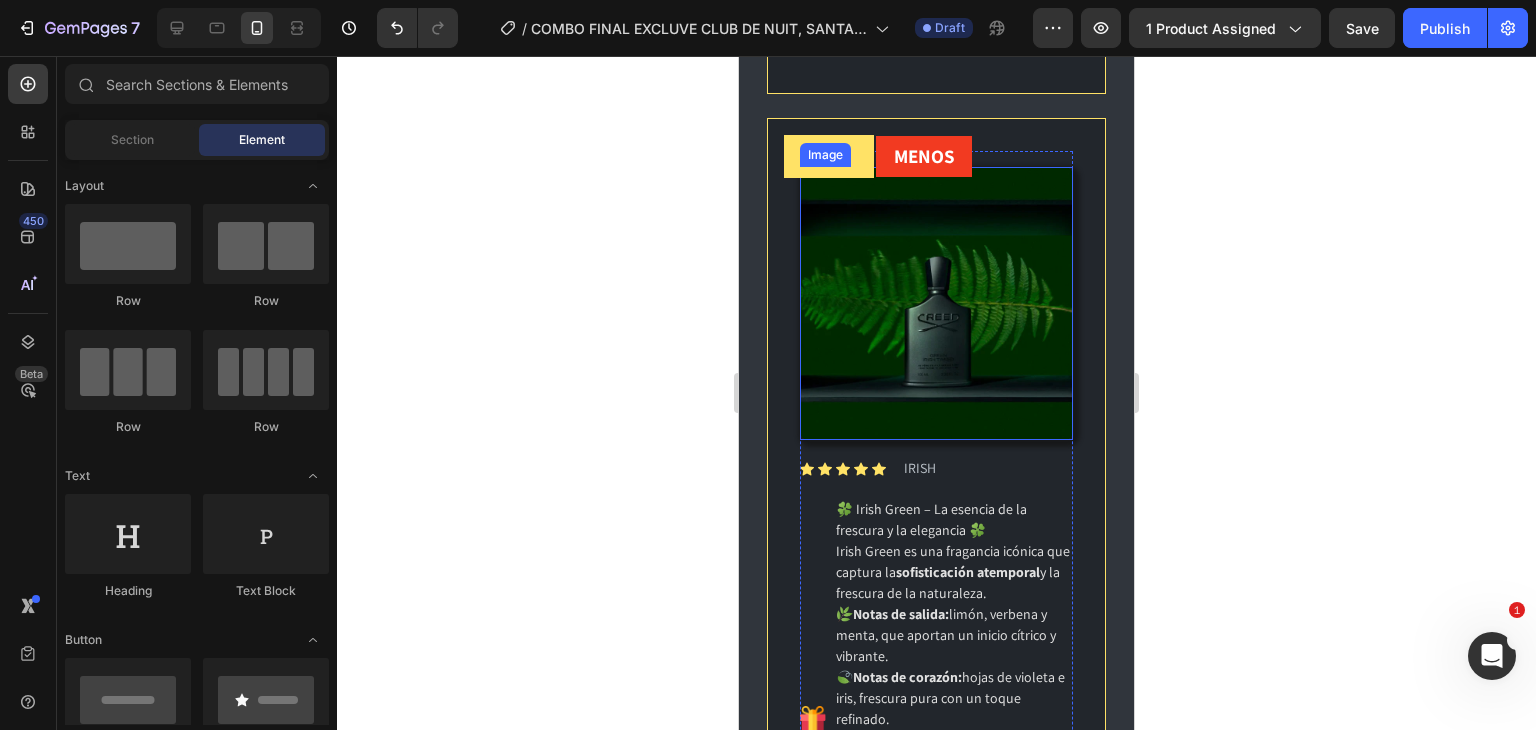 click at bounding box center [936, 303] 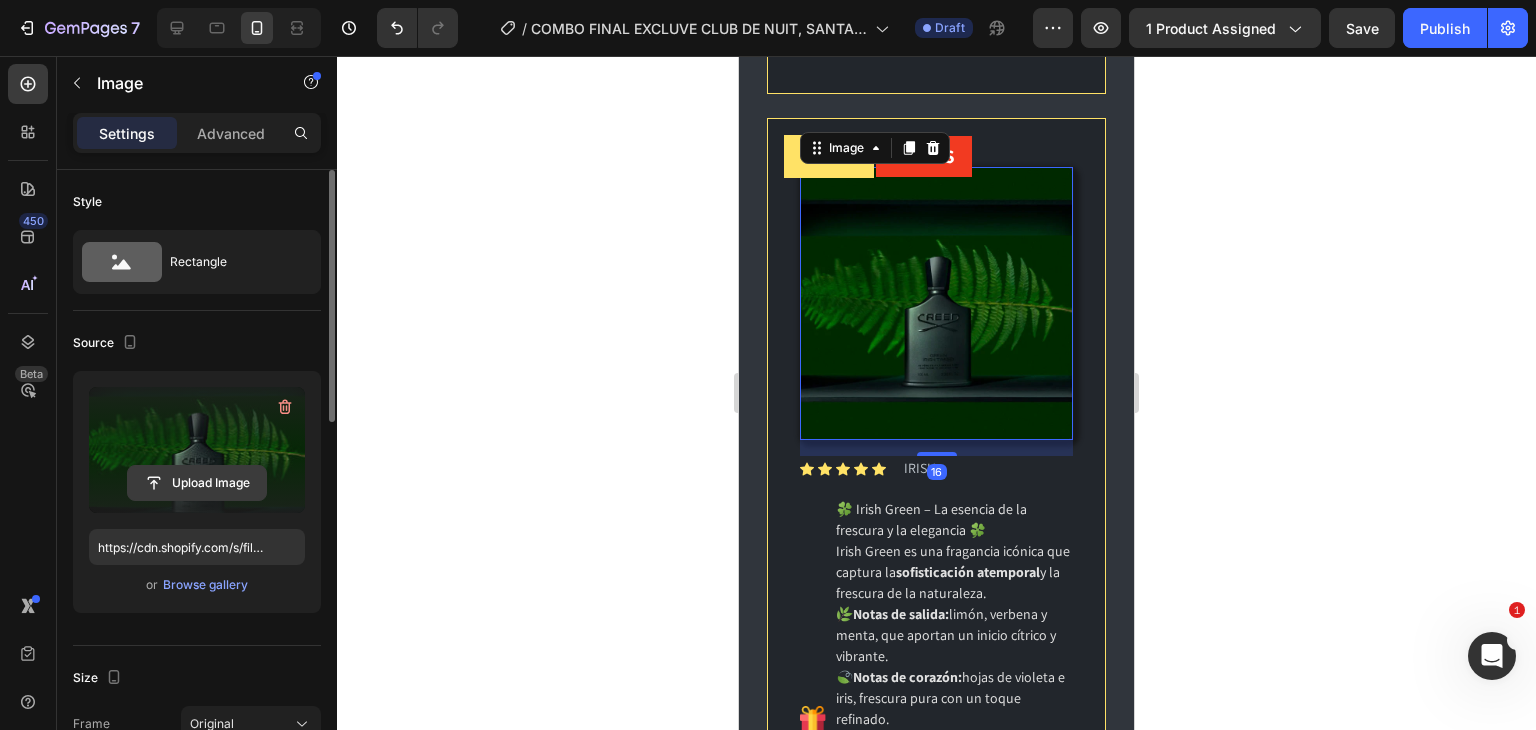 click 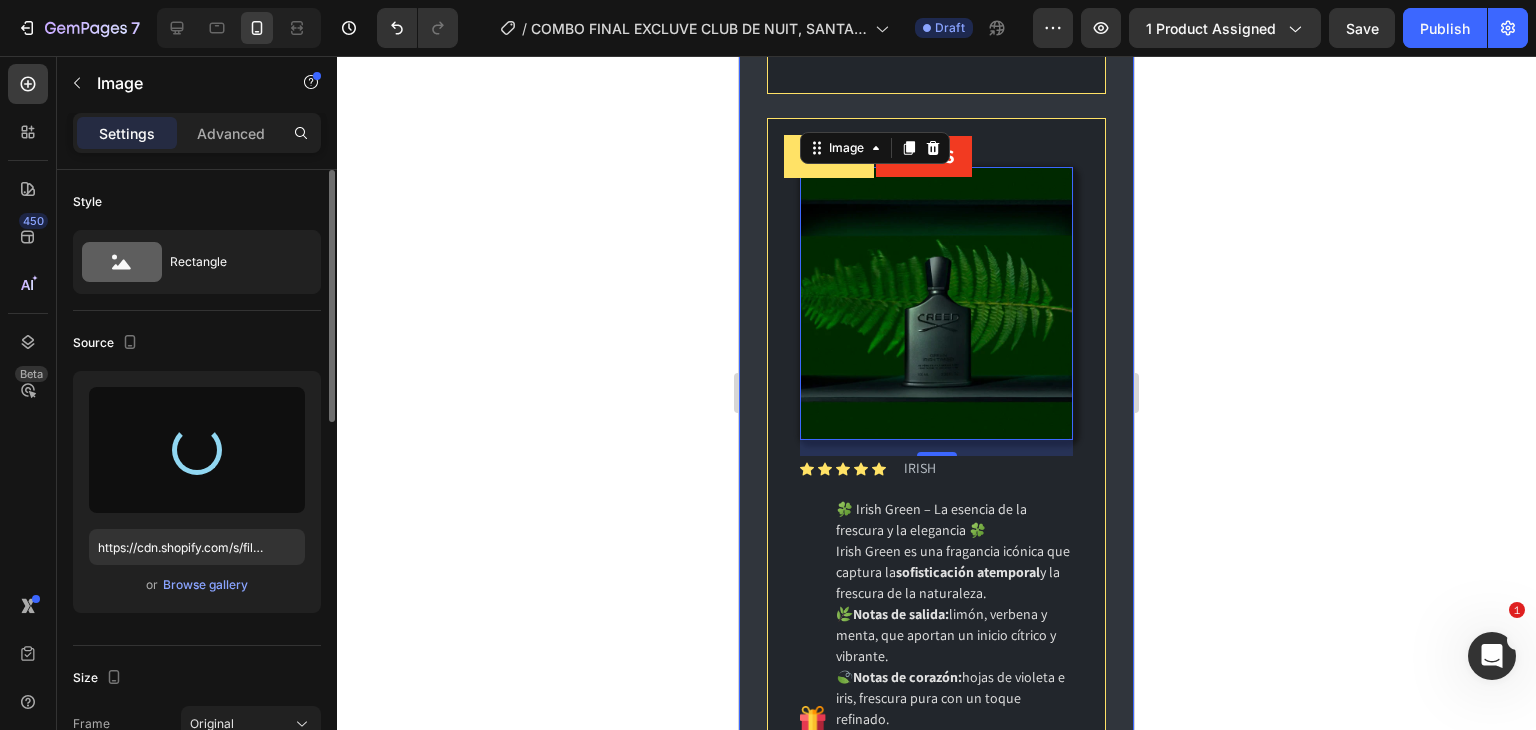 type on "https://cdn.shopify.com/s/files/1/0685/2241/0223/files/gempages_497888878590428041-e4d77da1-bdf6-4c0f-b5ae-cb2fd215b272.webp" 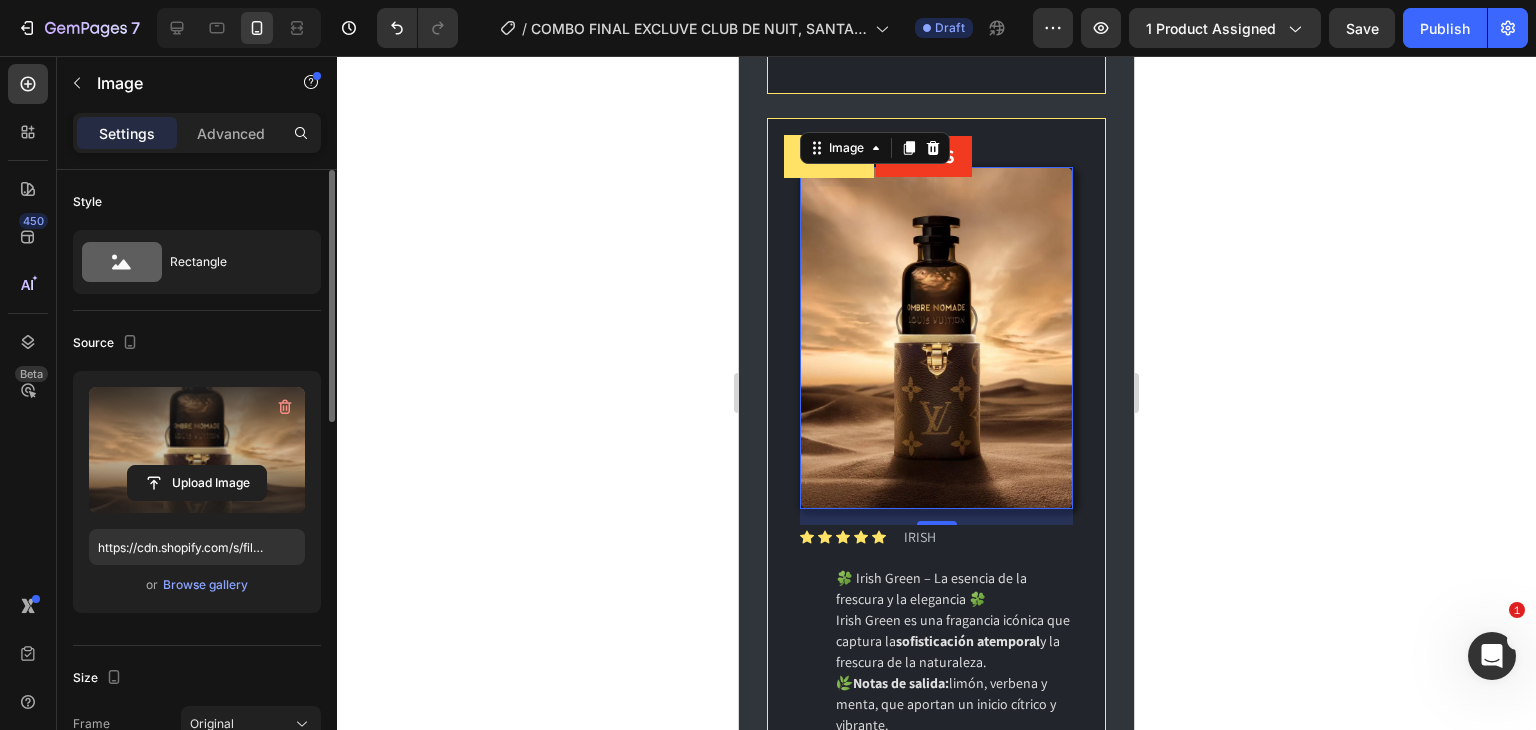 click 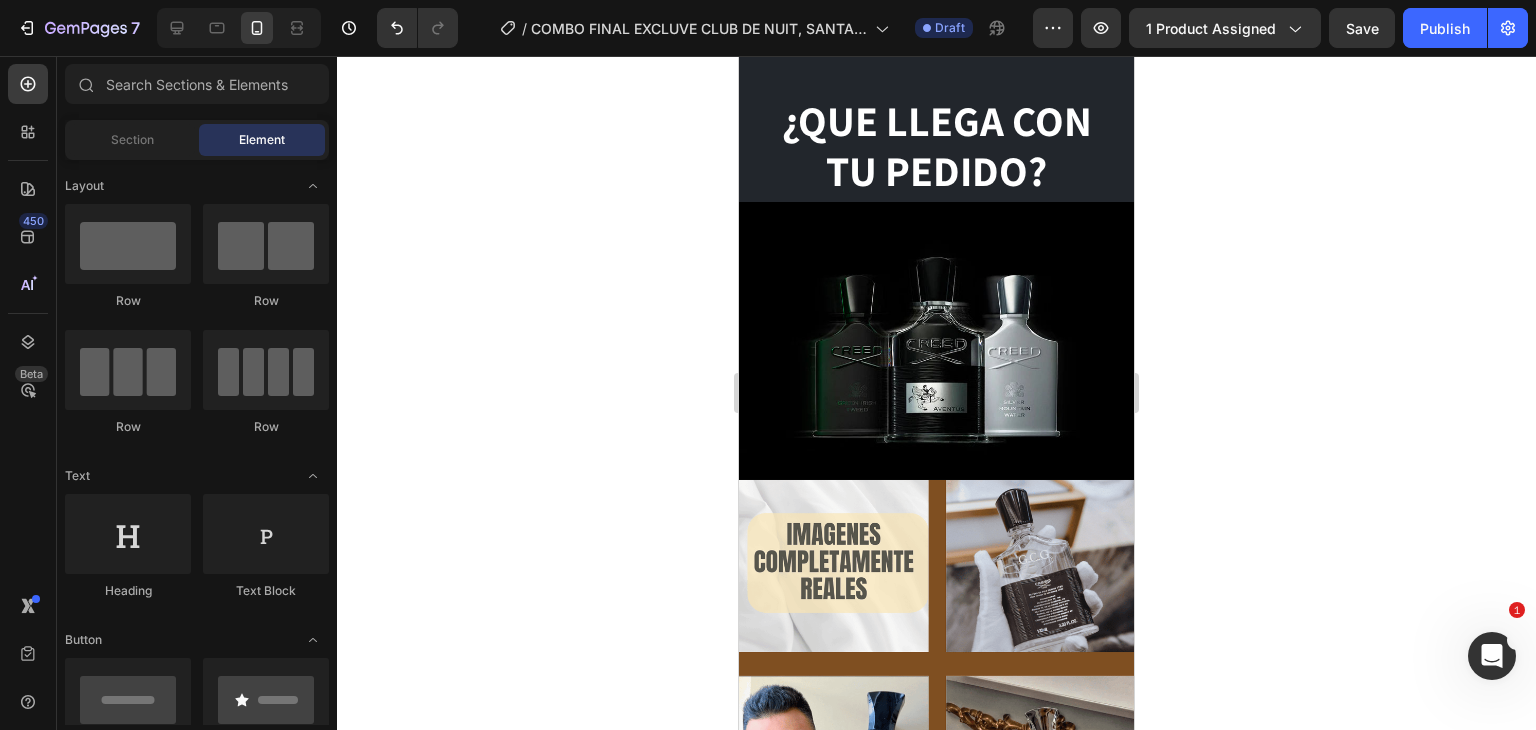 scroll, scrollTop: 4900, scrollLeft: 0, axis: vertical 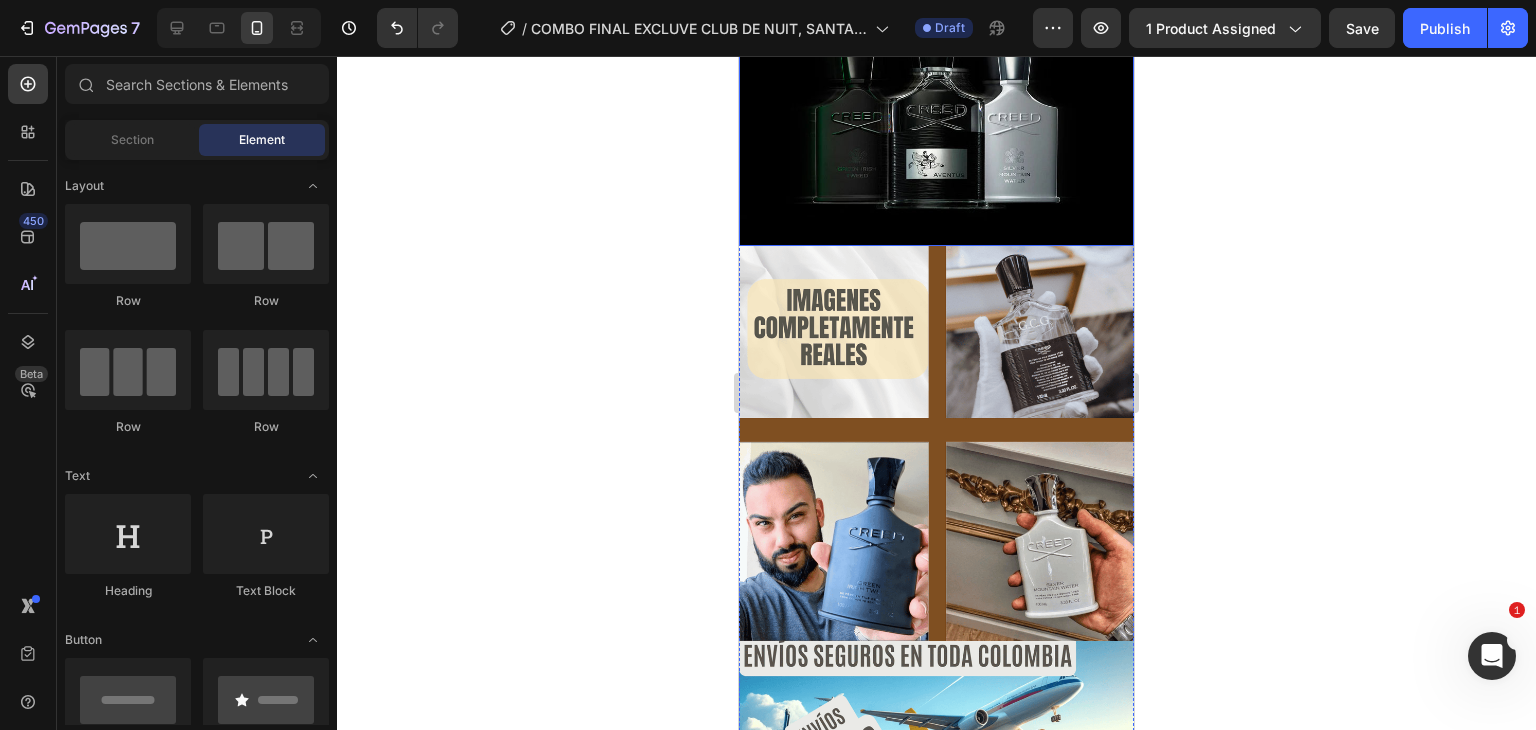 click at bounding box center [936, 107] 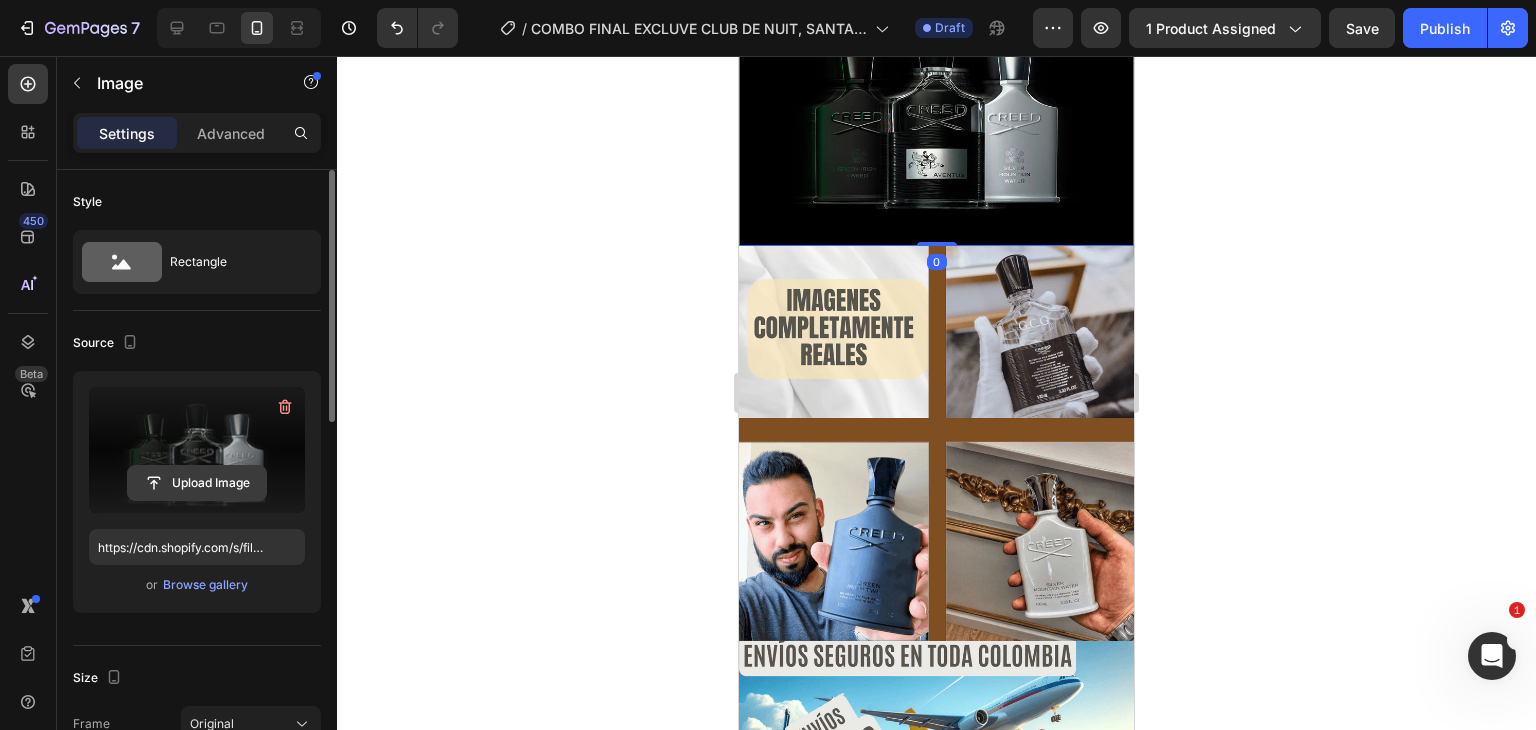 click 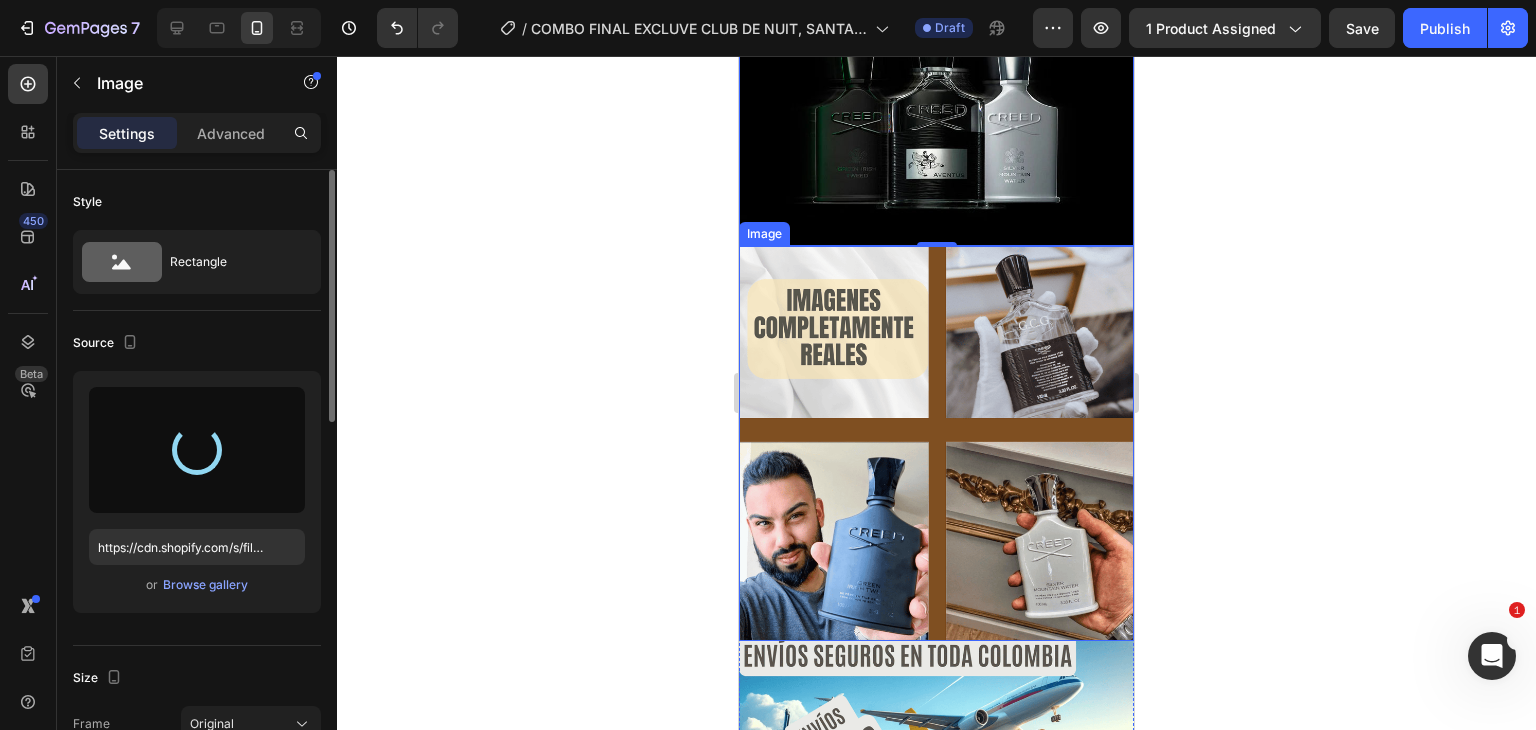 type on "https://cdn.shopify.com/s/files/1/0685/2241/0223/files/gempages_497888878590428041-c73badf7-477e-4c29-86a9-506775a4b40f.png" 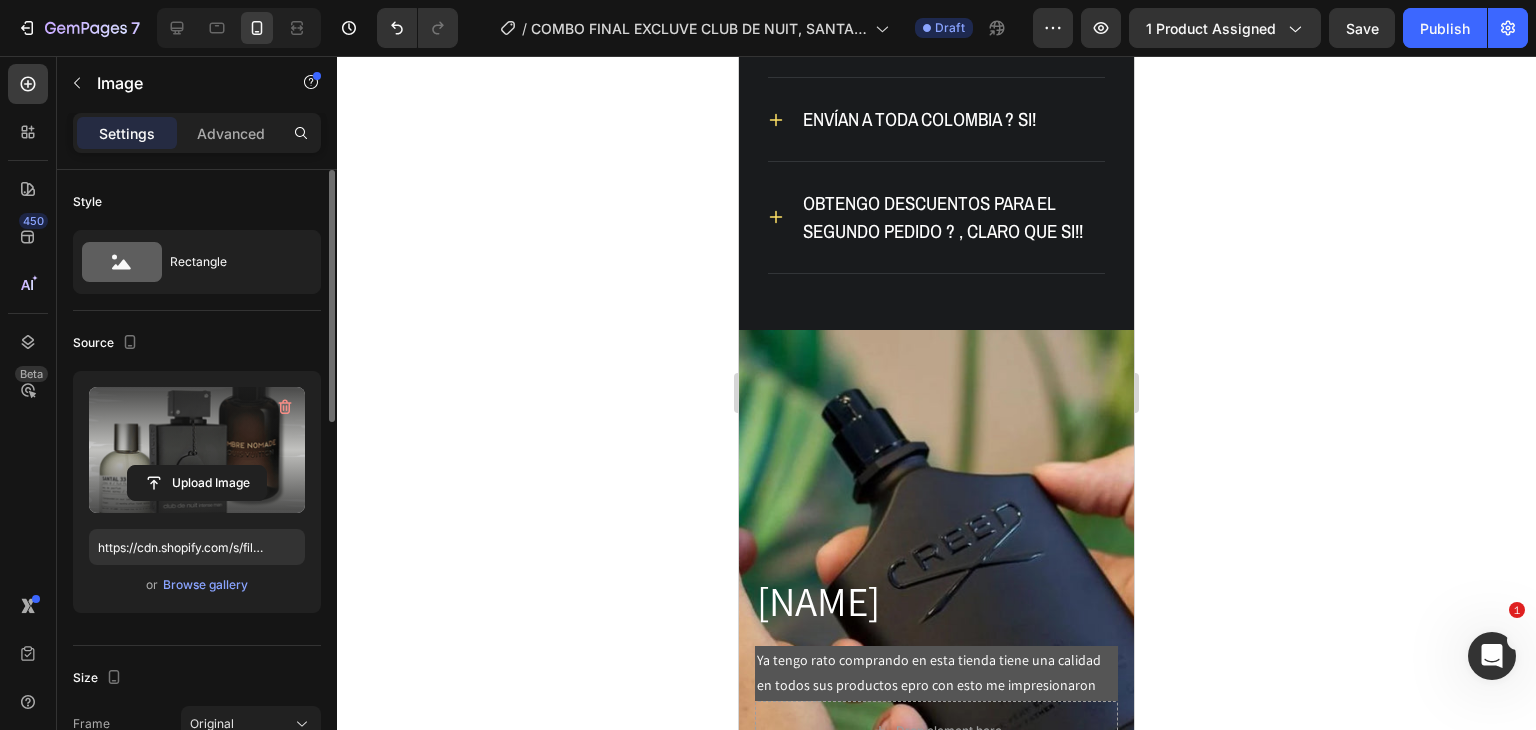 scroll, scrollTop: 6500, scrollLeft: 0, axis: vertical 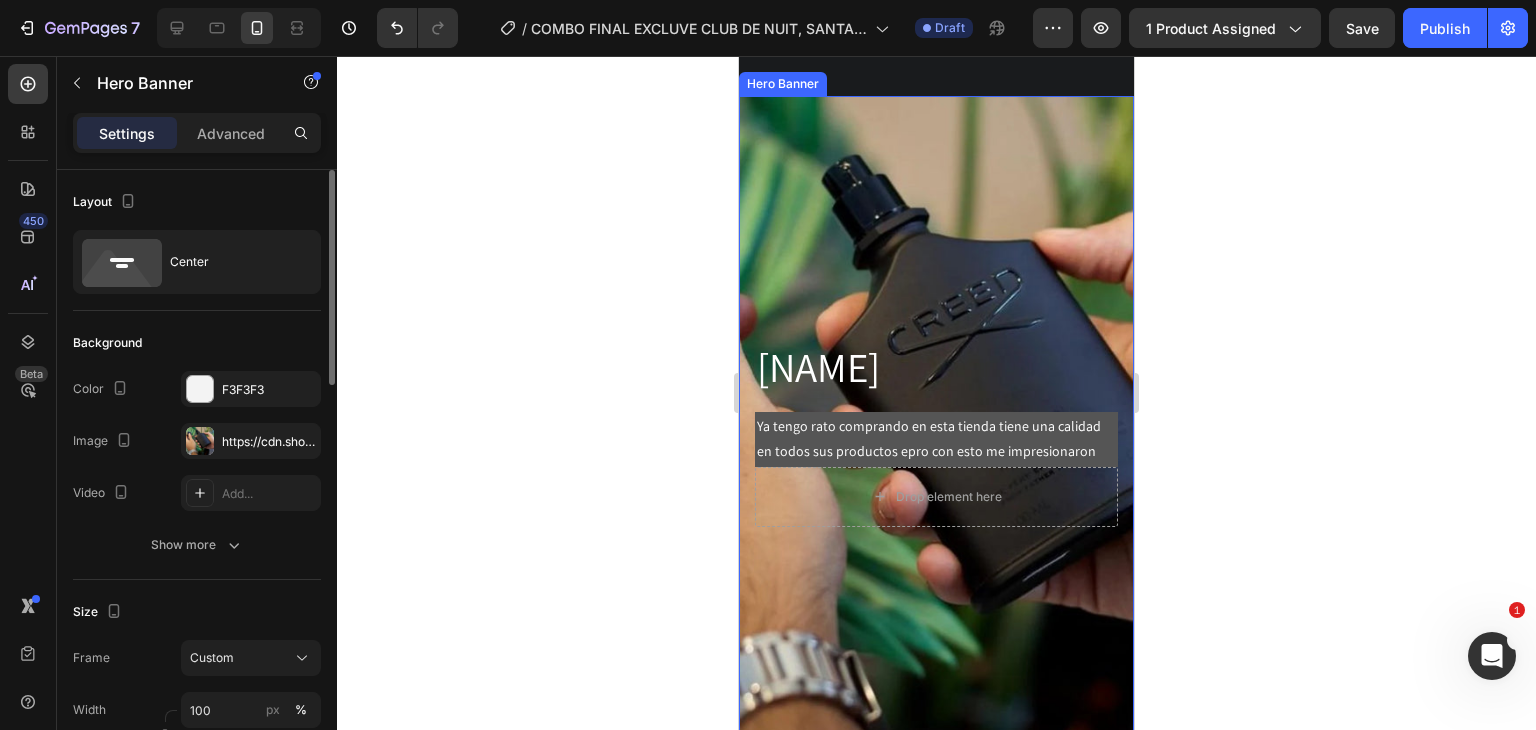 click at bounding box center (936, 433) 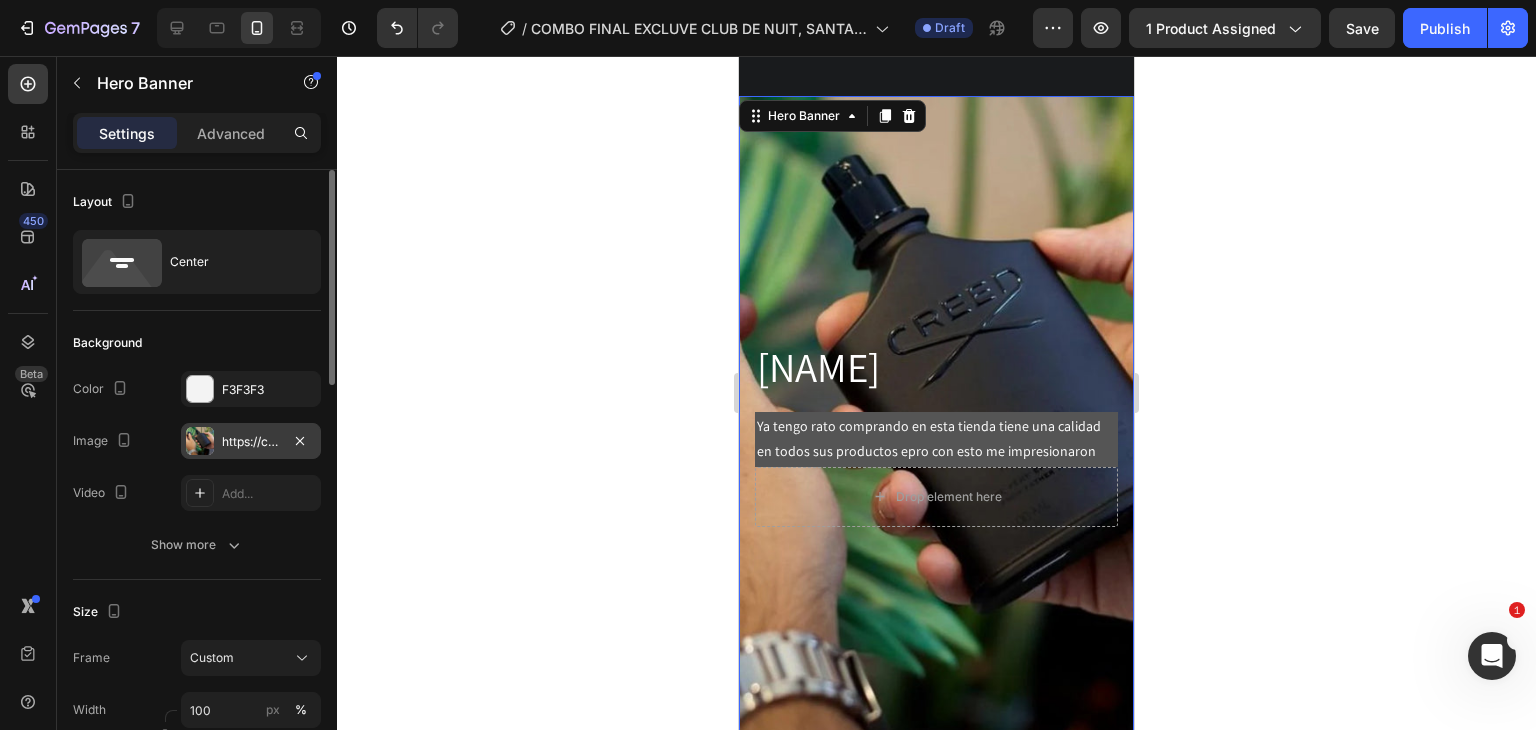 click on "https://cdn.shopify.com/s/files/1/0685/2241/0223/files/gempages_497888878590428041-e3cffefb-85e1-49b6-a7ce-c10ab128725b.webp" at bounding box center [251, 442] 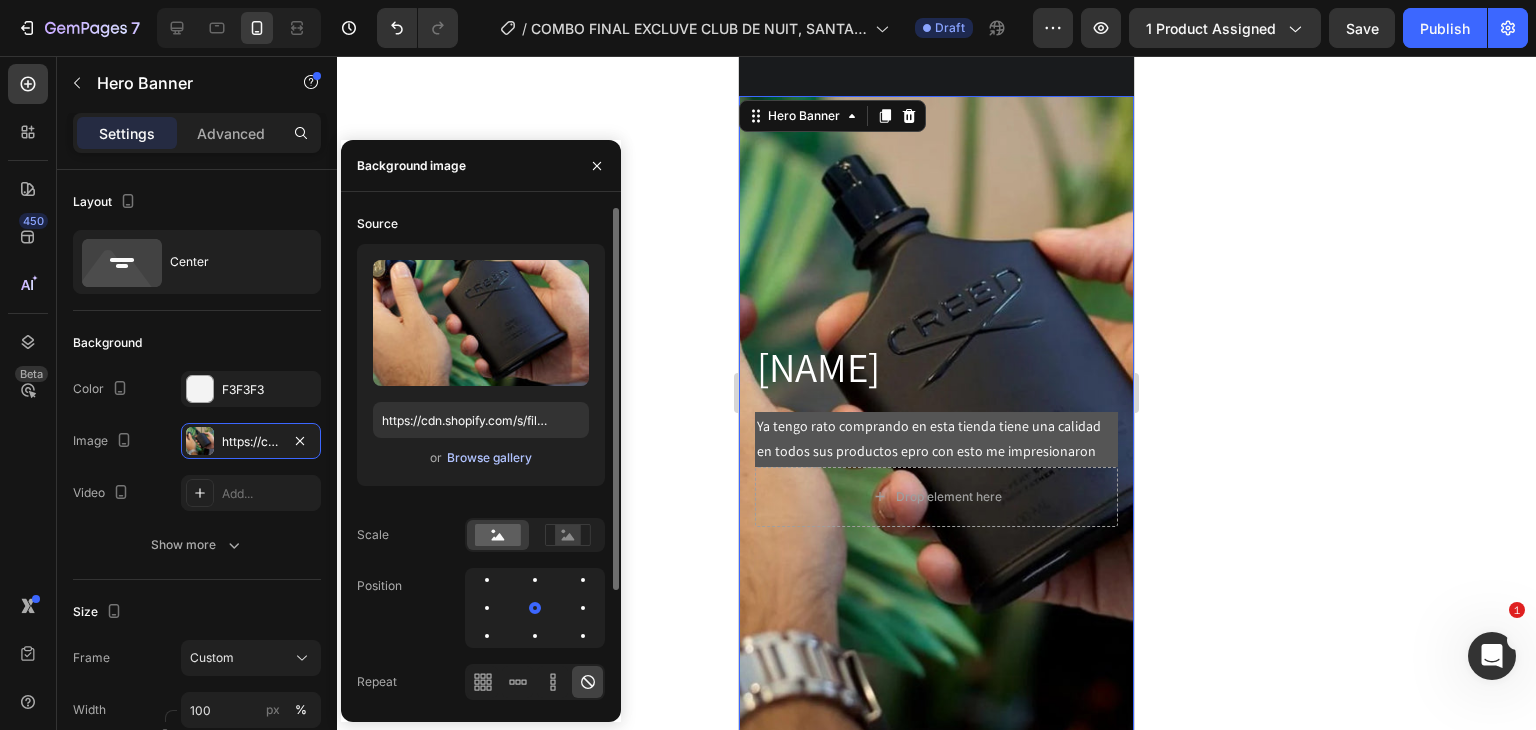 click on "Browse gallery" at bounding box center (489, 458) 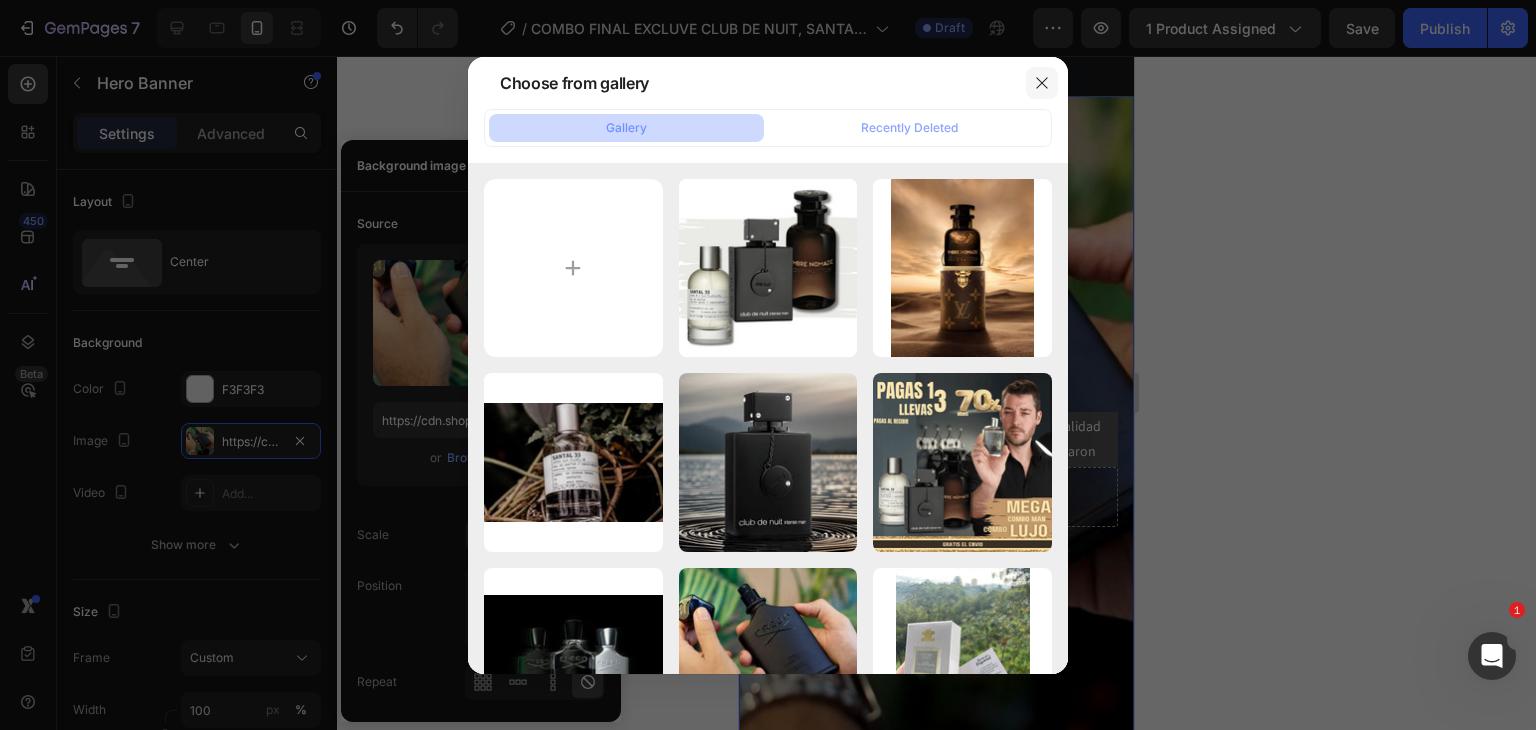 click 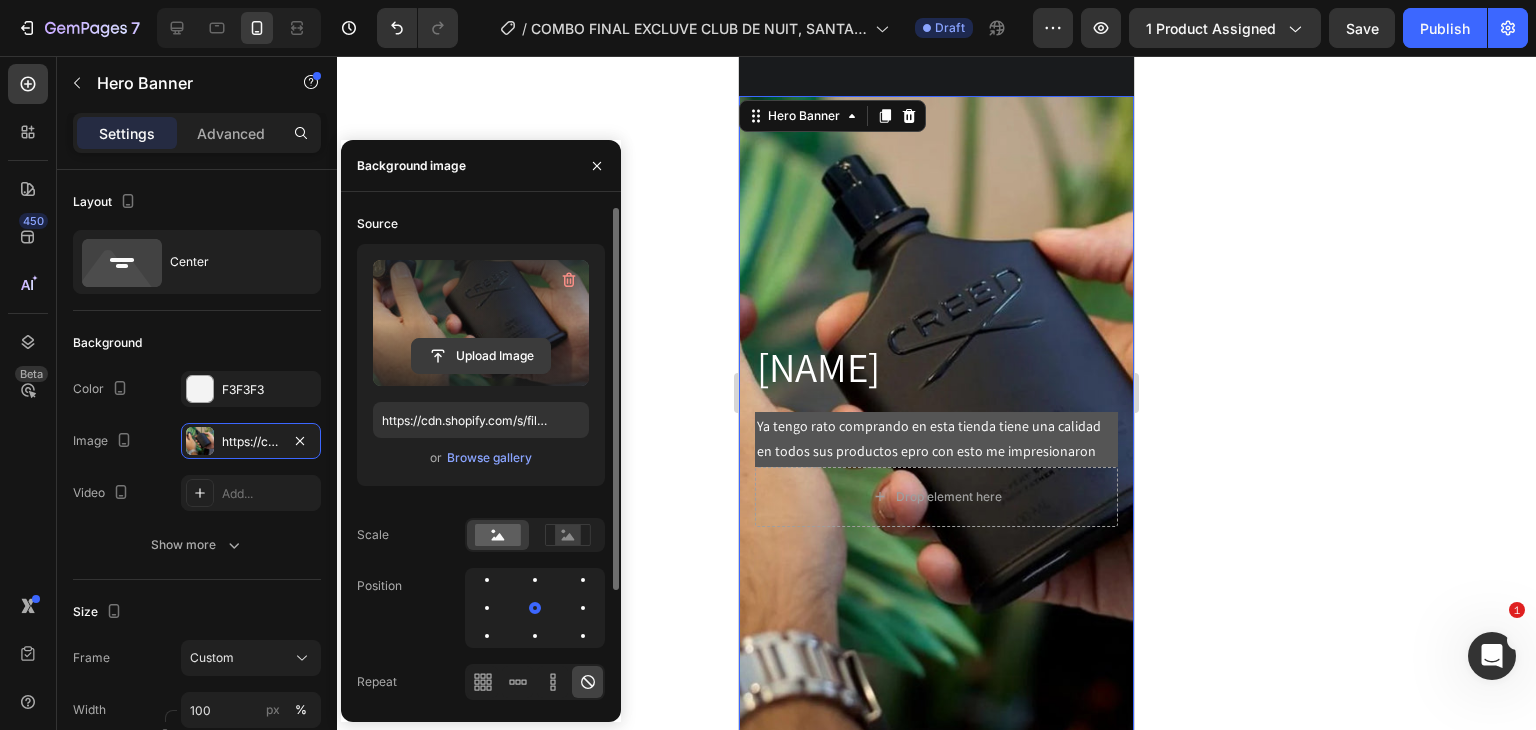 click 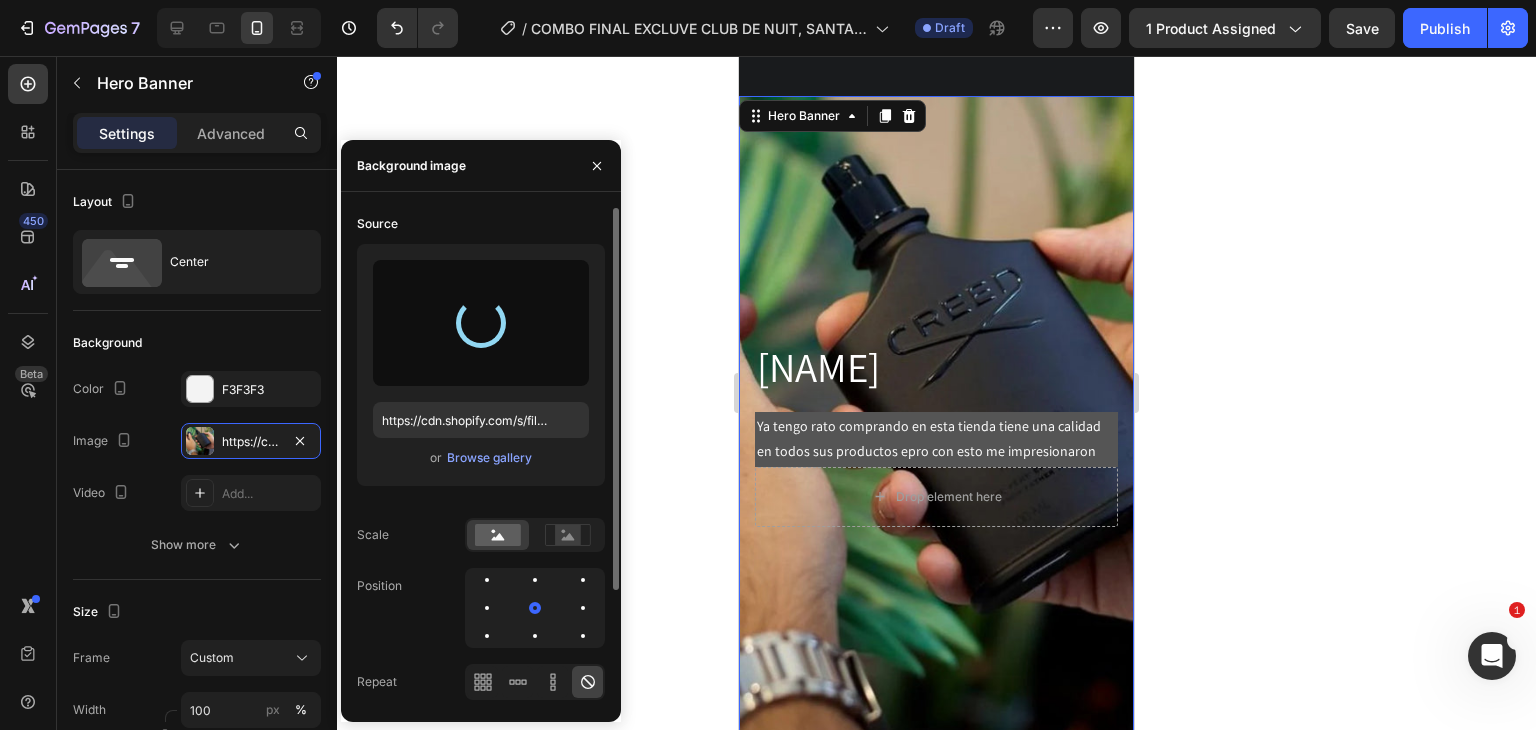 type on "https://cdn.shopify.com/s/files/1/0685/2241/0223/files/gempages_497888878590428041-2316b912-3fe0-467e-95b2-12aa4c013633.webp" 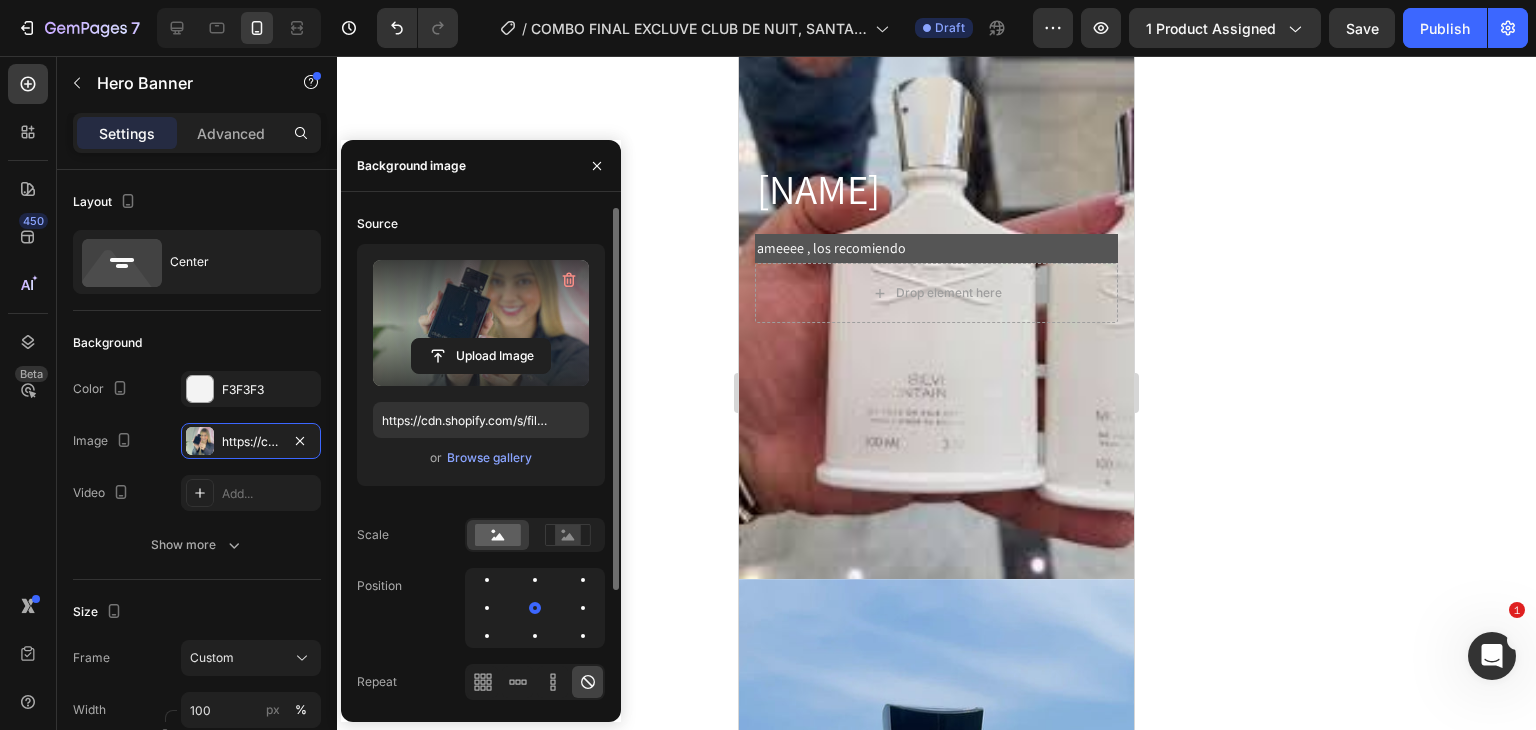 scroll, scrollTop: 7432, scrollLeft: 0, axis: vertical 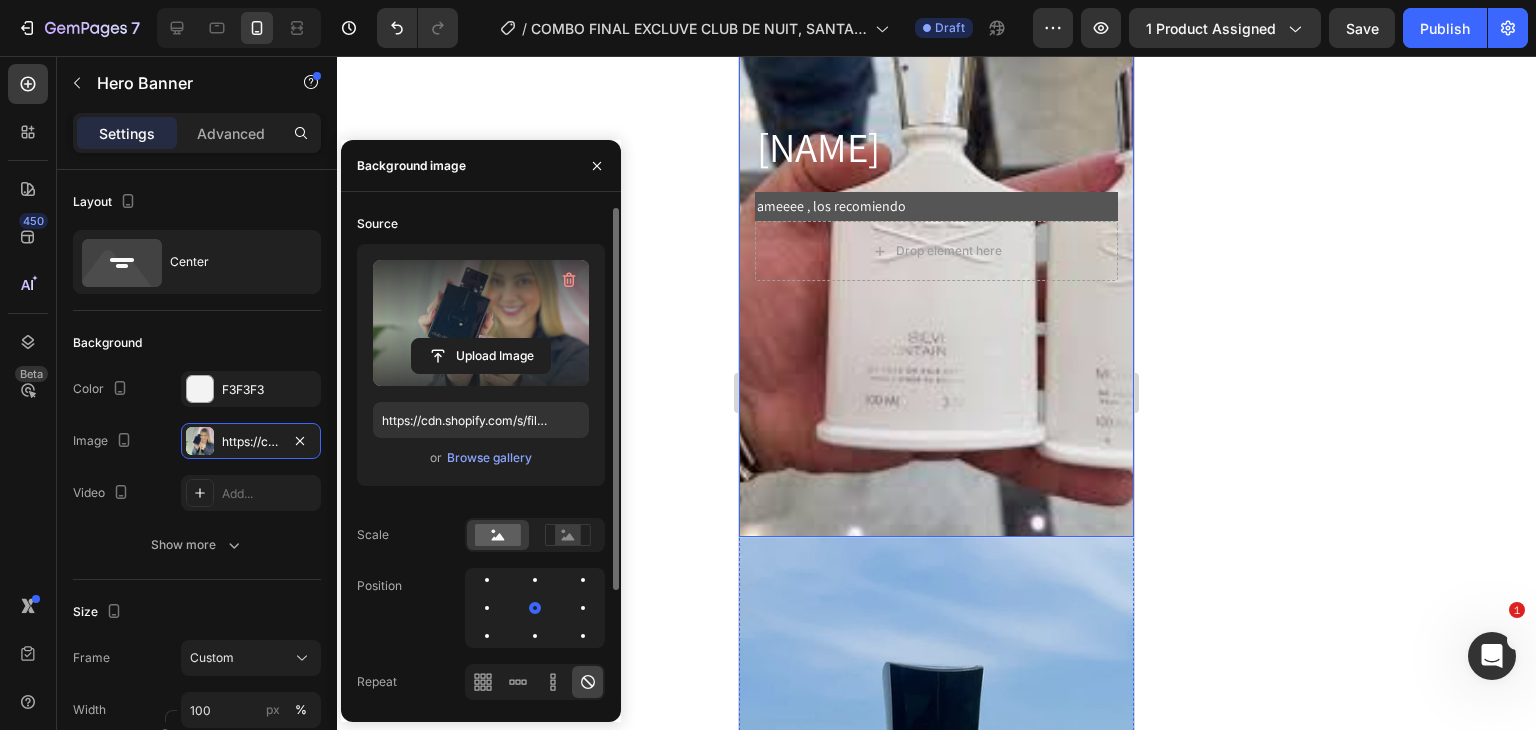 click at bounding box center (936, 200) 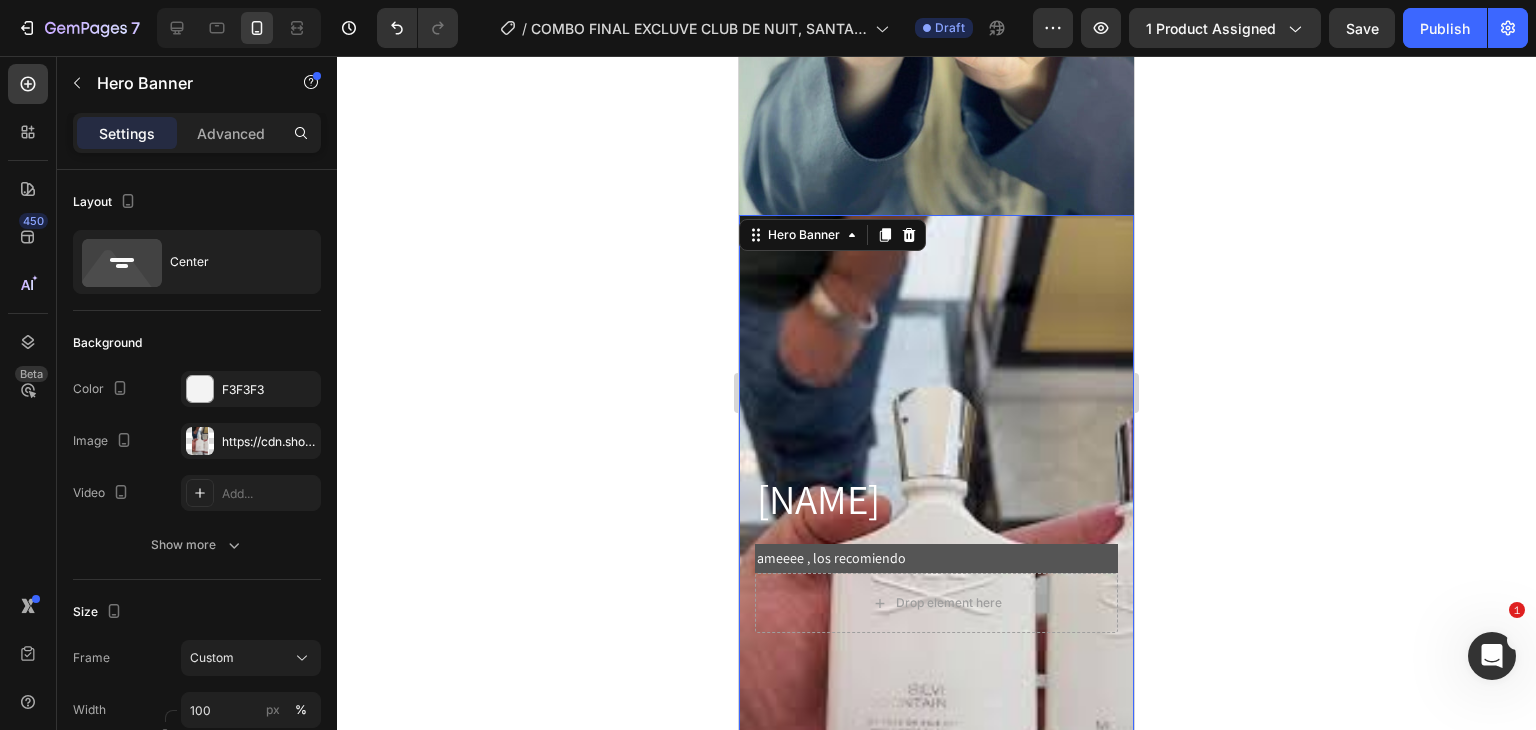 scroll, scrollTop: 6732, scrollLeft: 0, axis: vertical 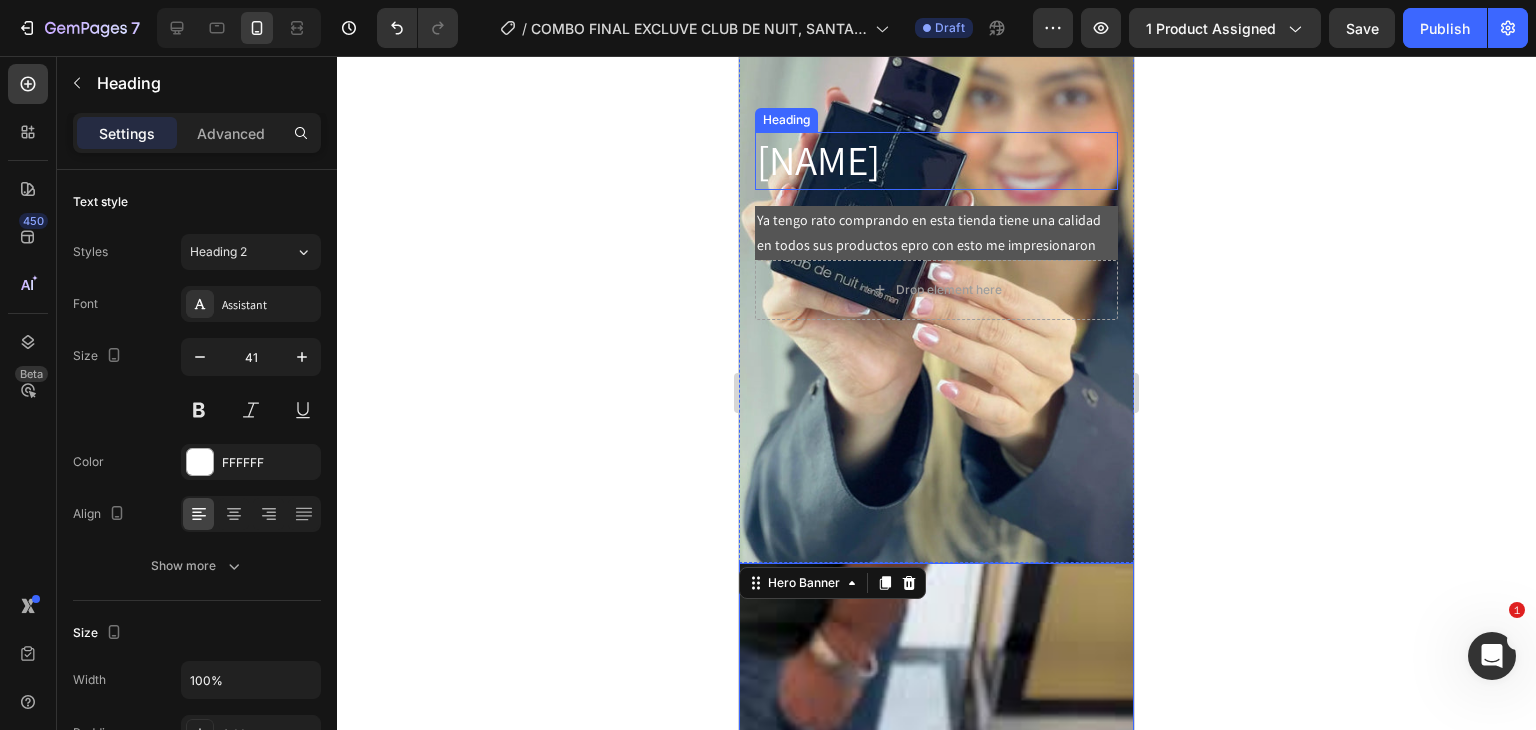 click on "[NAME]" at bounding box center (936, 160) 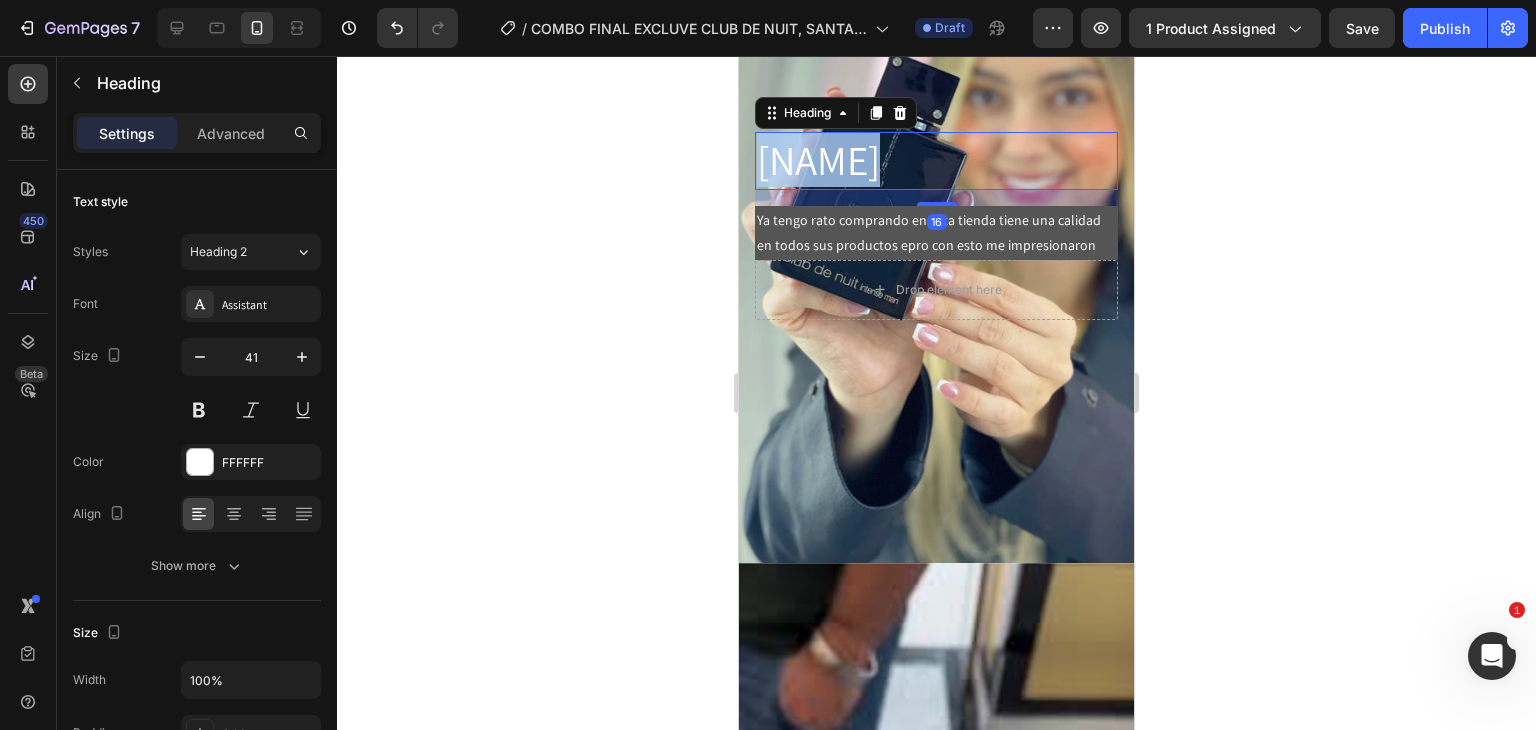 click on "[NAME]" at bounding box center [936, 160] 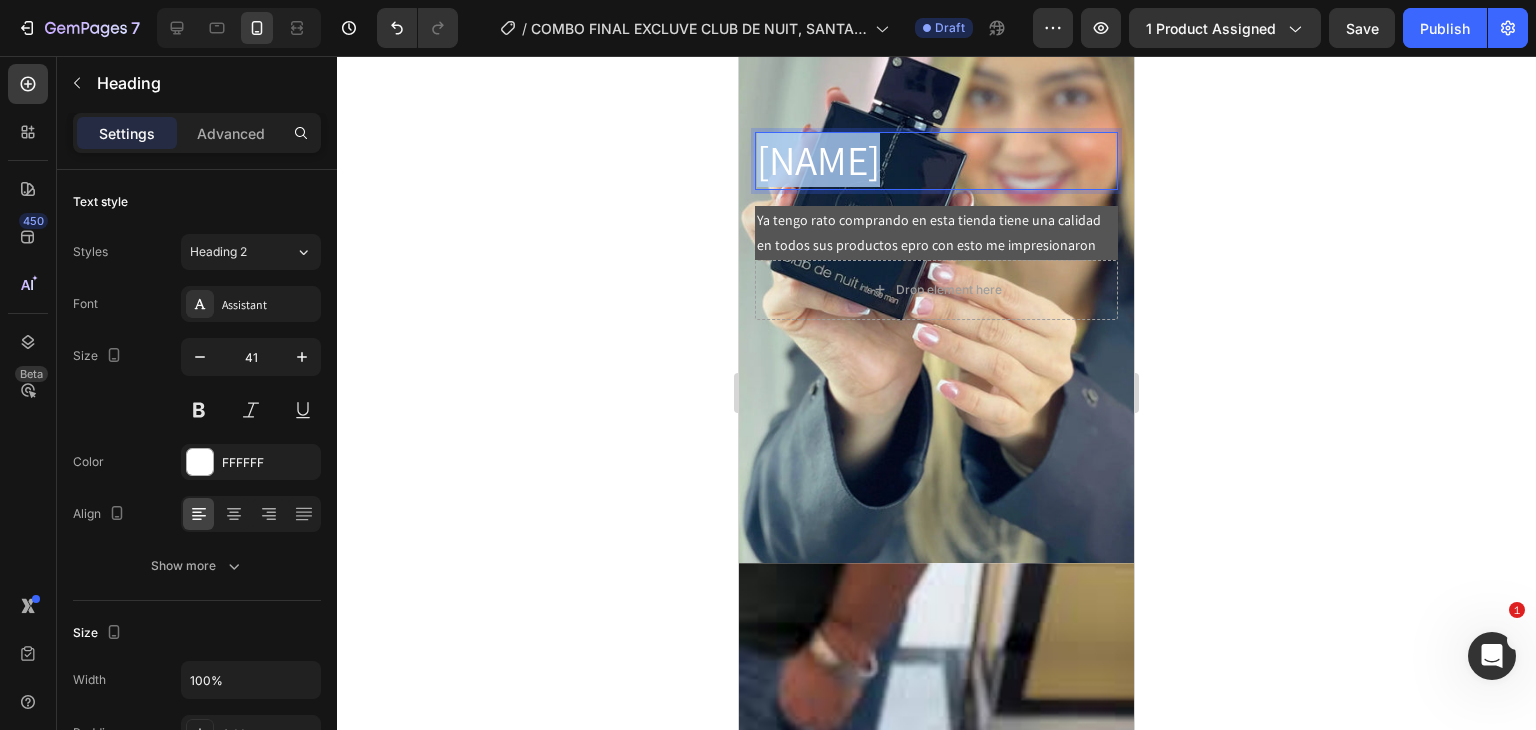 click on "[NAME]" at bounding box center [936, 160] 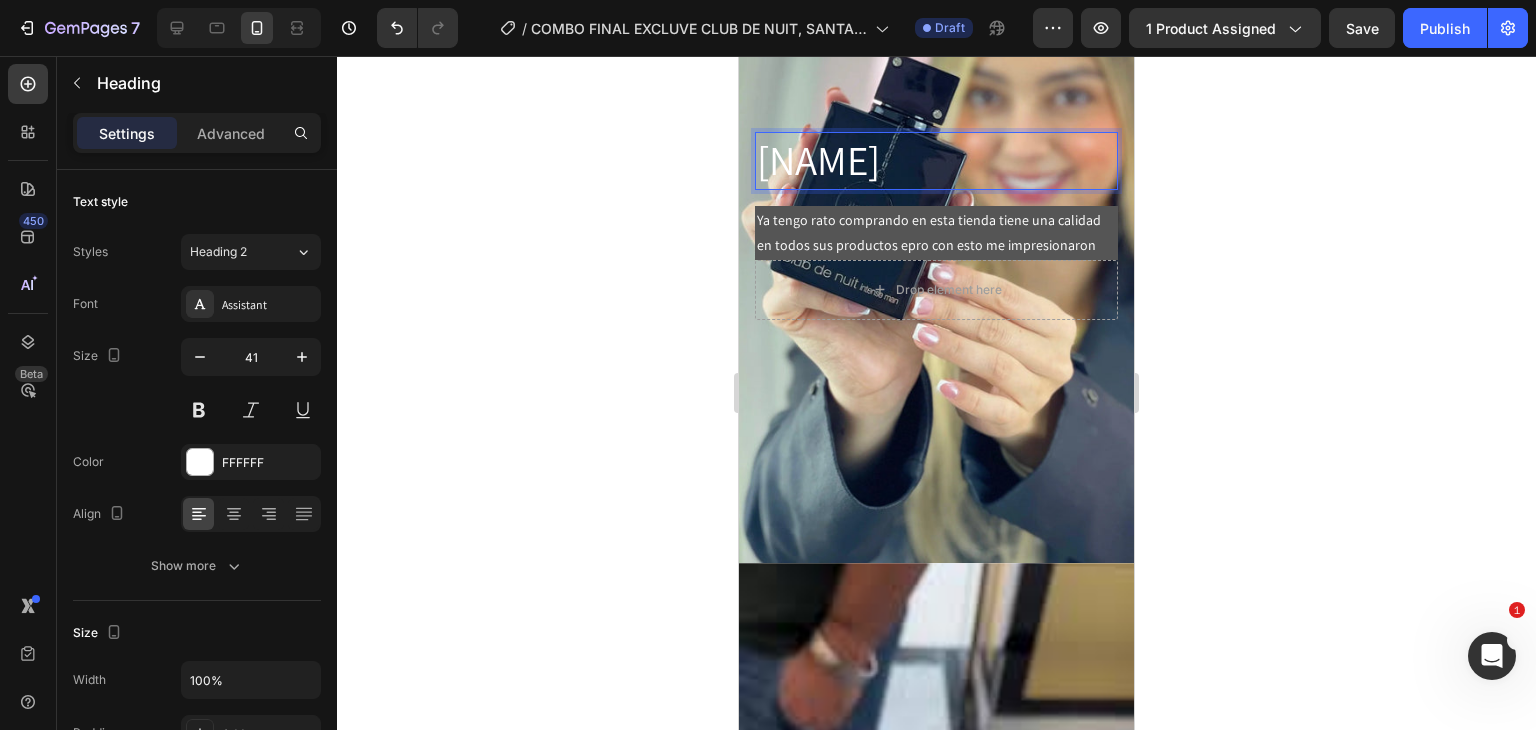 click 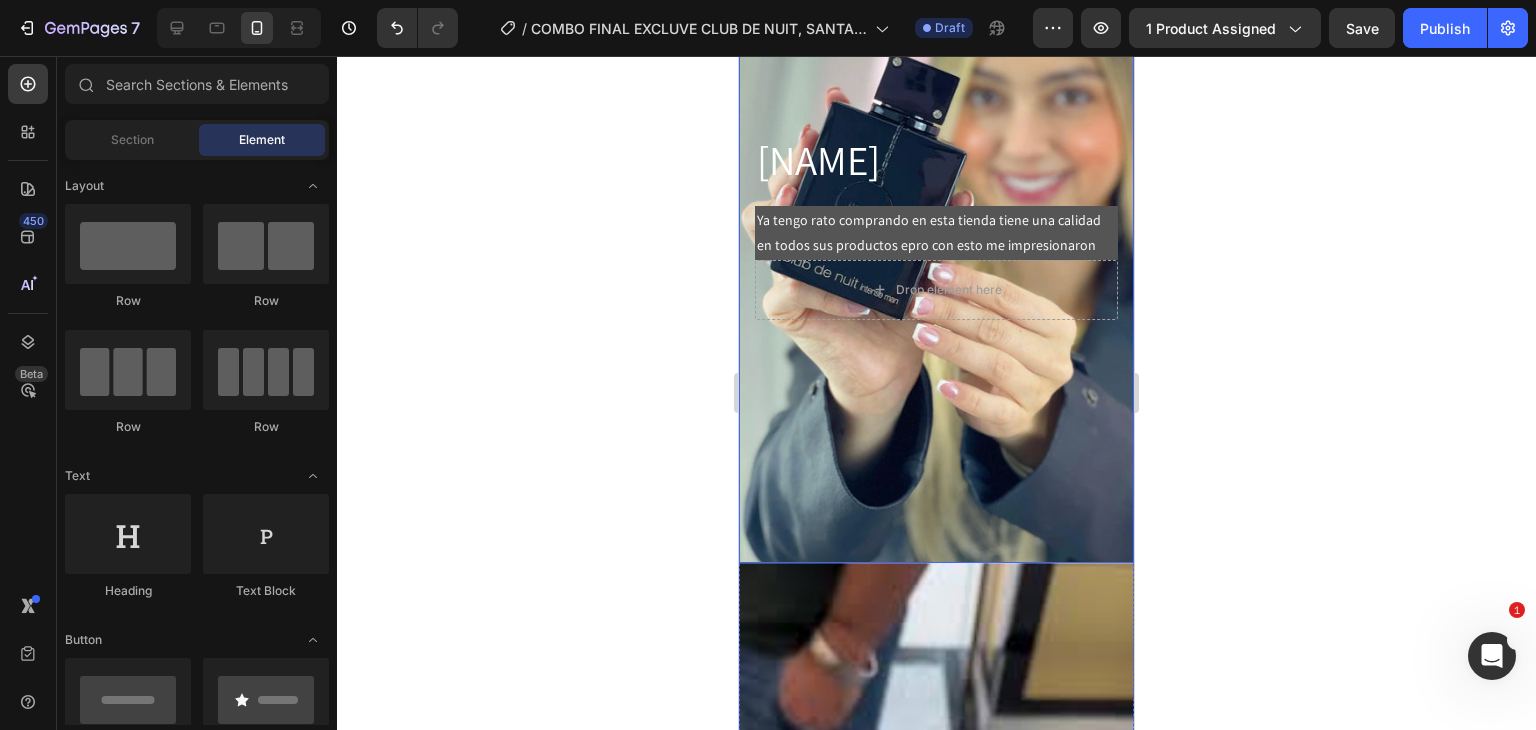 scroll, scrollTop: 7200, scrollLeft: 0, axis: vertical 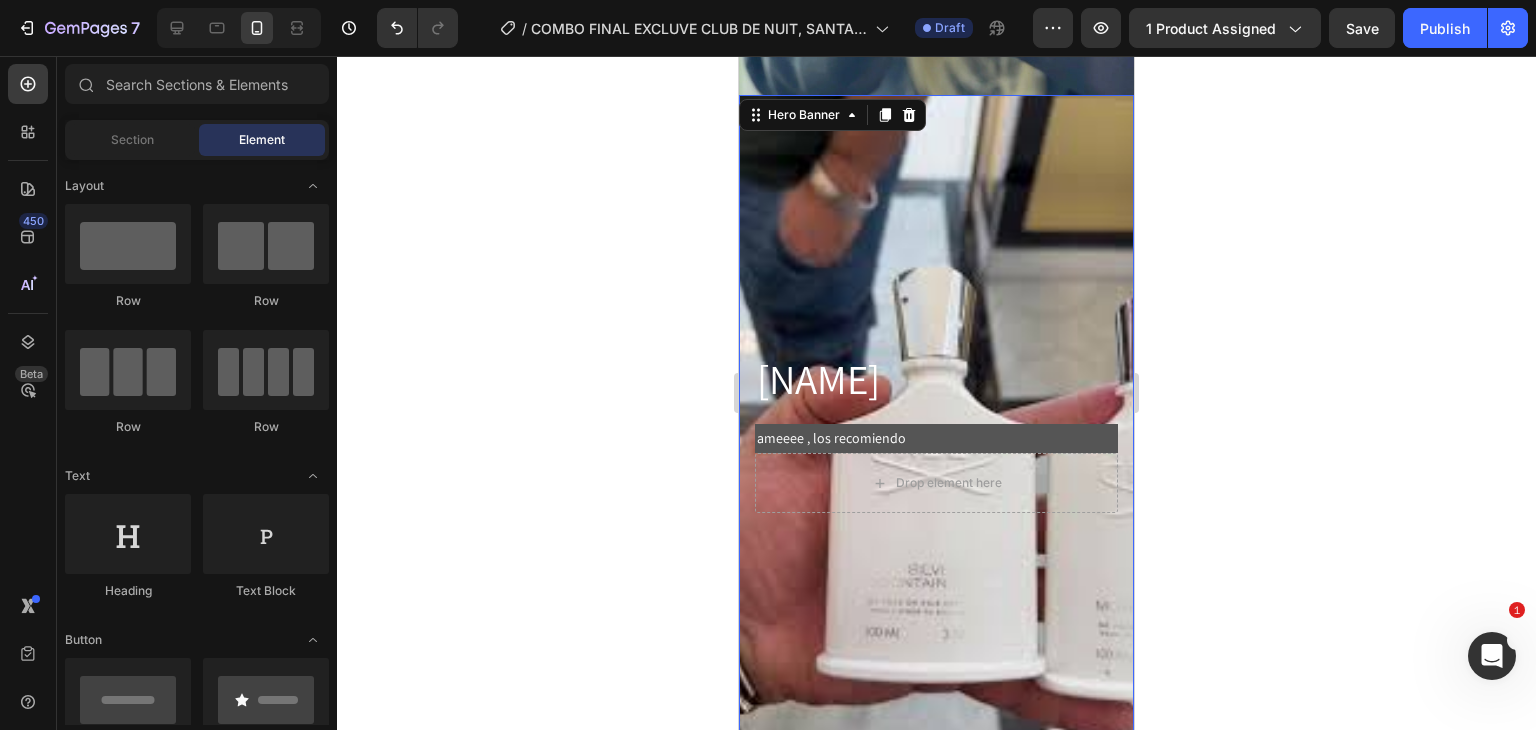 click at bounding box center (936, 432) 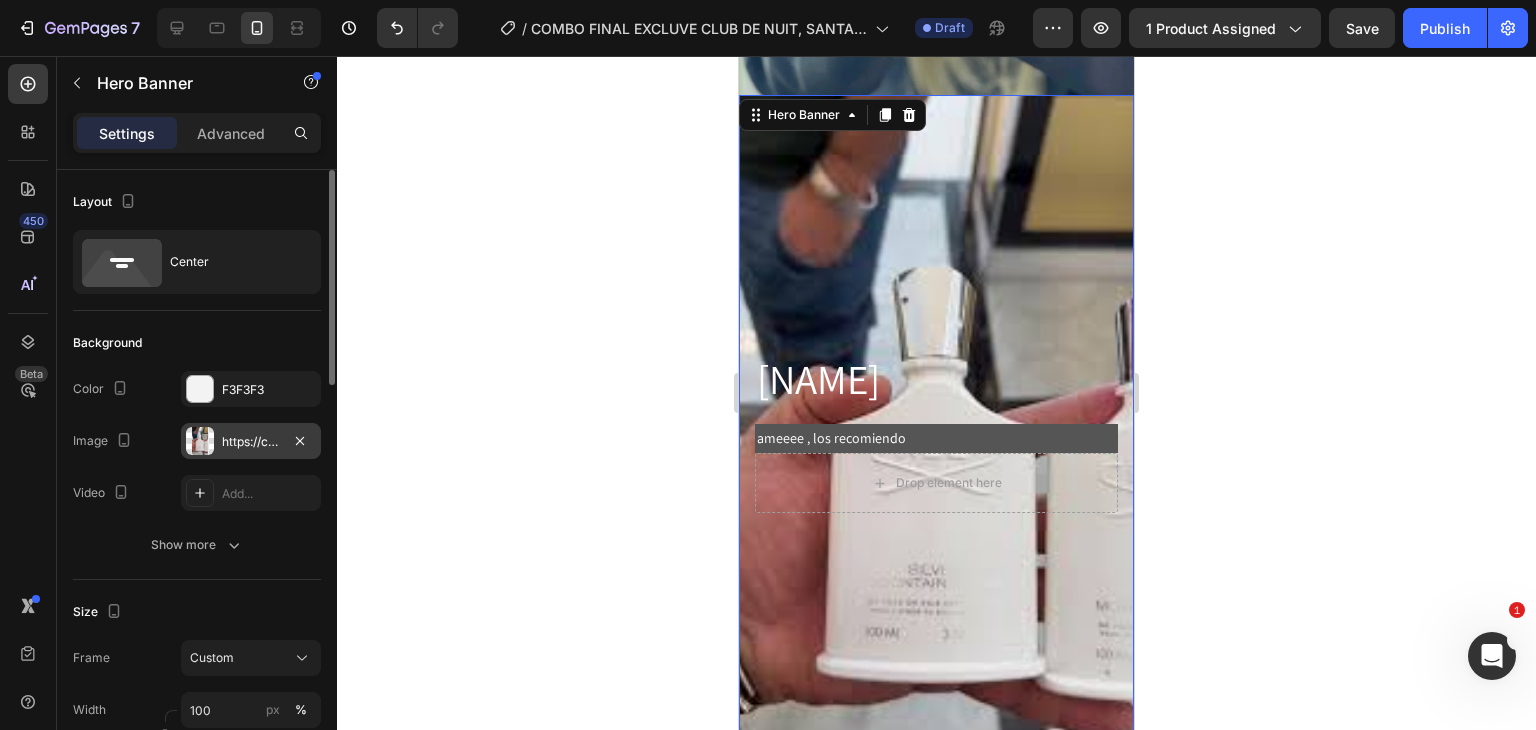 click on "https://cdn.shopify.com/s/files/1/0685/2241/0223/files/gempages_497888878590428041-49bc971c-5eee-4854-98cd-6c003d5d4a3d.jpg" at bounding box center (251, 442) 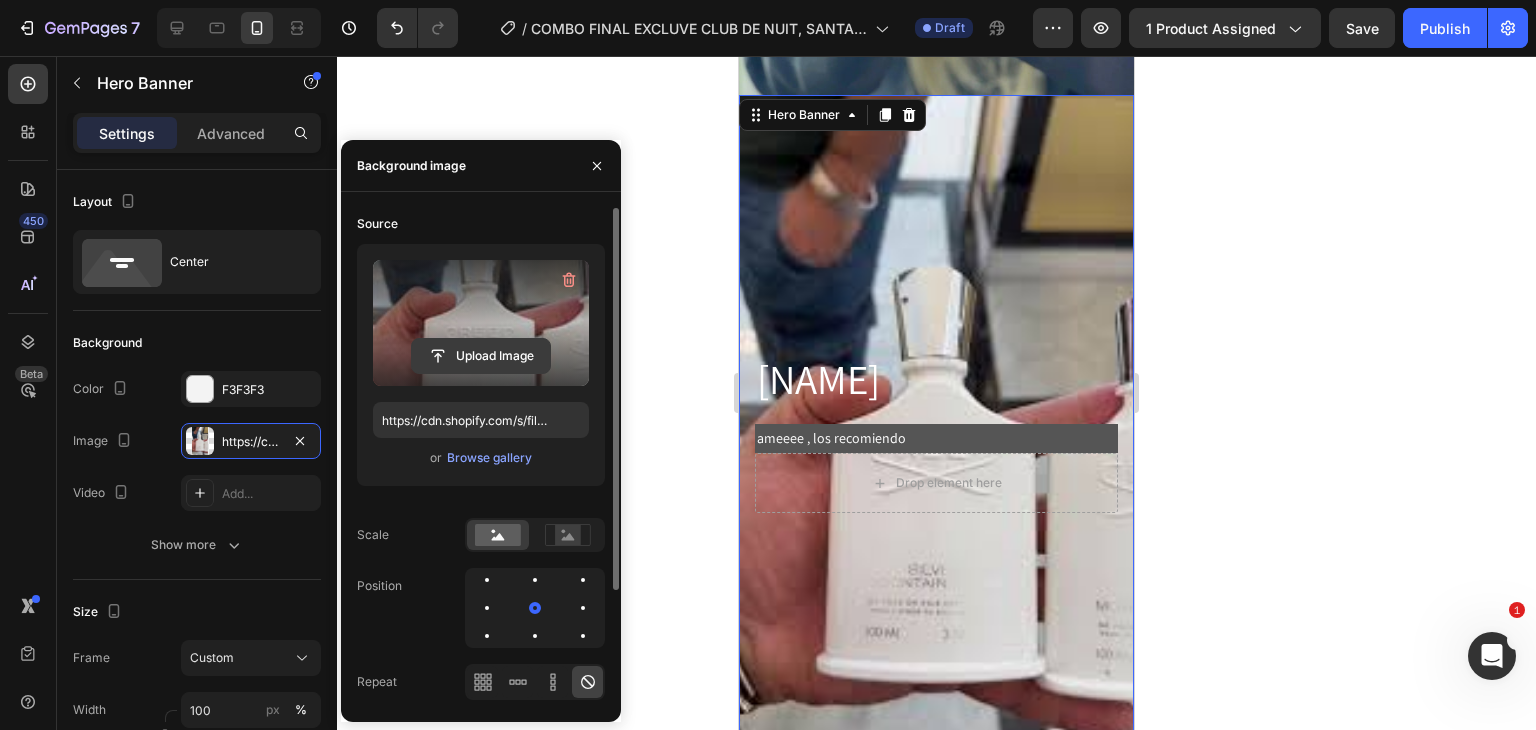 click 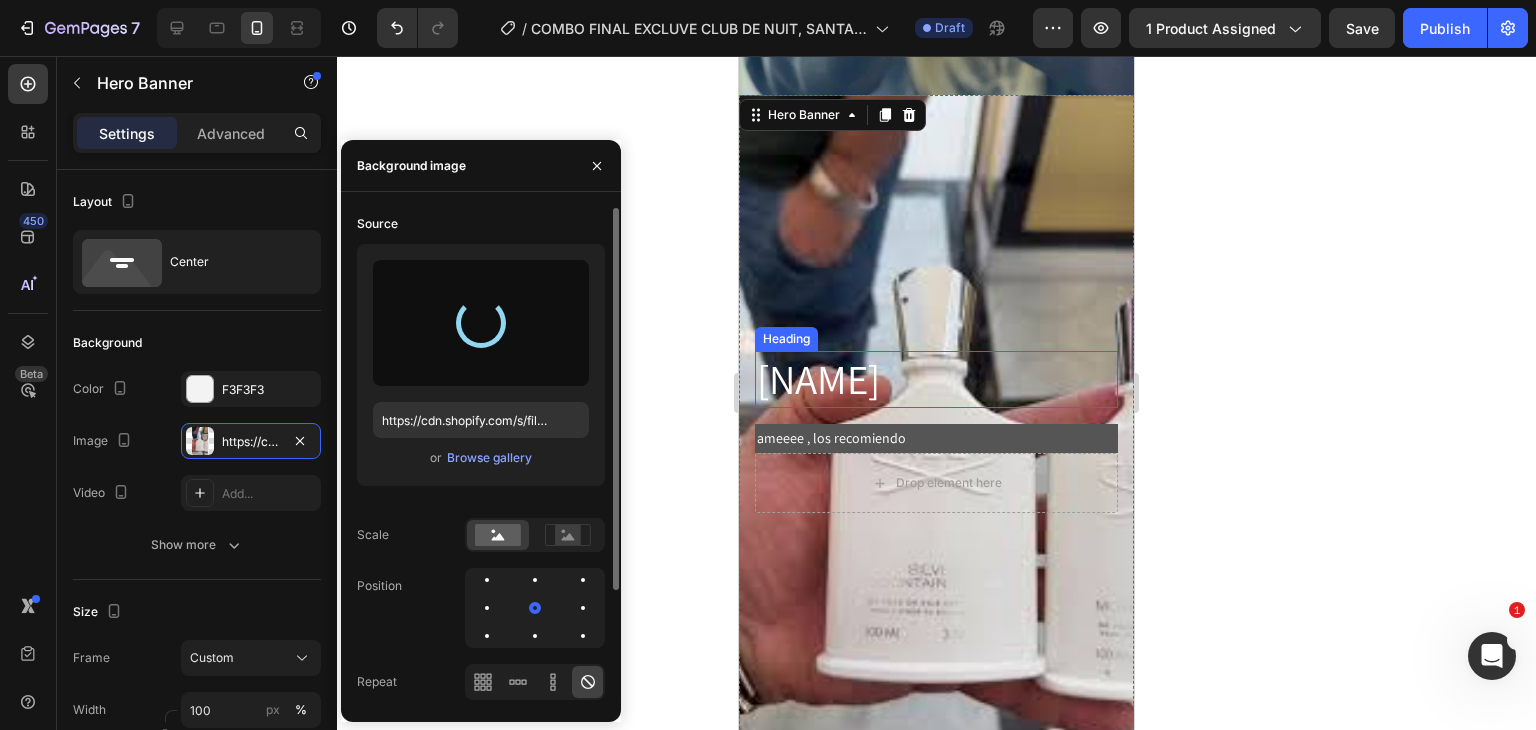 type on "https://cdn.shopify.com/s/files/1/0685/2241/0223/files/gempages_497888878590428041-3235987a-136e-4ab8-a087-b9f4d5d27560.jpg" 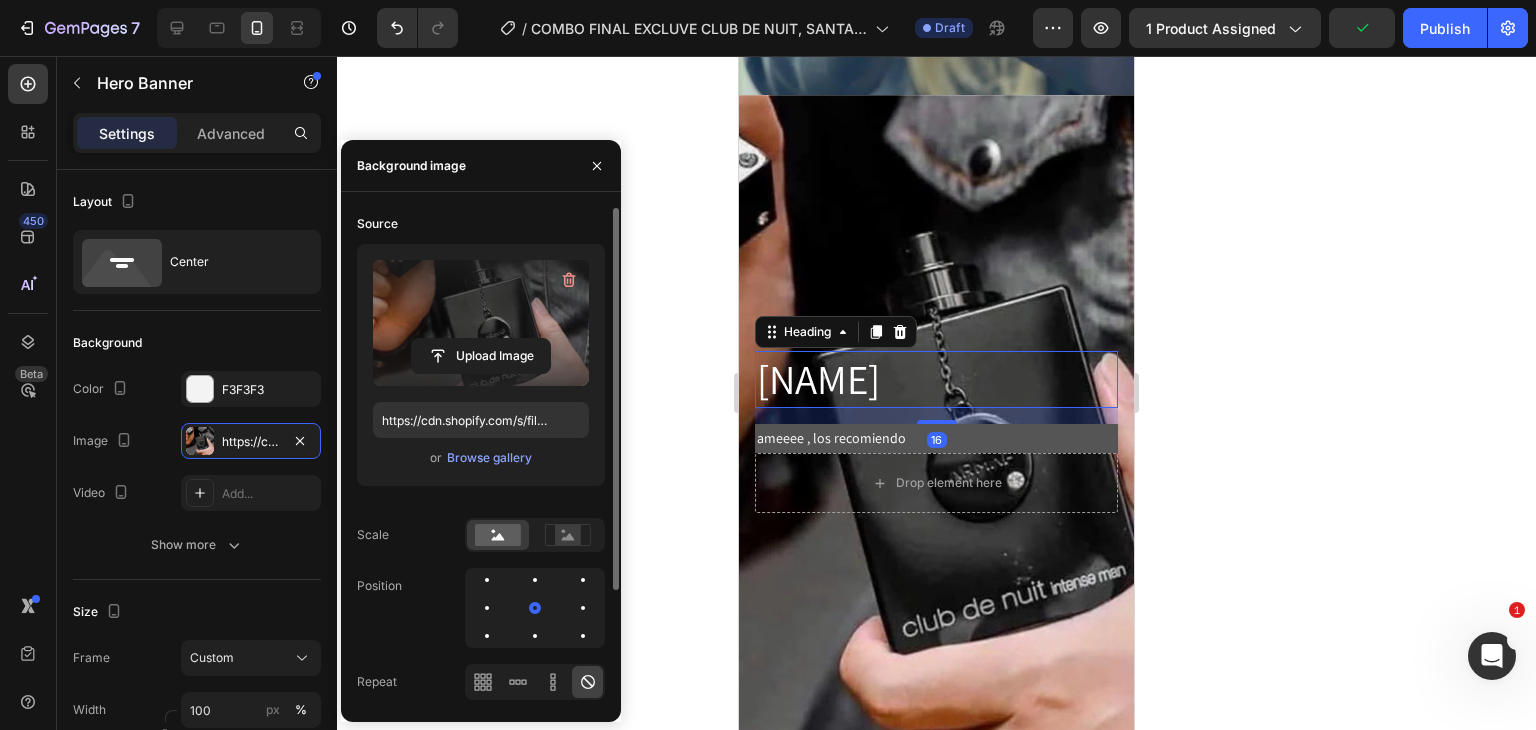 click on "[NAME]" at bounding box center [936, 379] 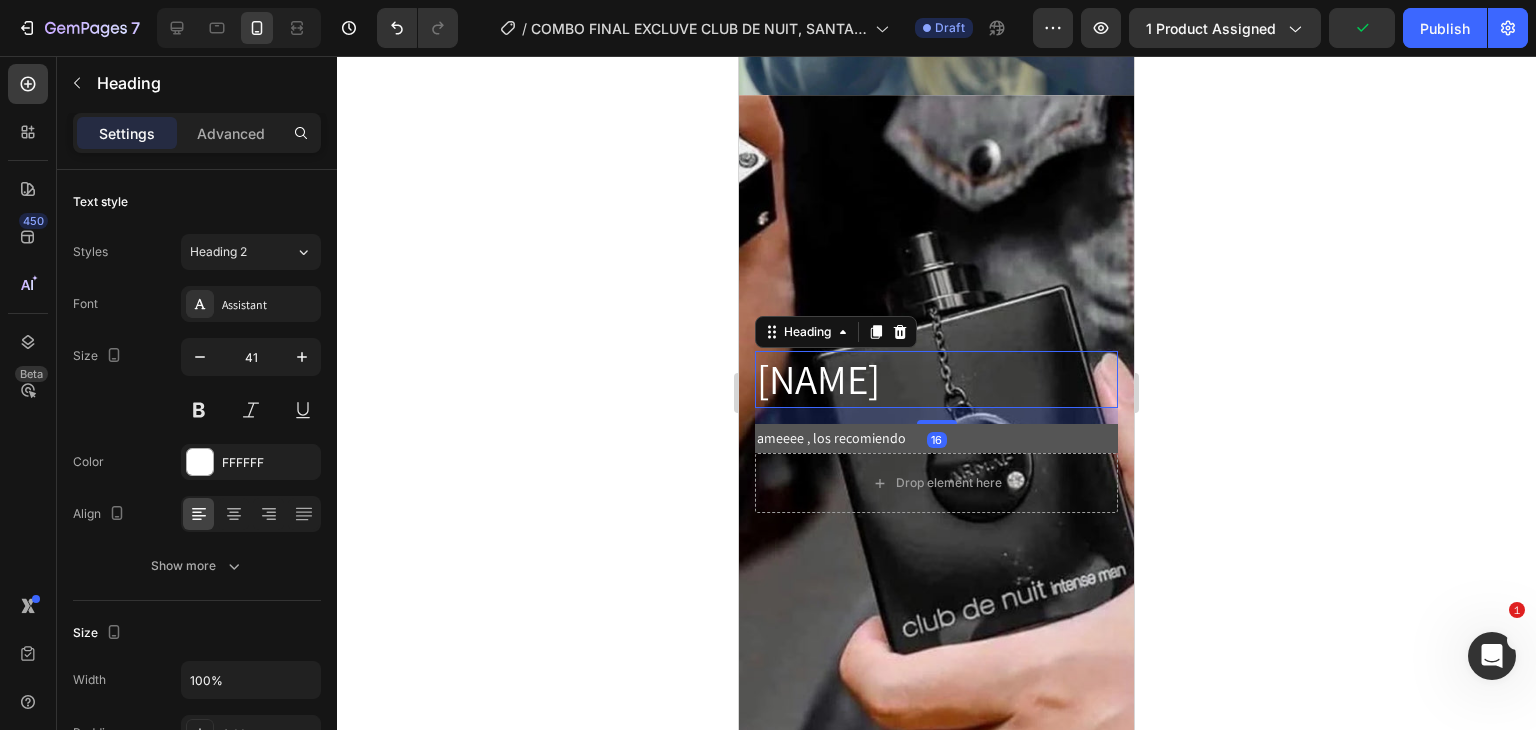 click on "[NAME]" at bounding box center (936, 379) 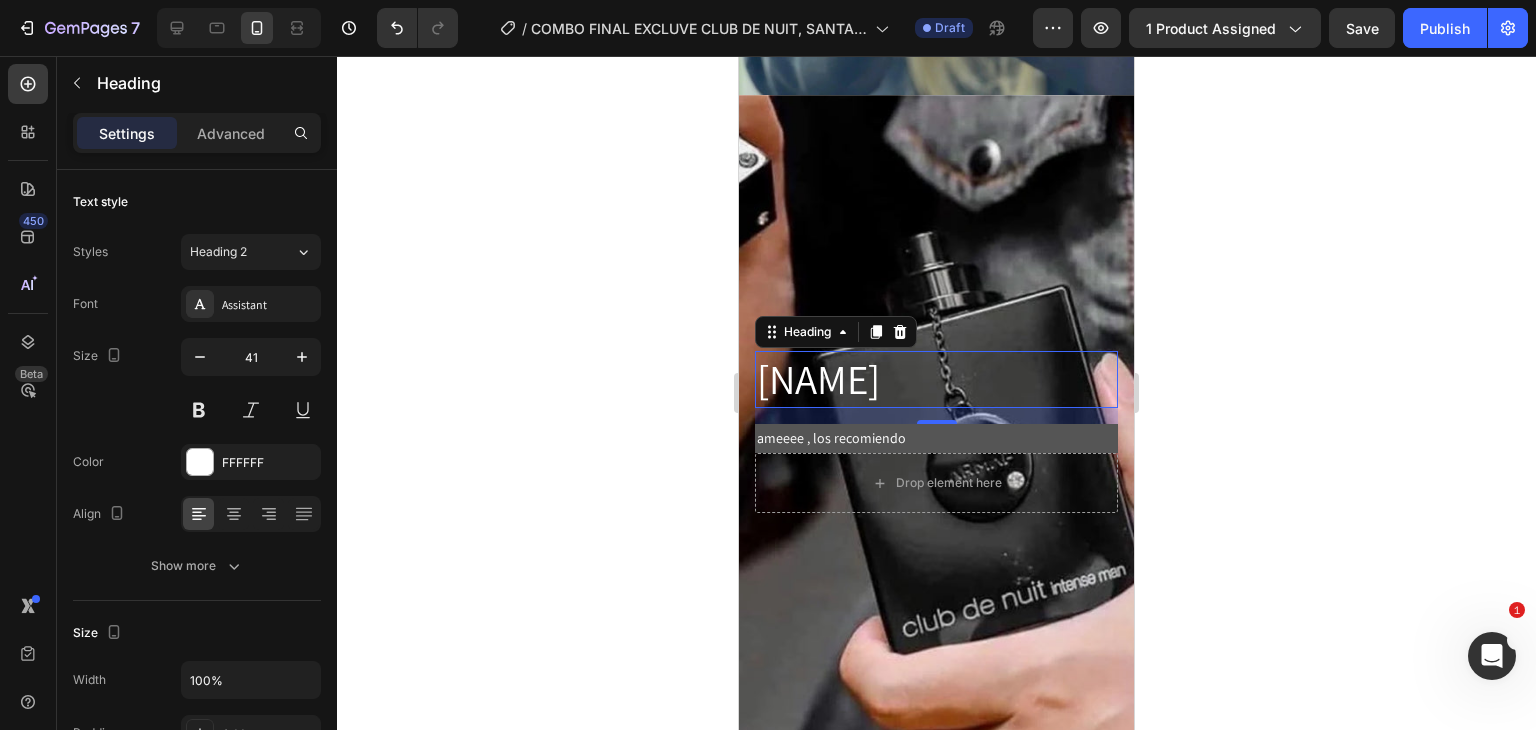 click 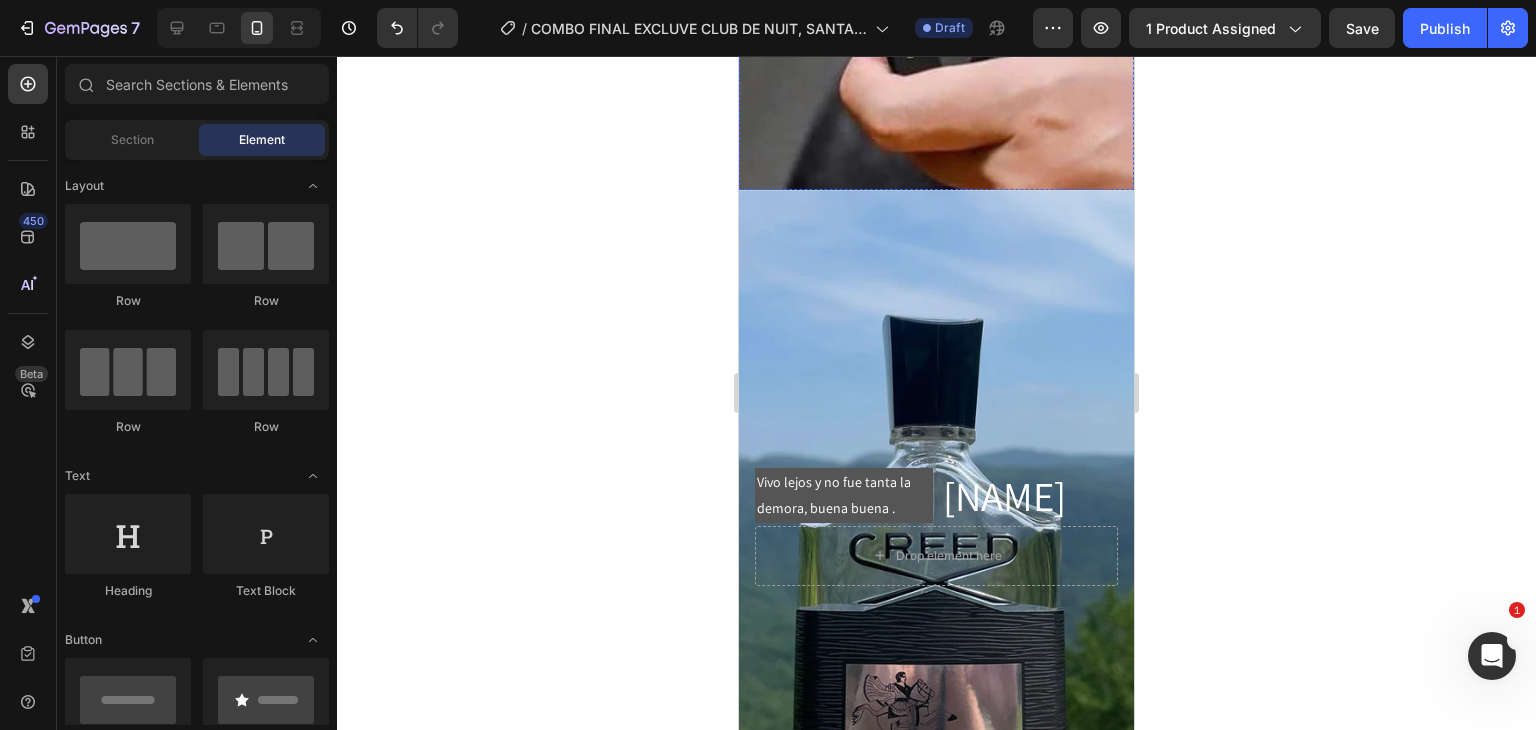 scroll, scrollTop: 8132, scrollLeft: 0, axis: vertical 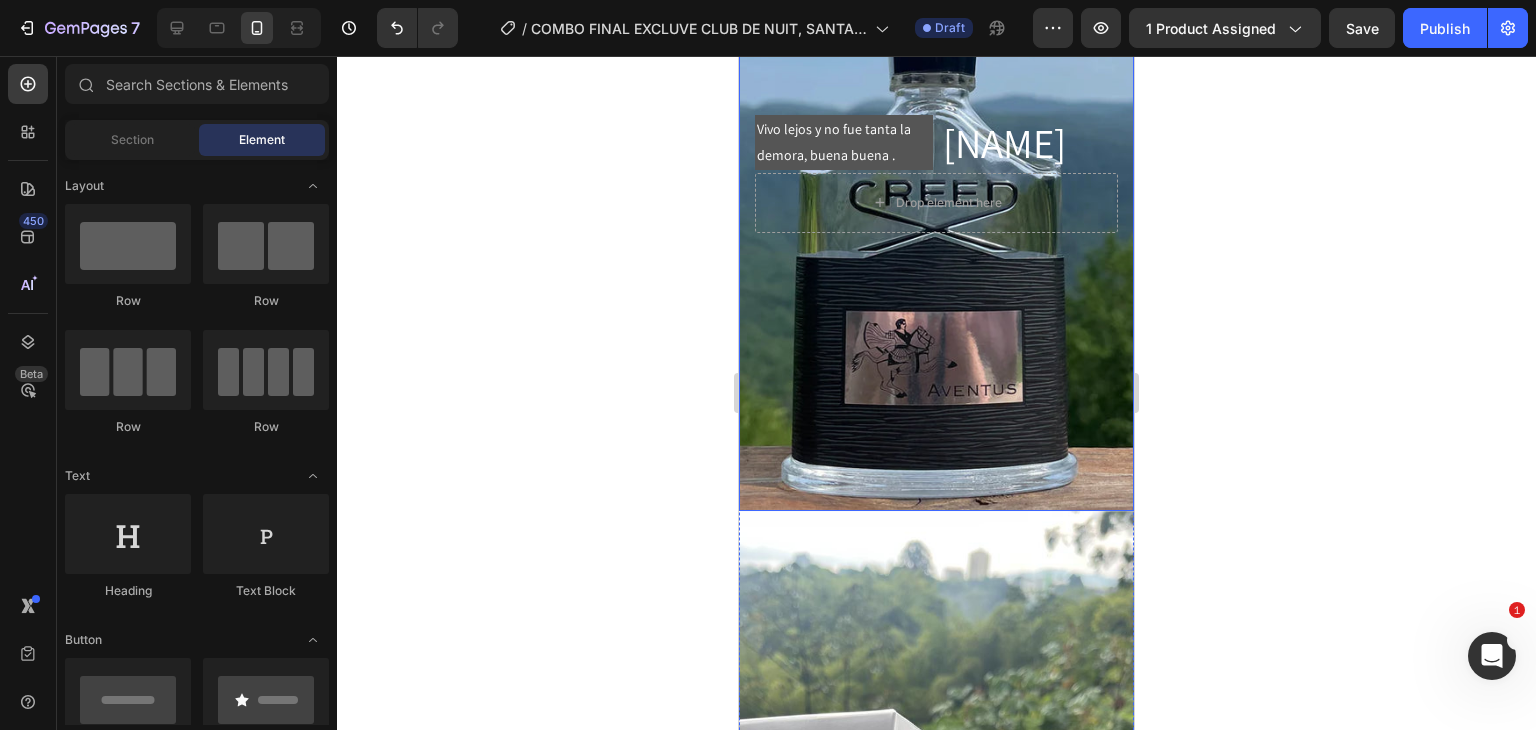 click at bounding box center (936, 174) 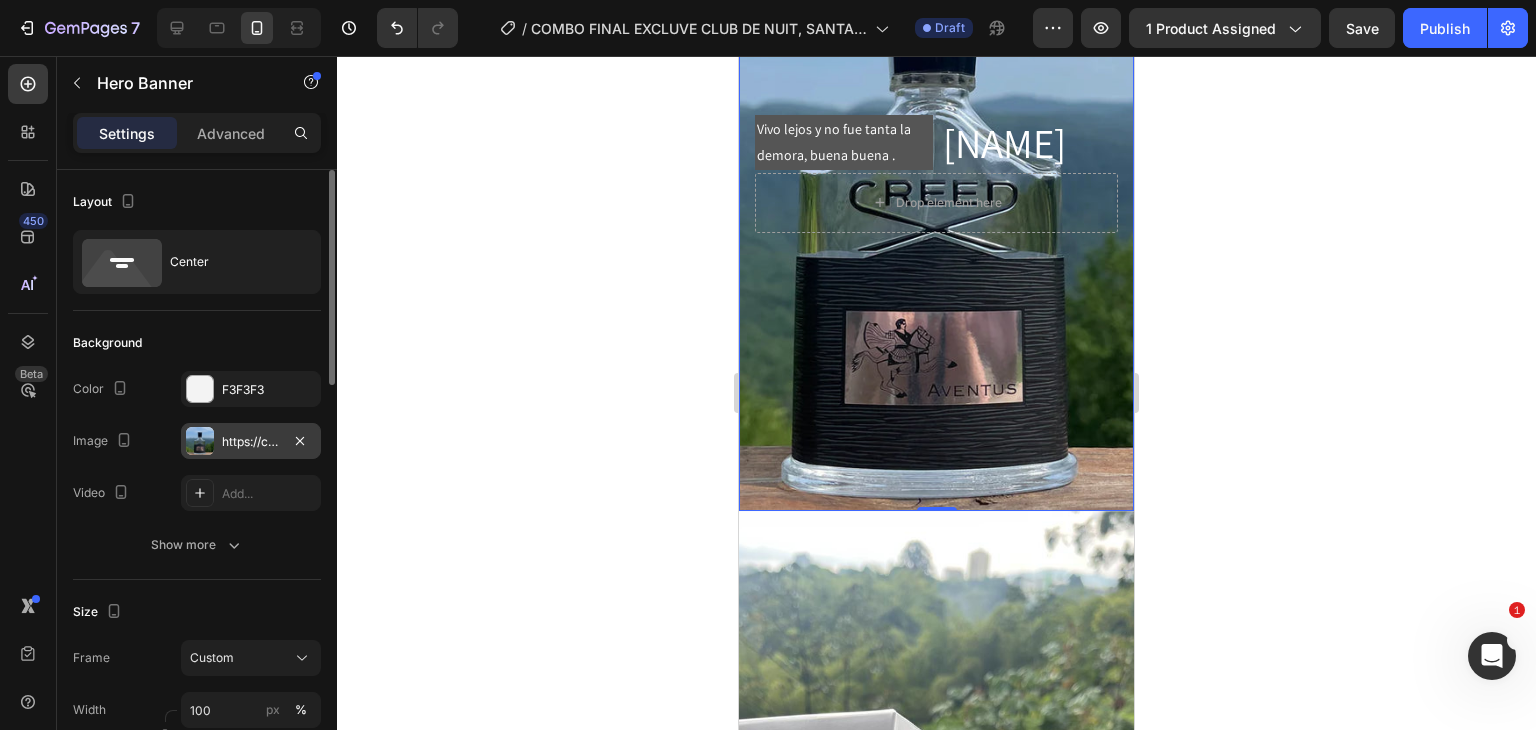 click on "https://cdn.shopify.com/s/files/1/0685/2241/0223/files/gempages_497888878590428041-3e510c12-9343-401f-8af1-b2ef62e0c707.webp" at bounding box center (251, 442) 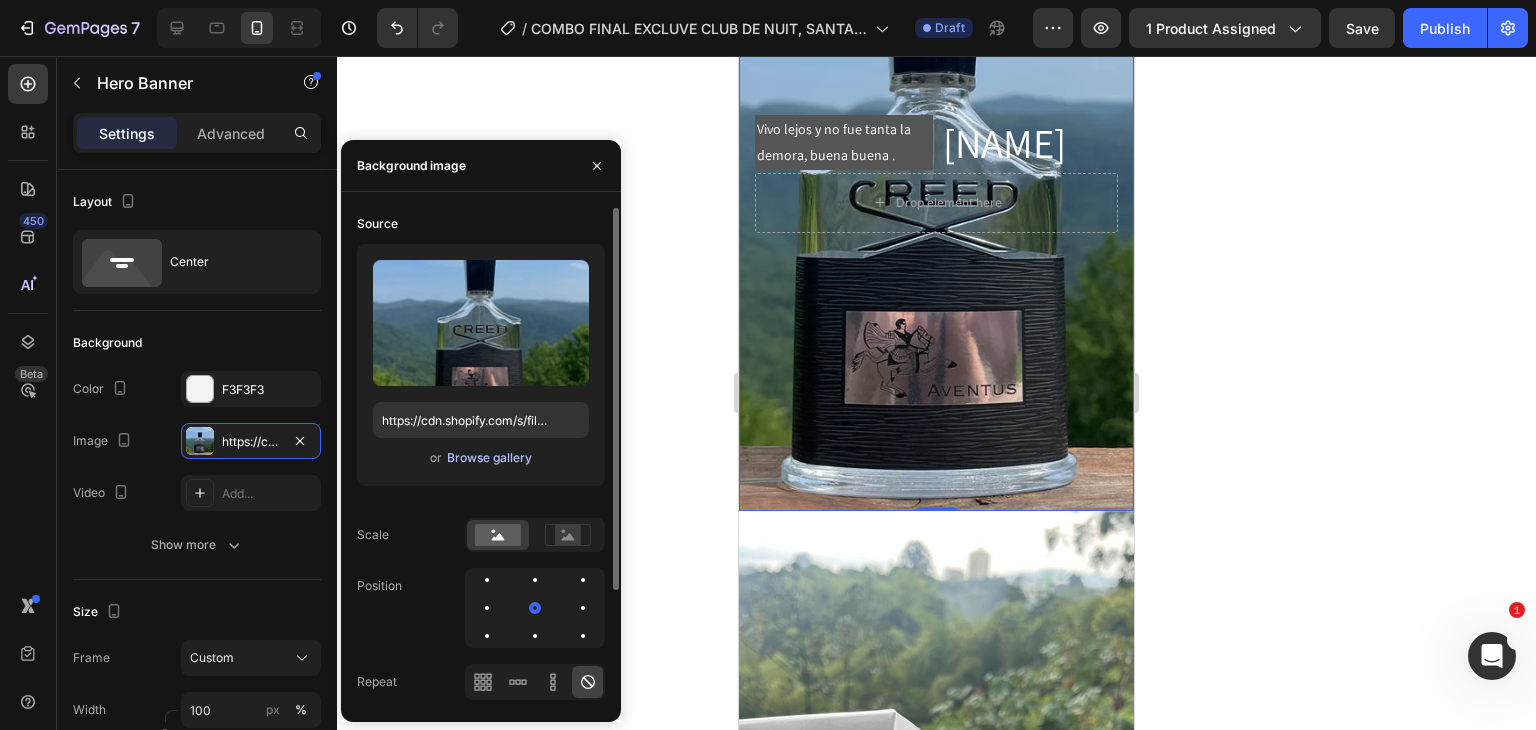 click on "Browse gallery" at bounding box center [489, 458] 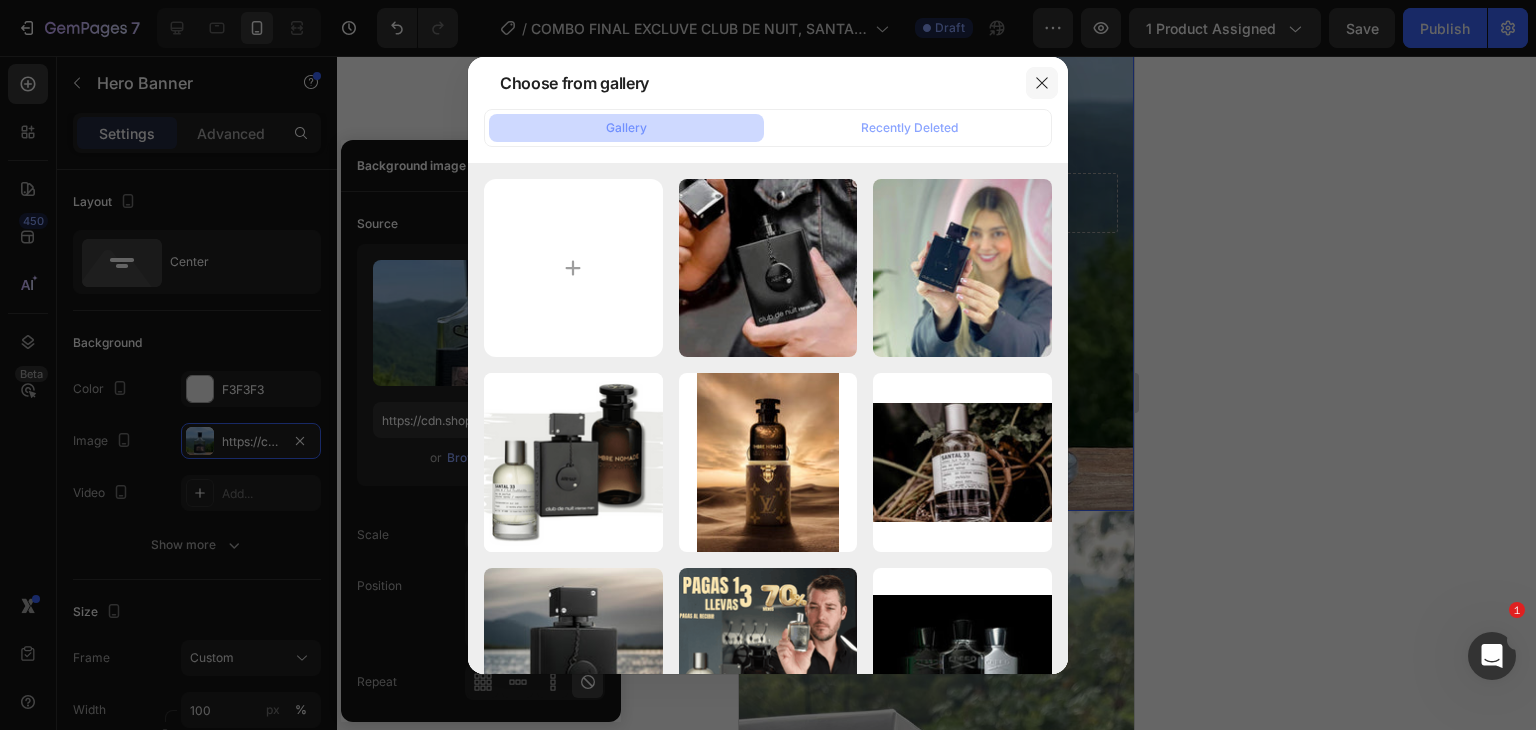 click 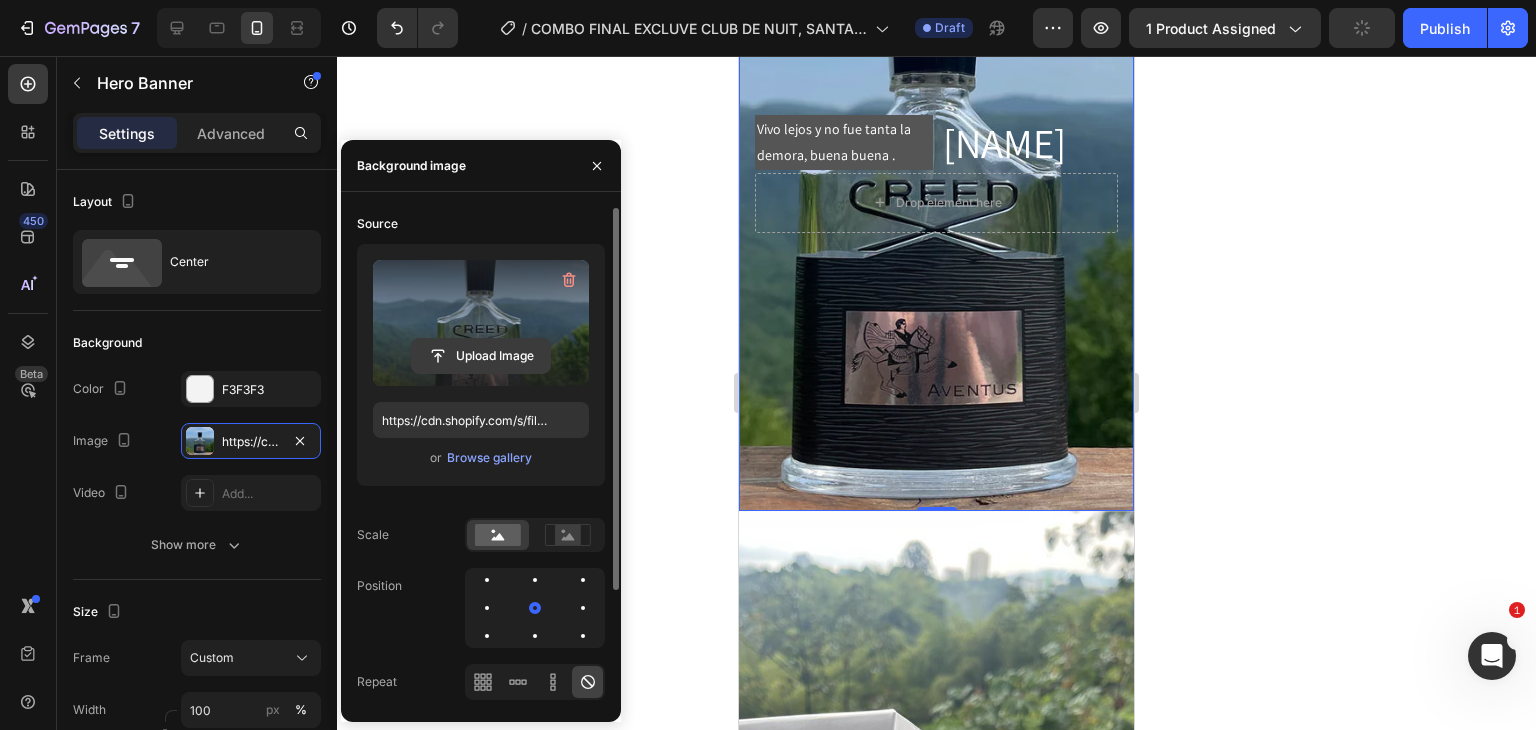 click 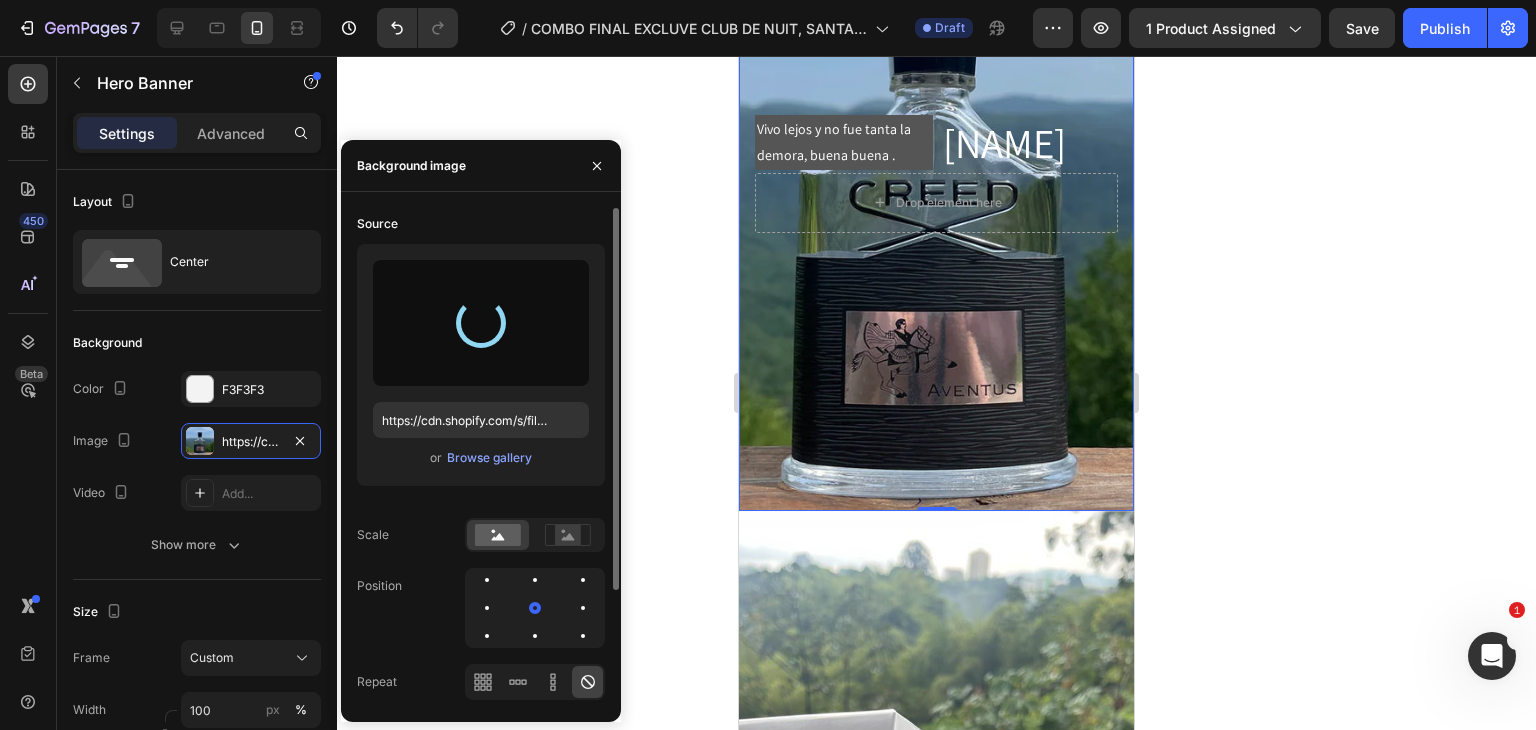 type on "https://cdn.shopify.com/s/files/1/0685/2241/0223/files/gempages_497888878590428041-a150a7db-b77b-412a-8d83-56ffd6d778b5.webp" 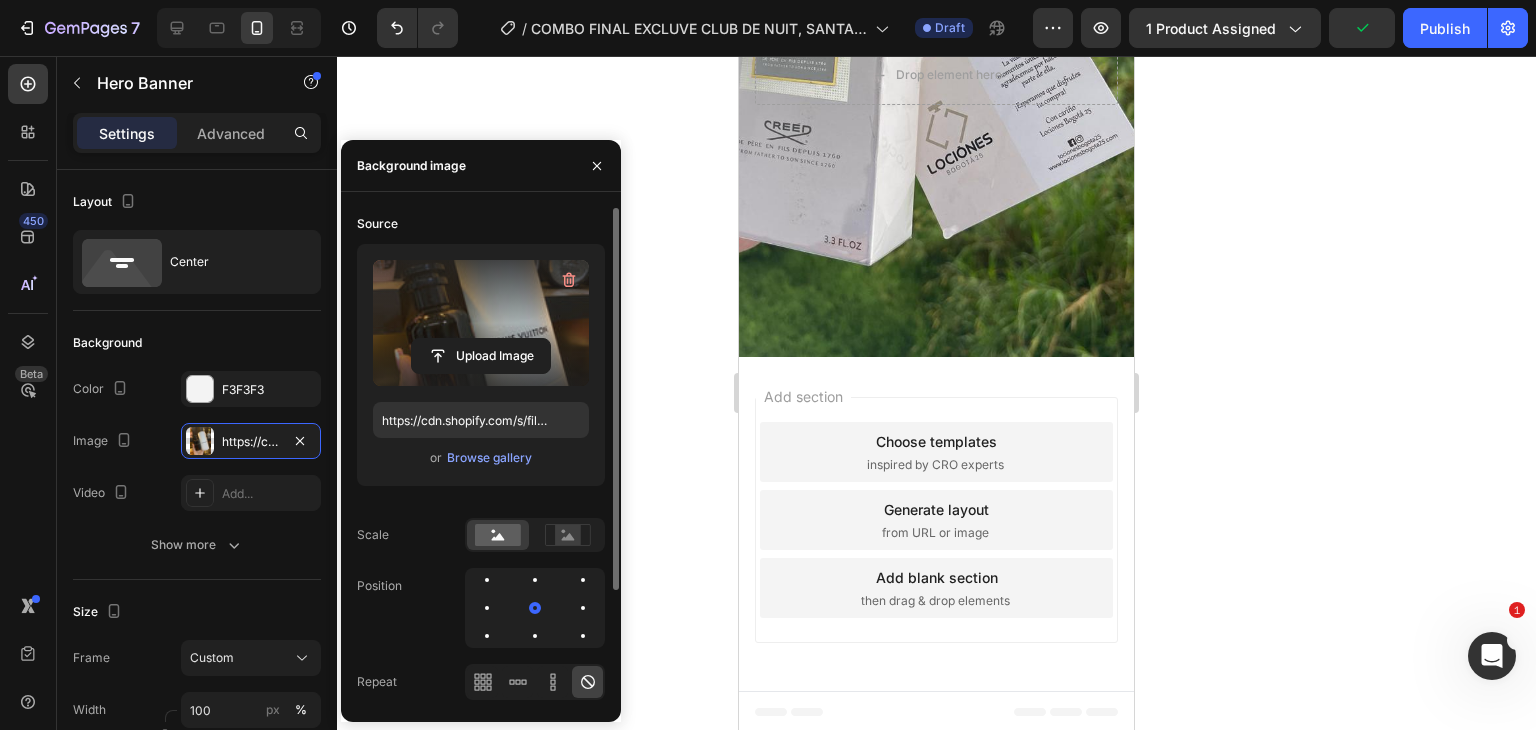scroll, scrollTop: 8494, scrollLeft: 0, axis: vertical 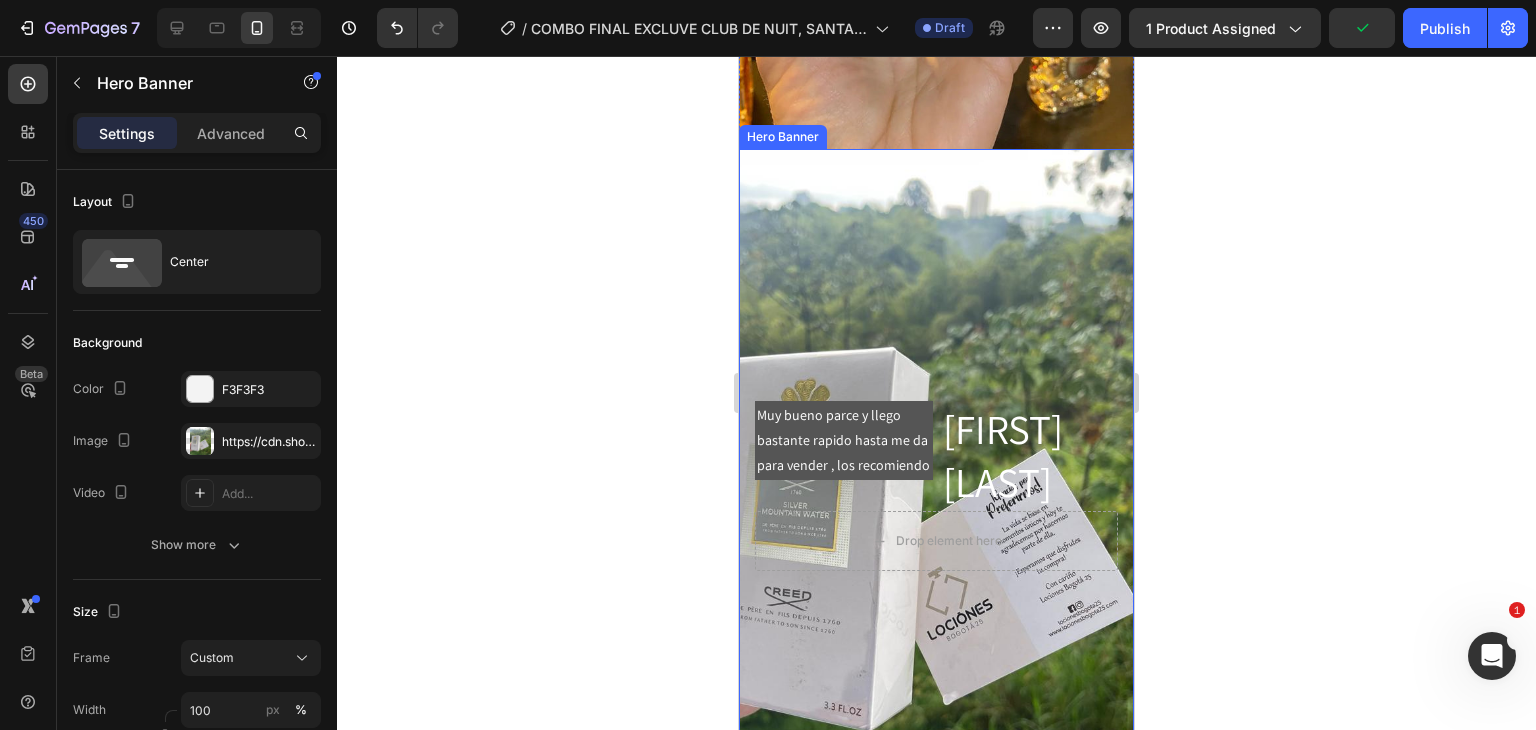 click at bounding box center (936, 486) 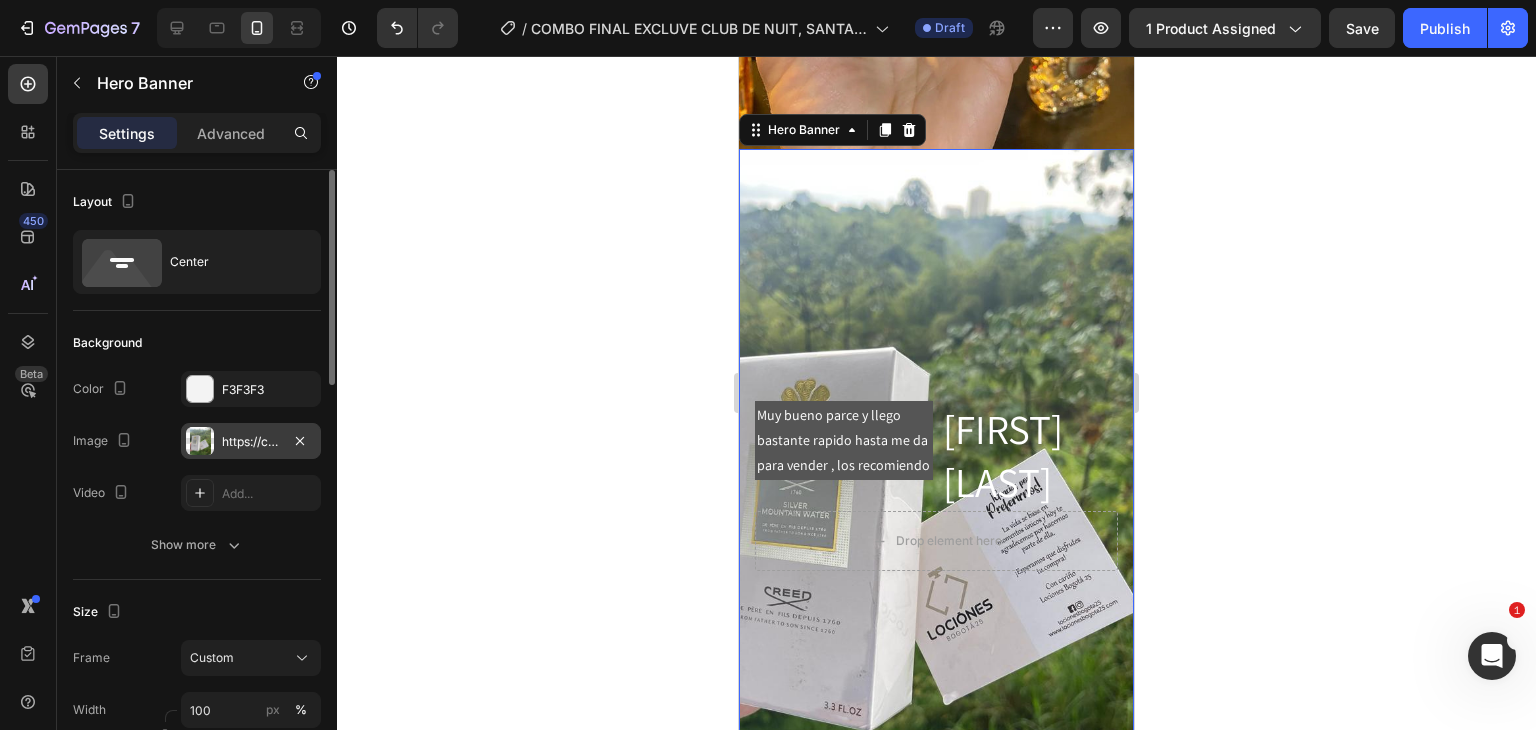 click on "https://cdn.shopify.com/s/files/1/0685/2241/0223/files/gempages_497888878590428041-f02ee6c4-cdd6-4c8a-bb2c-78dea4575881.jpg" at bounding box center (251, 442) 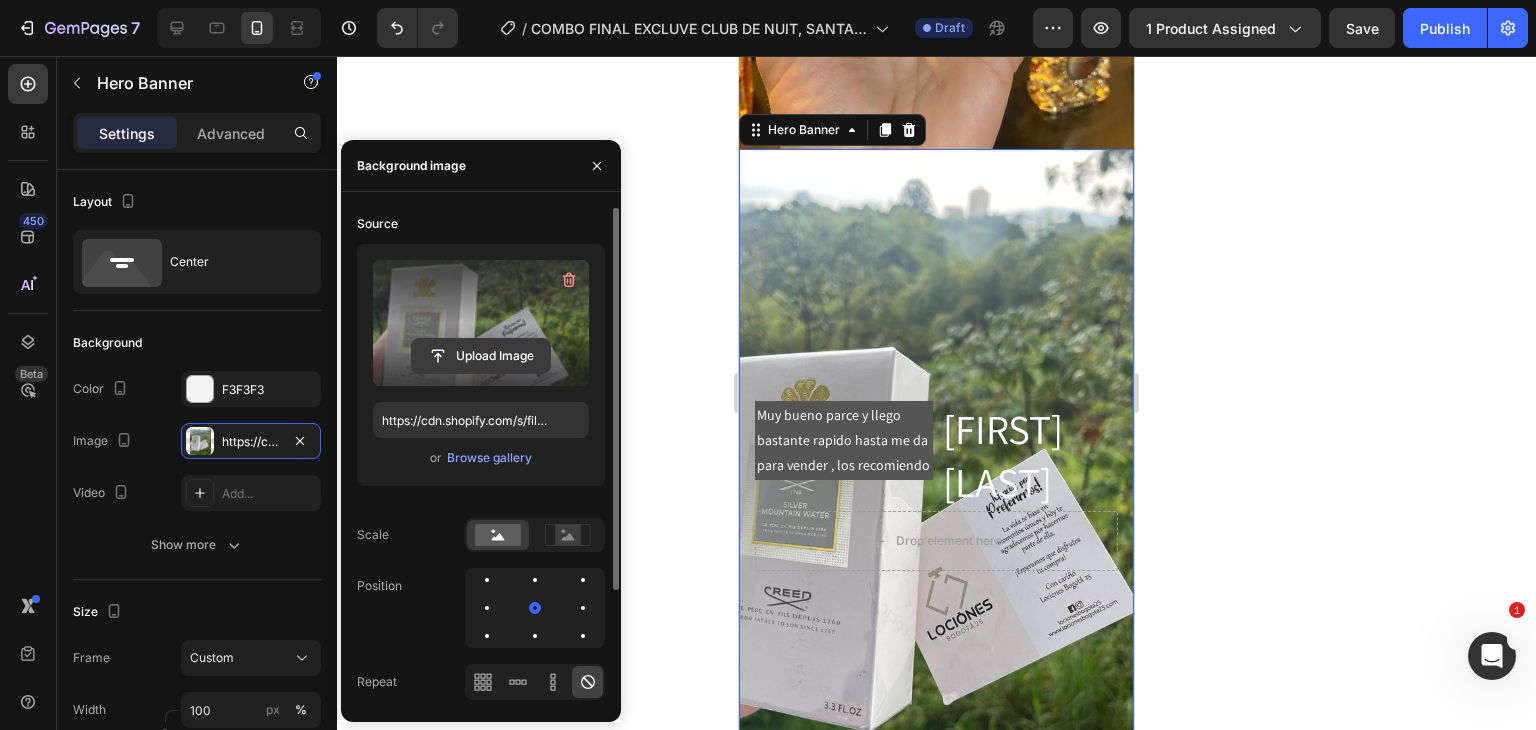 click 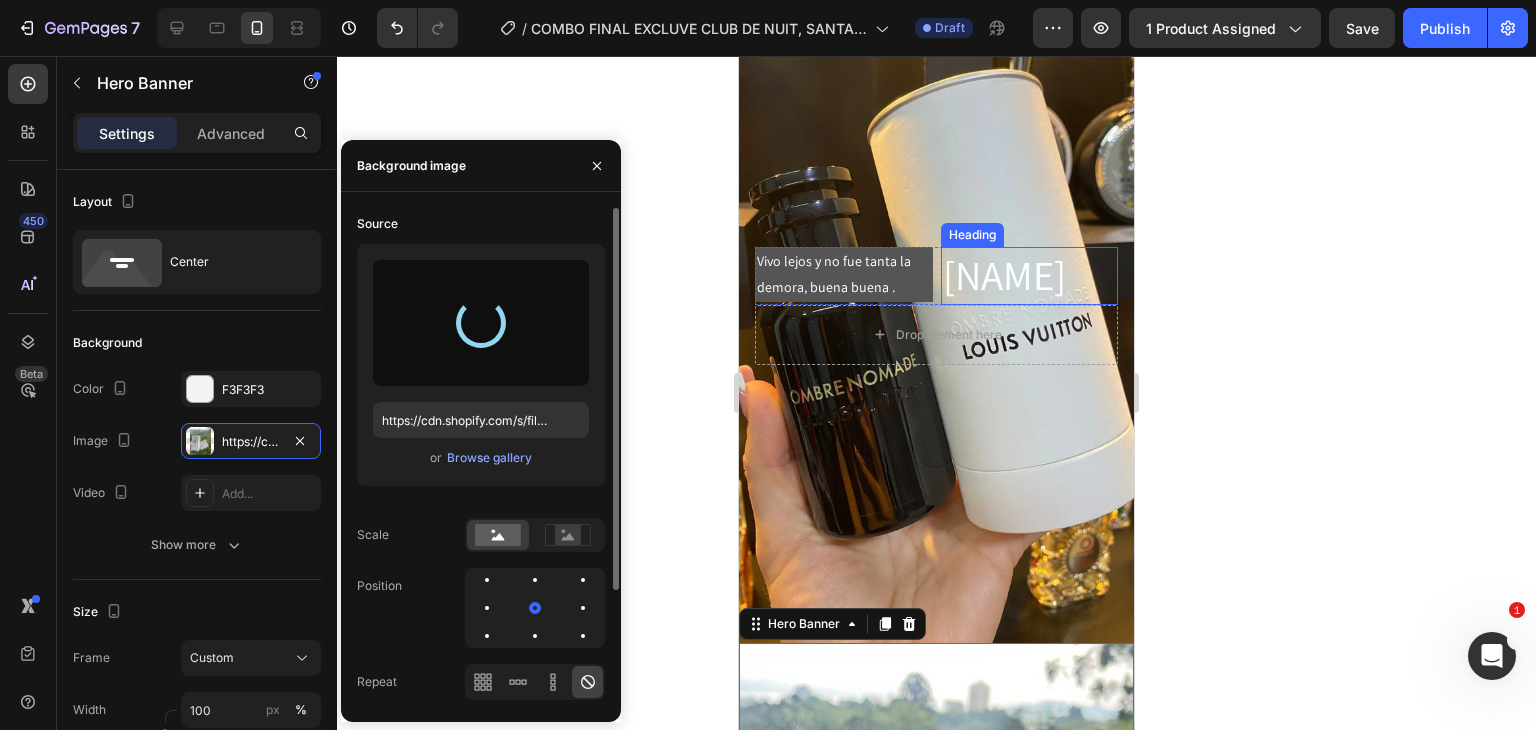 type on "https://cdn.shopify.com/s/files/1/0685/2241/0223/files/gempages_497888878590428041-376bf096-a288-4dee-a6b2-3e010a83a6ca.webp" 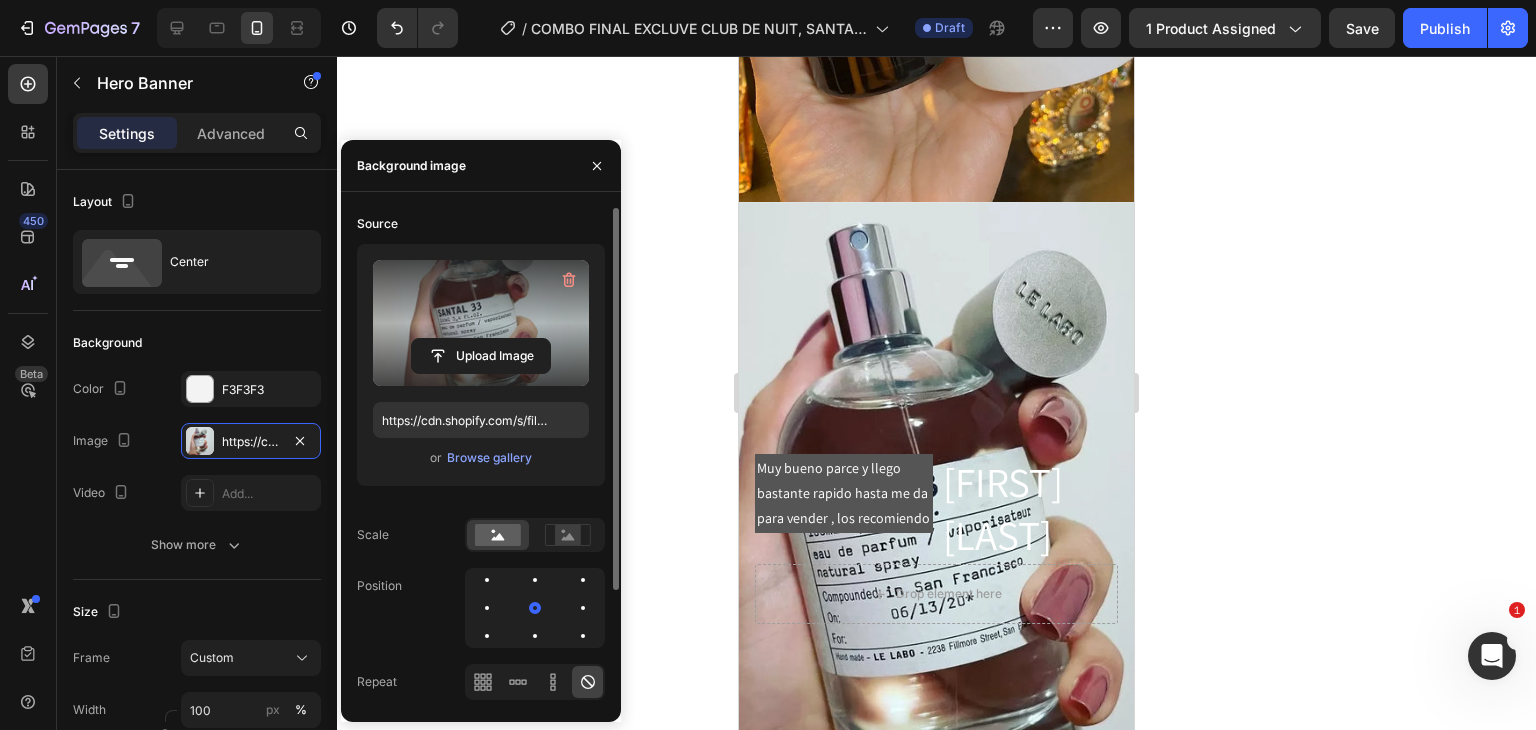 scroll, scrollTop: 8494, scrollLeft: 0, axis: vertical 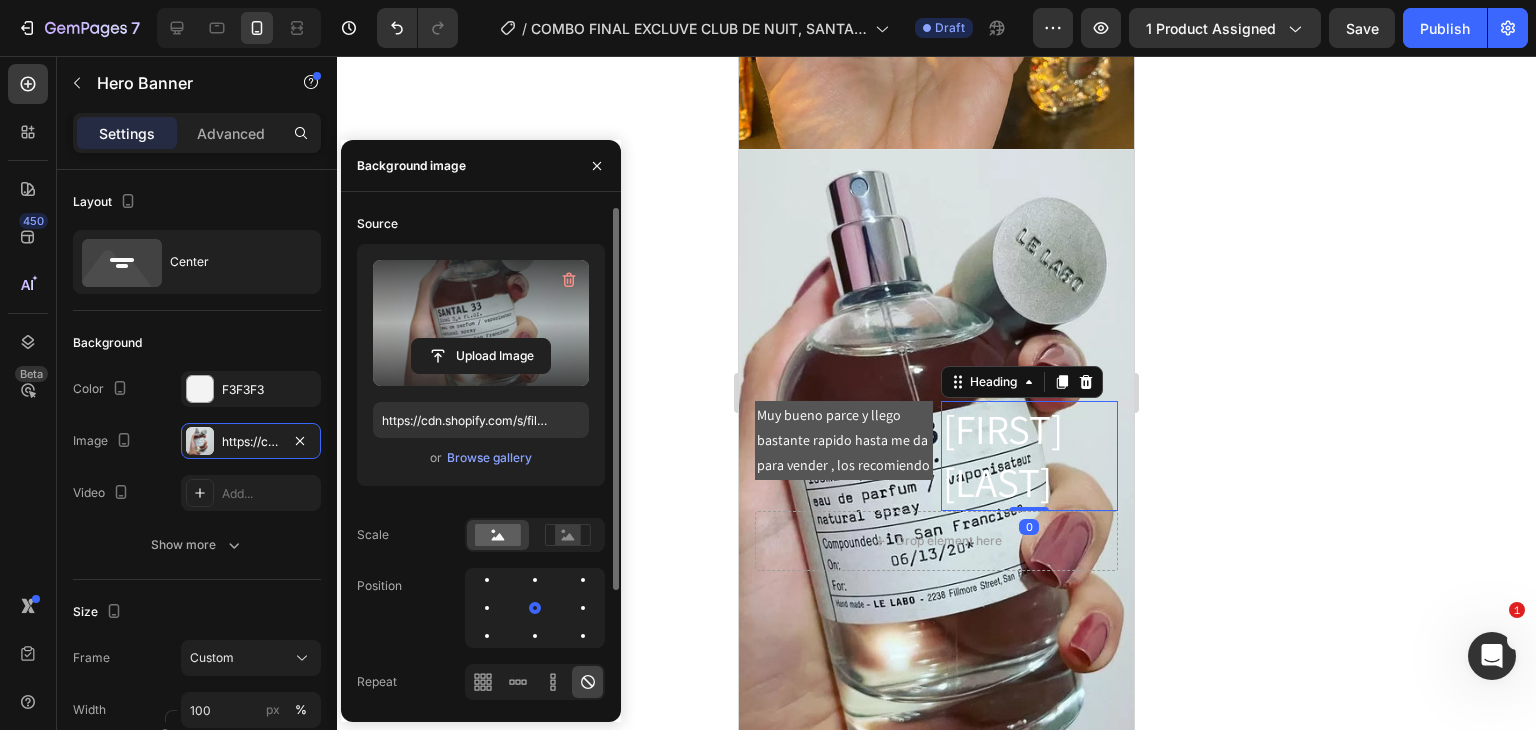 click on "[FIRST] [LAST]" at bounding box center (1030, 456) 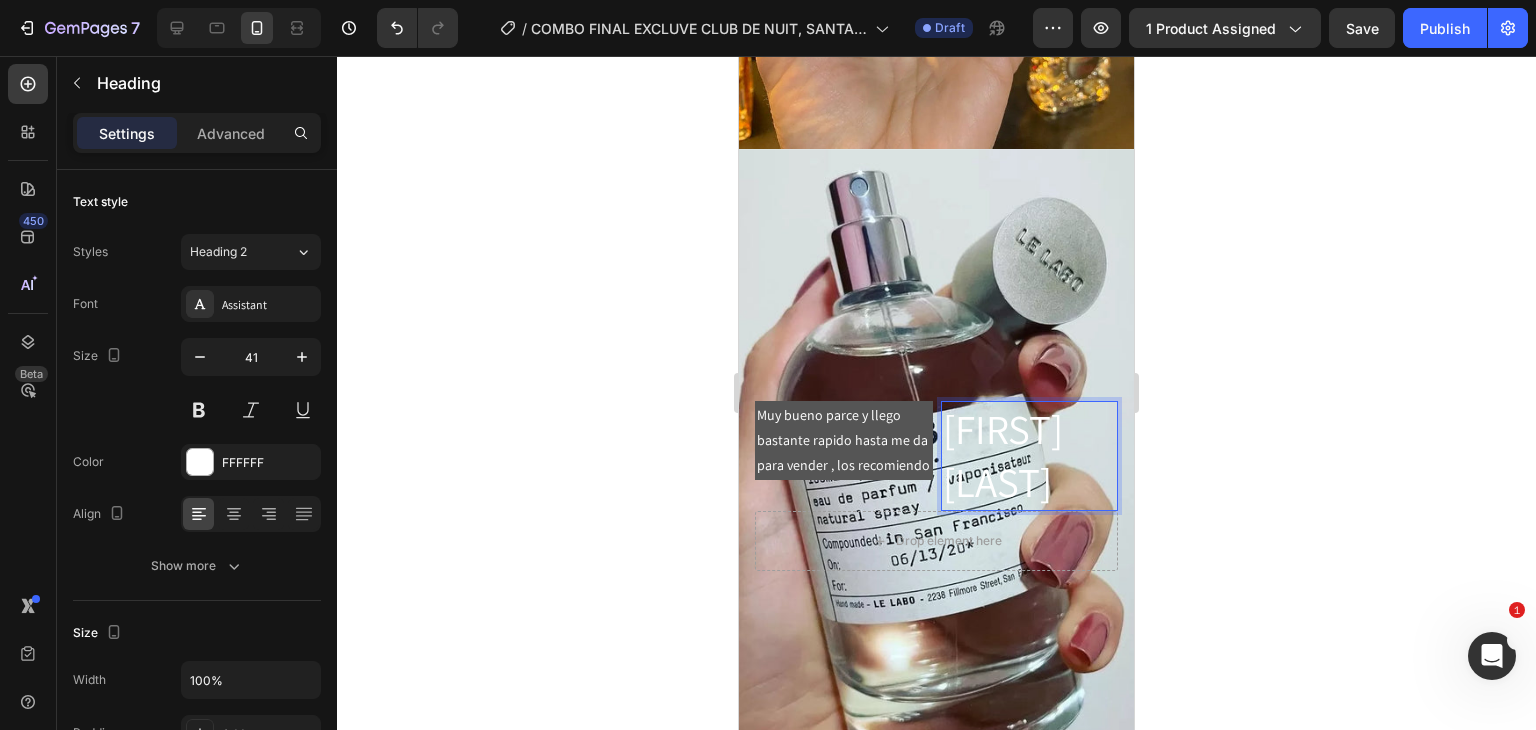 click on "[FIRST] [LAST]" at bounding box center [1030, 456] 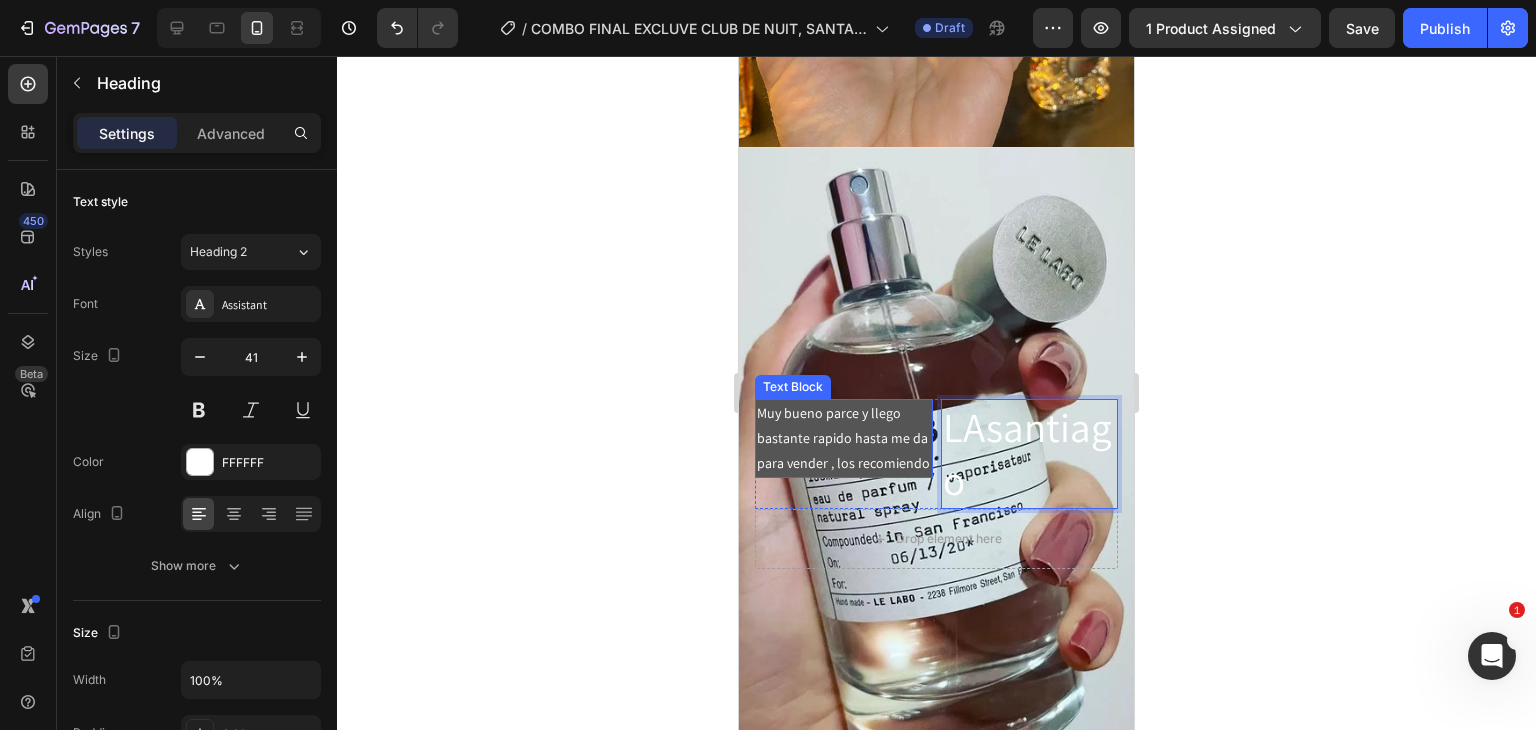 scroll, scrollTop: 8494, scrollLeft: 0, axis: vertical 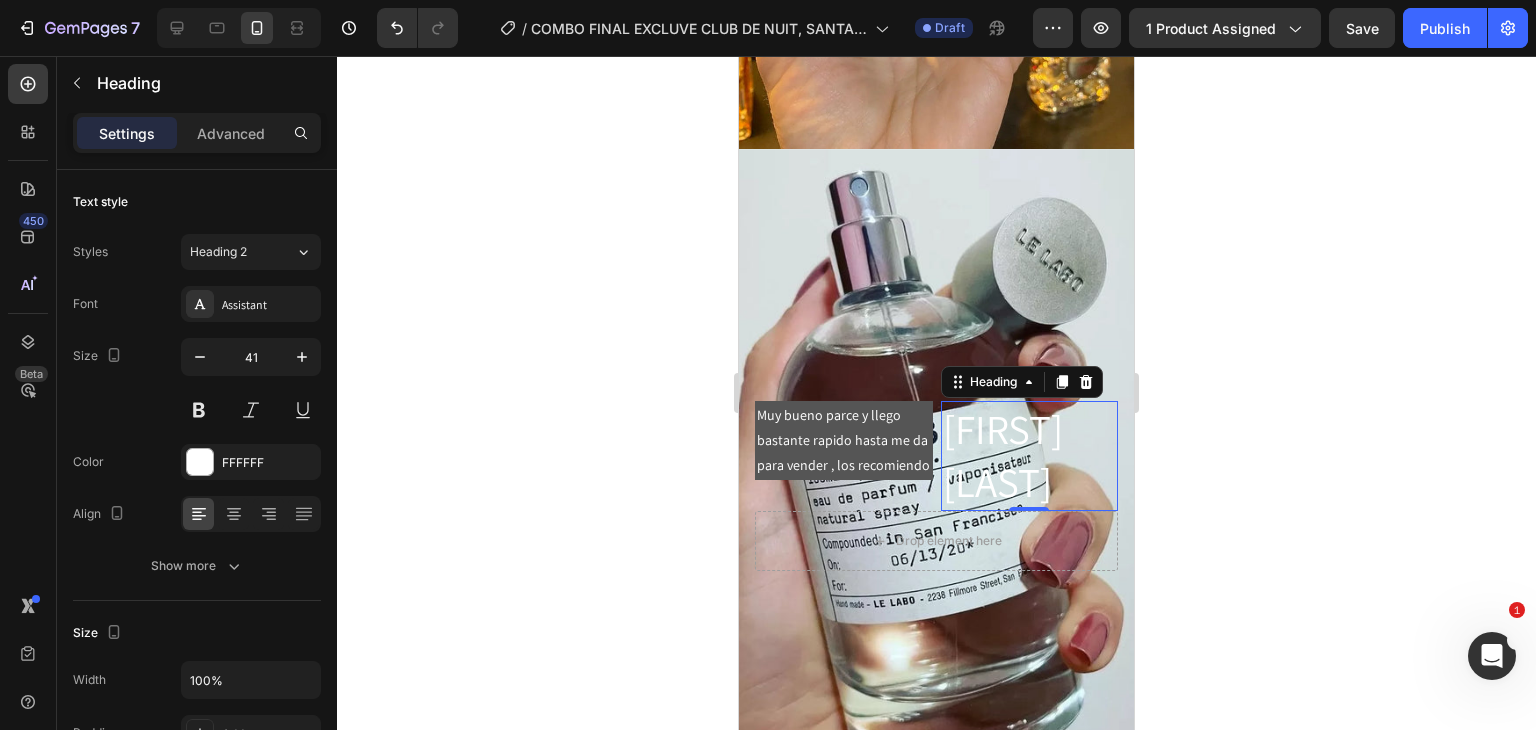 click 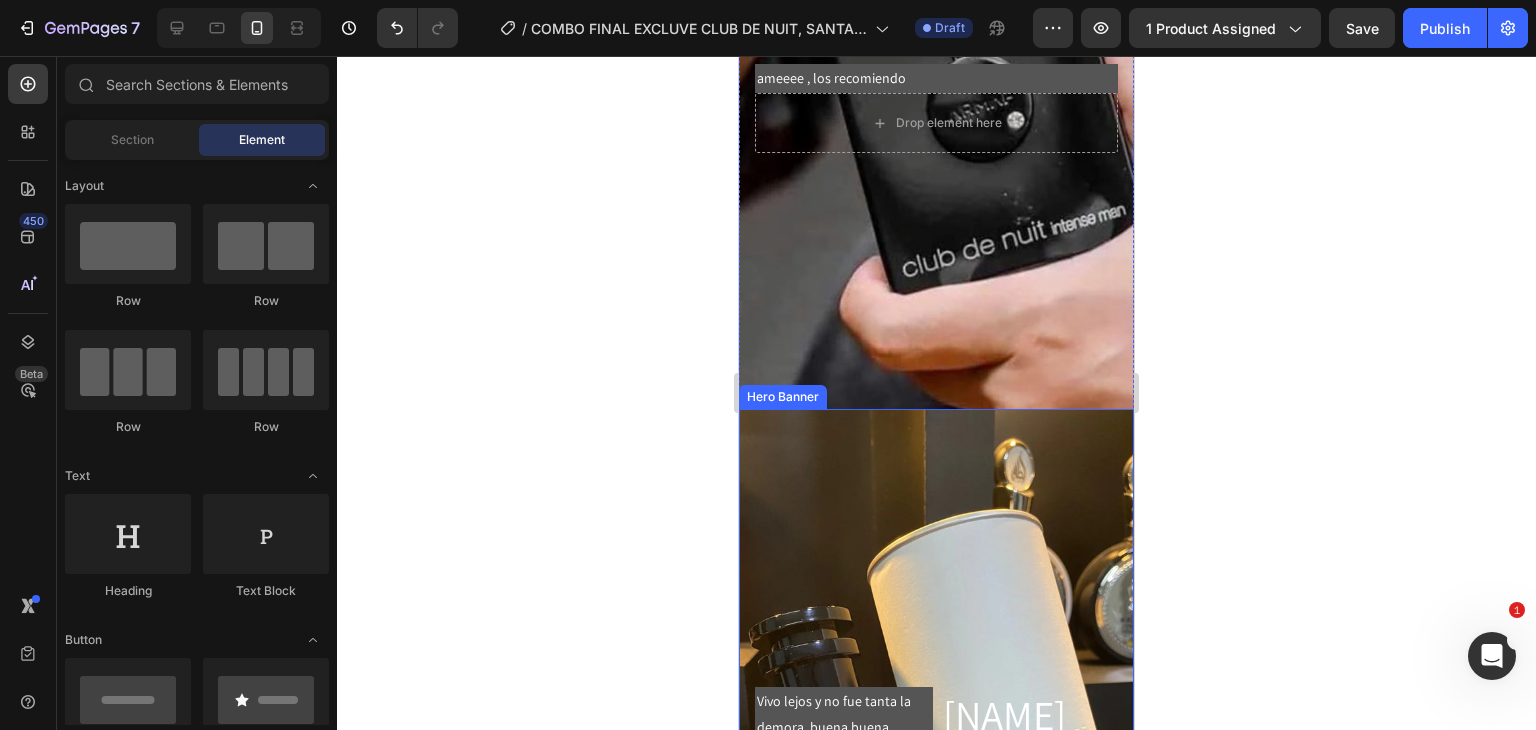 scroll, scrollTop: 8494, scrollLeft: 0, axis: vertical 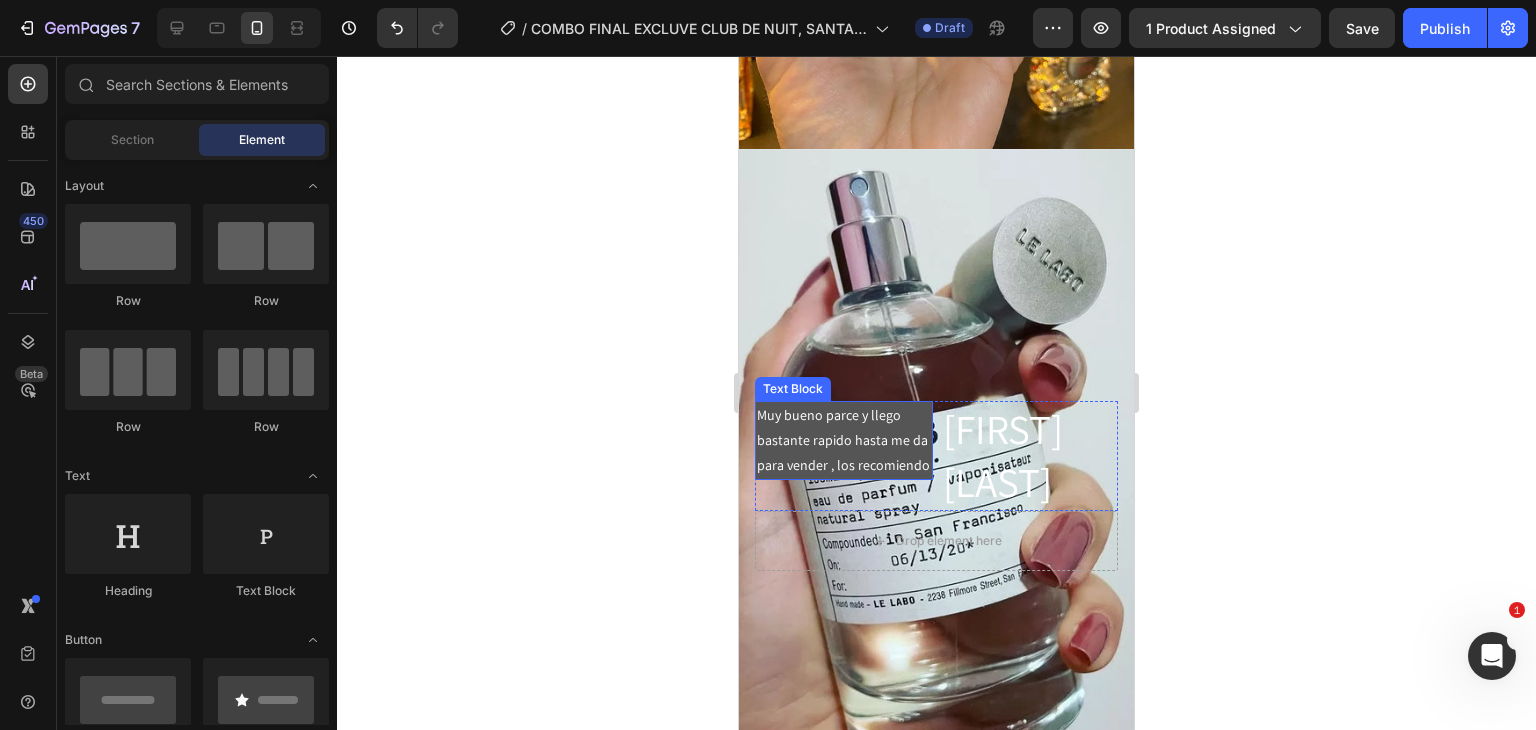 click on "Muy bueno parce y llego bastante rapido hasta me da para vender , los recomiendo" at bounding box center [844, 441] 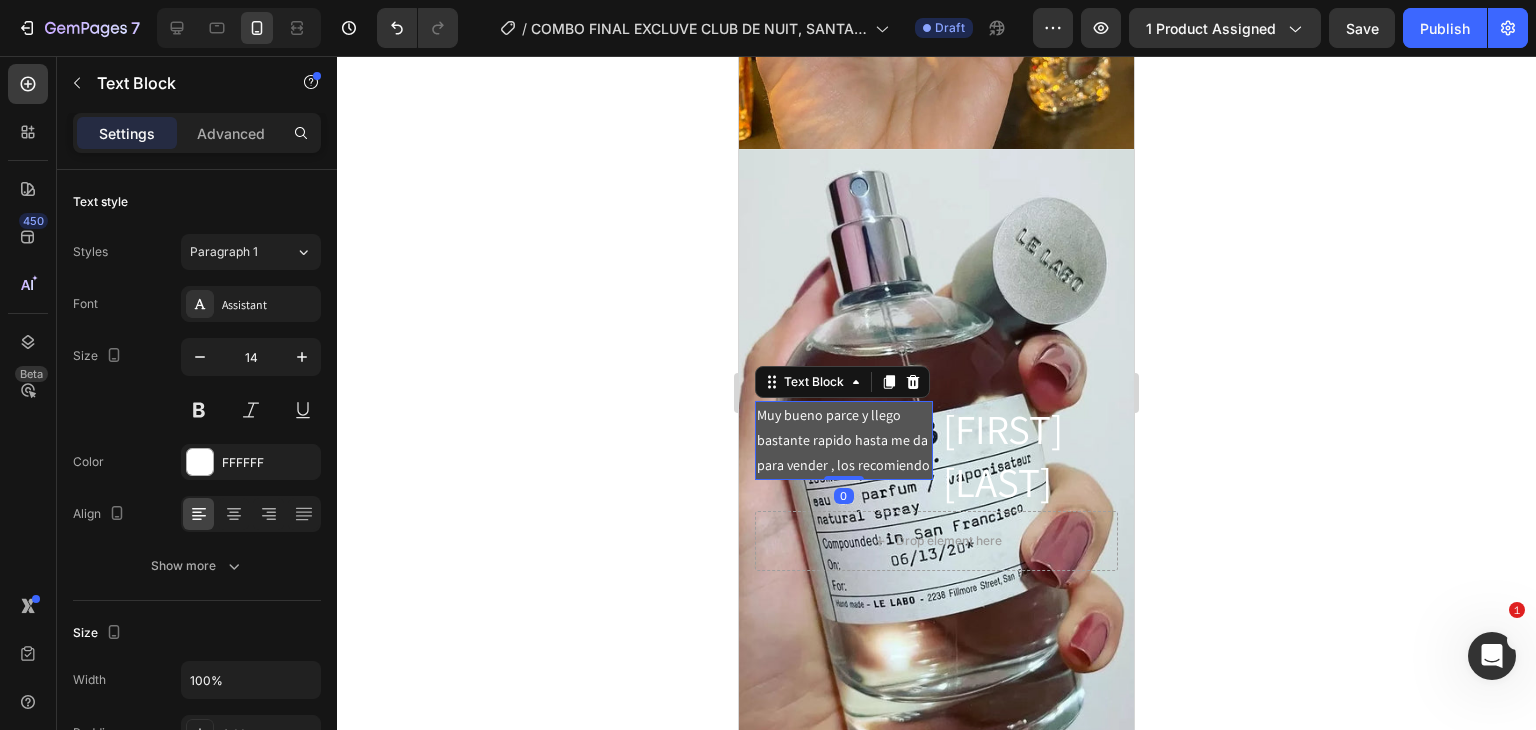 click on "Muy bueno parce y llego bastante rapido hasta me da para vender , los recomiendo" at bounding box center [844, 441] 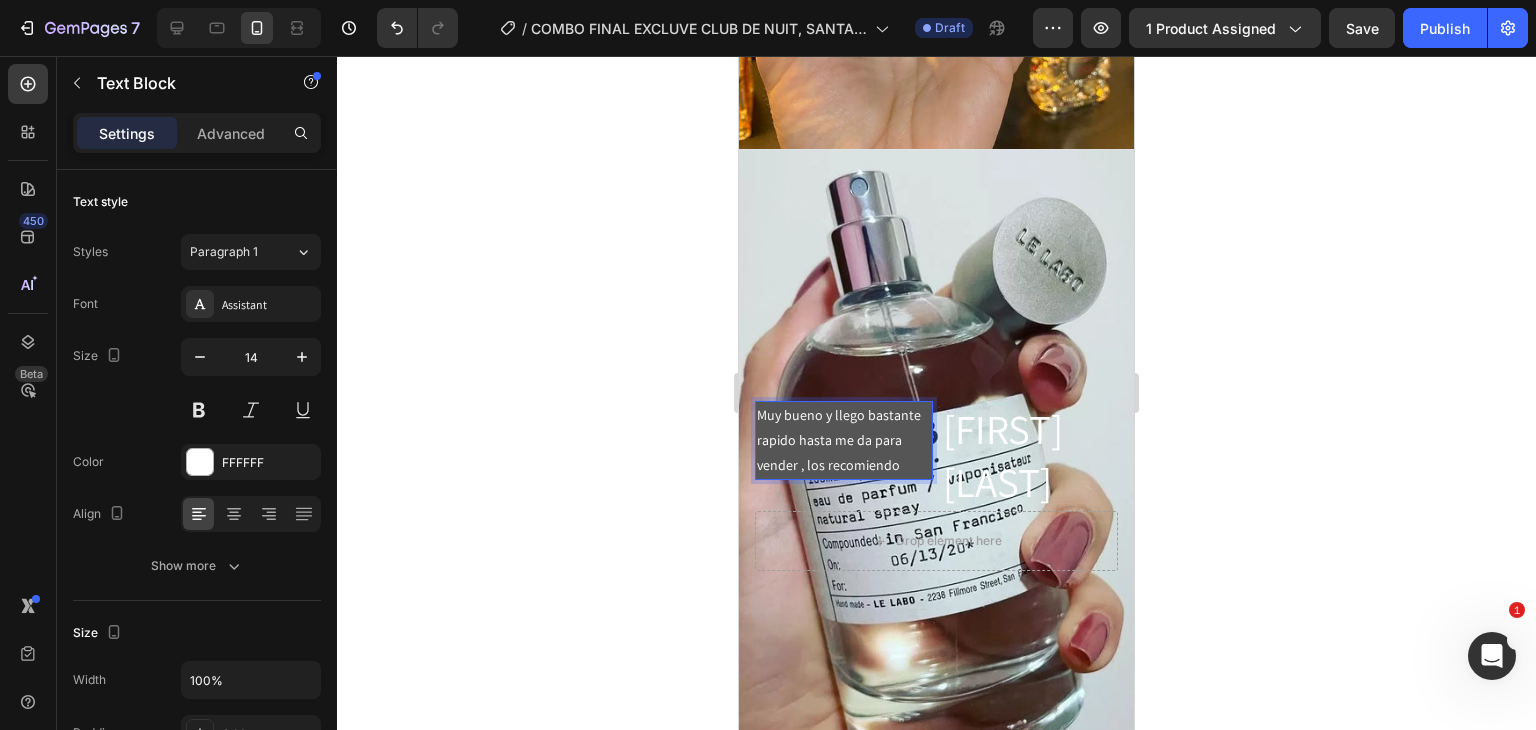 click 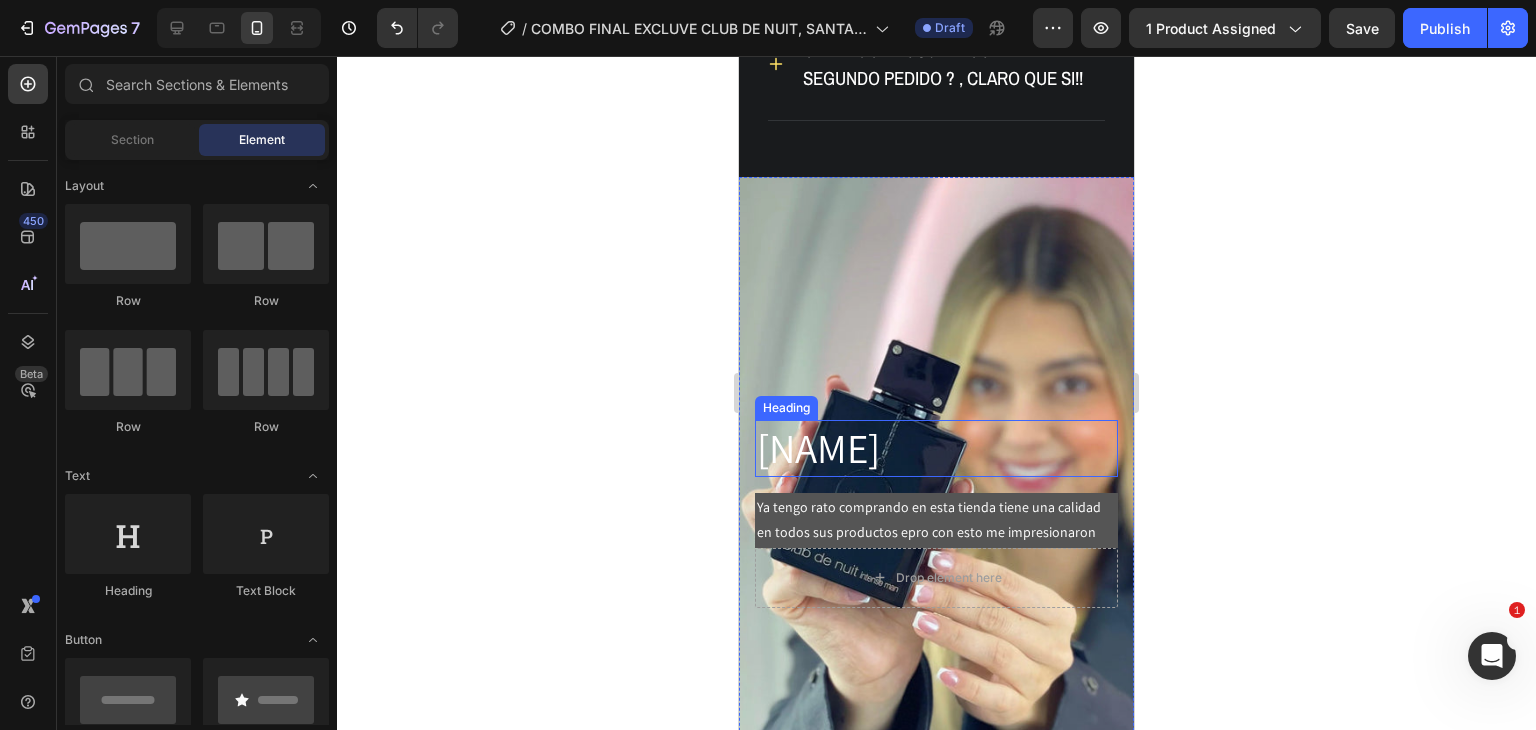 scroll, scrollTop: 6394, scrollLeft: 0, axis: vertical 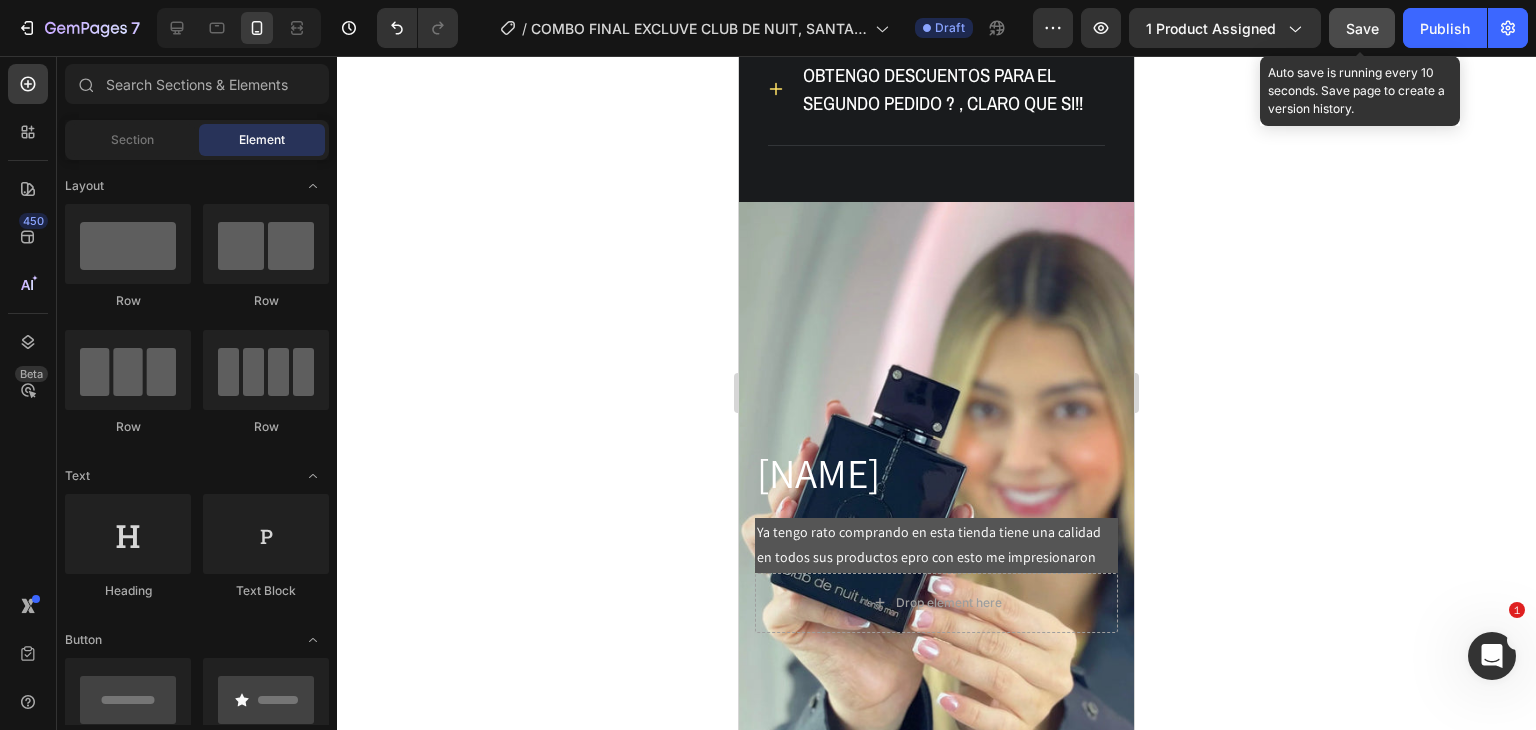 click on "Save" at bounding box center [1362, 28] 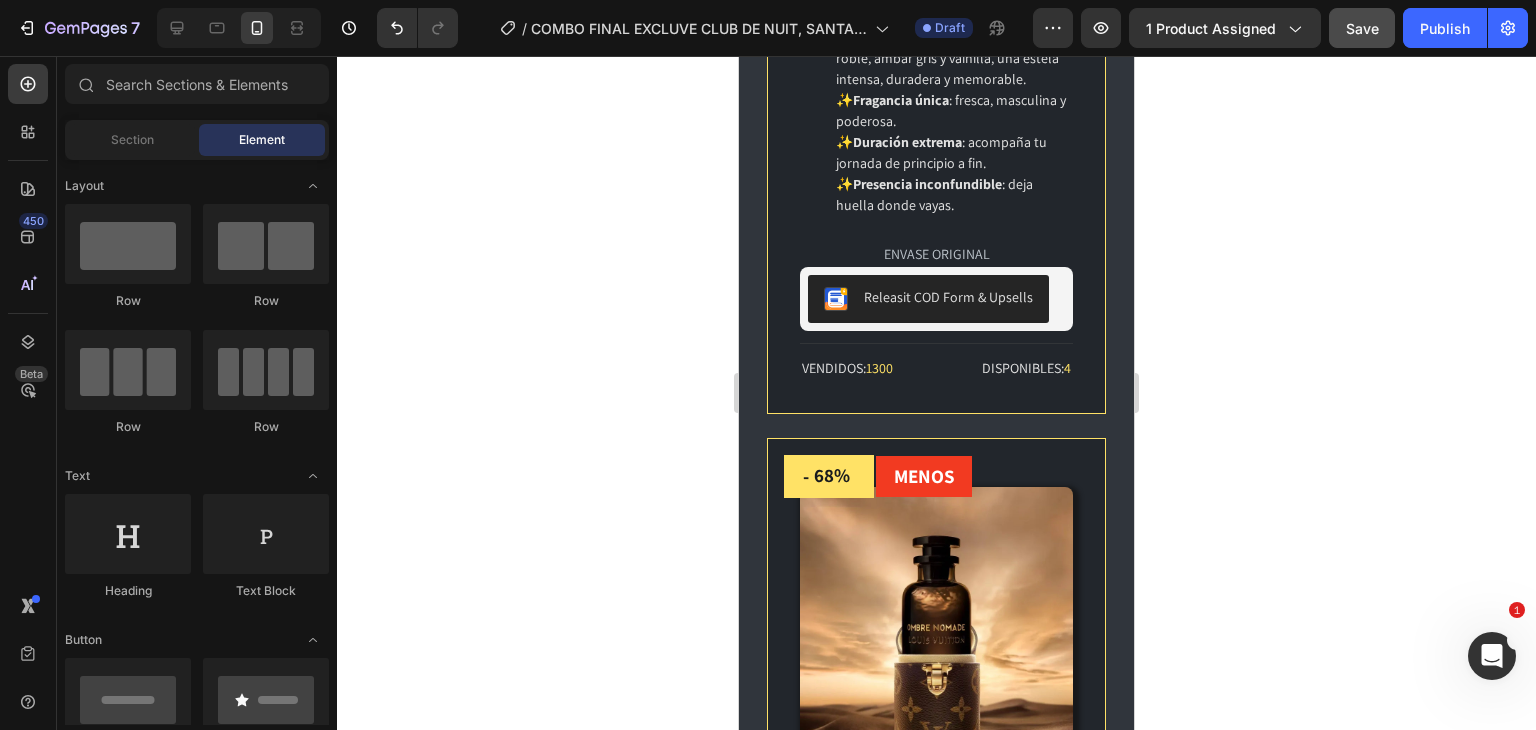 scroll, scrollTop: 1960, scrollLeft: 0, axis: vertical 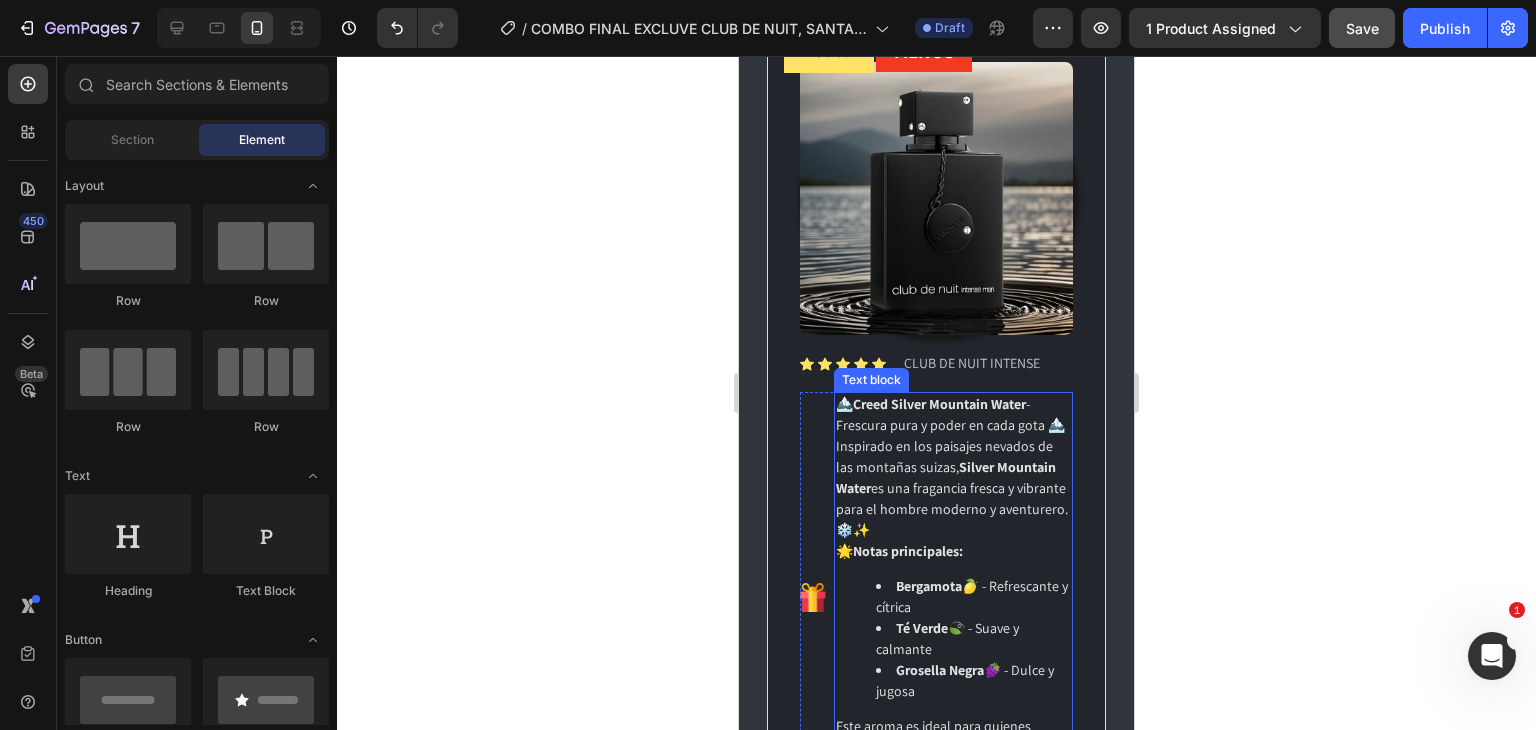click on "Inspirado en los paisajes nevados de las montañas suizas,  Silver Mountain Water  es una fragancia fresca y vibrante para el hombre moderno y aventurero. ❄️✨" at bounding box center [953, 488] 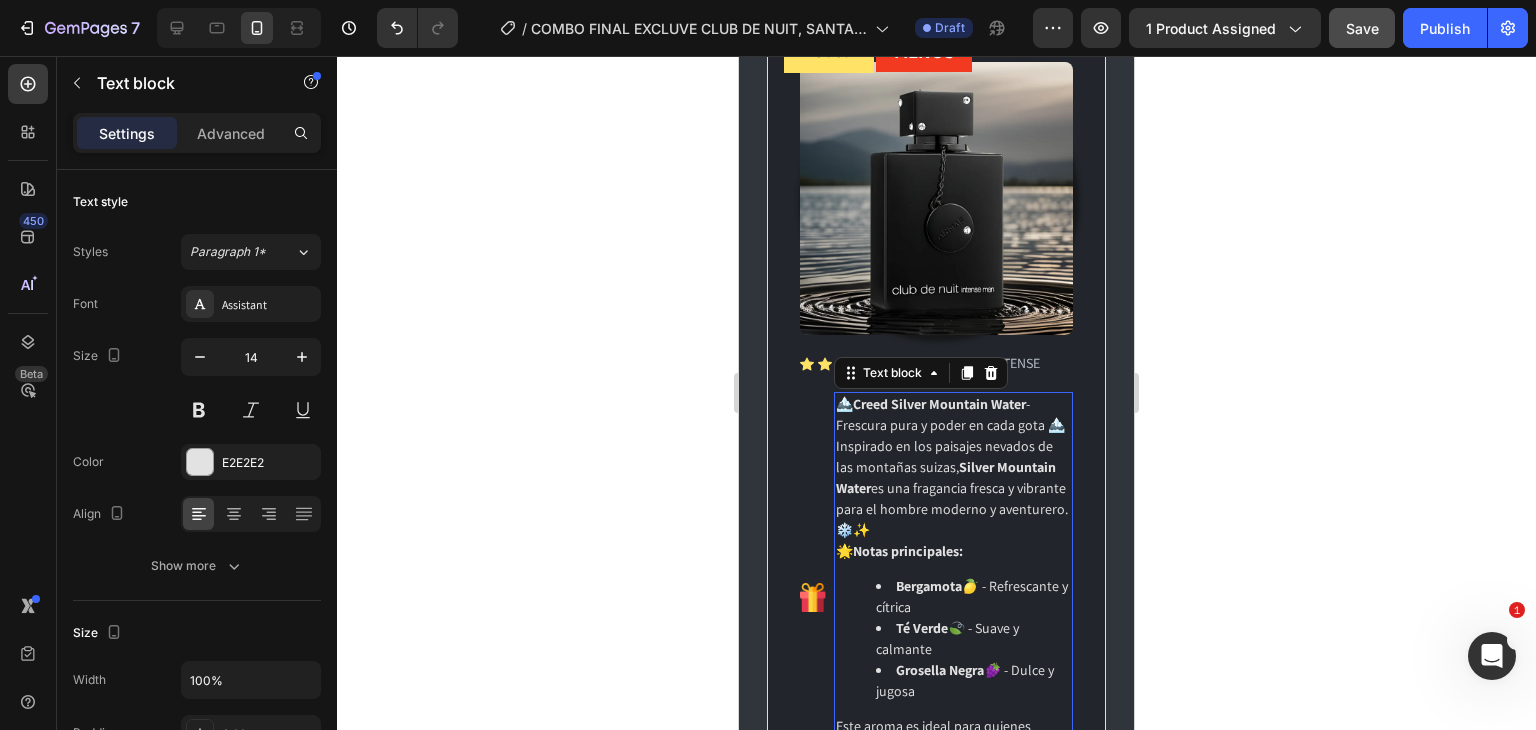 click on "Inspirado en los paisajes nevados de las montañas suizas,  Silver Mountain Water  es una fragancia fresca y vibrante para el hombre moderno y aventurero. ❄️✨" at bounding box center [953, 488] 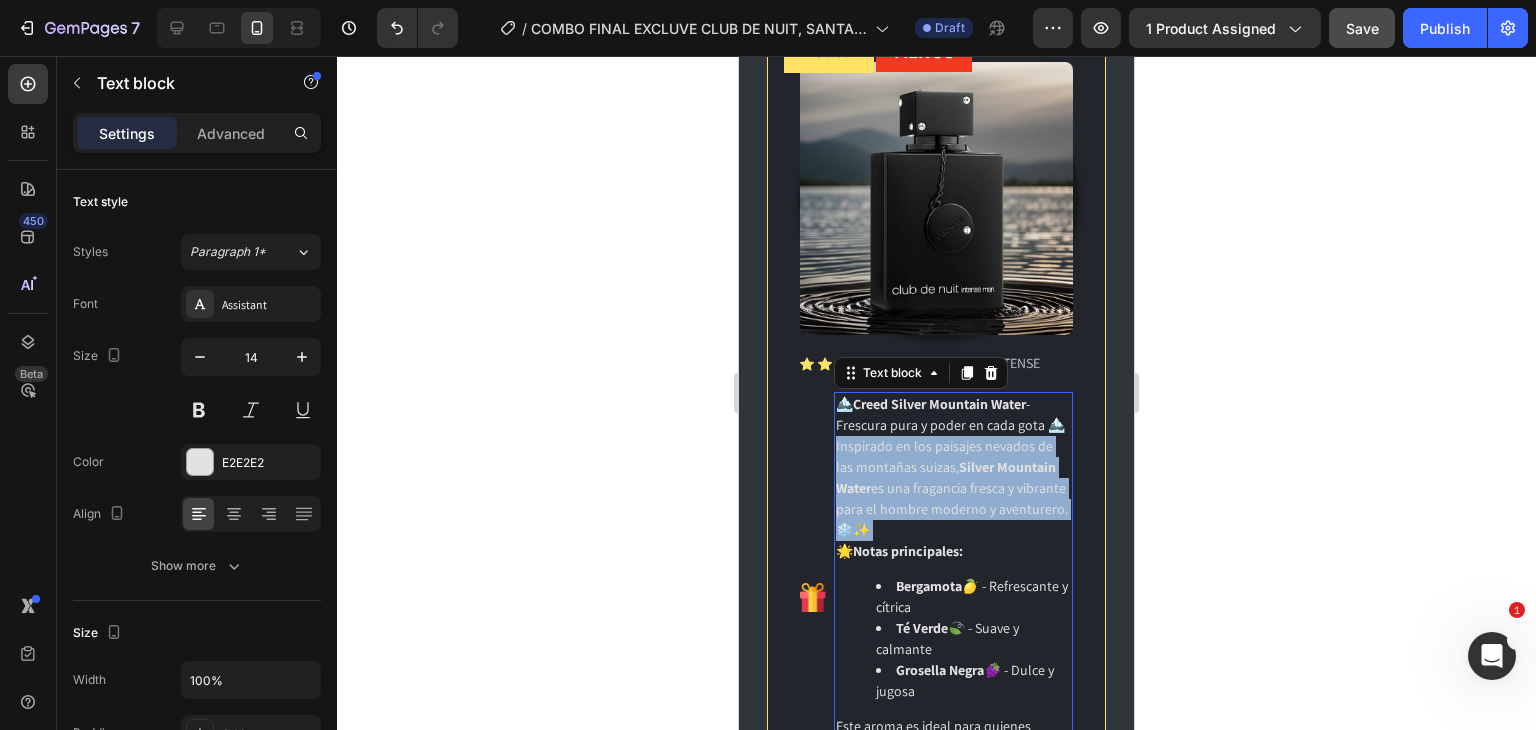 click on "Inspirado en los paisajes nevados de las montañas suizas,  Silver Mountain Water  es una fragancia fresca y vibrante para el hombre moderno y aventurero. ❄️✨" at bounding box center (953, 488) 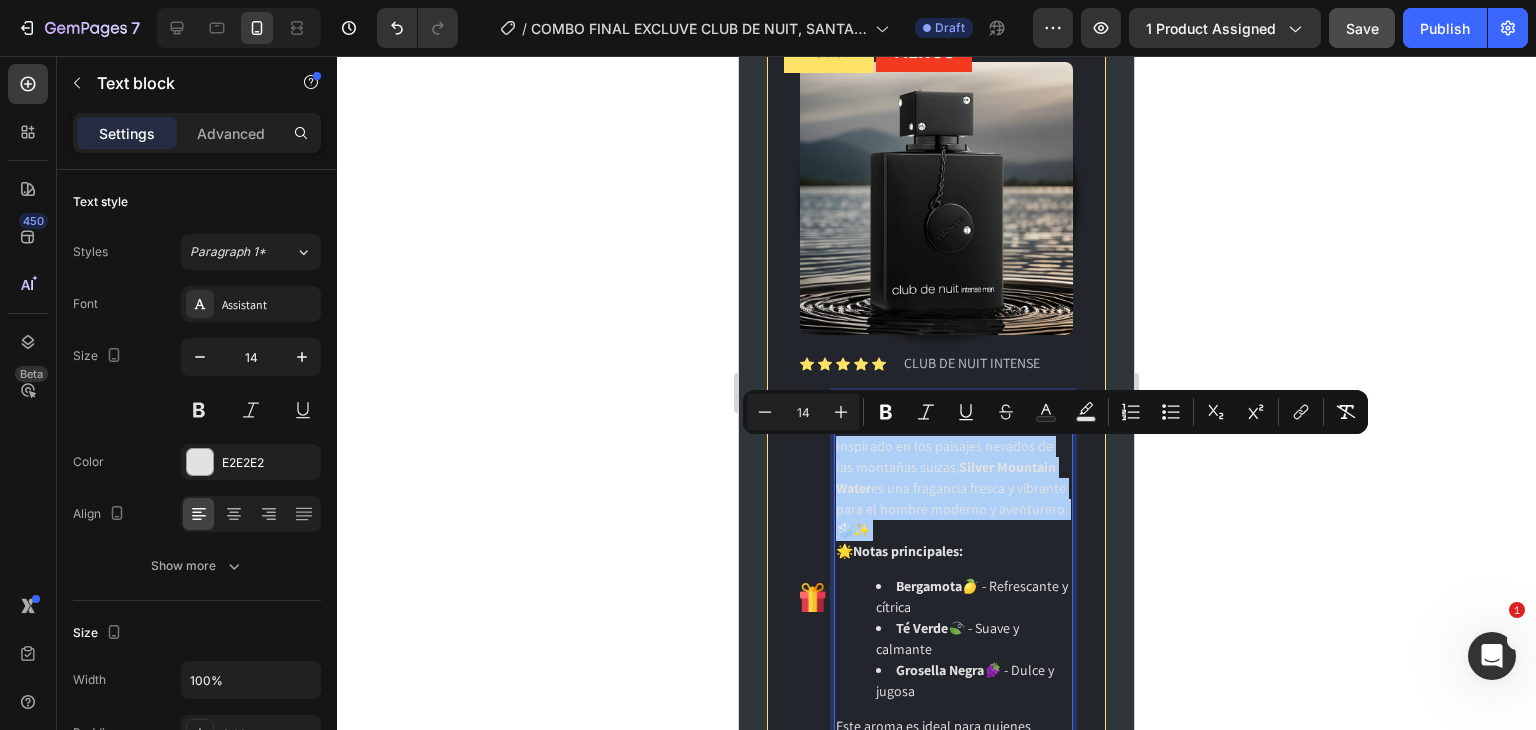 click 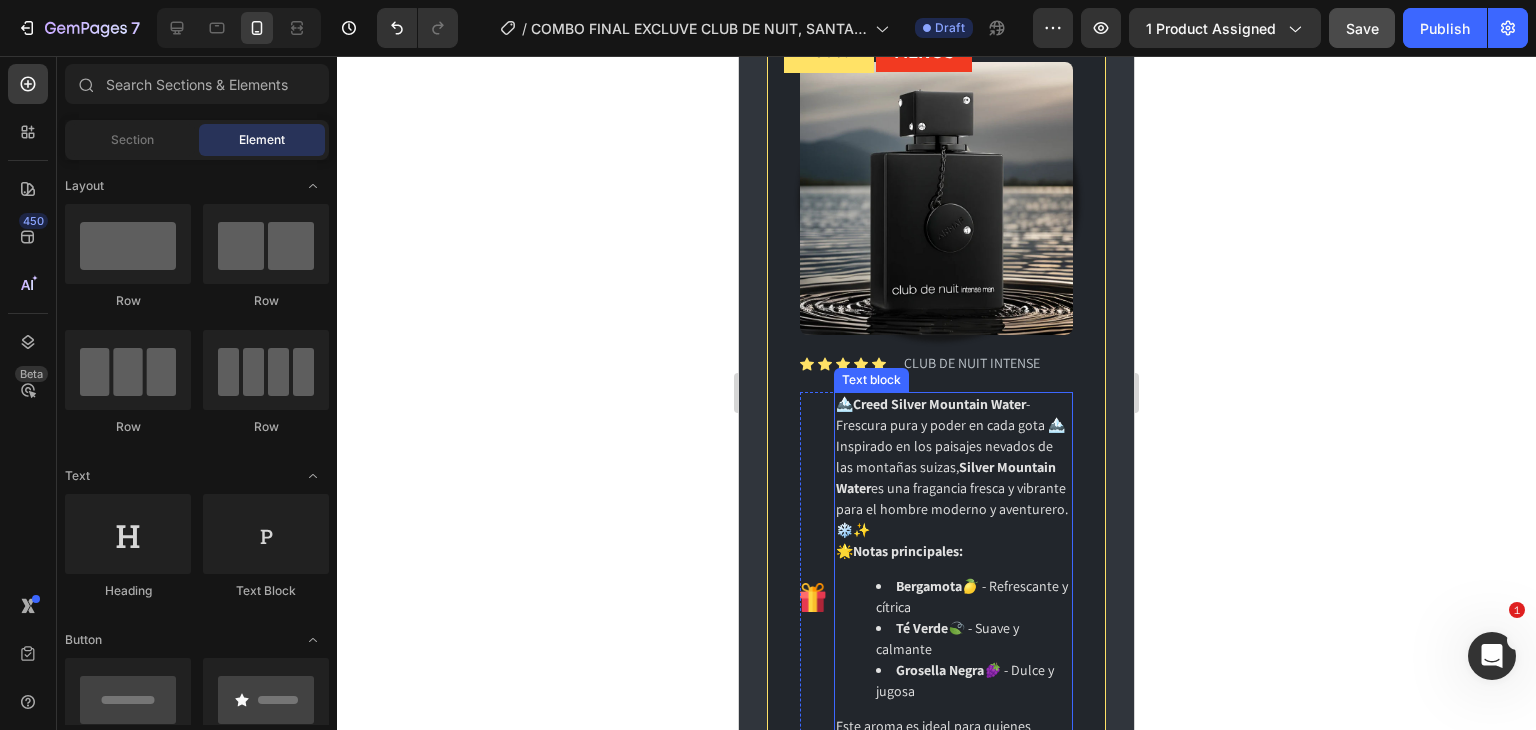 click on "🏔️  Creed Silver Mountain Water  - Frescura pura y poder en cada gota 🏔️" at bounding box center [953, 415] 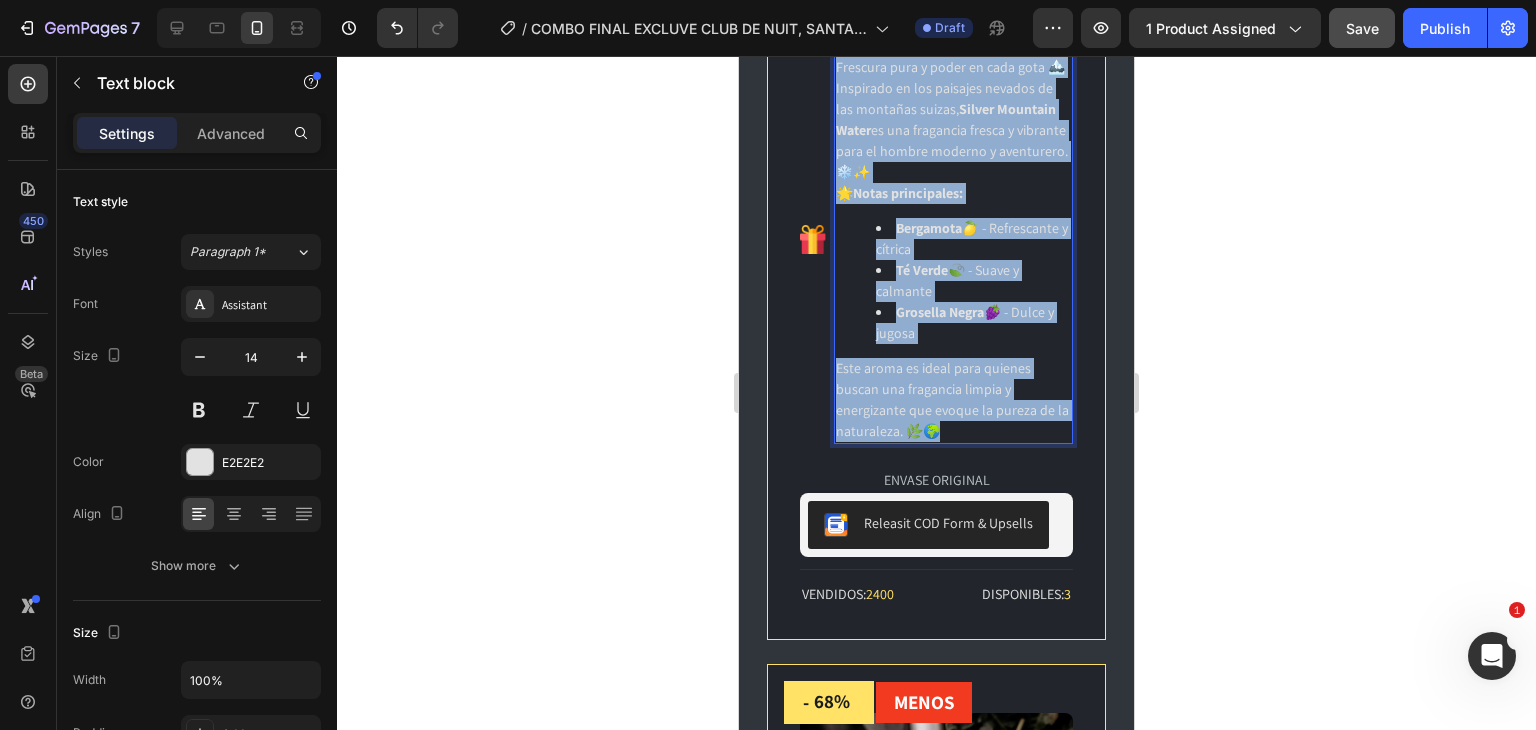 scroll, scrollTop: 1727, scrollLeft: 0, axis: vertical 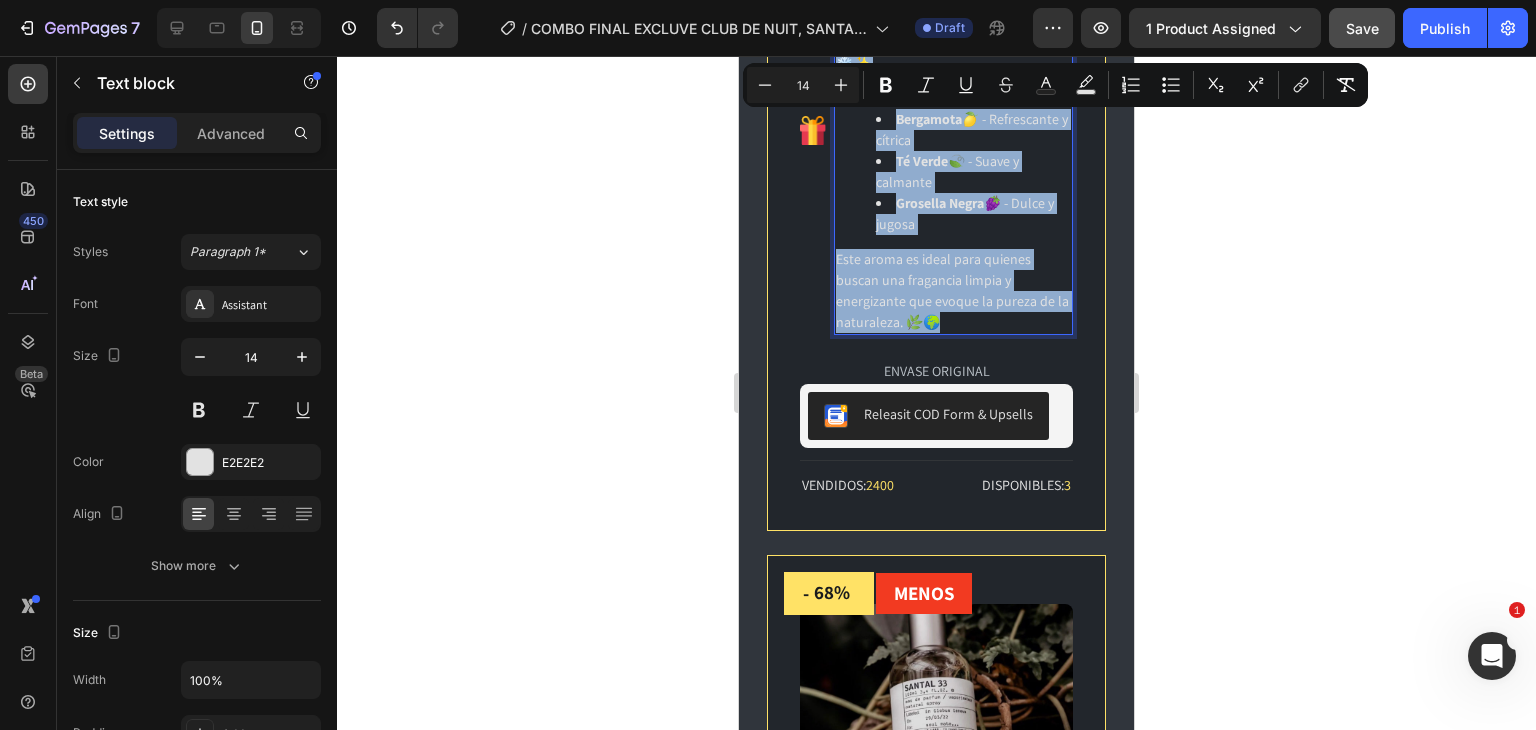 drag, startPoint x: 844, startPoint y: 387, endPoint x: 991, endPoint y: 321, distance: 161.13658 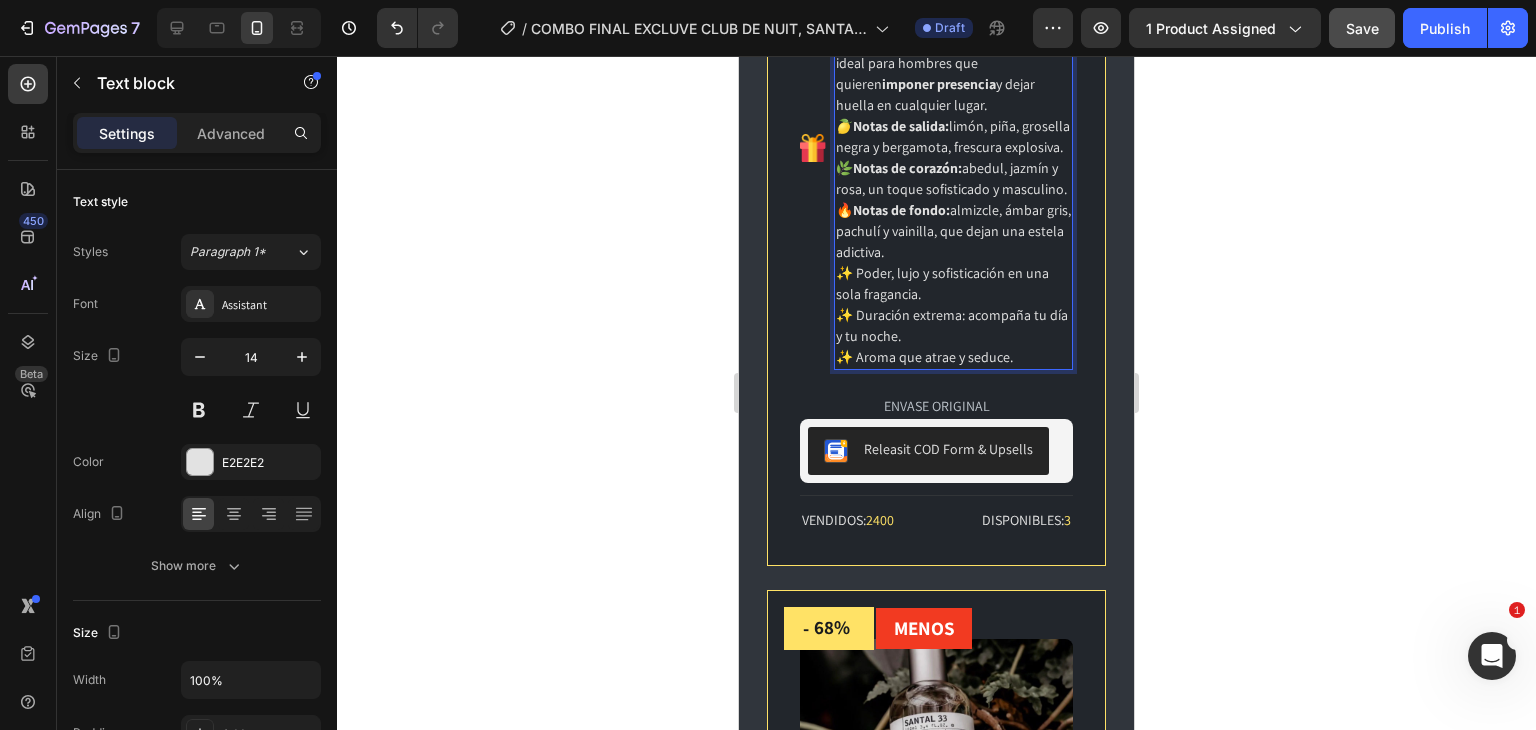 click 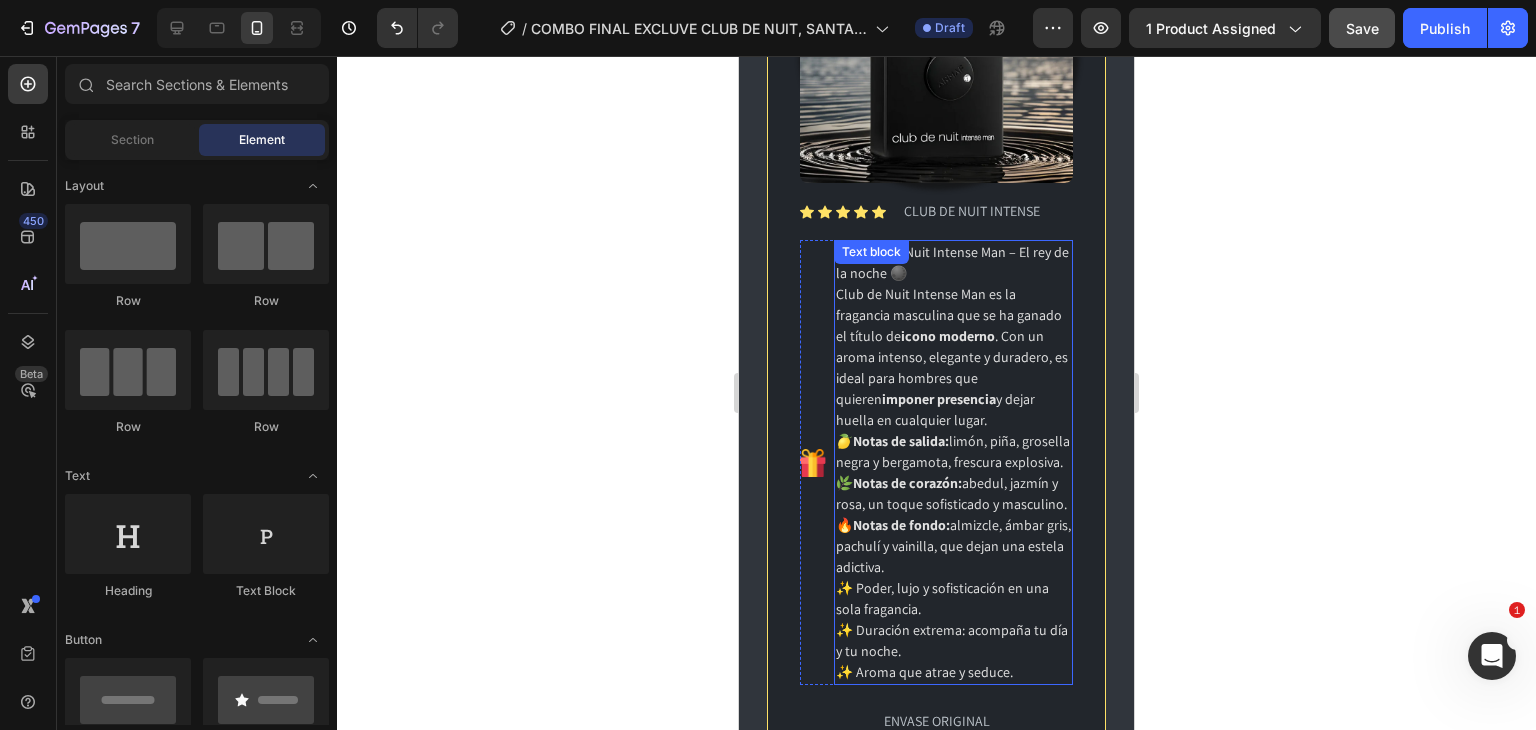 scroll, scrollTop: 1260, scrollLeft: 0, axis: vertical 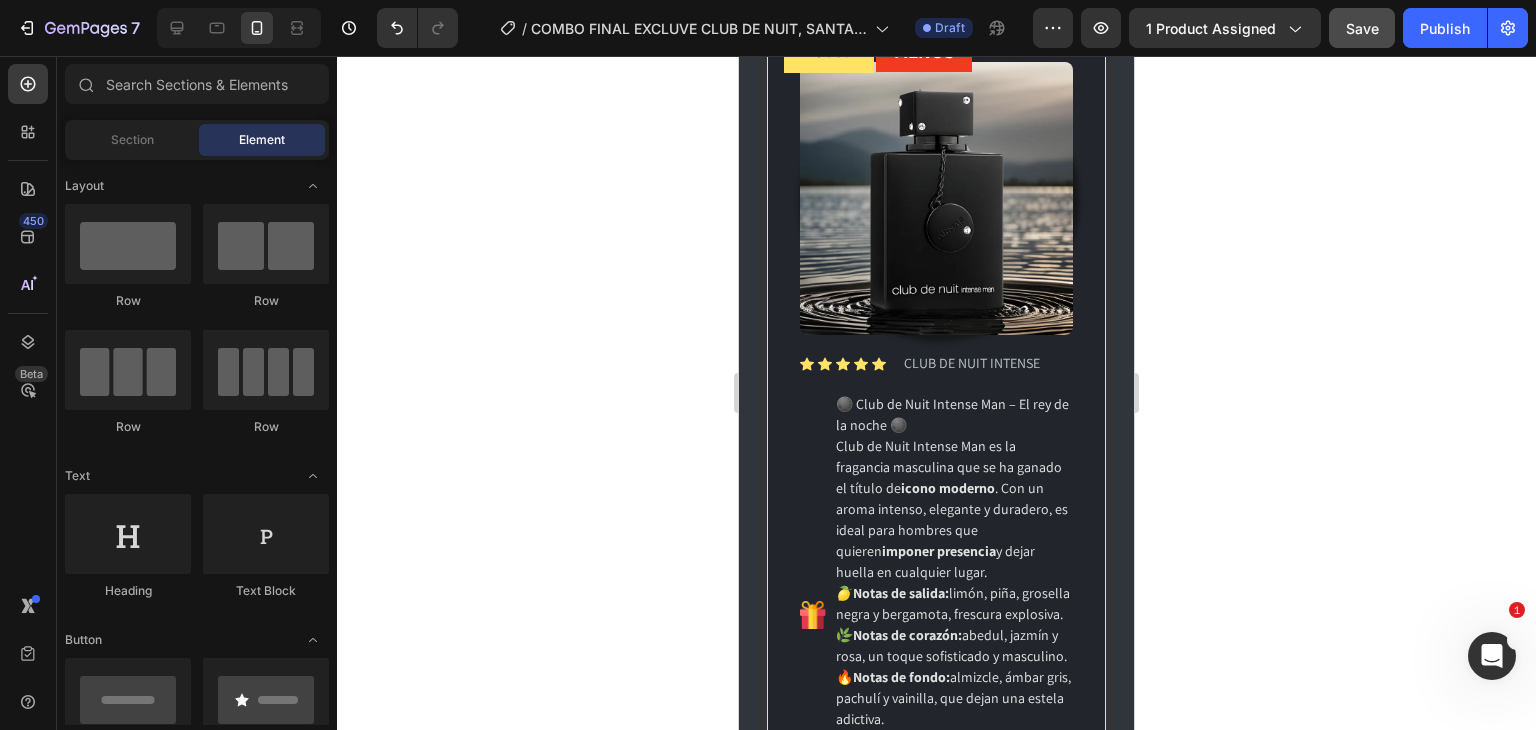 click 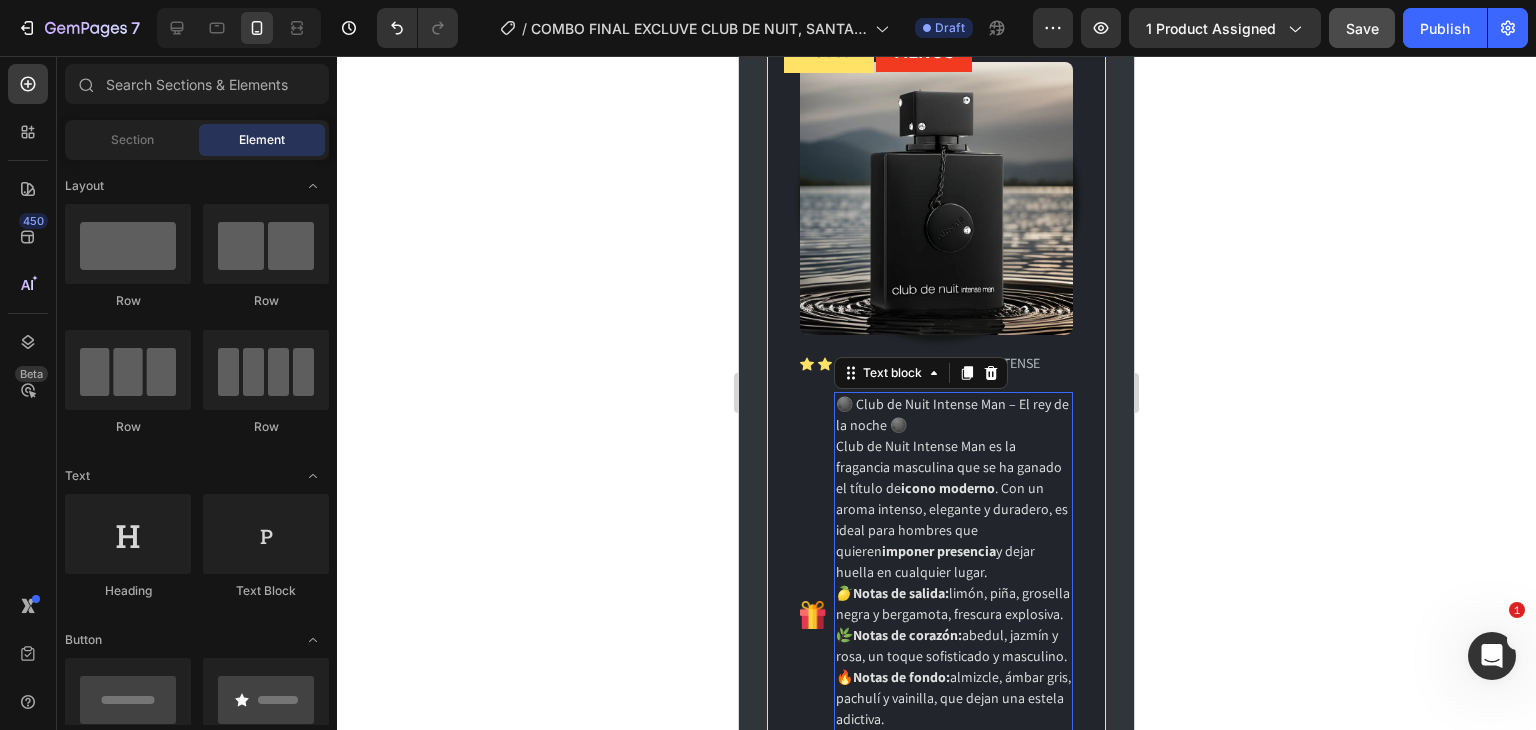 click on "Club de Nuit Intense Man es la fragancia masculina que se ha ganado el título de  icono moderno . Con un aroma intenso, elegante y duradero, es ideal para hombres que quieren  imponer presencia  y dejar huella en cualquier lugar." at bounding box center [953, 509] 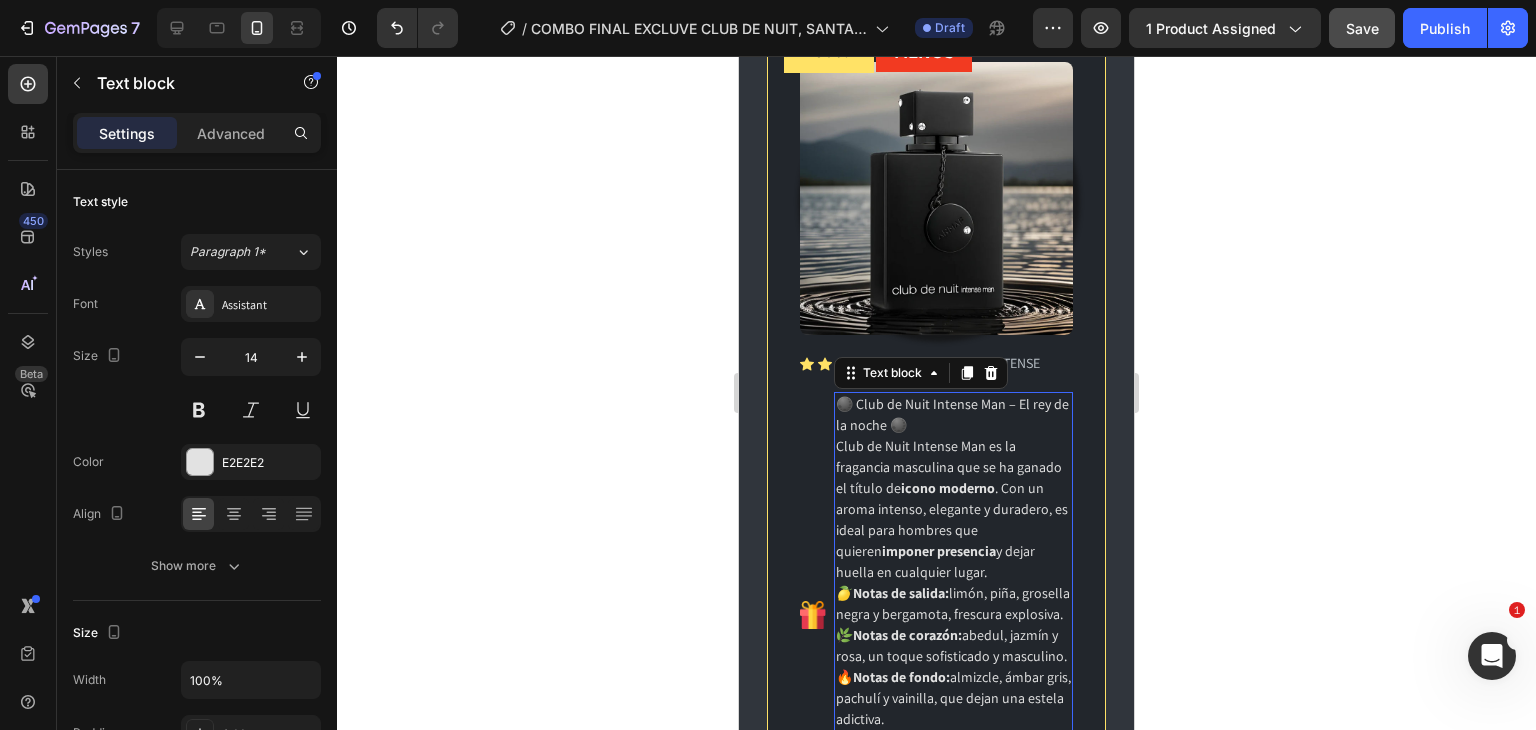 scroll, scrollTop: 1494, scrollLeft: 0, axis: vertical 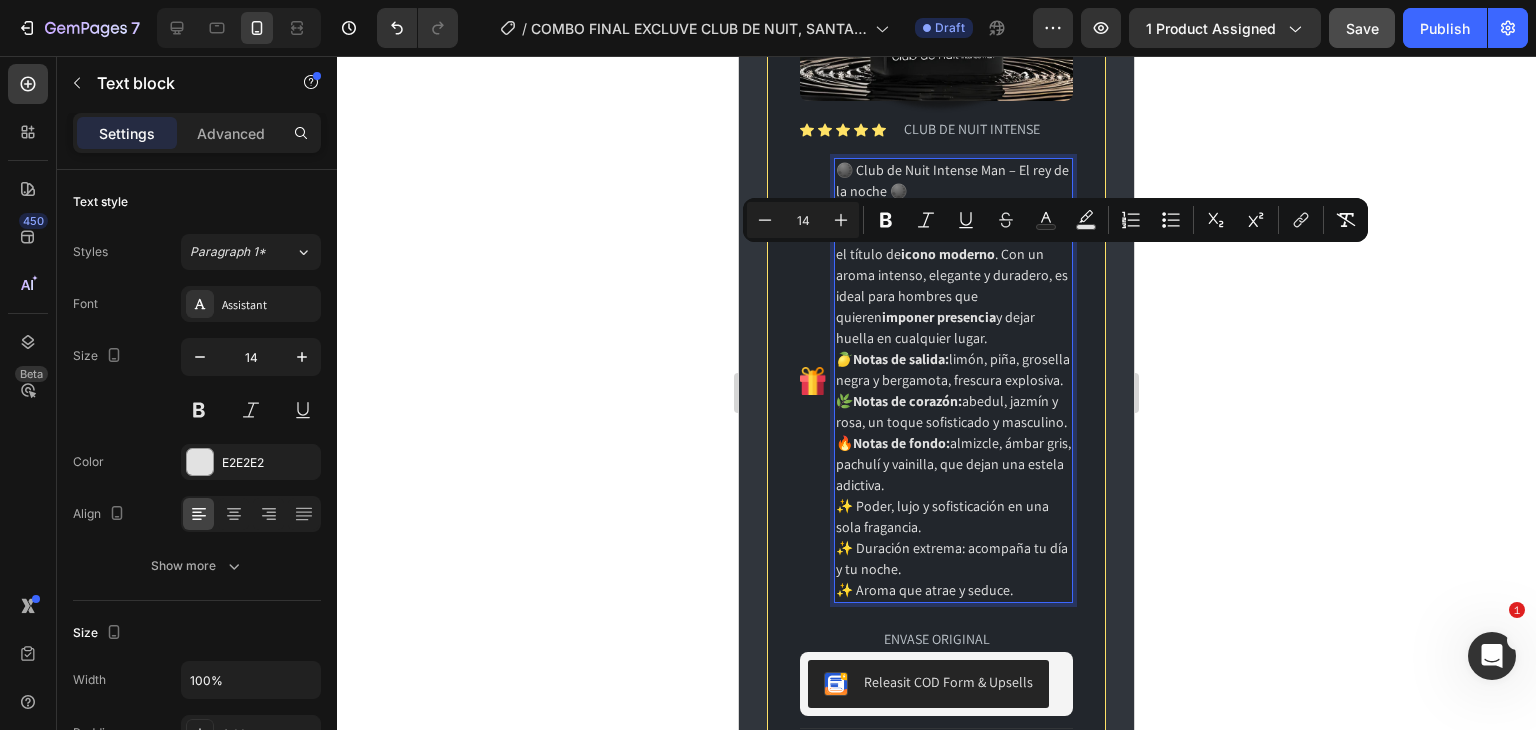 drag, startPoint x: 837, startPoint y: 258, endPoint x: 1000, endPoint y: 317, distance: 173.34937 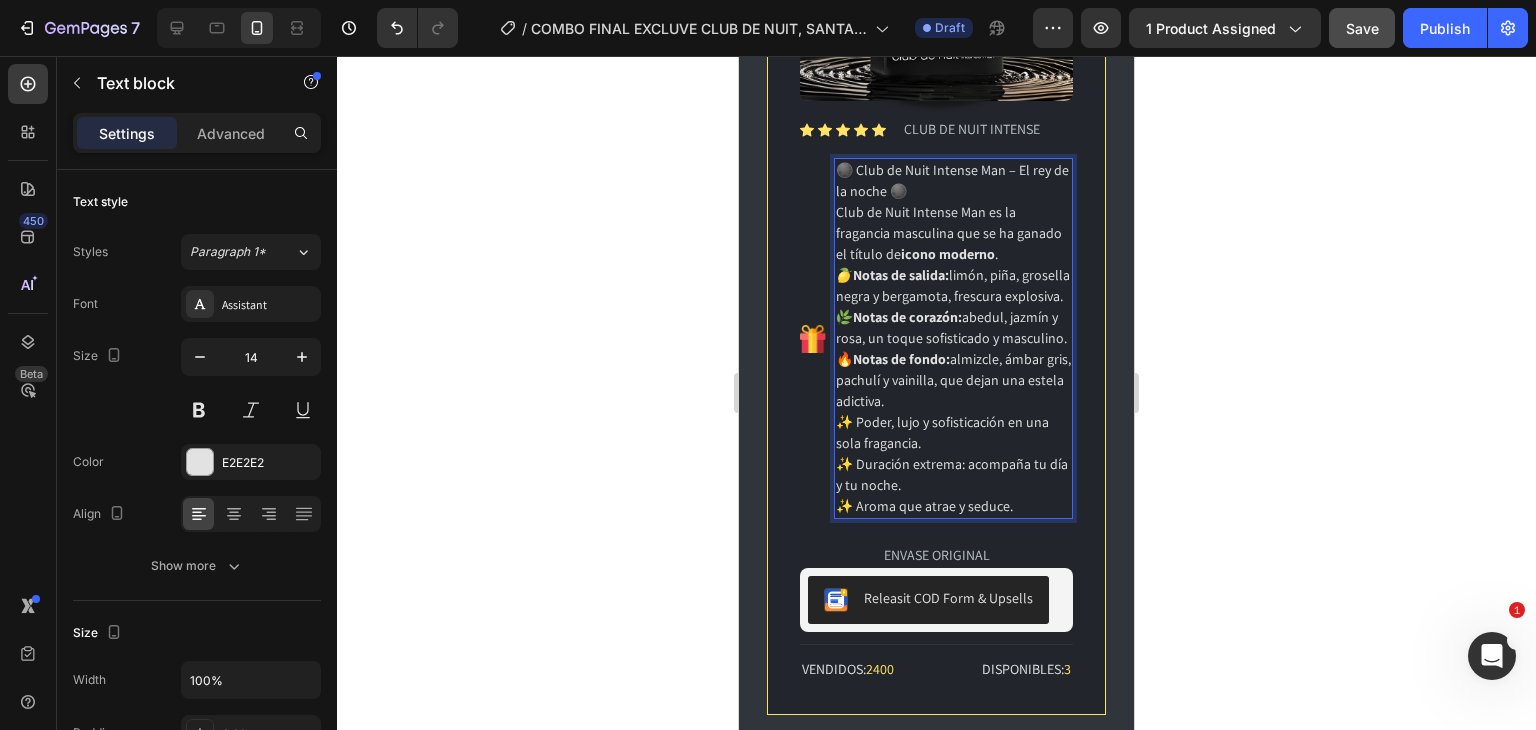 click 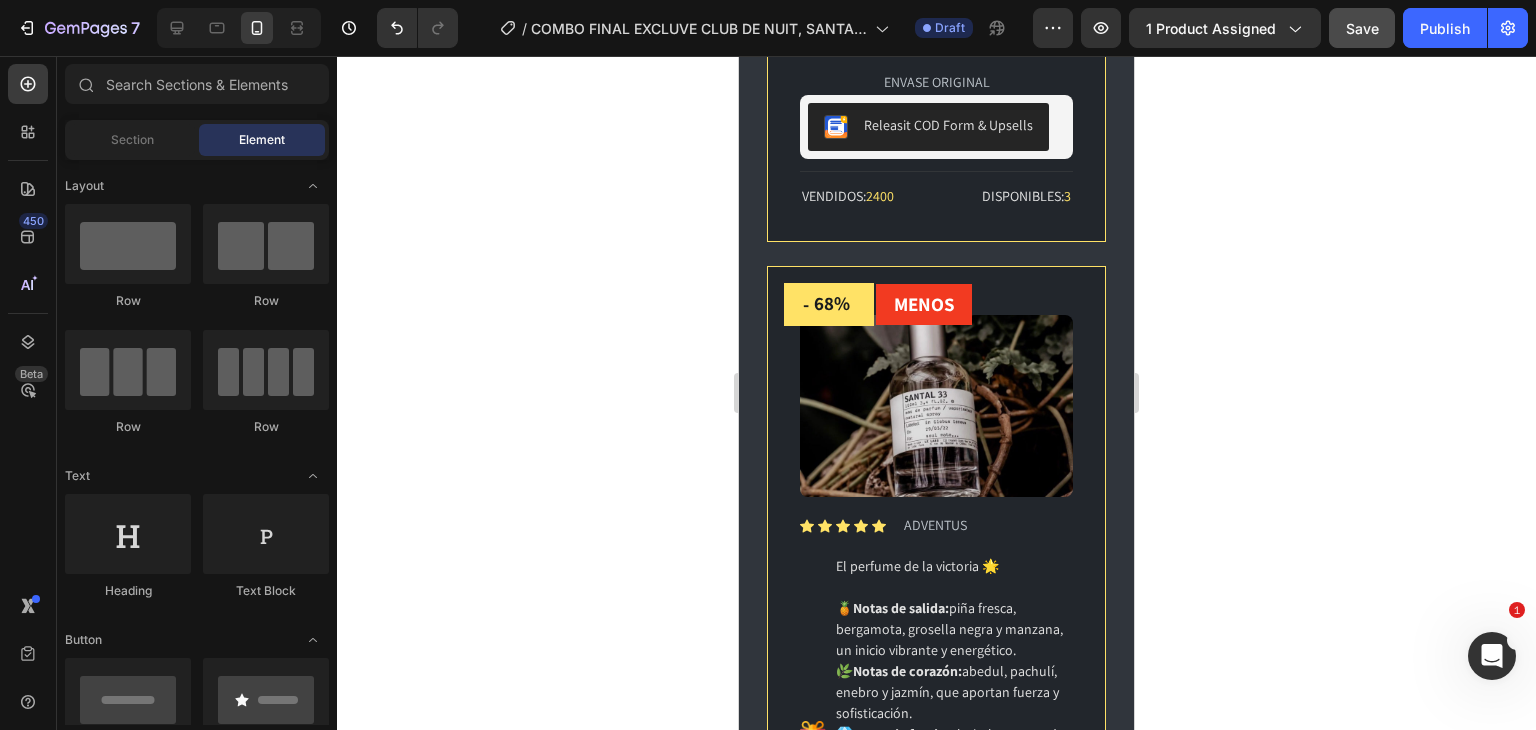 scroll, scrollTop: 2194, scrollLeft: 0, axis: vertical 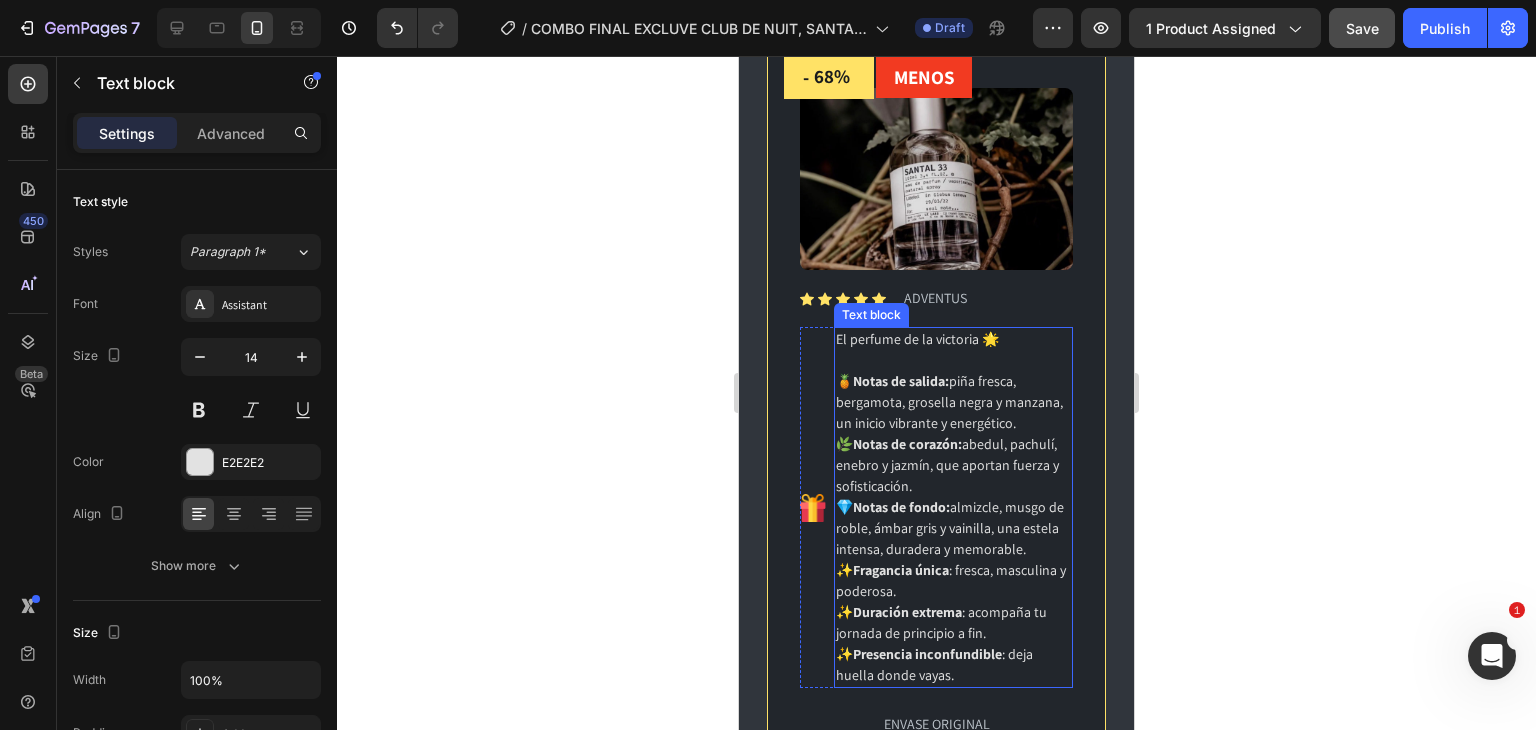 click on "🍍  Notas de salida:  piña fresca, bergamota, grosella negra y manzana, un inicio vibrante y energético. 🌿  Notas de corazón:  abedul, pachulí, enebro y jazmín, que aportan fuerza y sofisticación. 💎  Notas de fondo:  almizcle, musgo de roble, ámbar gris y vainilla, una estela intensa, duradera y memorable." at bounding box center [953, 465] 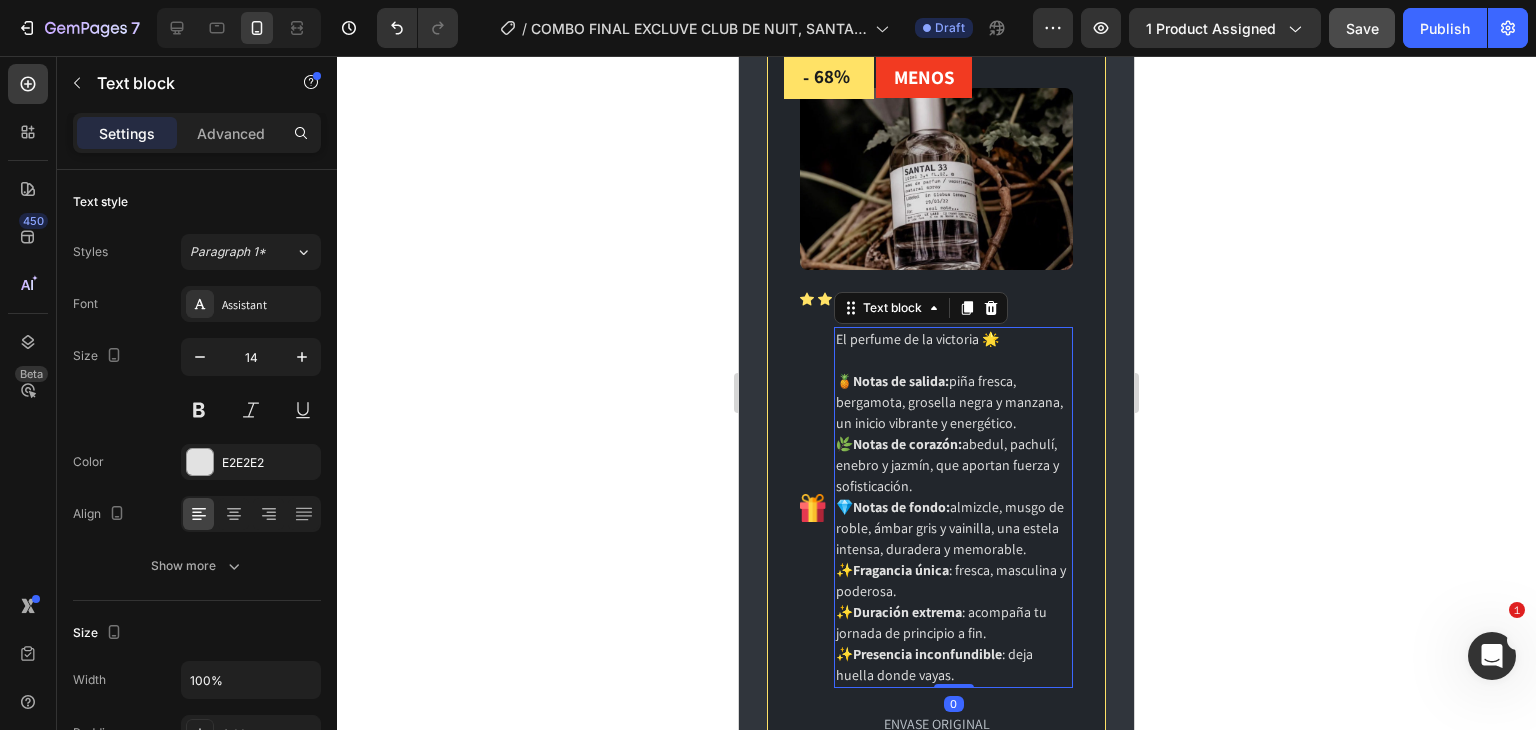 click 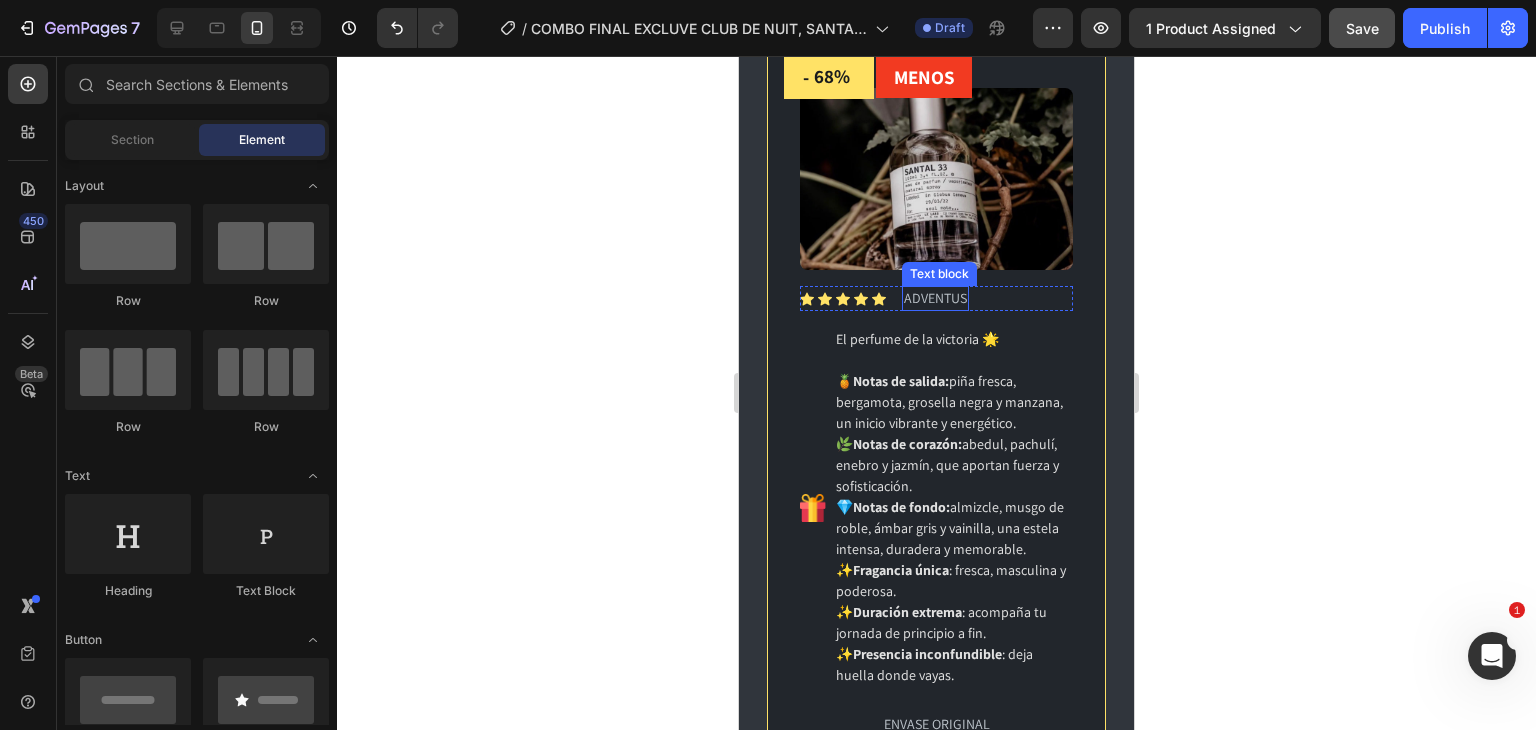click on "ADVENTUS" at bounding box center (935, 298) 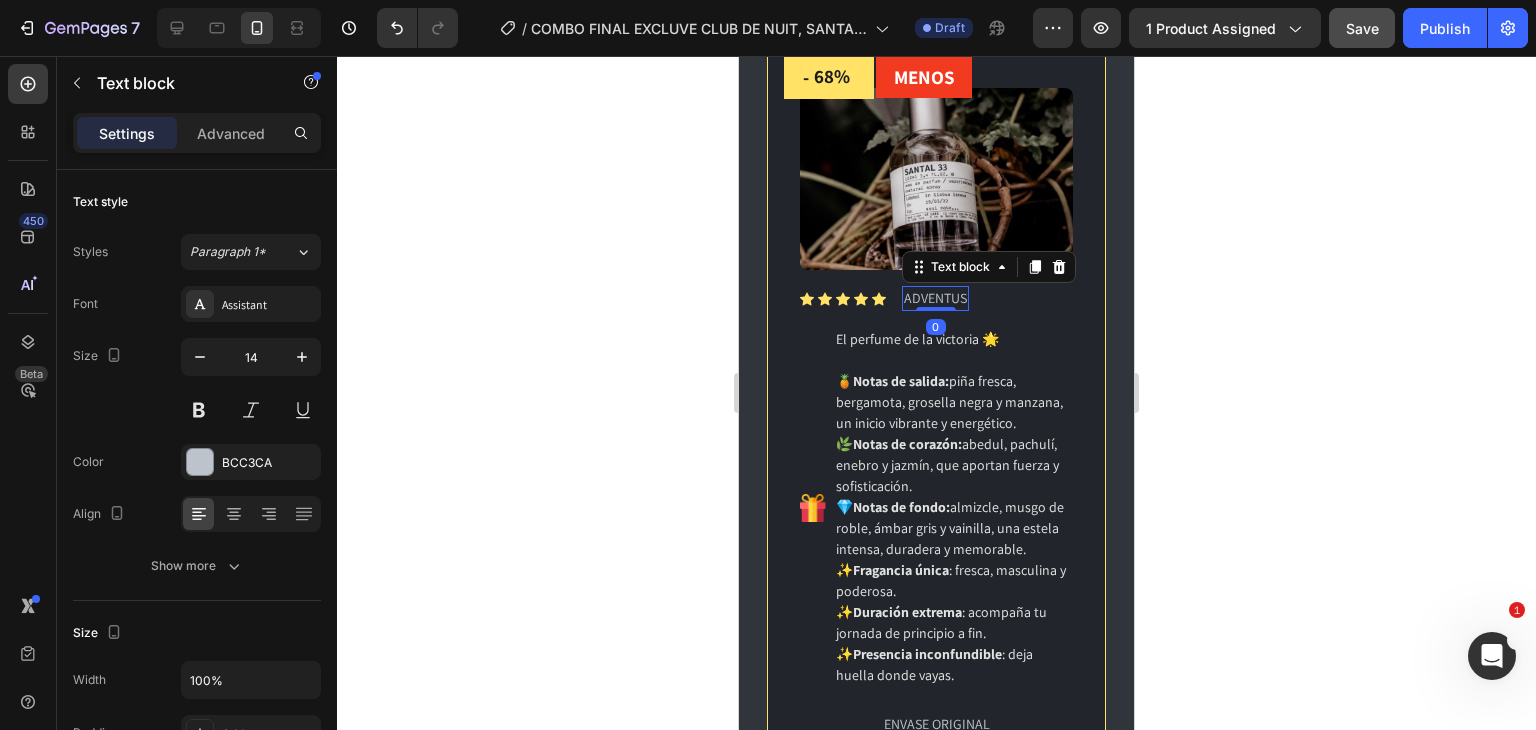 click on "ADVENTUS" at bounding box center [935, 298] 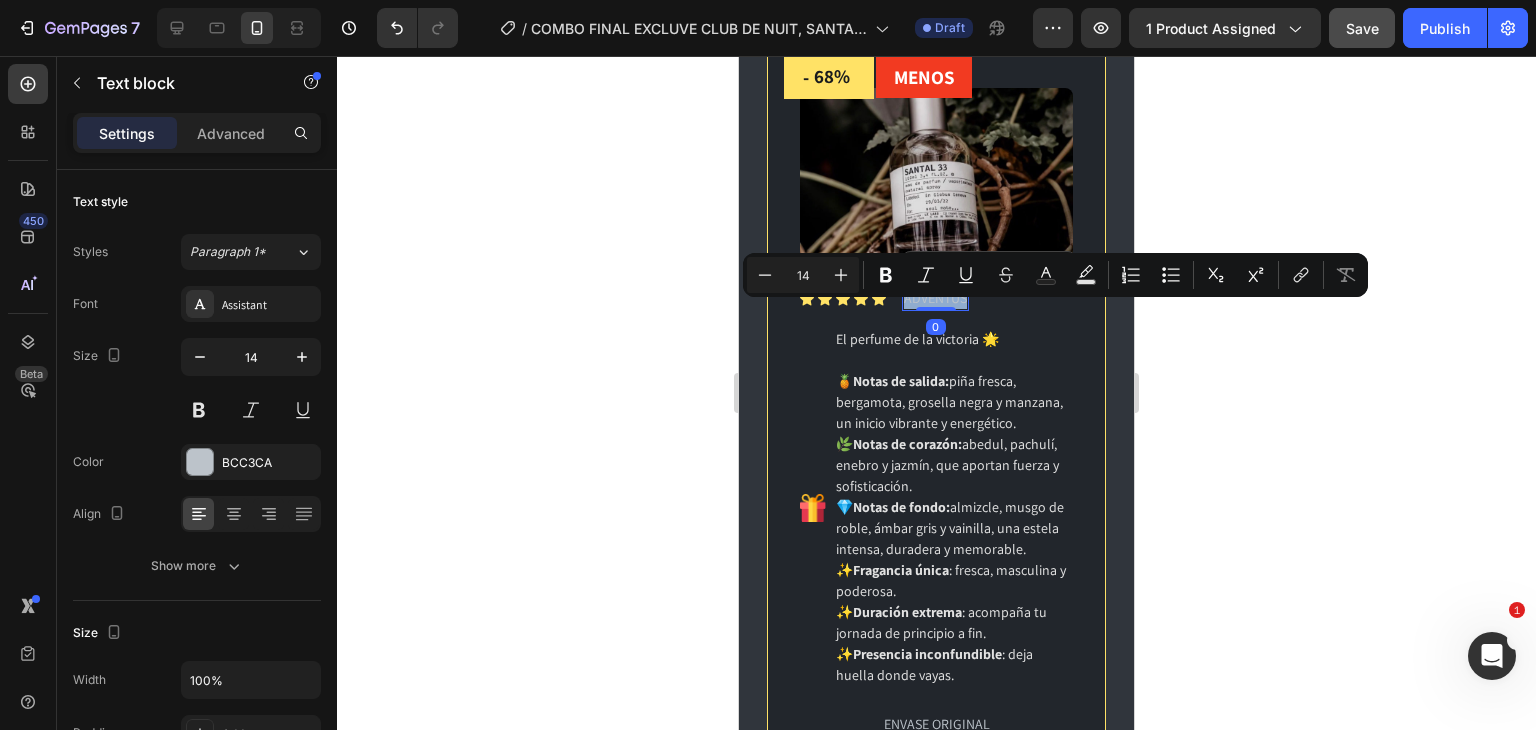 click on "ADVENTUS" at bounding box center (935, 298) 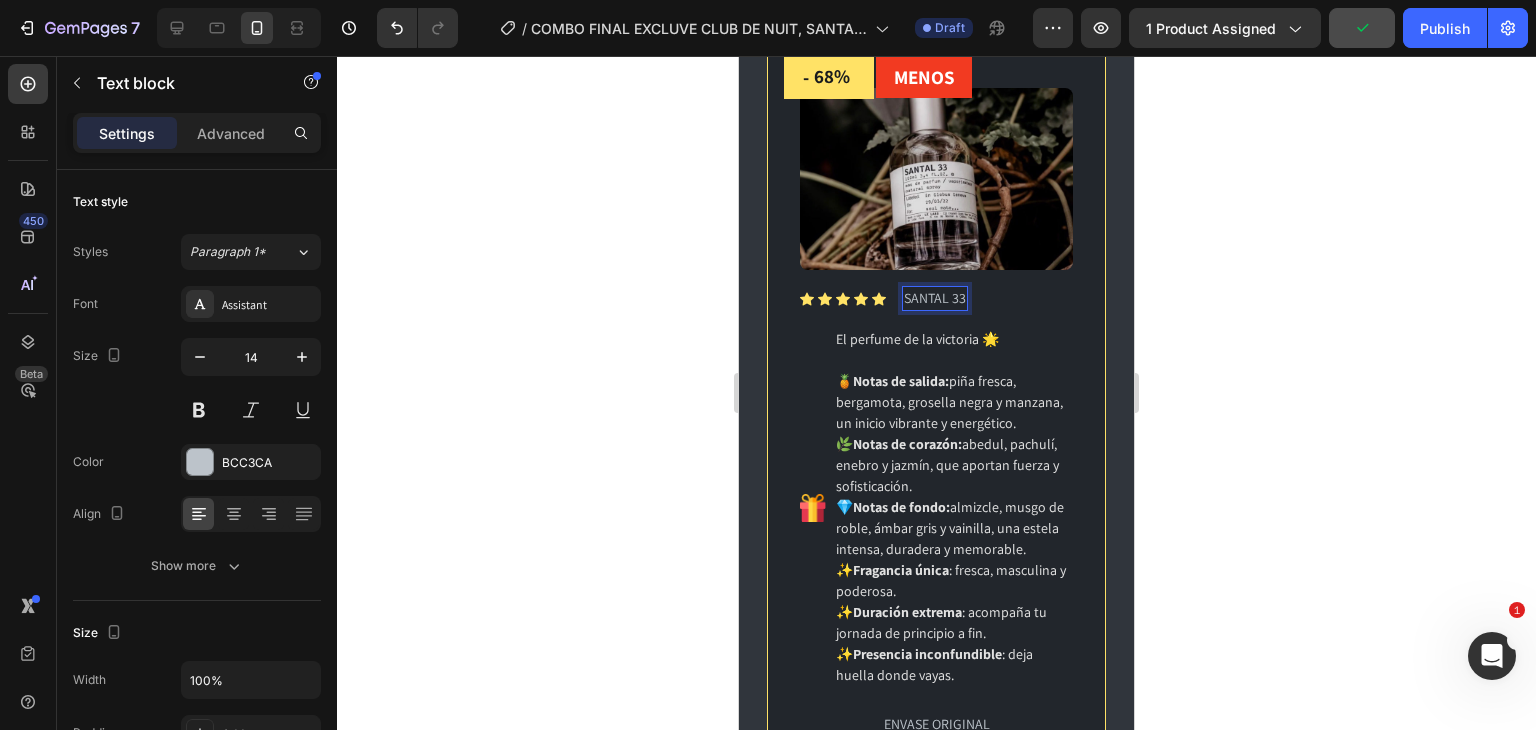 click 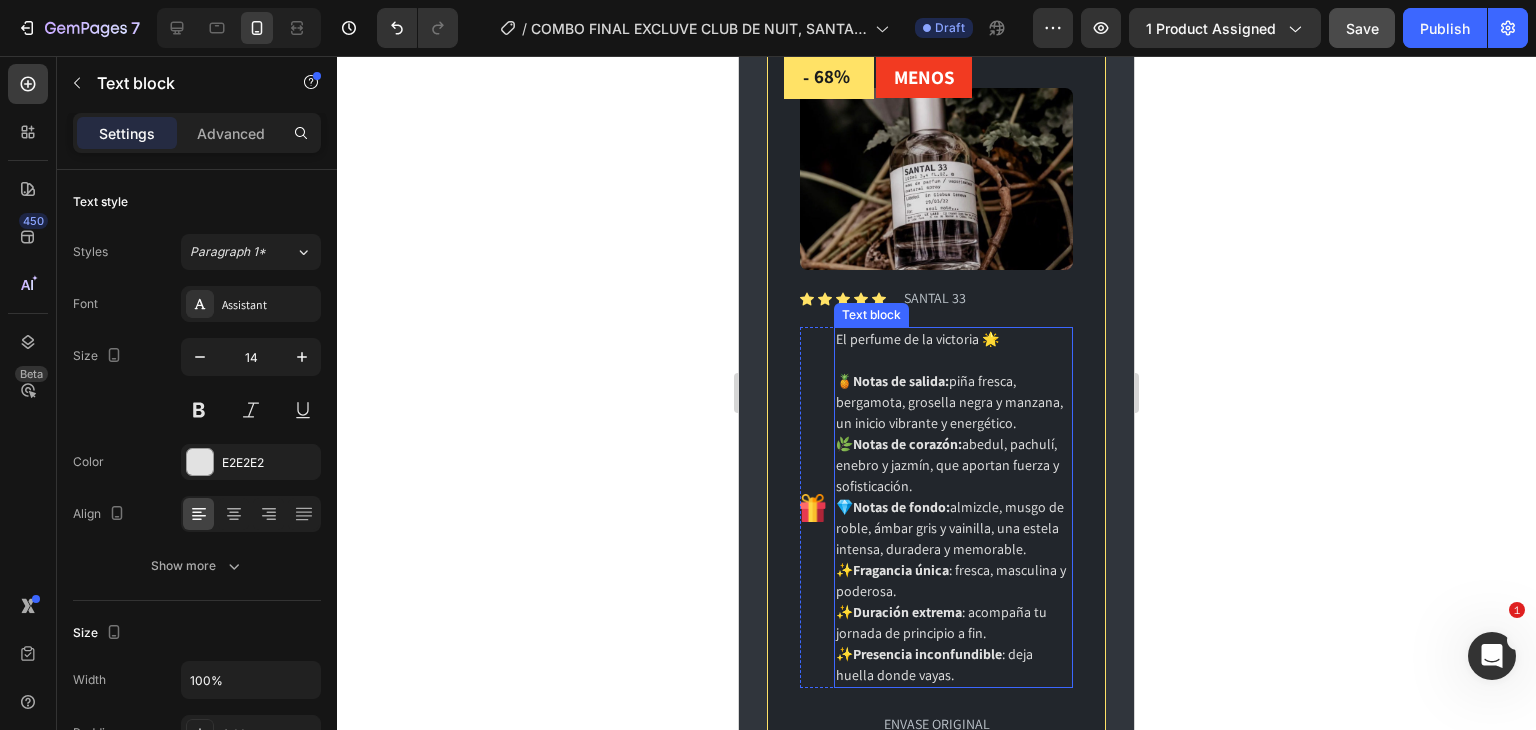 click on "🍍  Notas de salida:  piña fresca, bergamota, grosella negra y manzana, un inicio vibrante y energético. 🌿  Notas de corazón:  abedul, pachulí, enebro y jazmín, que aportan fuerza y sofisticación. 💎  Notas de fondo:  almizcle, musgo de roble, ámbar gris y vainilla, una estela intensa, duradera y memorable." at bounding box center (953, 465) 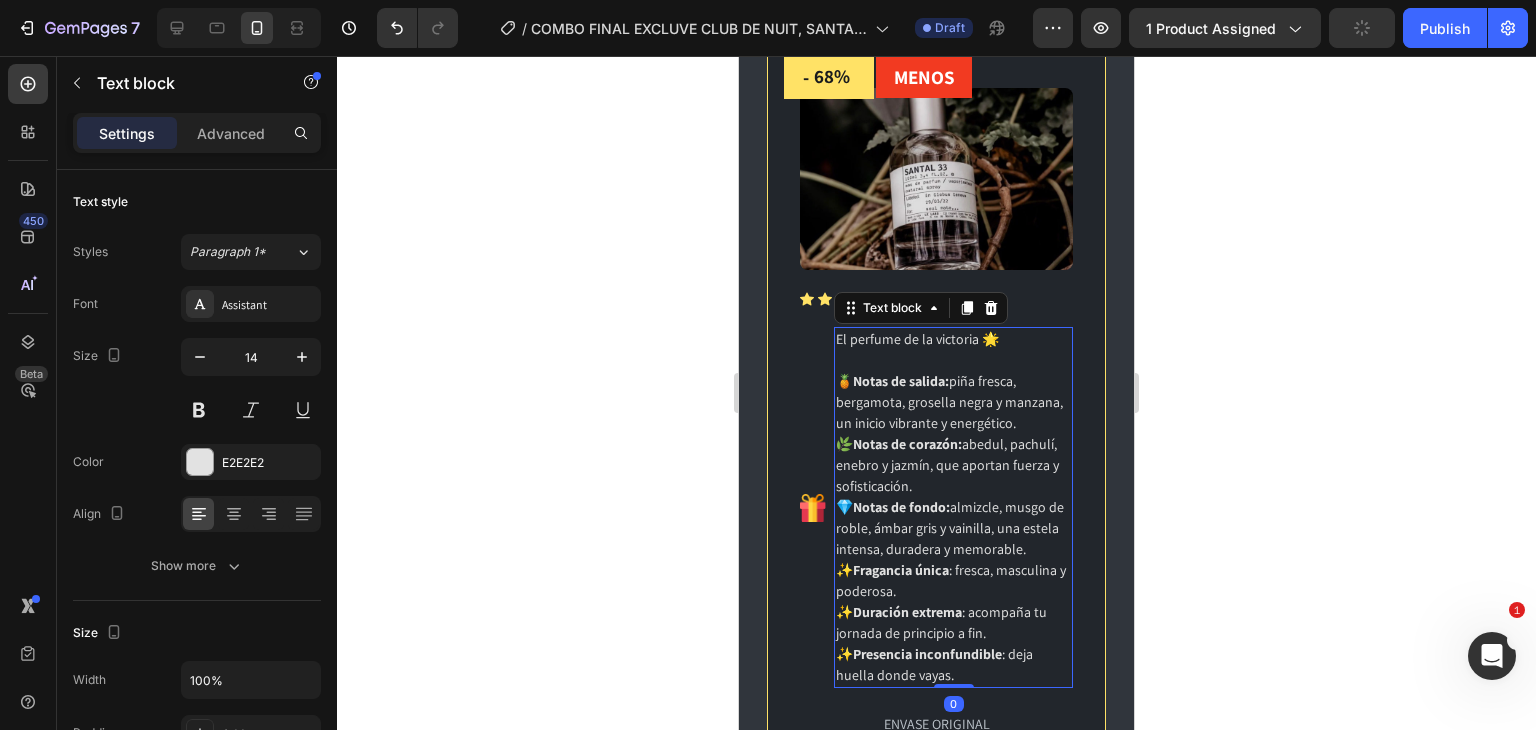 click on "🍍  Notas de salida:  piña fresca, bergamota, grosella negra y manzana, un inicio vibrante y energético. 🌿  Notas de corazón:  abedul, pachulí, enebro y jazmín, que aportan fuerza y sofisticación. 💎  Notas de fondo:  almizcle, musgo de roble, ámbar gris y vainilla, una estela intensa, duradera y memorable." at bounding box center (953, 465) 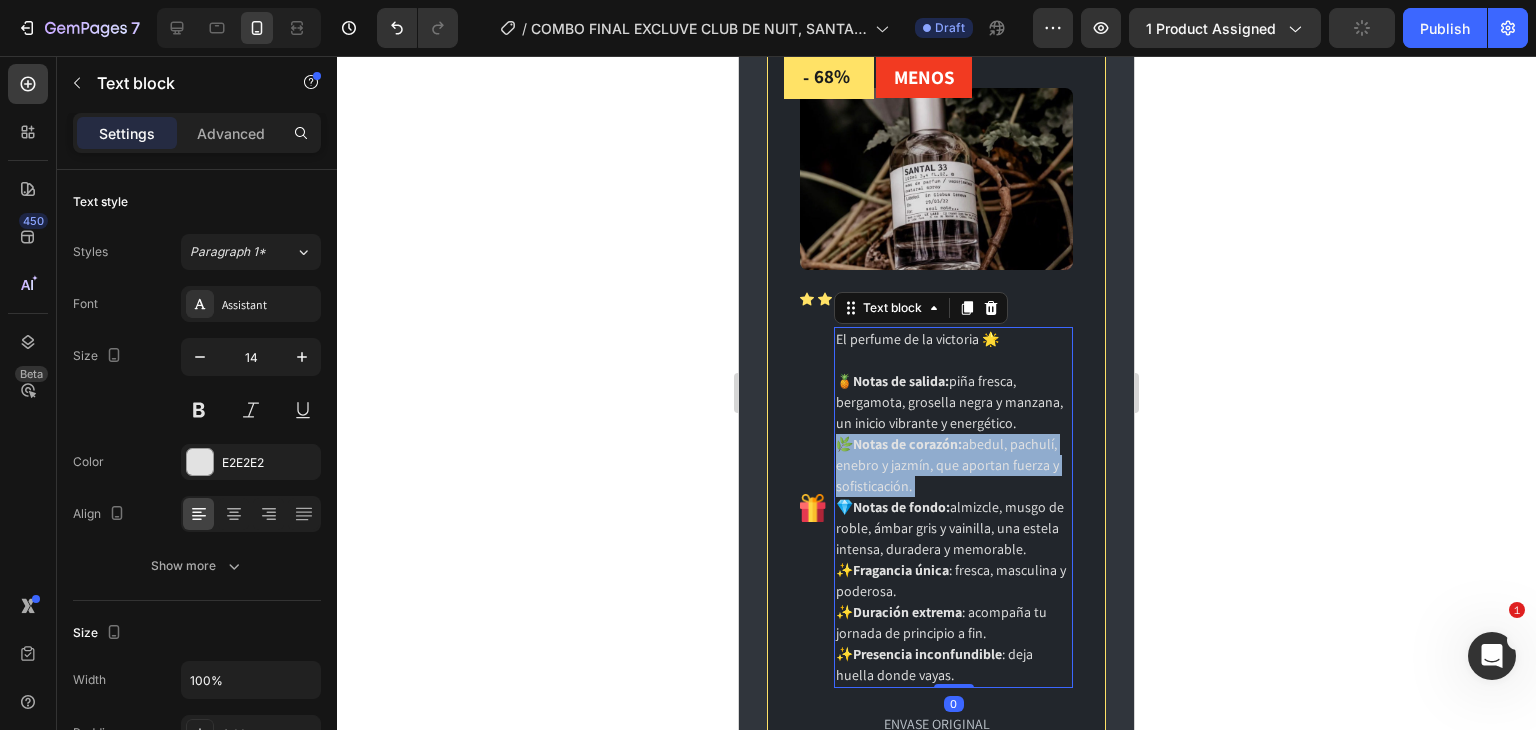 click on "🍍  Notas de salida:  piña fresca, bergamota, grosella negra y manzana, un inicio vibrante y energético. 🌿  Notas de corazón:  abedul, pachulí, enebro y jazmín, que aportan fuerza y sofisticación. 💎  Notas de fondo:  almizcle, musgo de roble, ámbar gris y vainilla, una estela intensa, duradera y memorable." at bounding box center (953, 465) 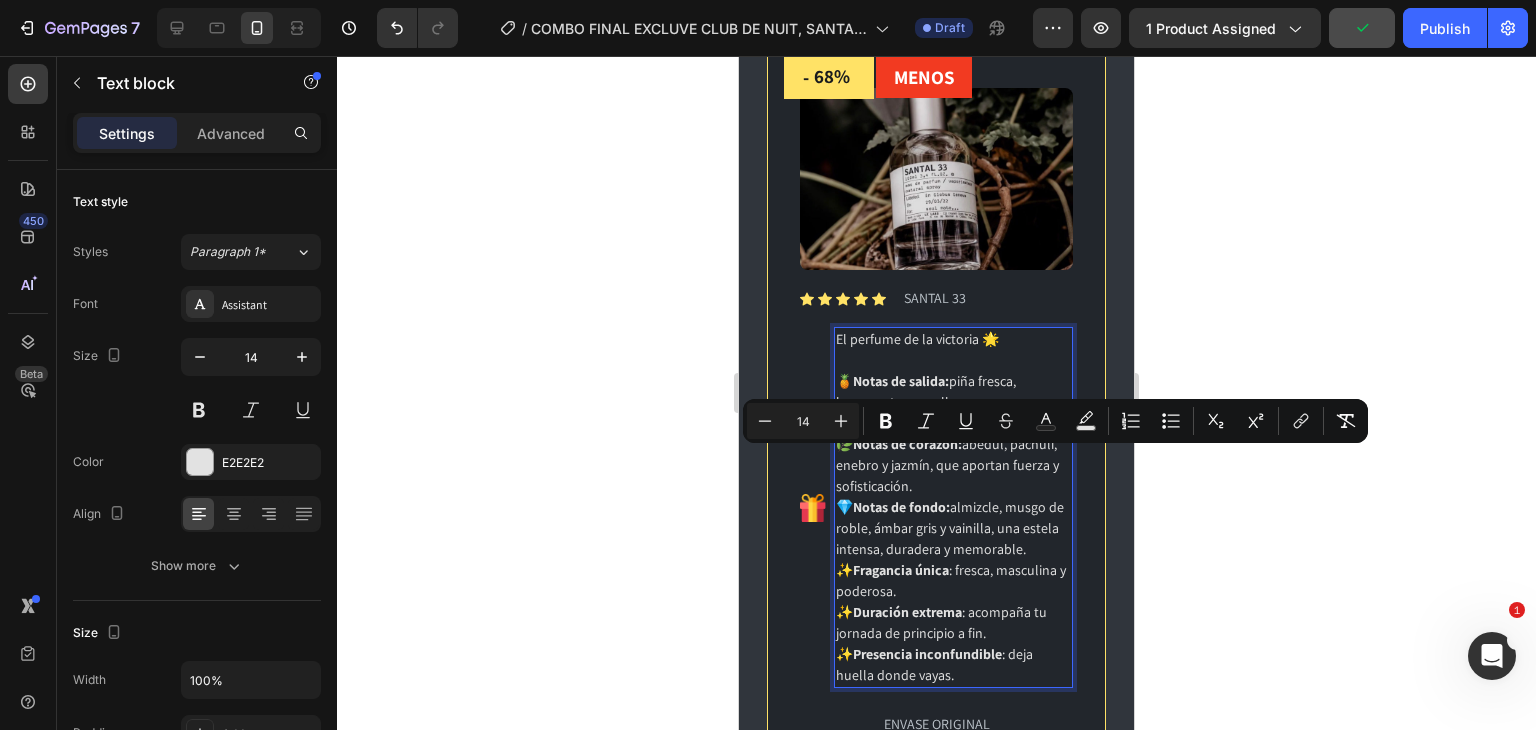 click on "El perfume de la victoria 🌟" at bounding box center (953, 339) 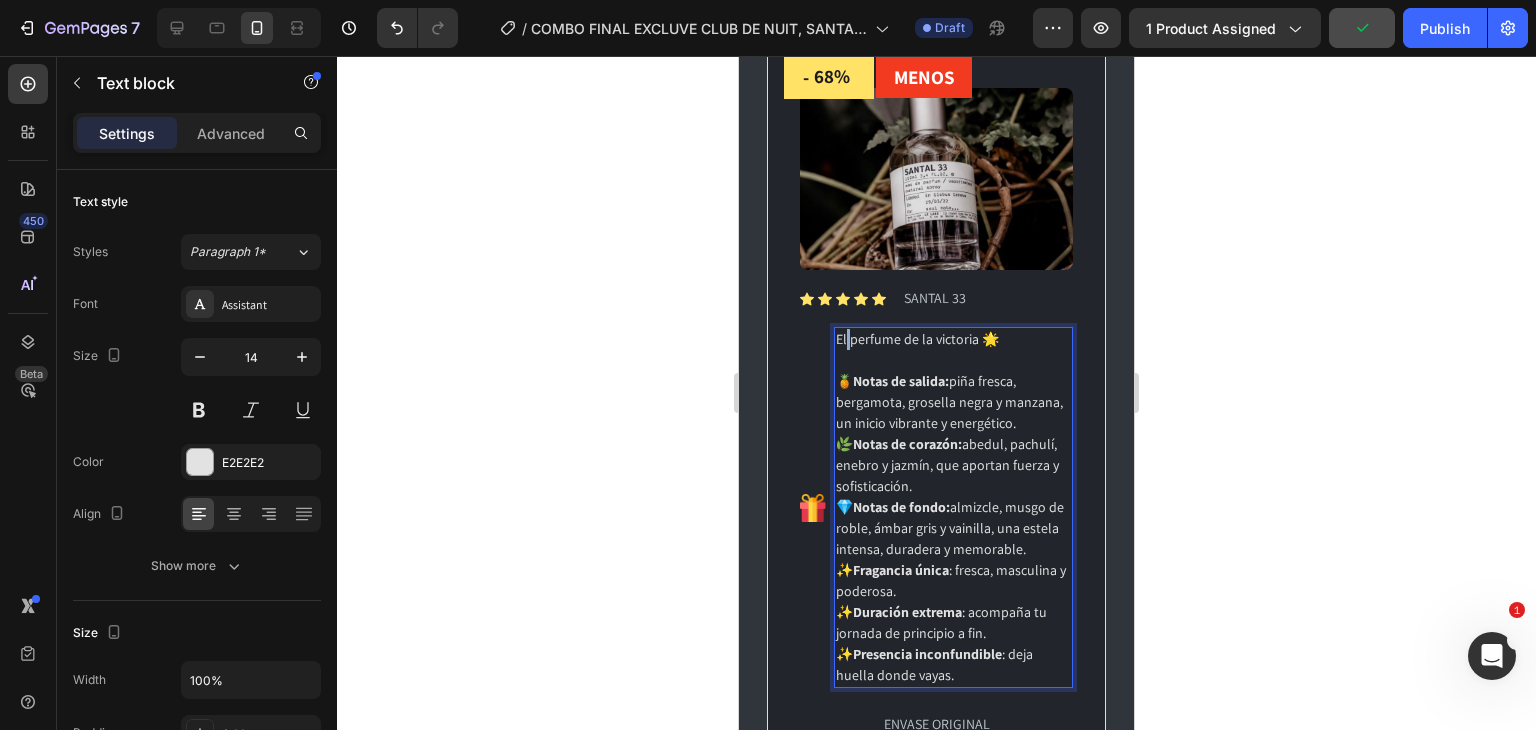 click on "El perfume de la victoria 🌟" at bounding box center [953, 339] 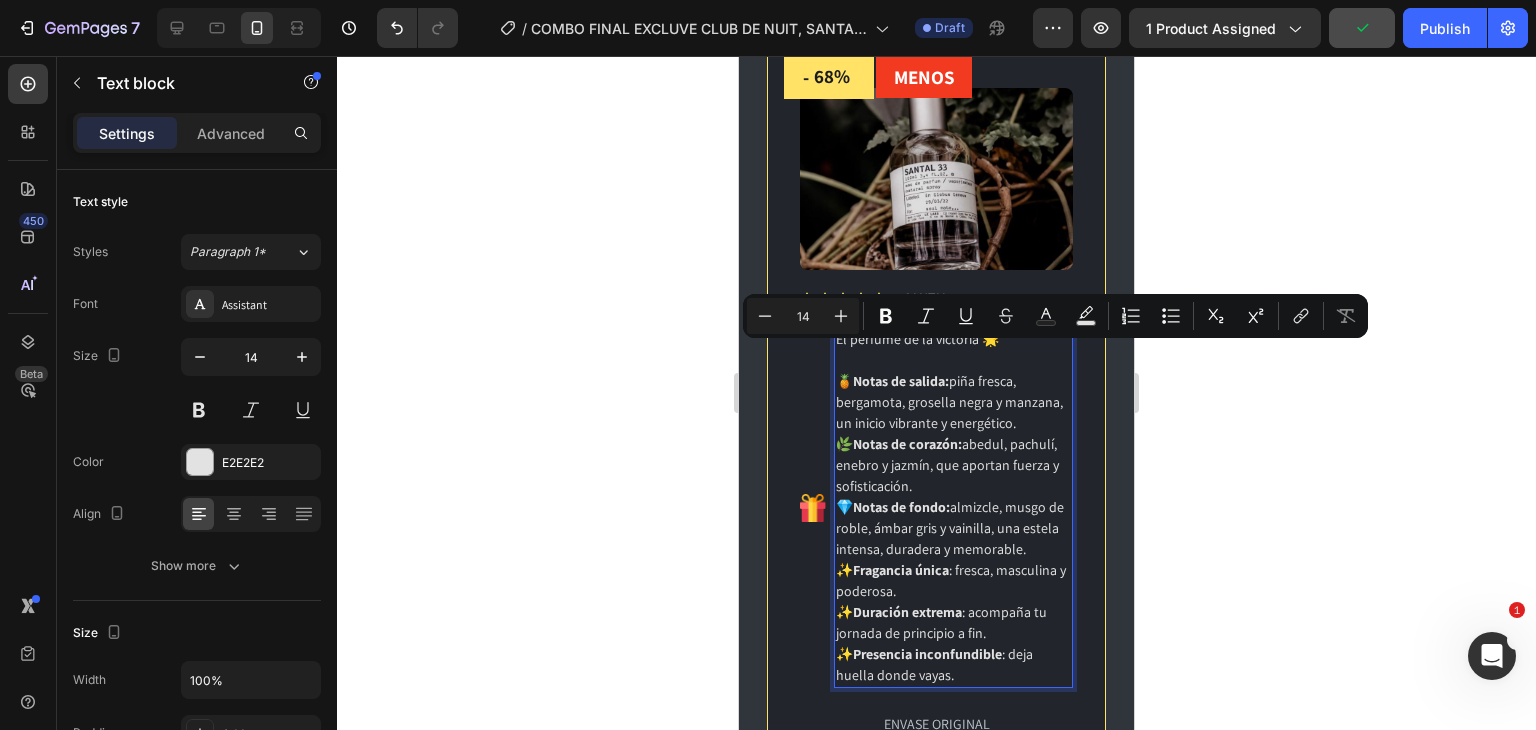 click on "El perfume de la victoria 🌟 🍍  Notas de salida:  piña fresca, bergamota, grosella negra y manzana, un inicio vibrante y energético. 🌿  Notas de corazón:  abedul, pachulí, enebro y jazmín, que aportan fuerza y sofisticación. 💎  Notas de fondo:  almizcle, musgo de roble, ámbar gris y vainilla, una estela intensa, duradera y memorable. ✨  Fragancia única : fresca, masculina y poderosa. ✨  Duración extrema : acompaña tu jornada de principio a fin. ✨  Presencia inconfundible : deja huella donde vayas." at bounding box center (953, 507) 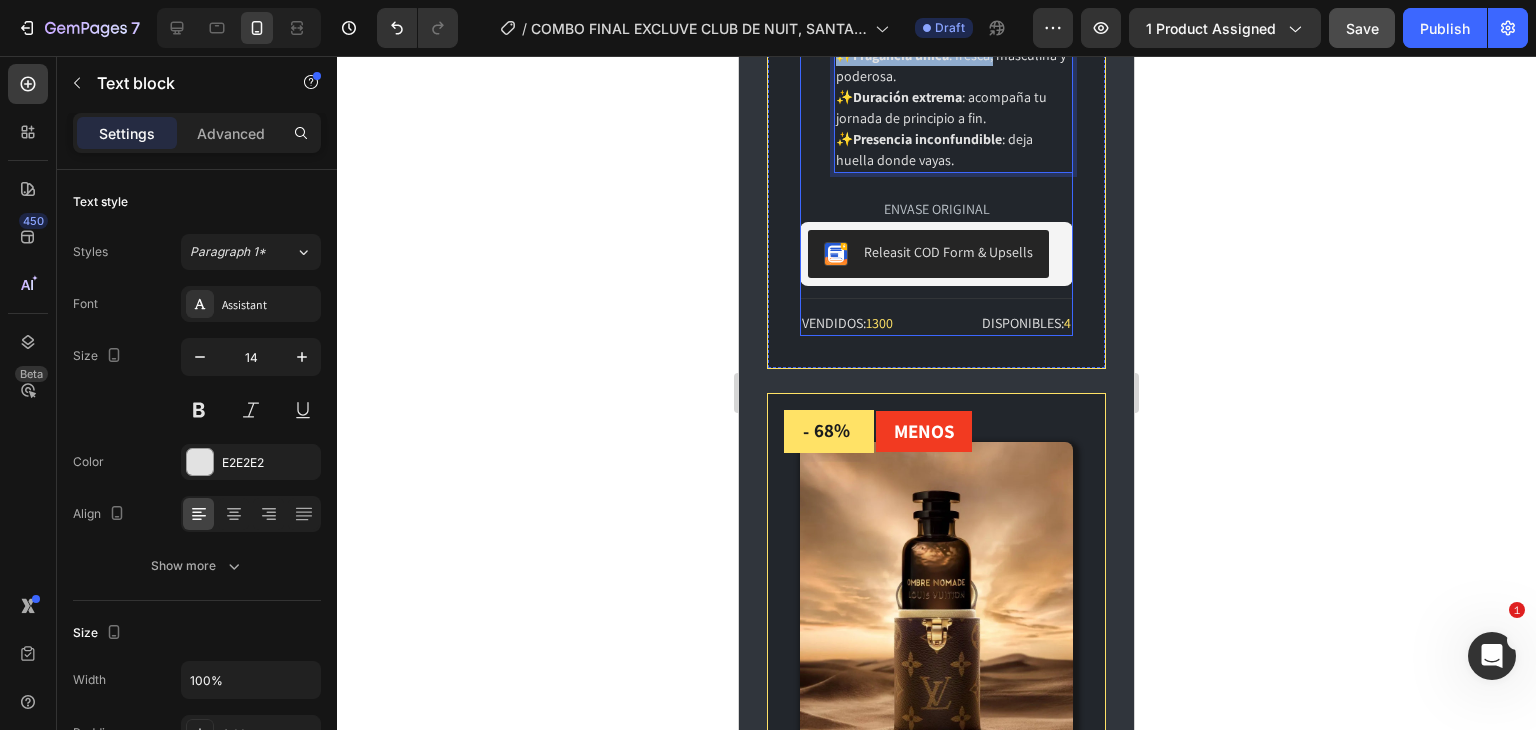 scroll, scrollTop: 2660, scrollLeft: 0, axis: vertical 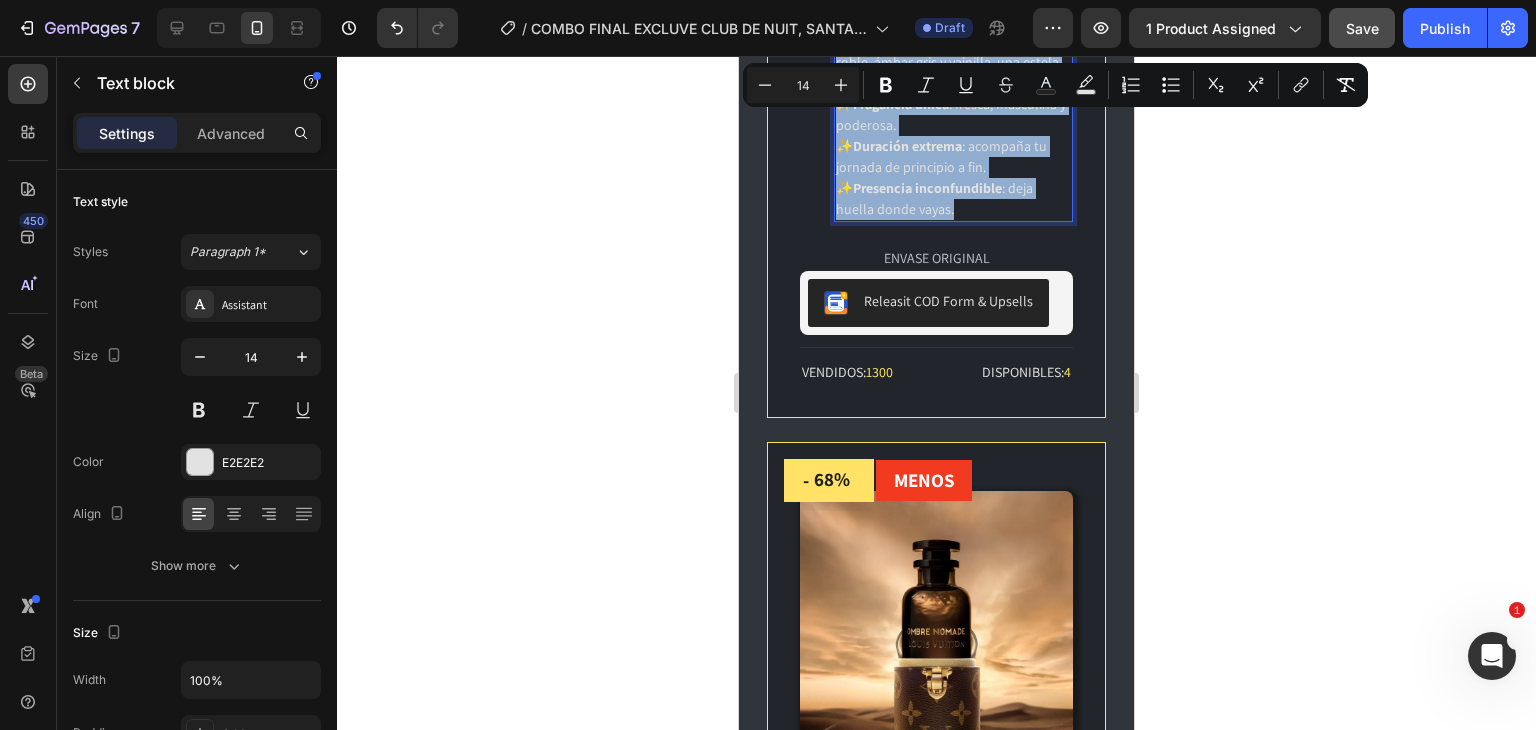 drag, startPoint x: 838, startPoint y: 354, endPoint x: 1015, endPoint y: 241, distance: 209.99524 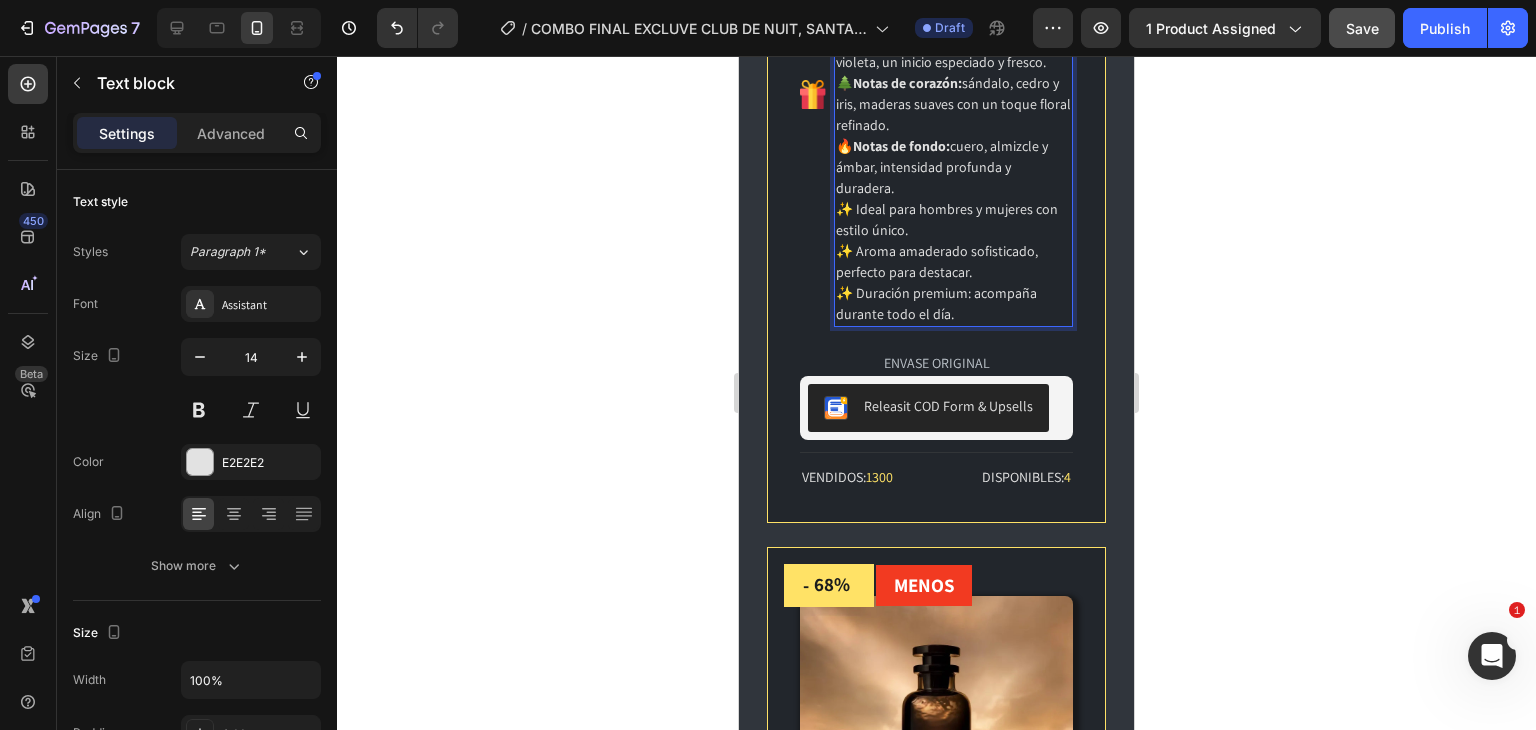 click 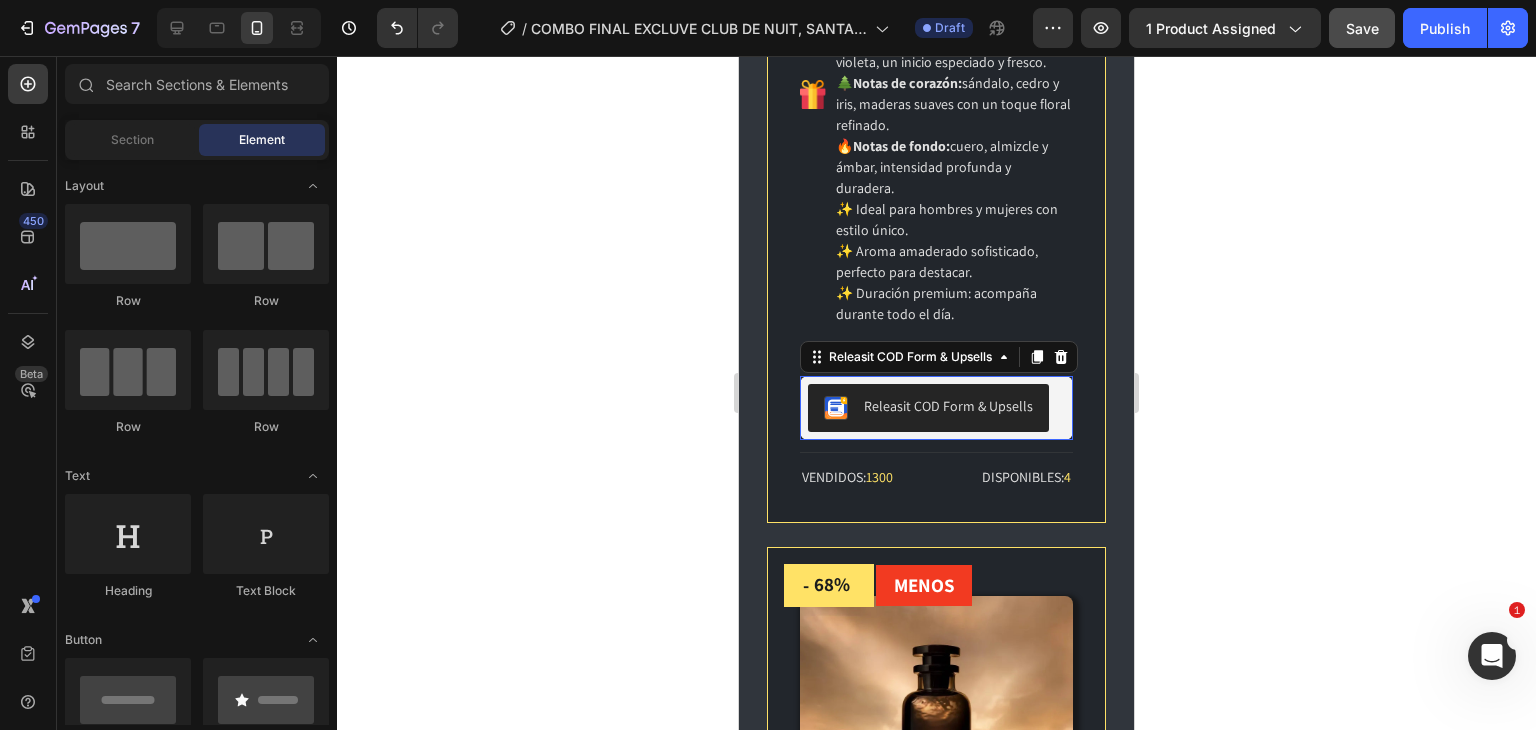 click on "Releasit COD Form & Upsells" at bounding box center [948, 406] 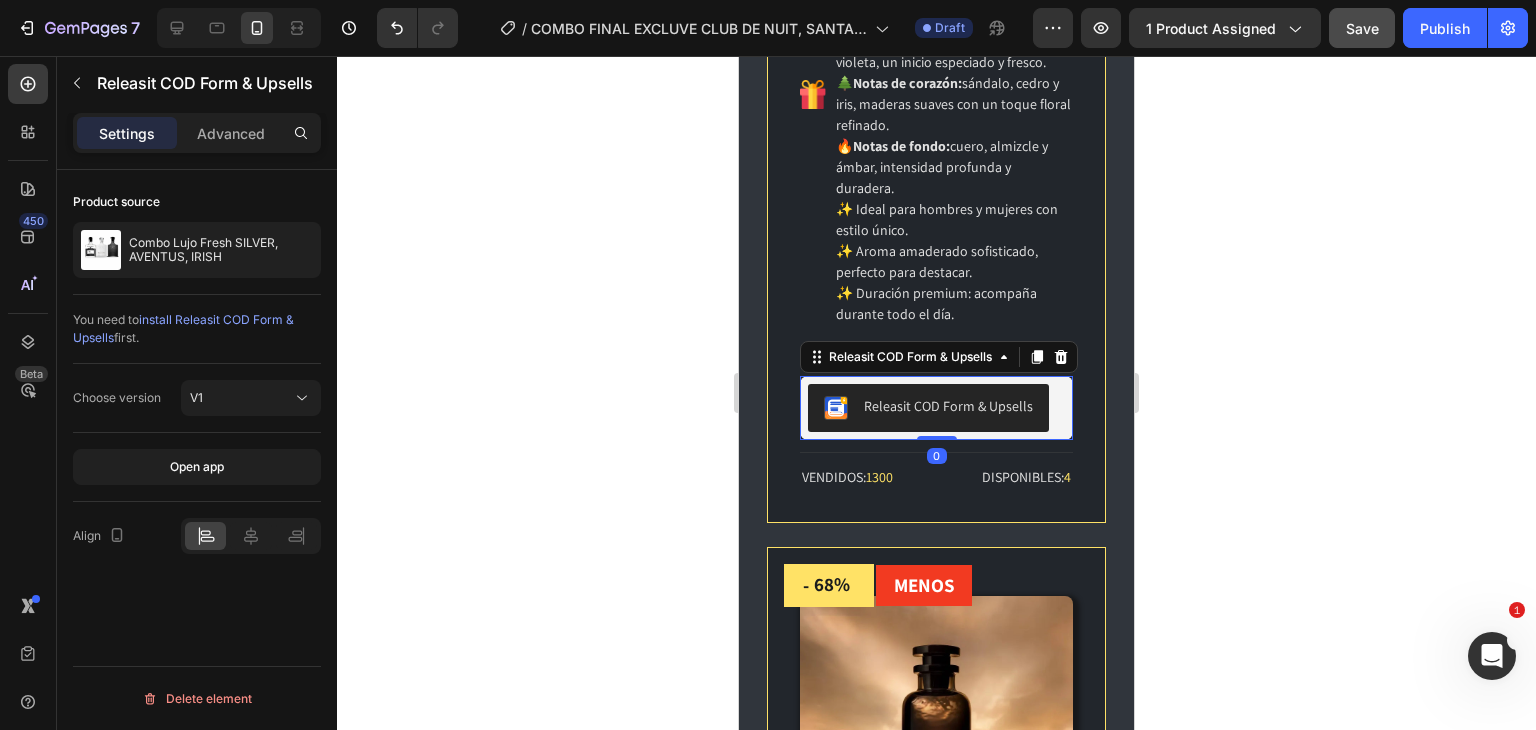 click 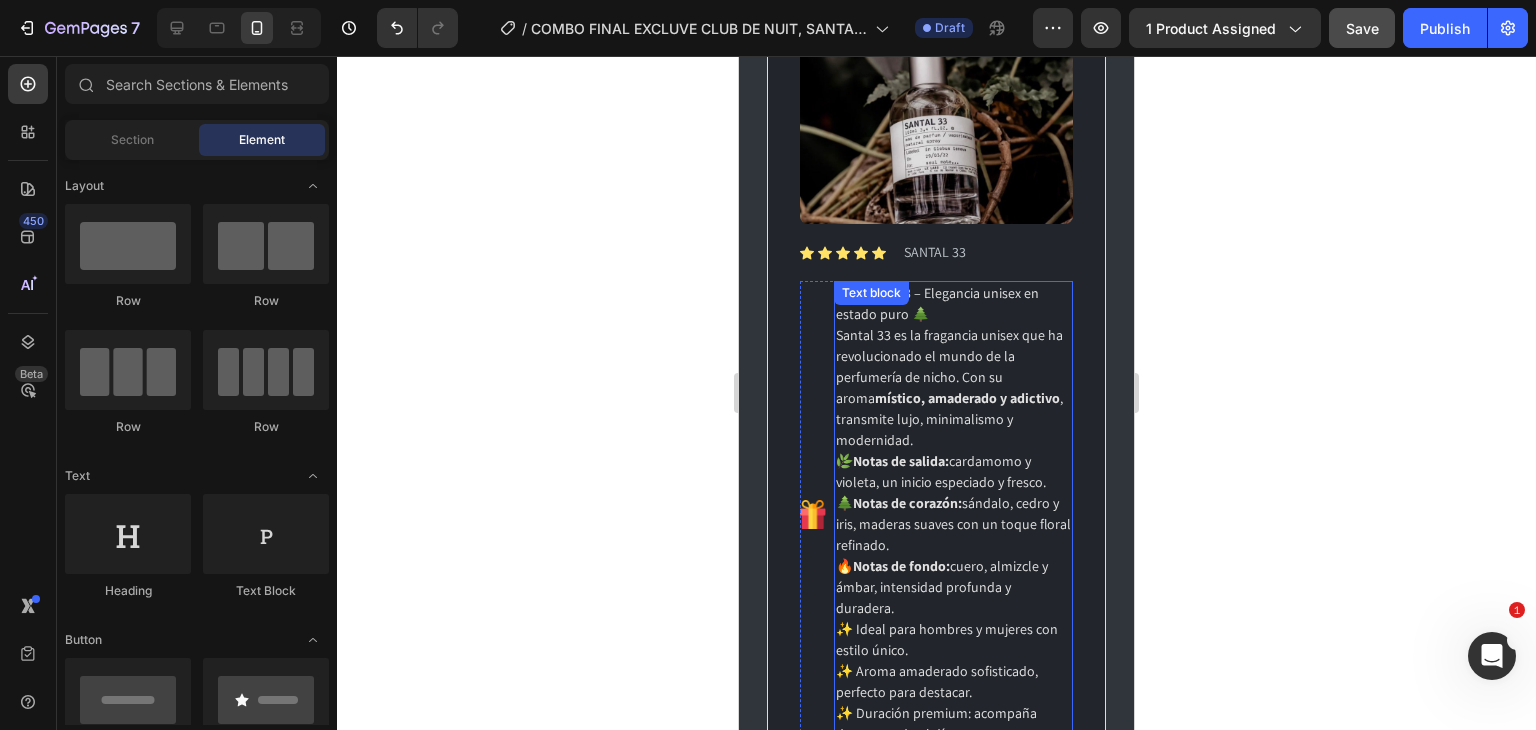scroll, scrollTop: 2194, scrollLeft: 0, axis: vertical 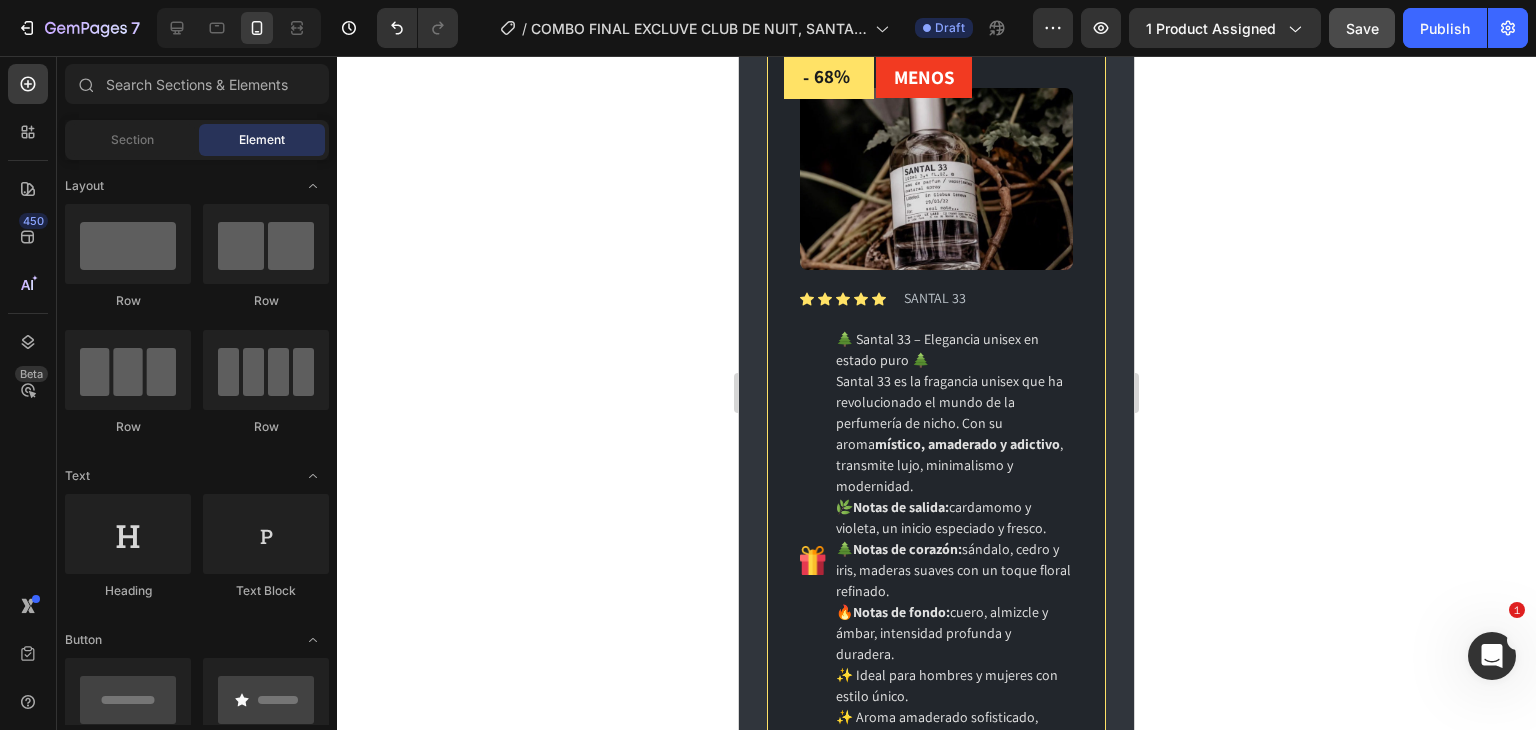 click 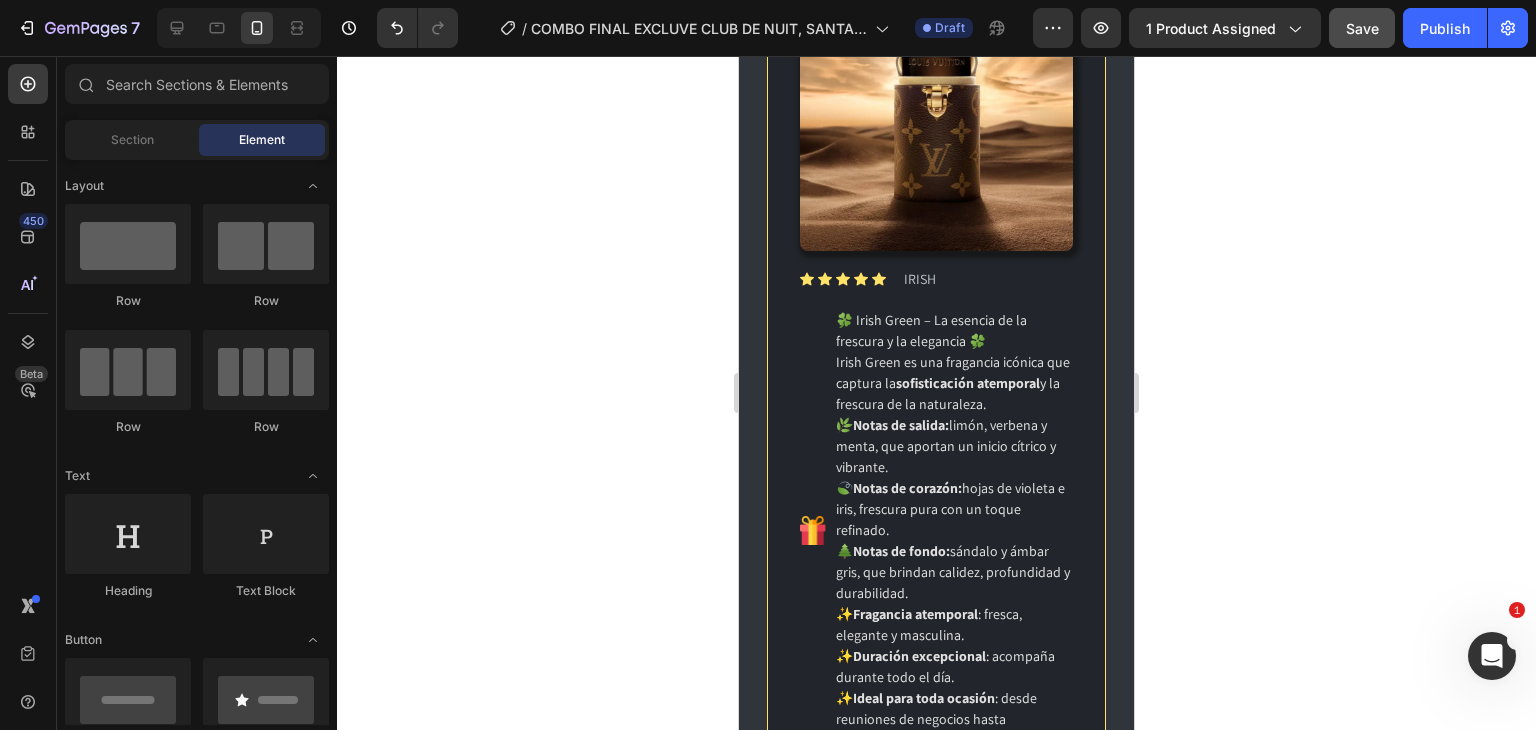 scroll, scrollTop: 3360, scrollLeft: 0, axis: vertical 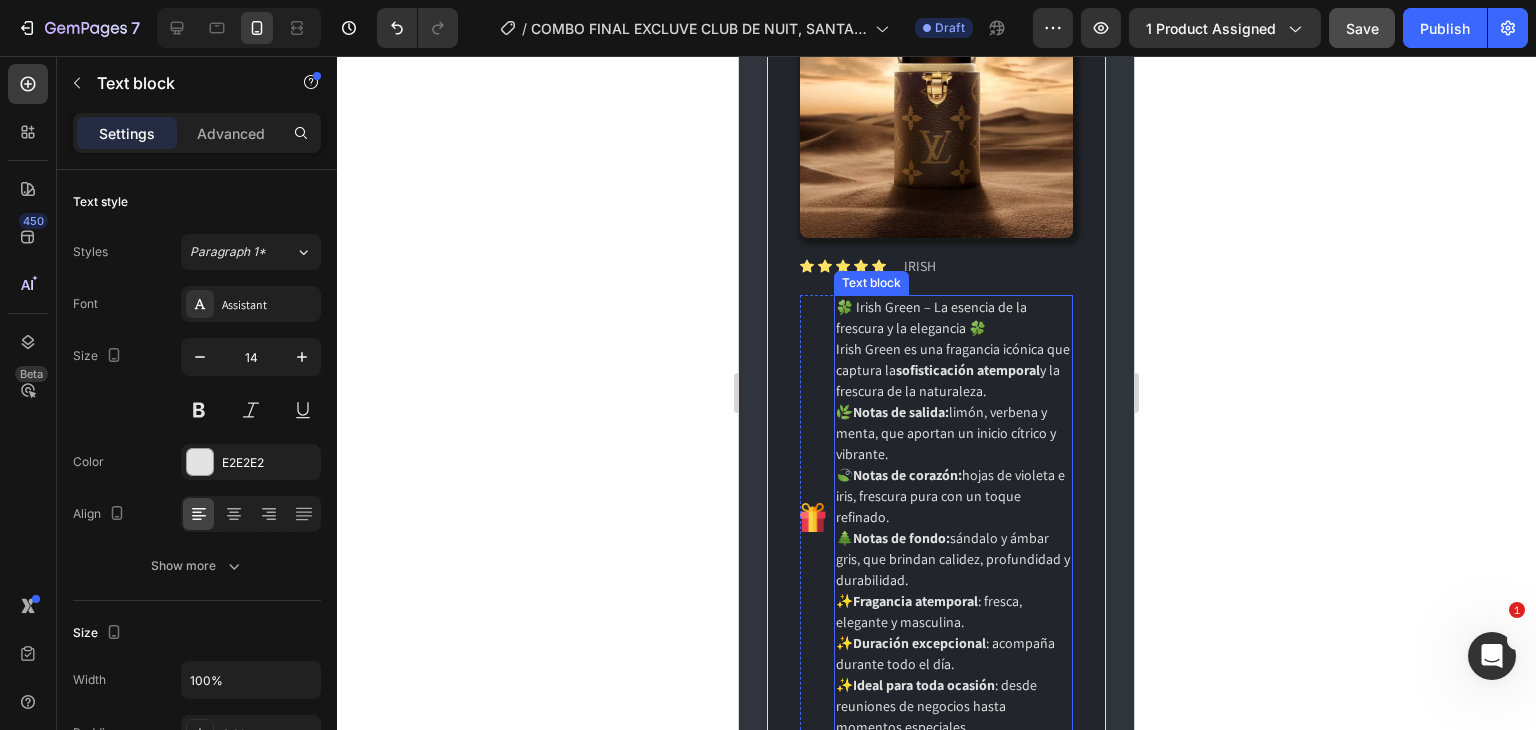 click on "Irish Green es una fragancia icónica que captura la  sofisticación atemporal  y la frescura de la naturaleza." at bounding box center [953, 370] 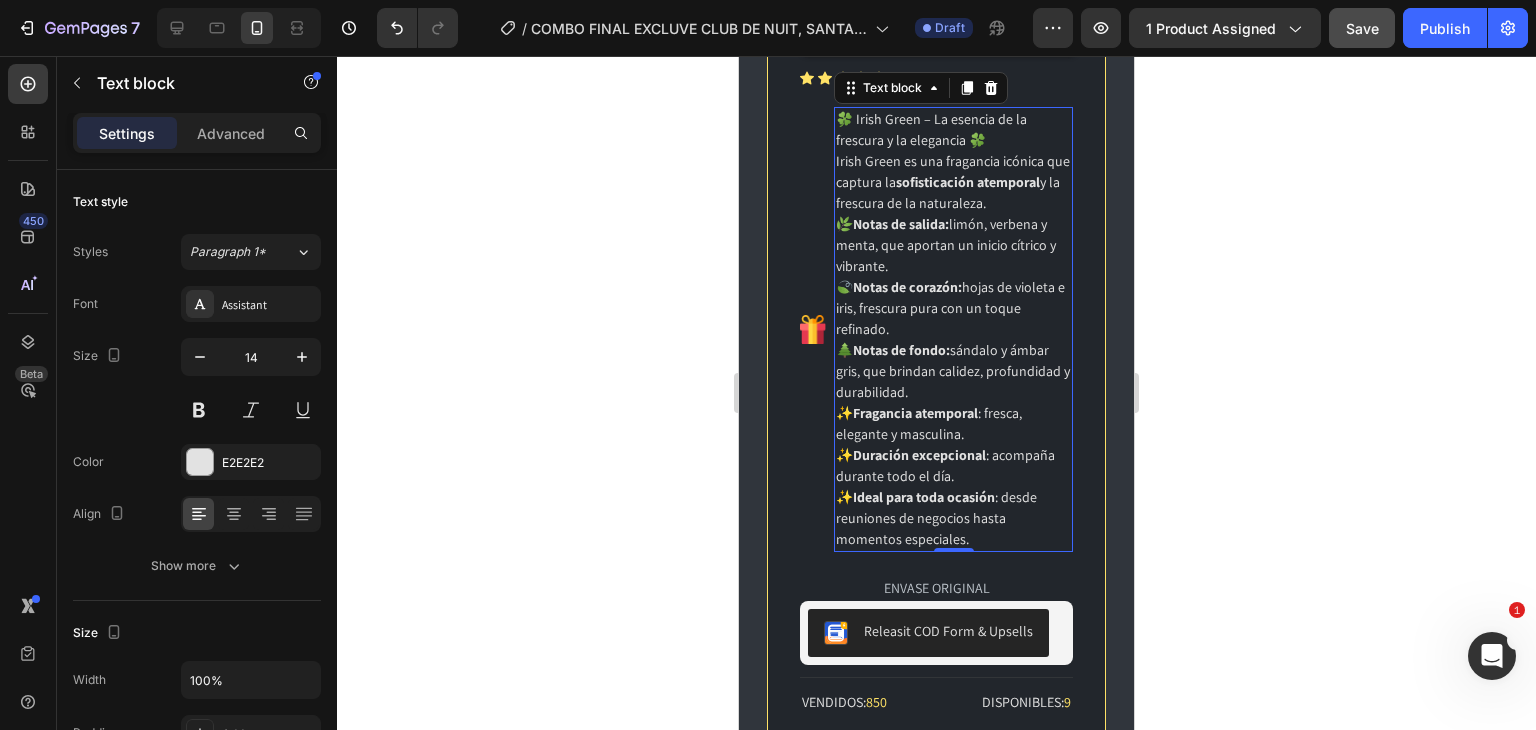 scroll, scrollTop: 3594, scrollLeft: 0, axis: vertical 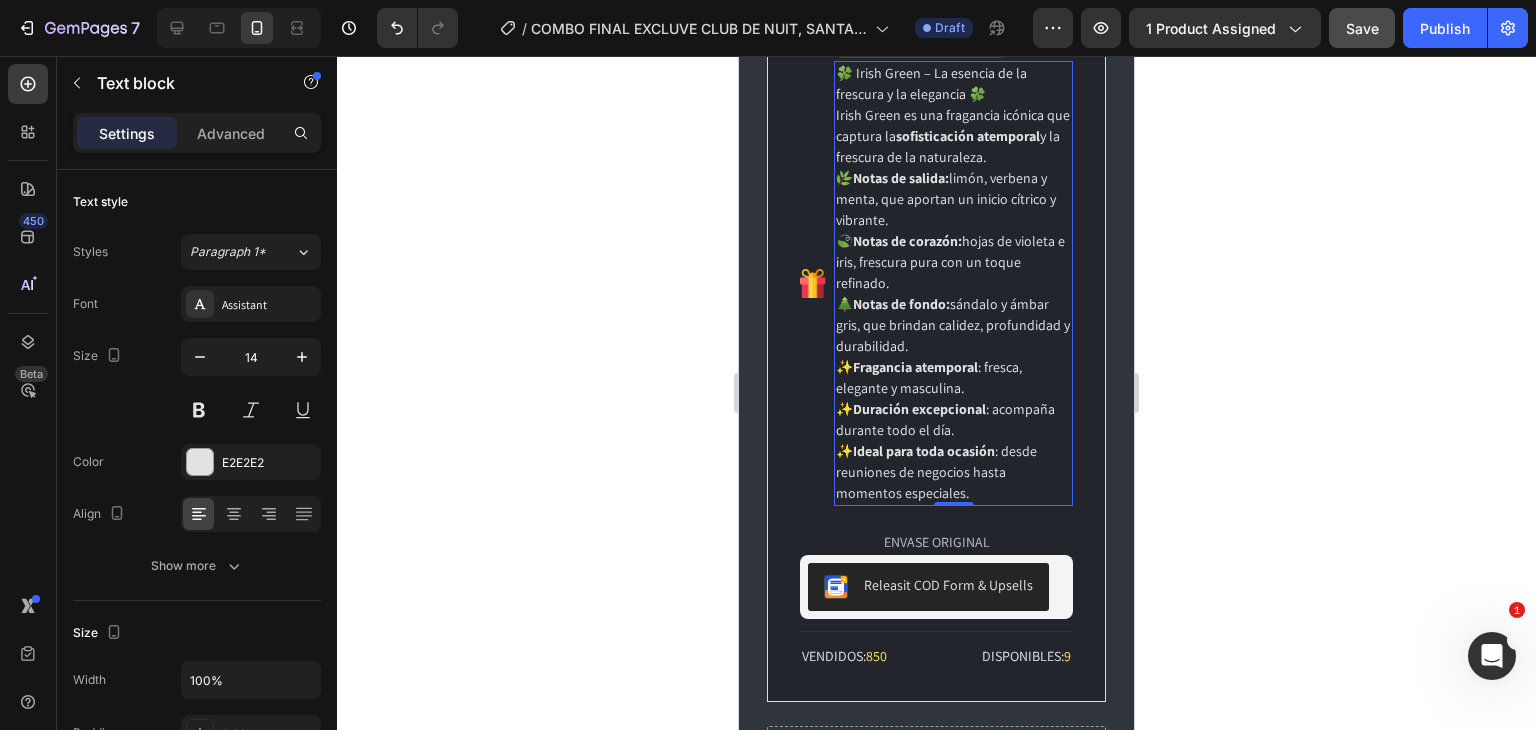 click on "✨  Fragancia atemporal : fresca, elegante y masculina. ✨  Duración excepcional : acompaña durante todo el día. ✨  Ideal para toda ocasión : desde reuniones de negocios hasta momentos especiales." at bounding box center (953, 430) 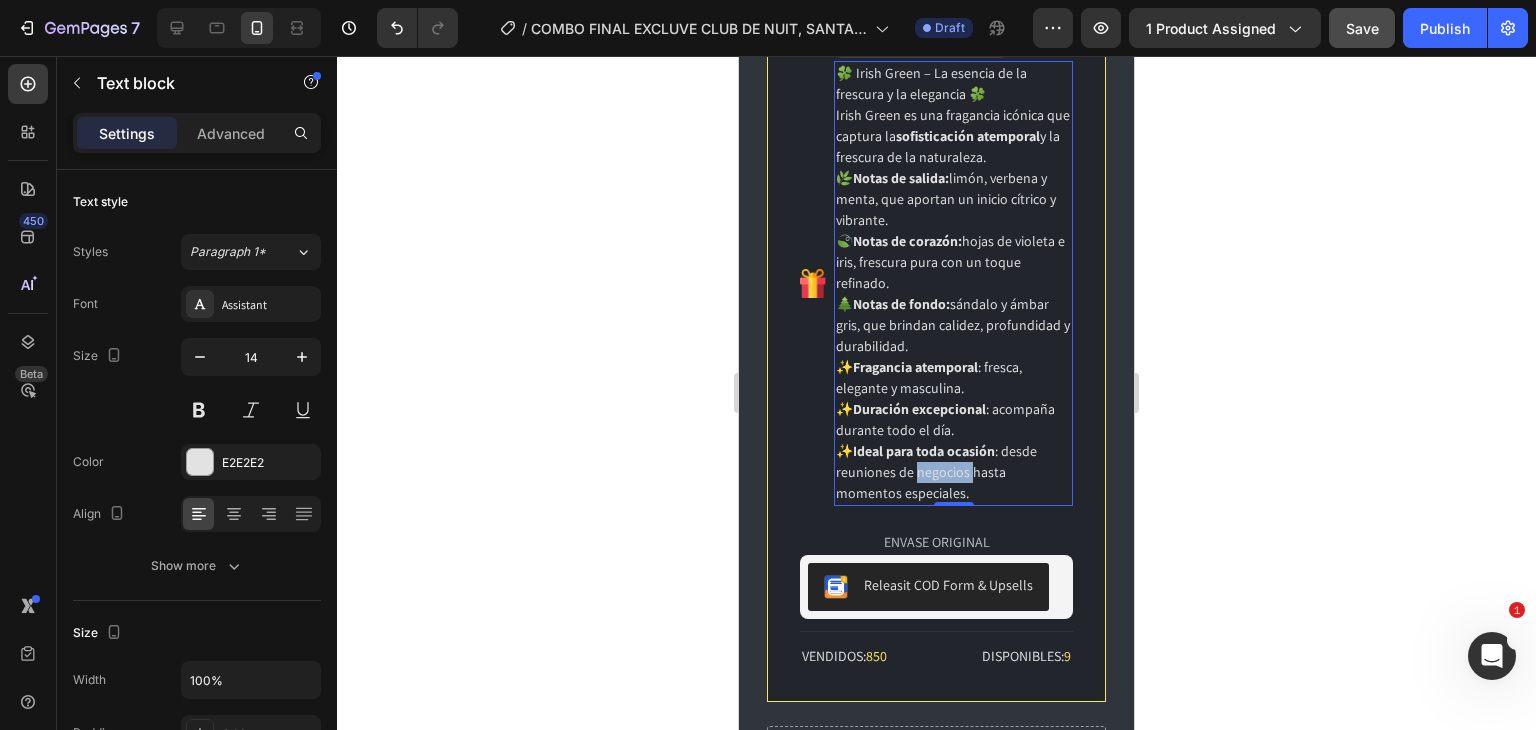 click on "✨  Fragancia atemporal : fresca, elegante y masculina. ✨  Duración excepcional : acompaña durante todo el día. ✨  Ideal para toda ocasión : desde reuniones de negocios hasta momentos especiales." at bounding box center (953, 430) 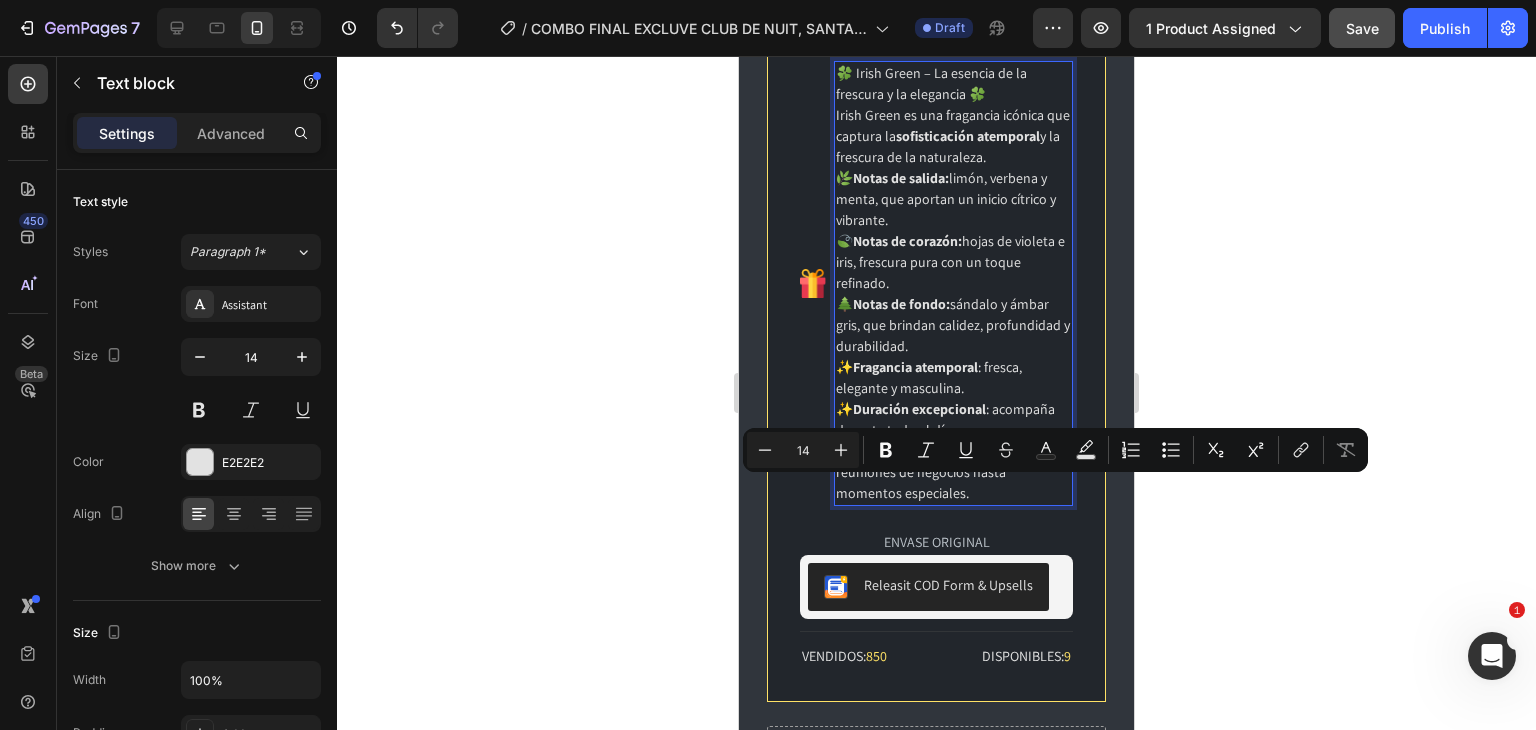 click on "✨  Fragancia atemporal : fresca, elegante y masculina. ✨  Duración excepcional : acompaña durante todo el día. ✨  Ideal para toda ocasión : desde reuniones de negocios hasta momentos especiales." at bounding box center [953, 430] 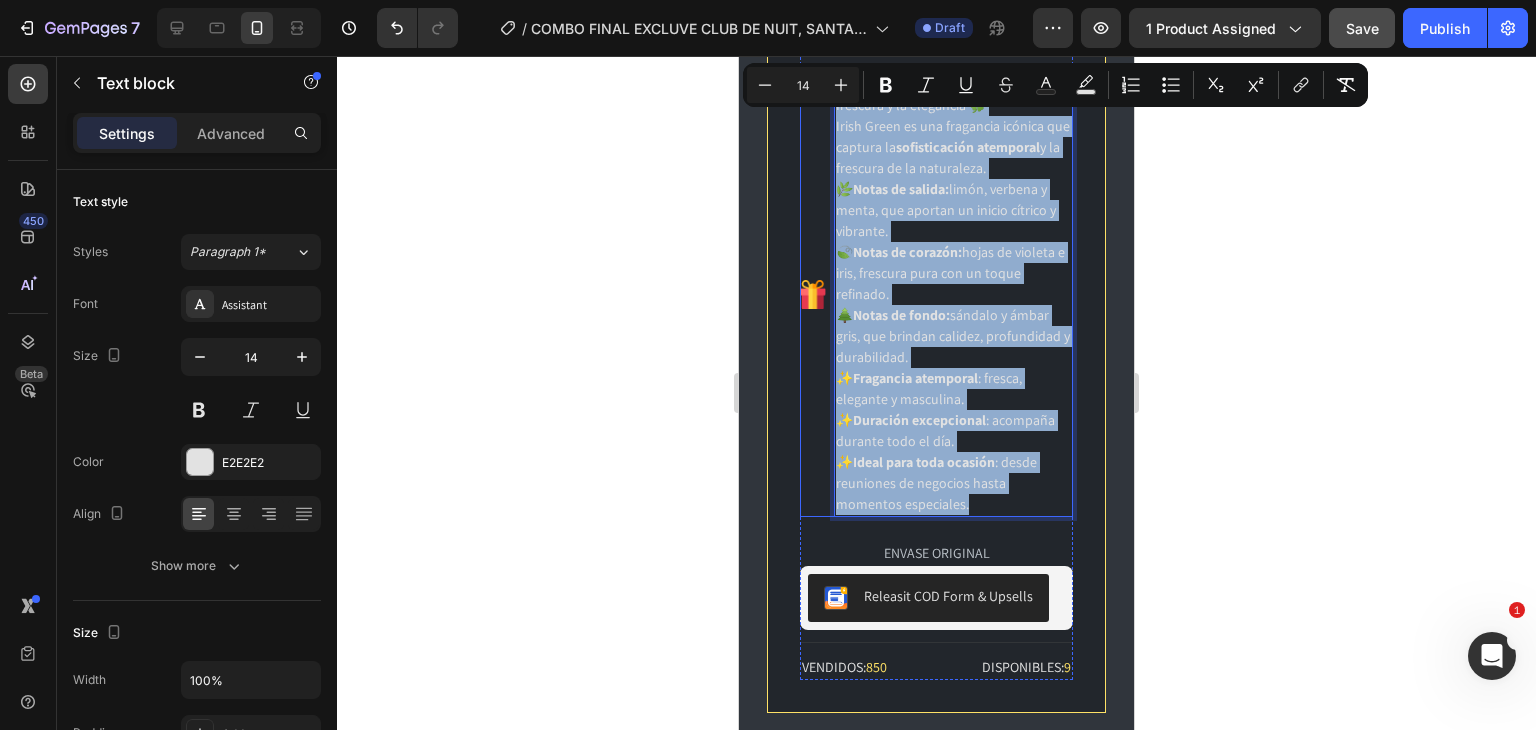 drag, startPoint x: 968, startPoint y: 508, endPoint x: 828, endPoint y: 71, distance: 458.878 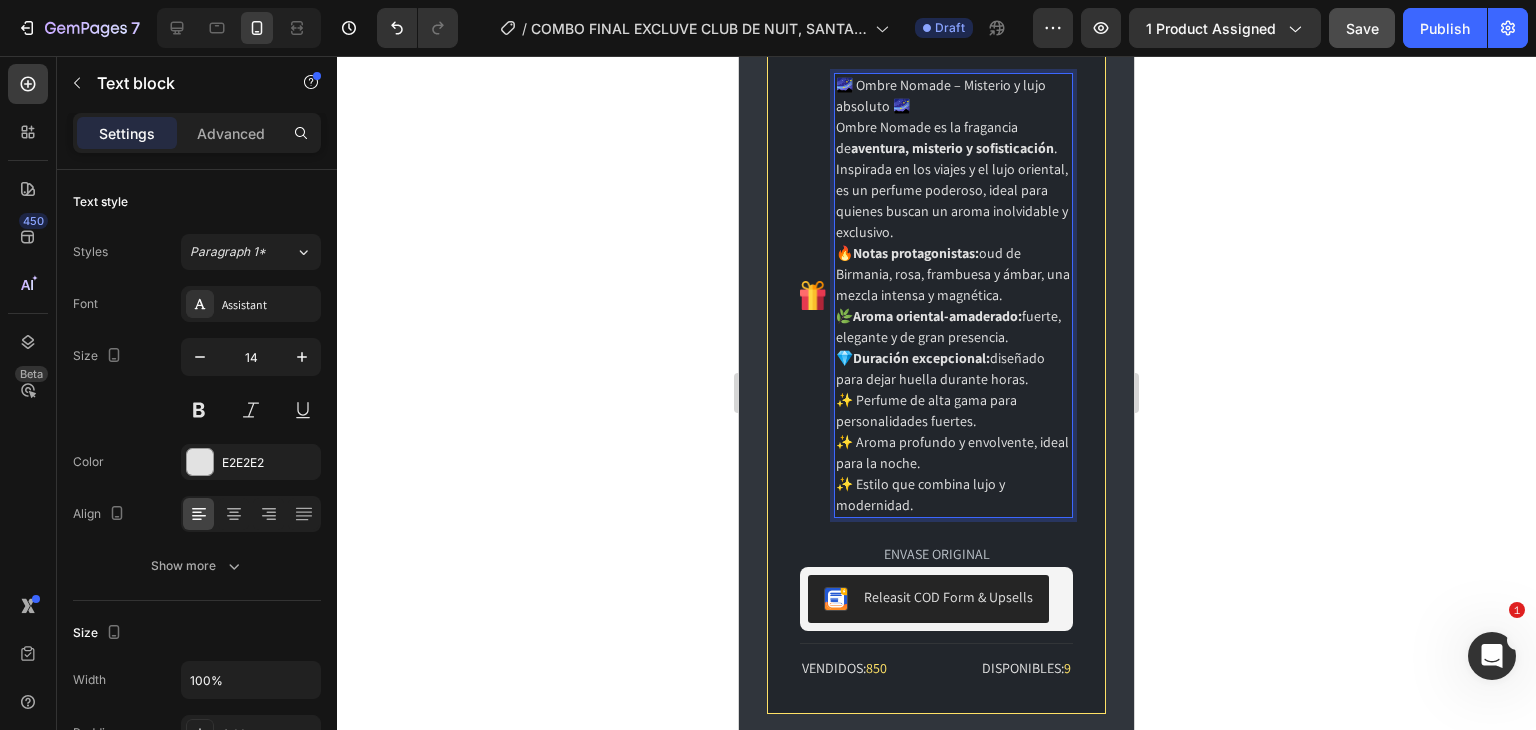 click 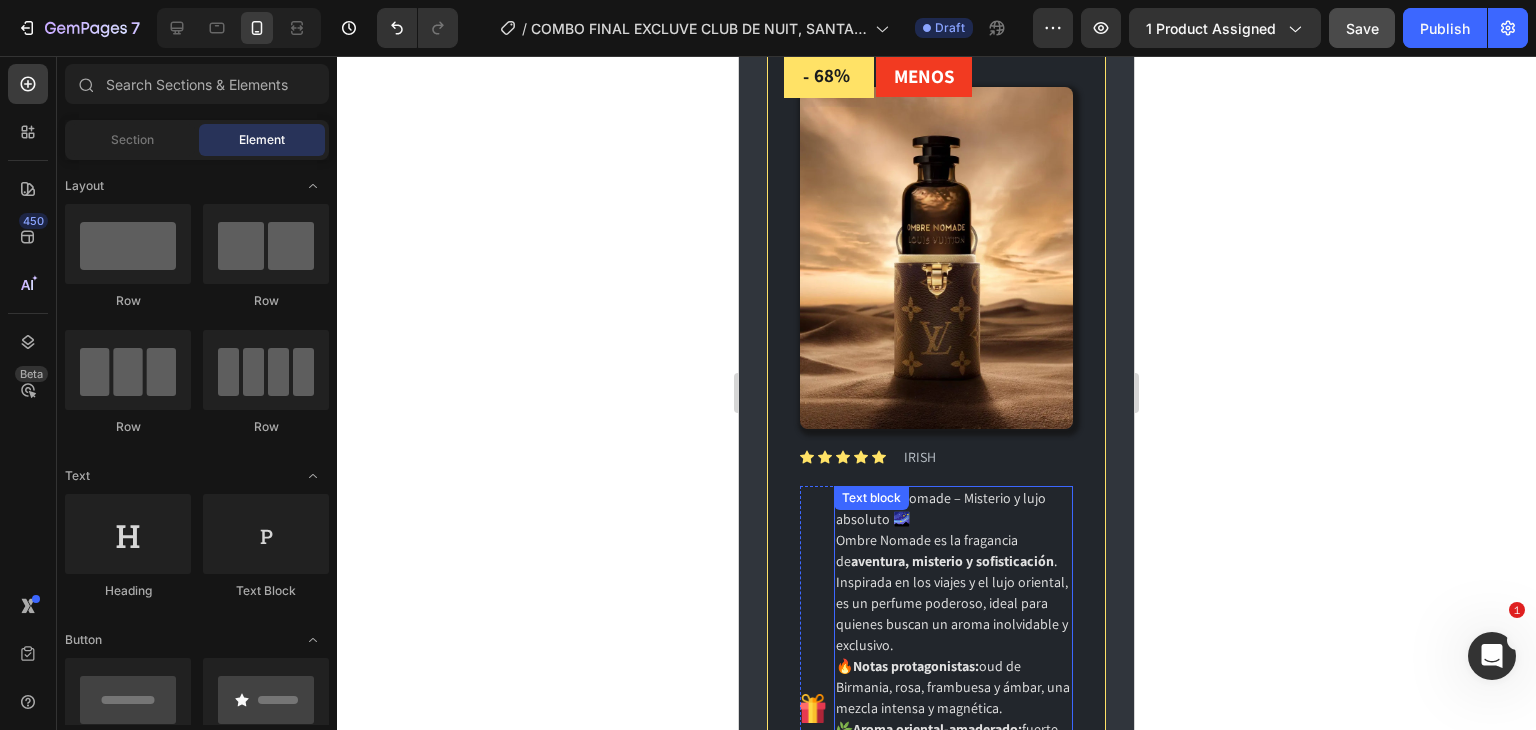 scroll, scrollTop: 3115, scrollLeft: 0, axis: vertical 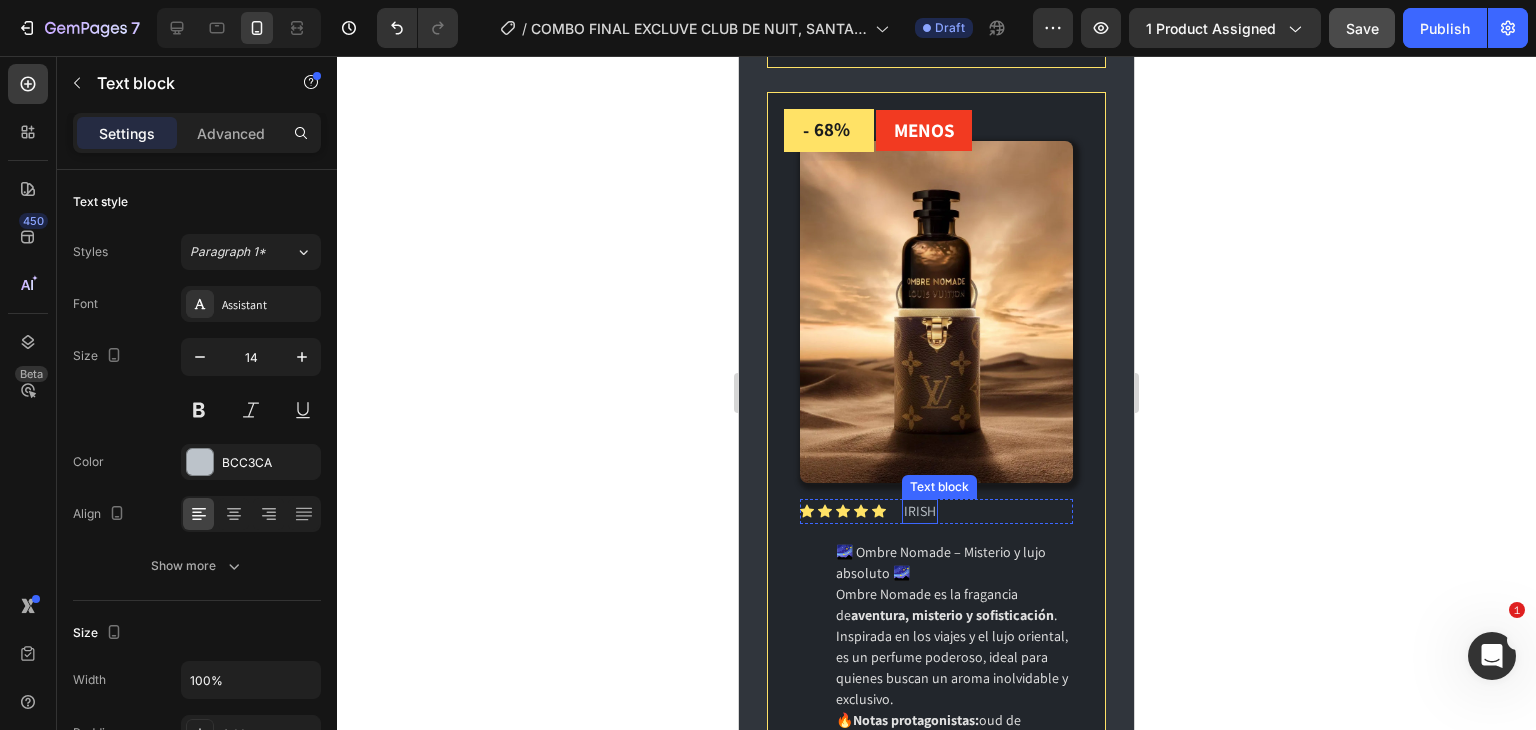 click on "IRISH" at bounding box center [920, 511] 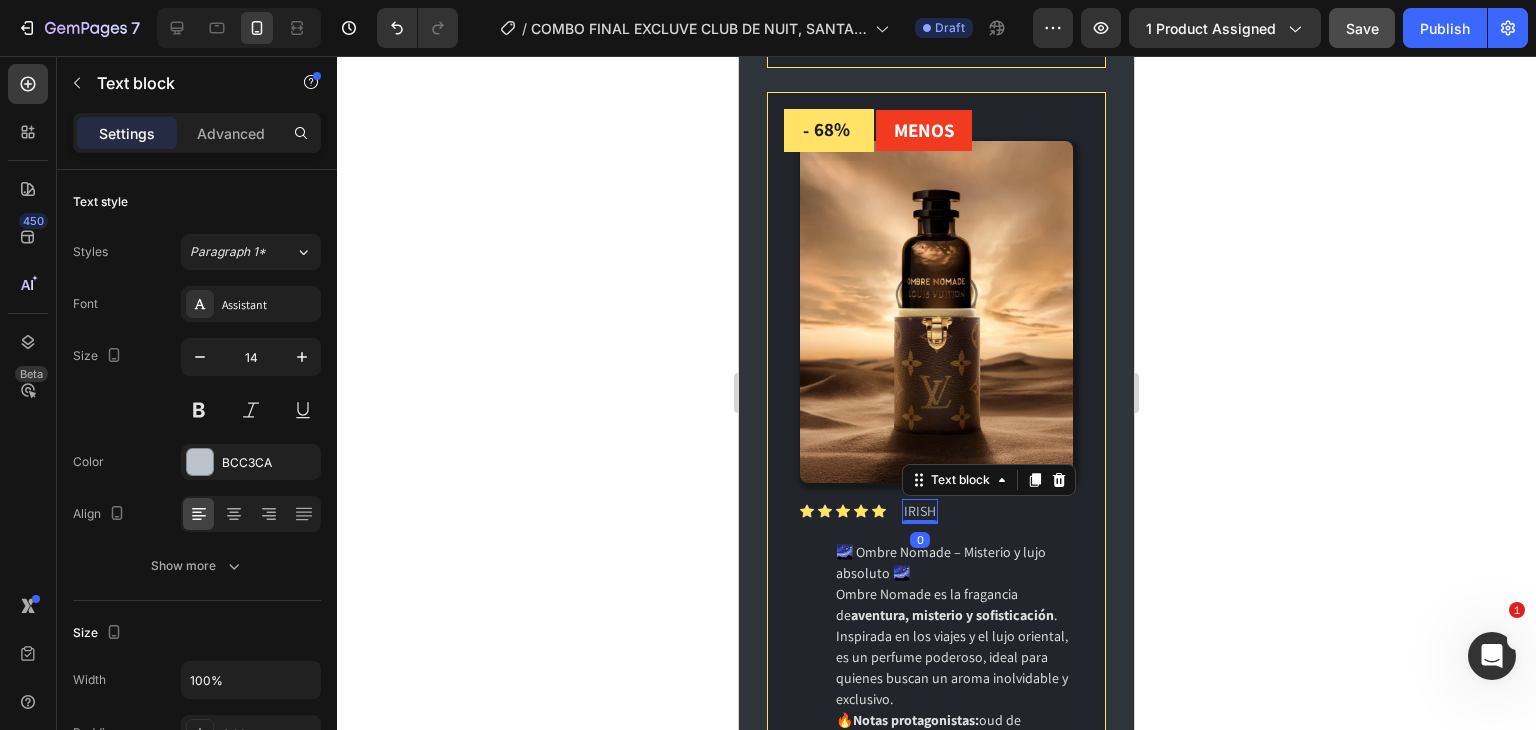 click on "IRISH" at bounding box center [920, 511] 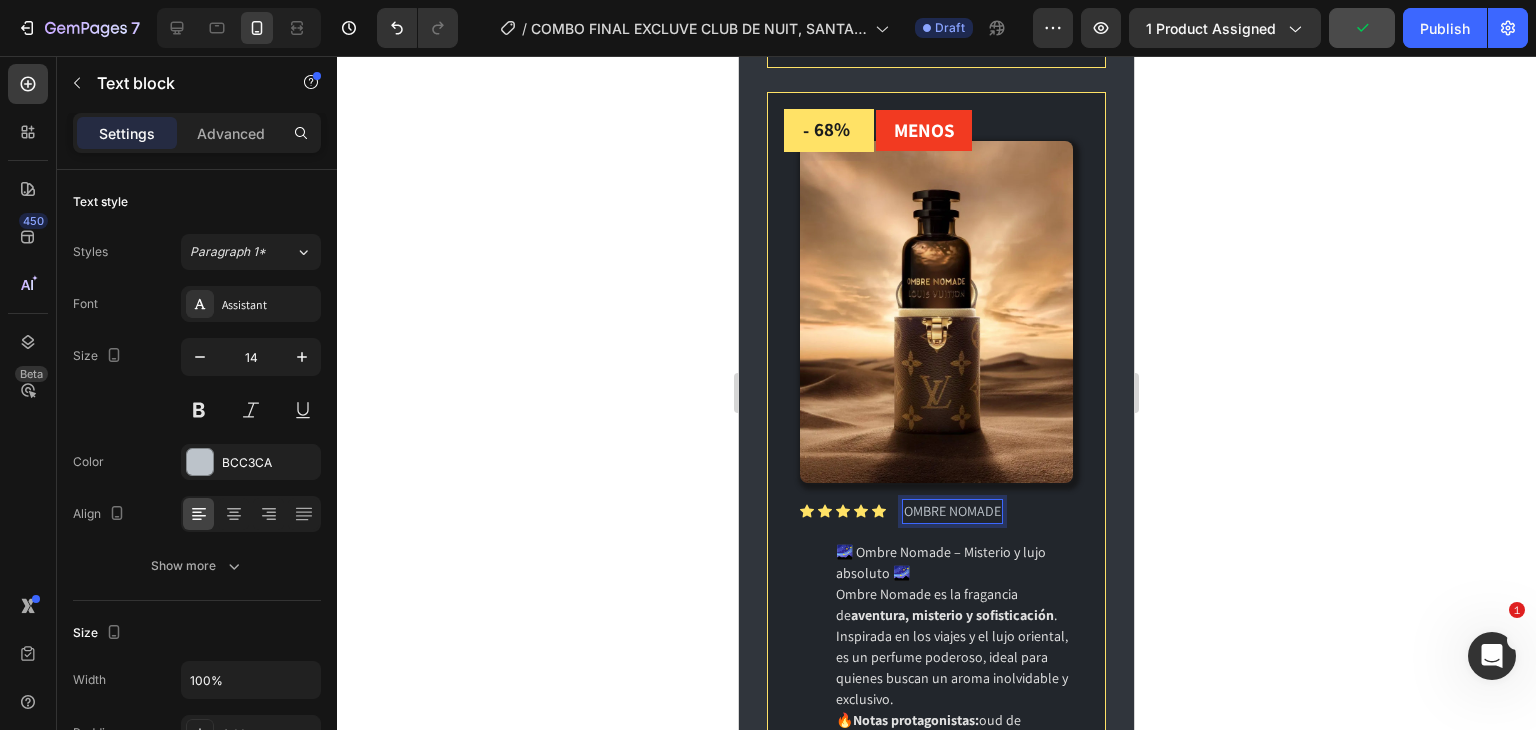 click 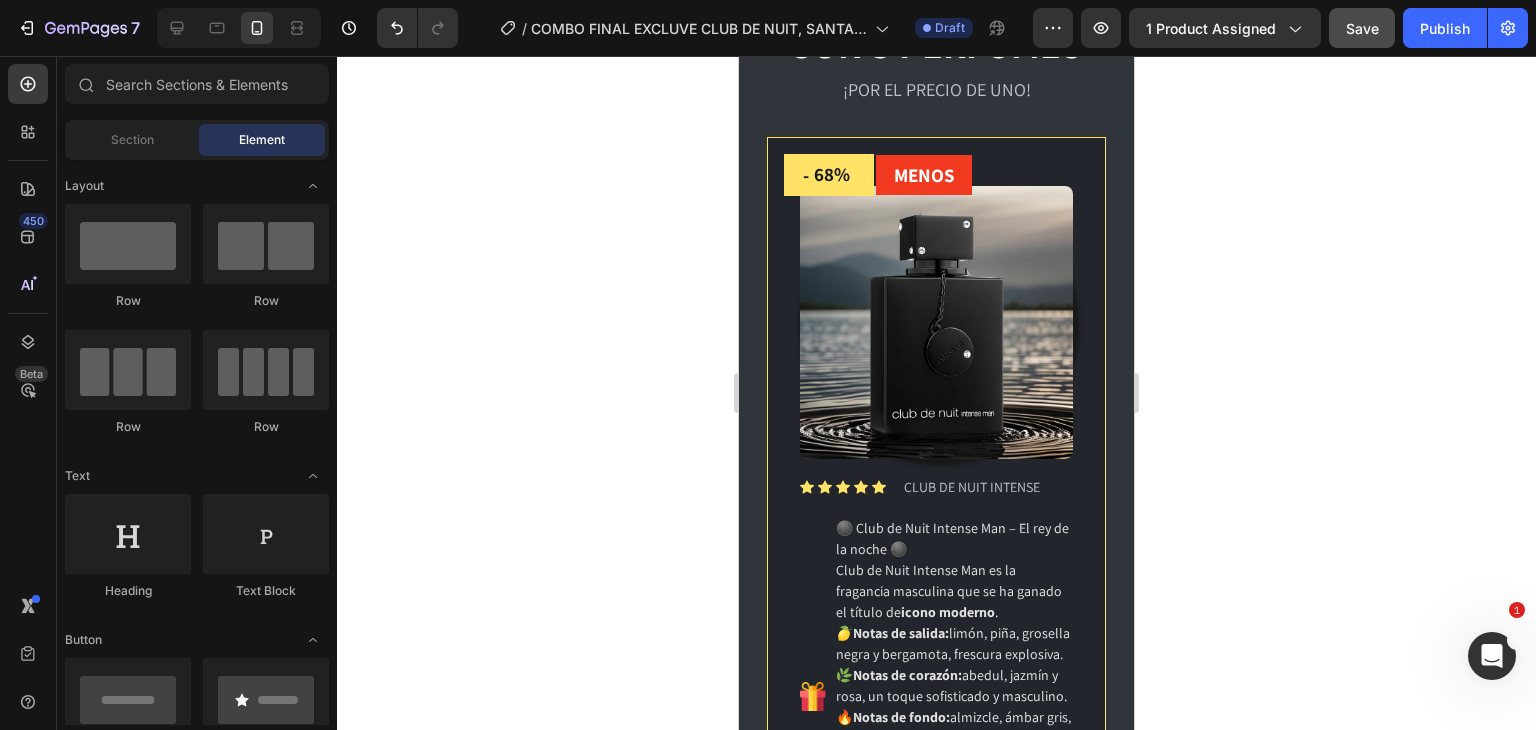 scroll, scrollTop: 782, scrollLeft: 0, axis: vertical 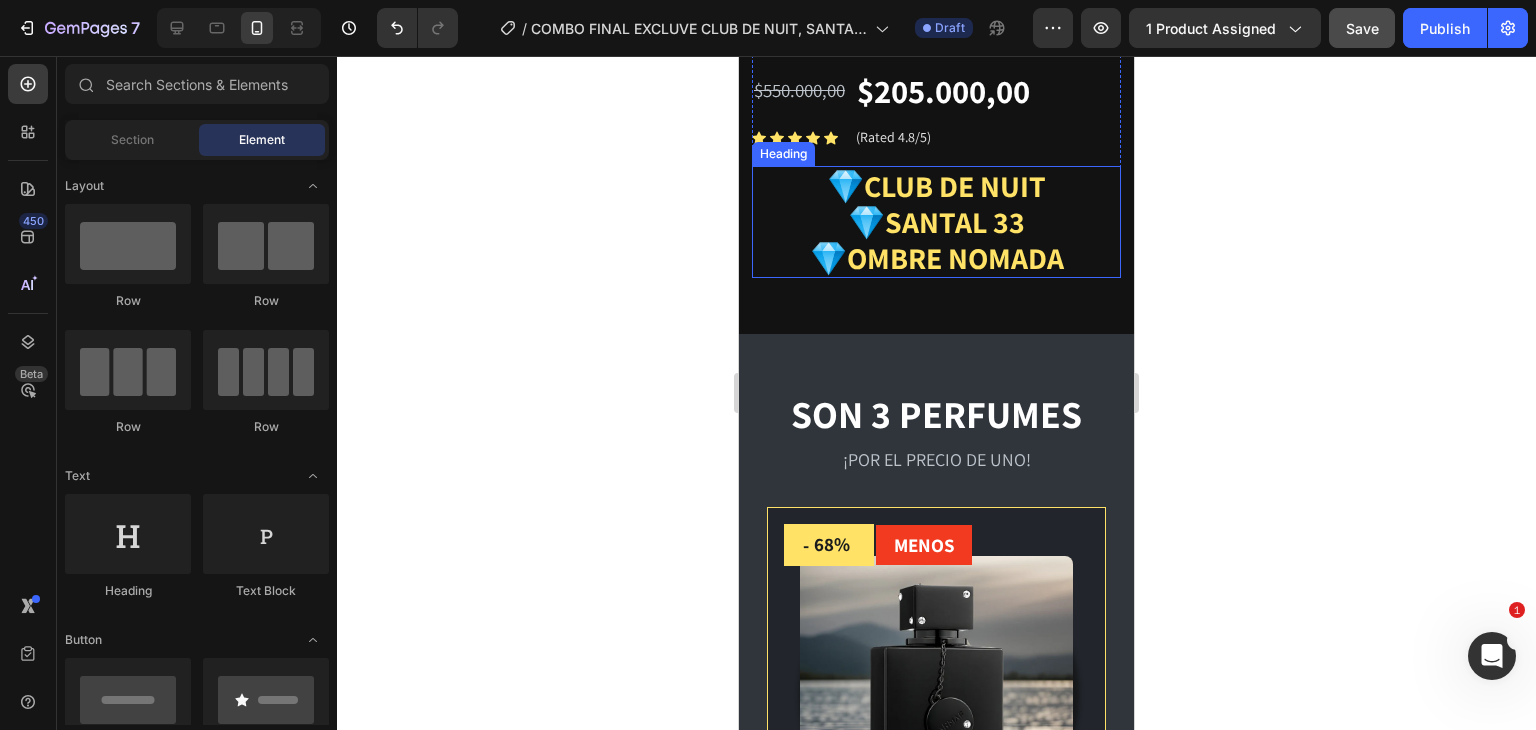 click on "💎OMBRE NOMADA" at bounding box center [937, 258] 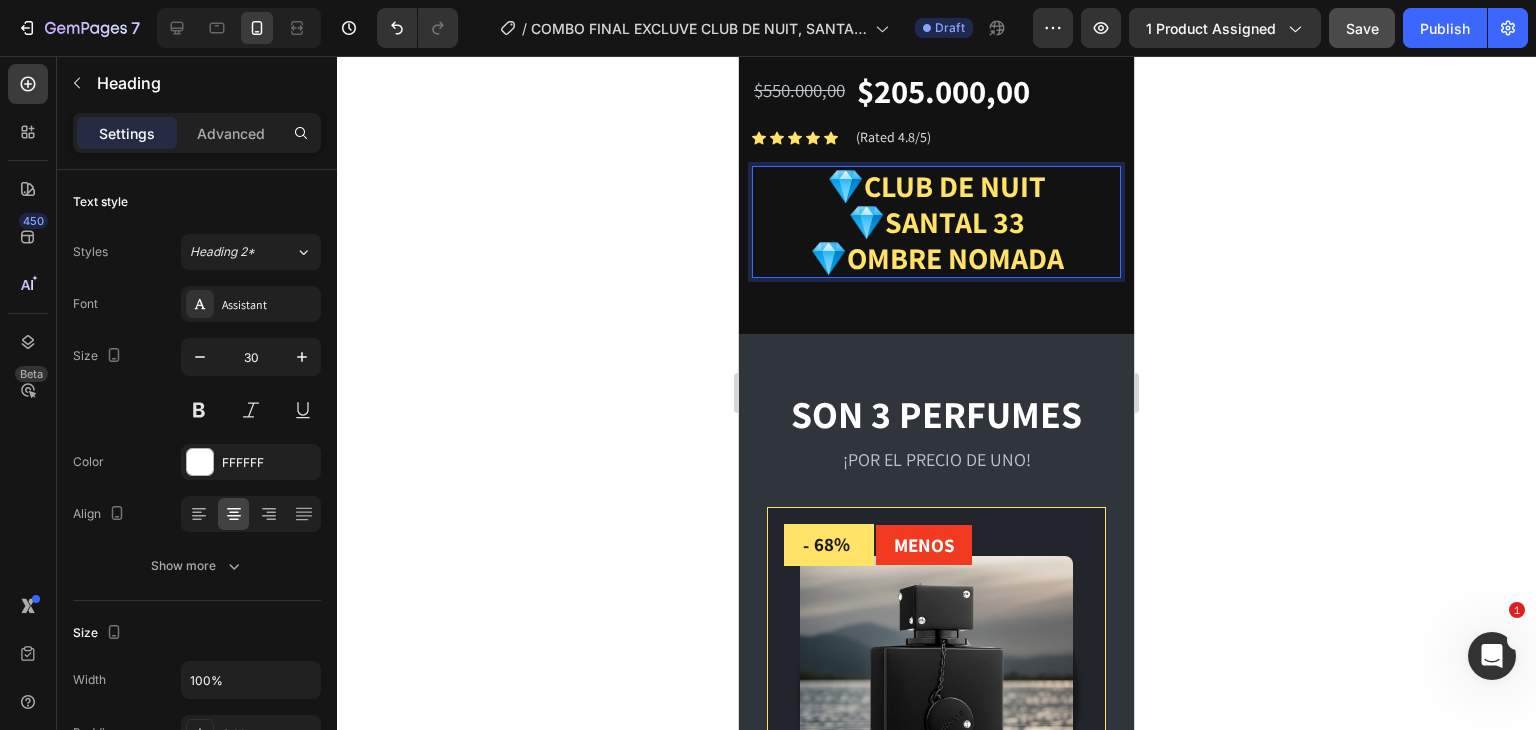 click on "💎OMBRE NOMADA" at bounding box center (937, 258) 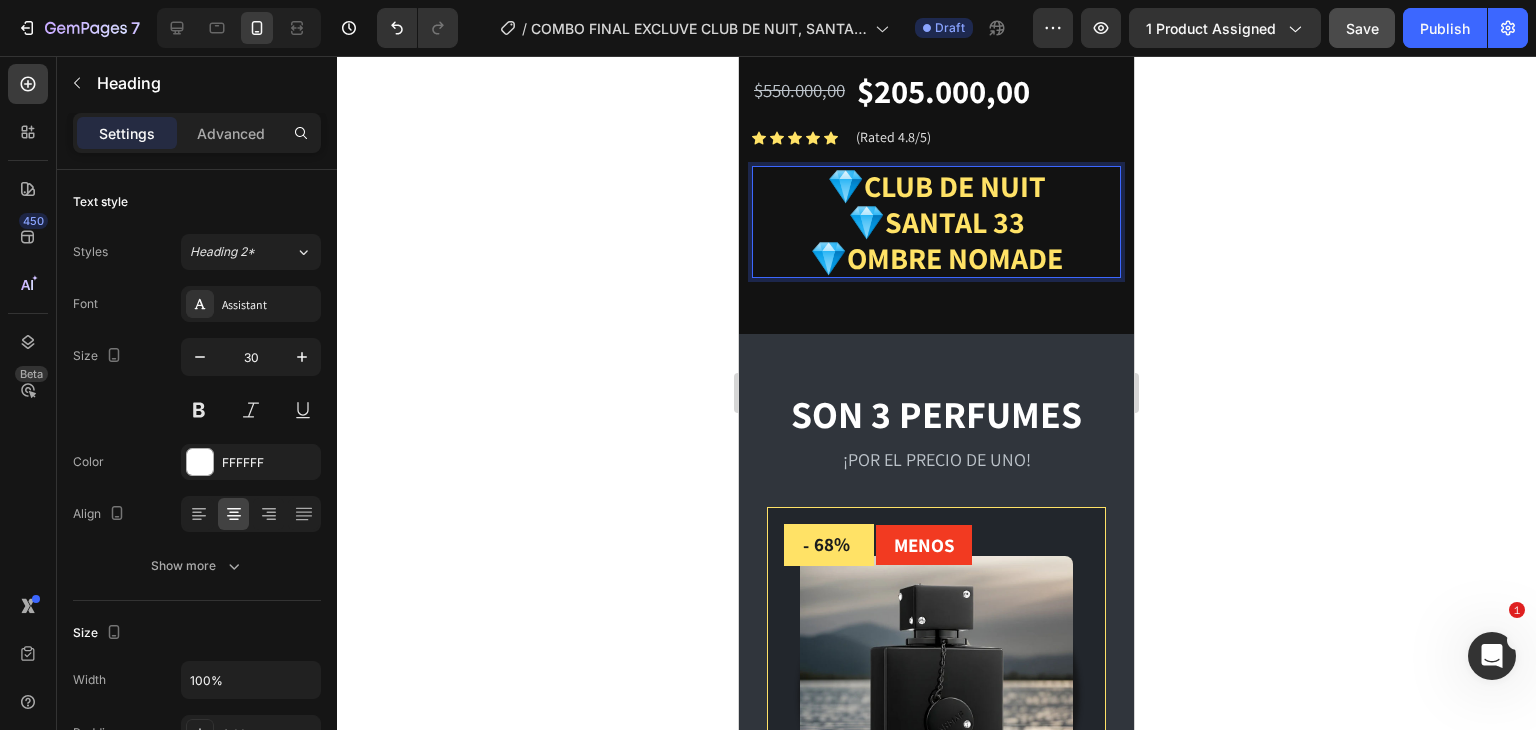 click 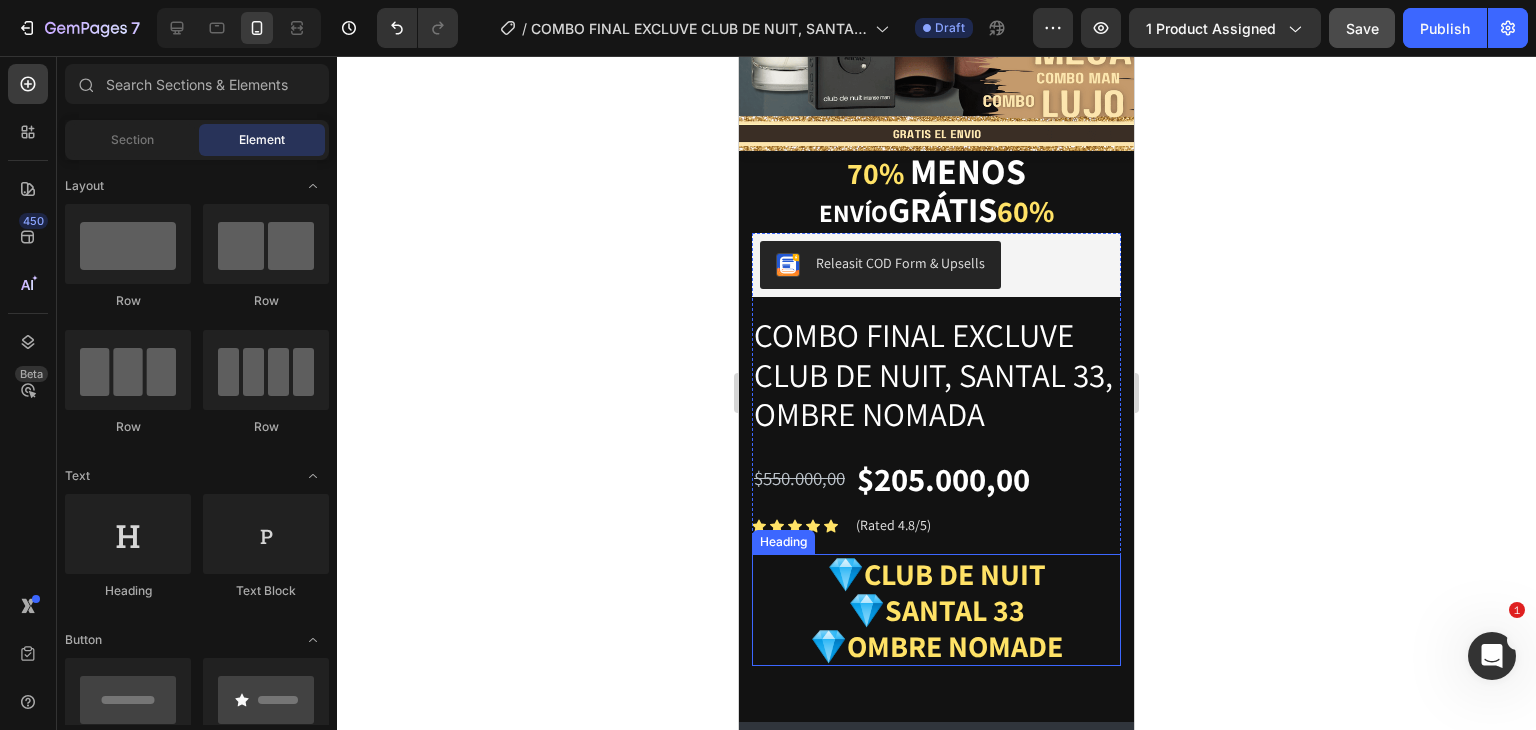scroll, scrollTop: 466, scrollLeft: 0, axis: vertical 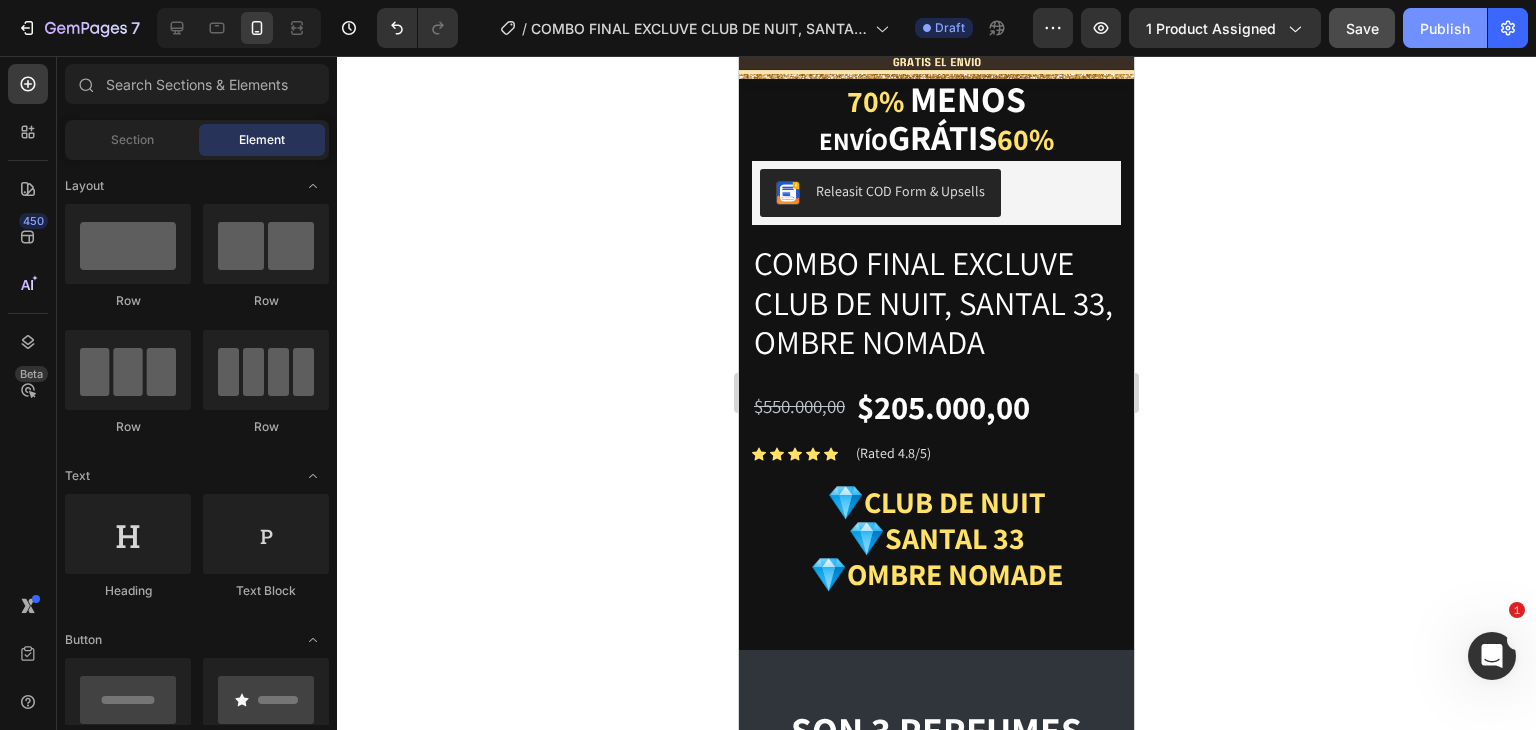 click on "Publish" at bounding box center [1445, 28] 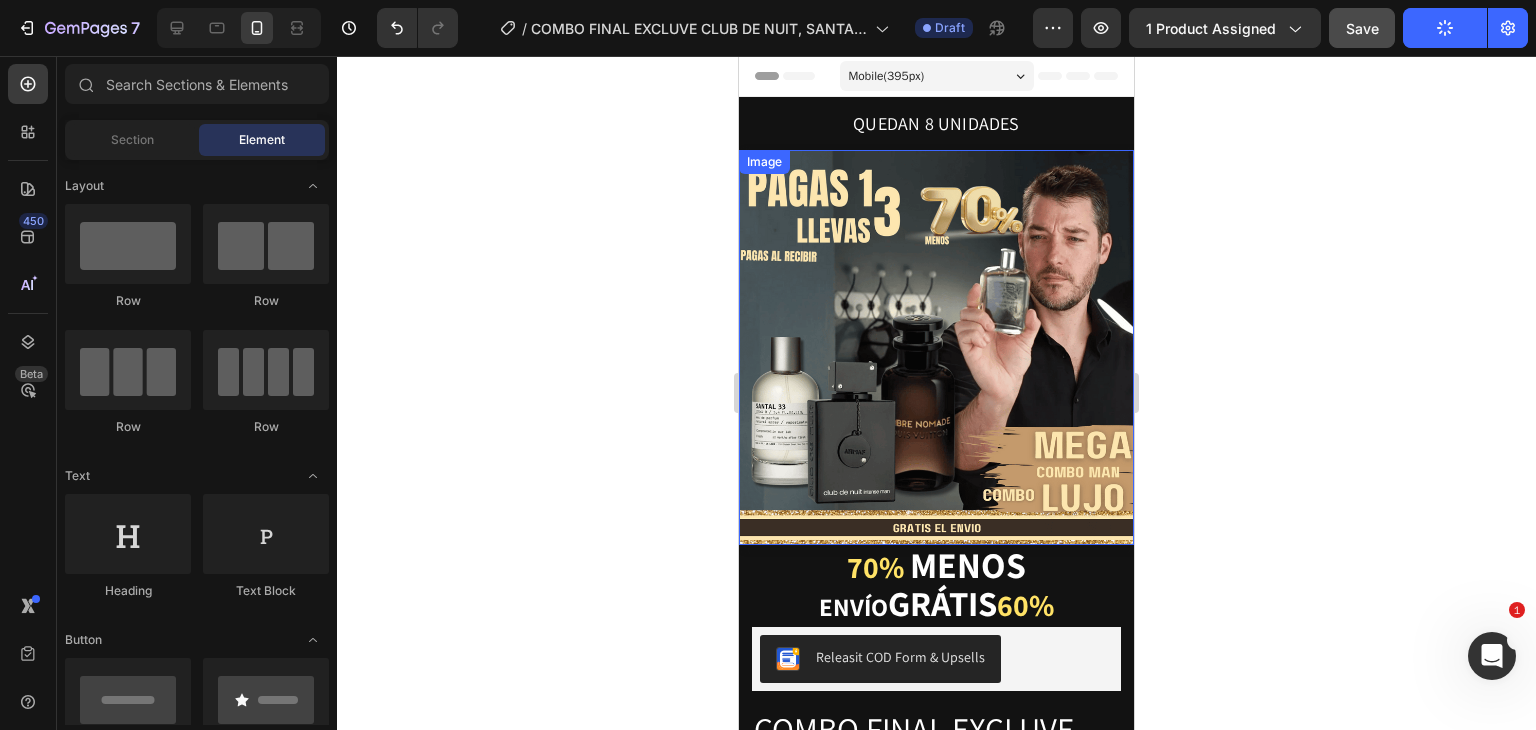 scroll, scrollTop: 233, scrollLeft: 0, axis: vertical 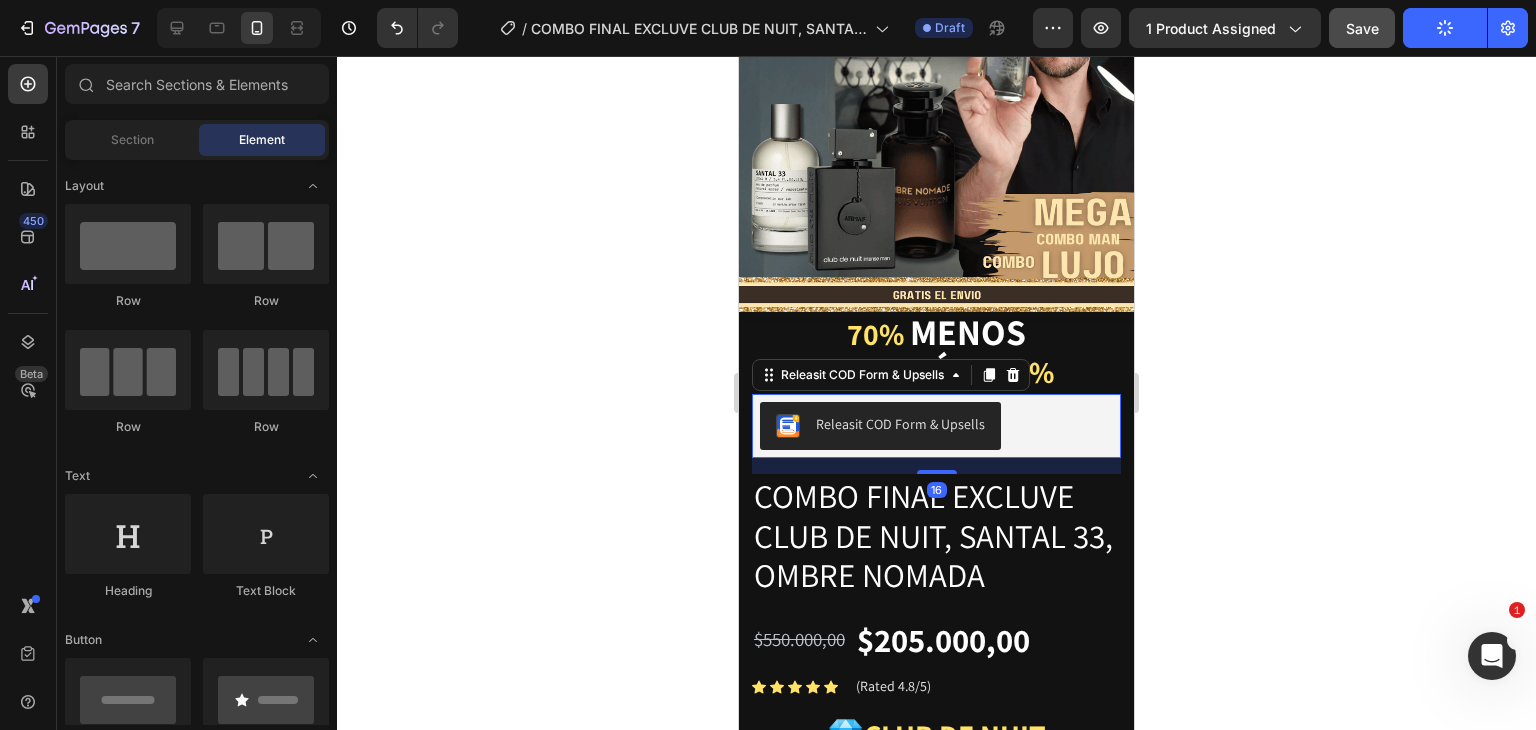 click on "Releasit COD Form & Upsells" at bounding box center (900, 424) 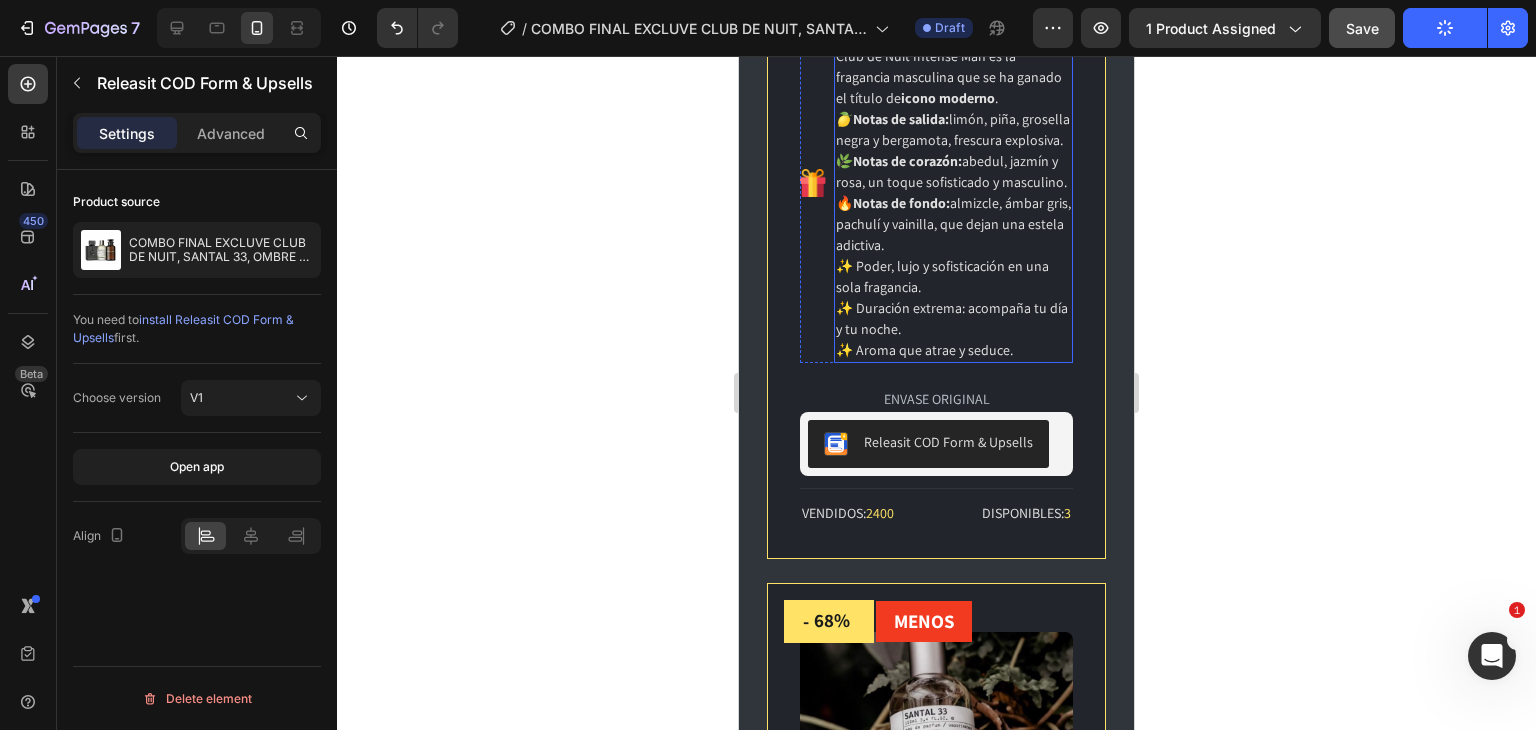 scroll, scrollTop: 1866, scrollLeft: 0, axis: vertical 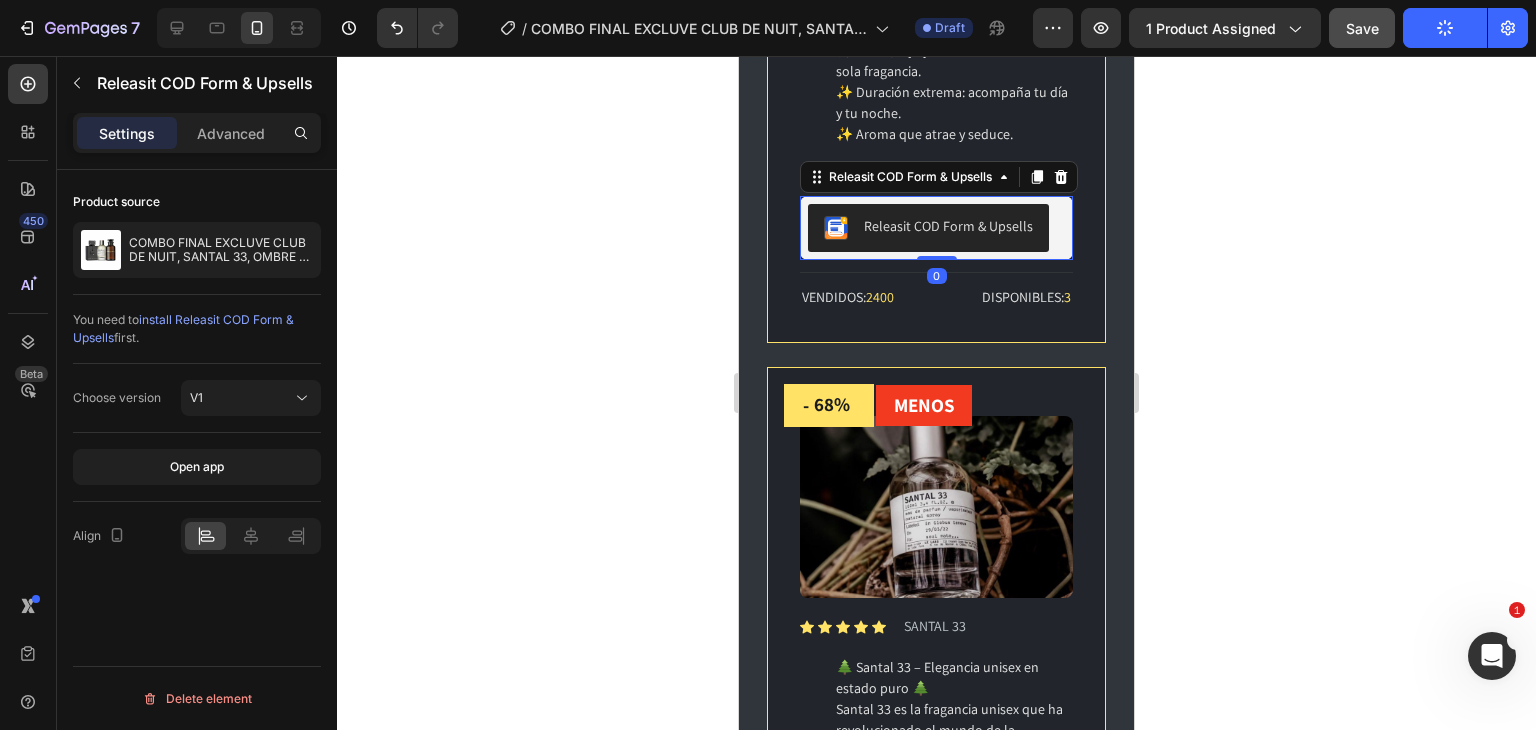 click on "Releasit COD Form & Upsells" at bounding box center (928, 228) 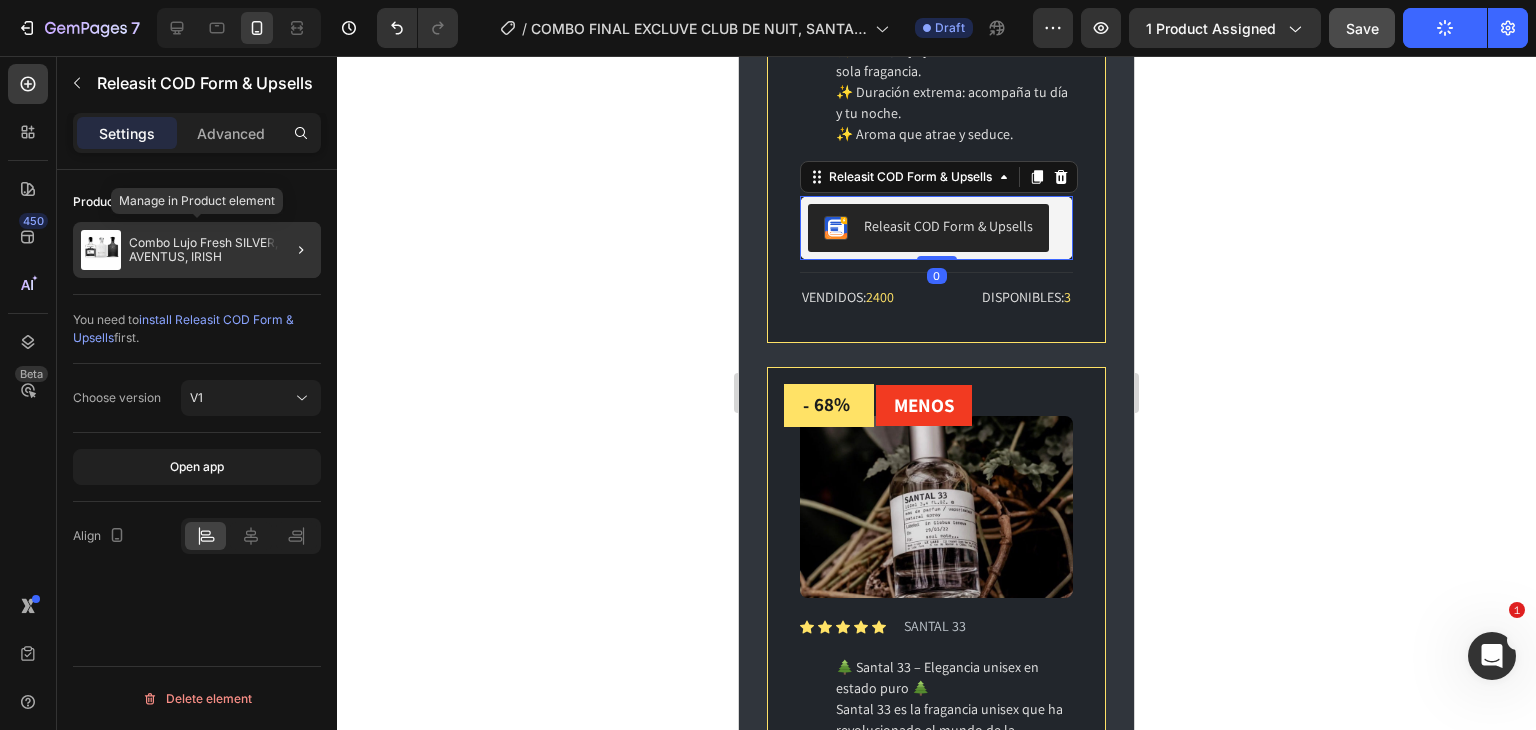 click on "Combo Lujo Fresh SILVER, AVENTUS, IRISH" at bounding box center (221, 250) 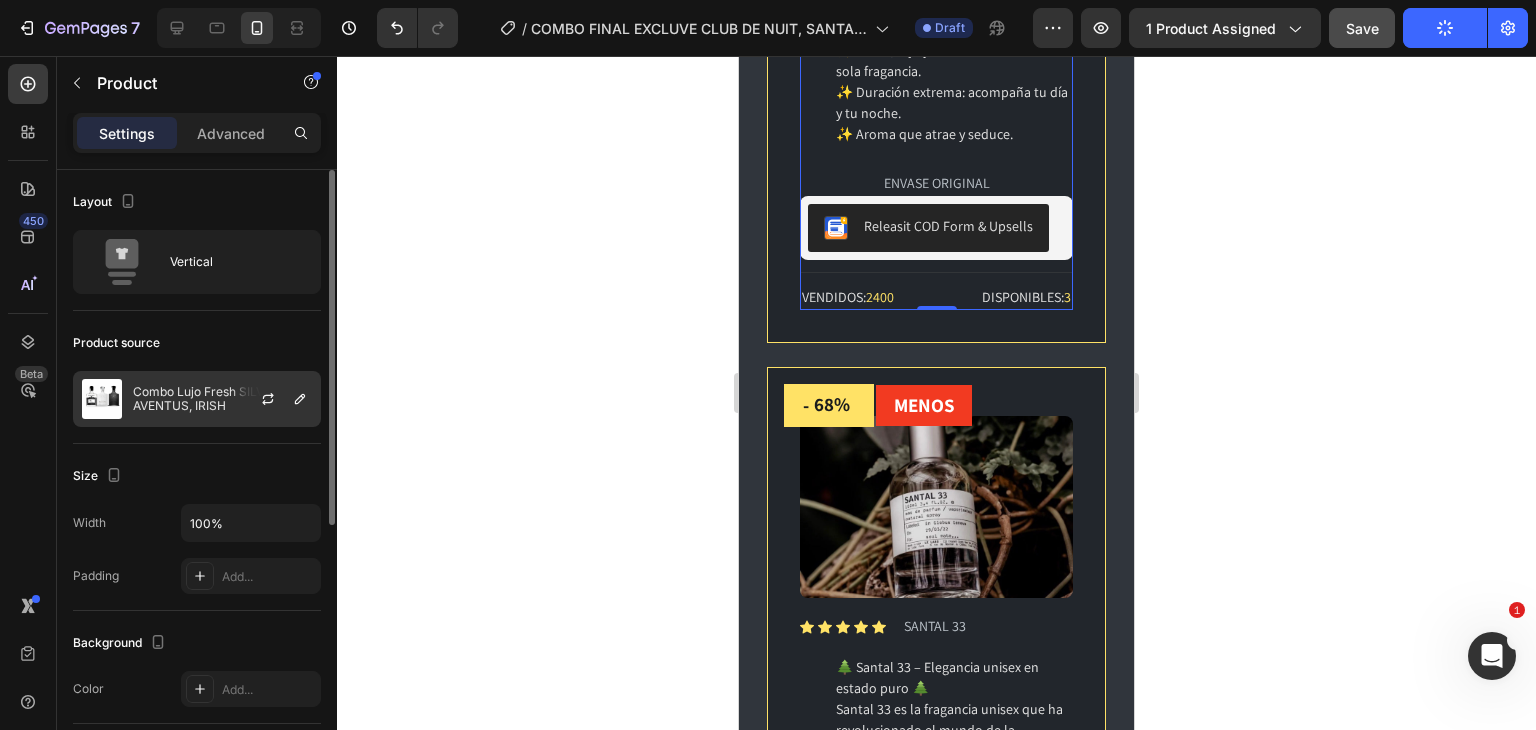 click on "Combo Lujo Fresh SILVER, AVENTUS, IRISH" at bounding box center (222, 399) 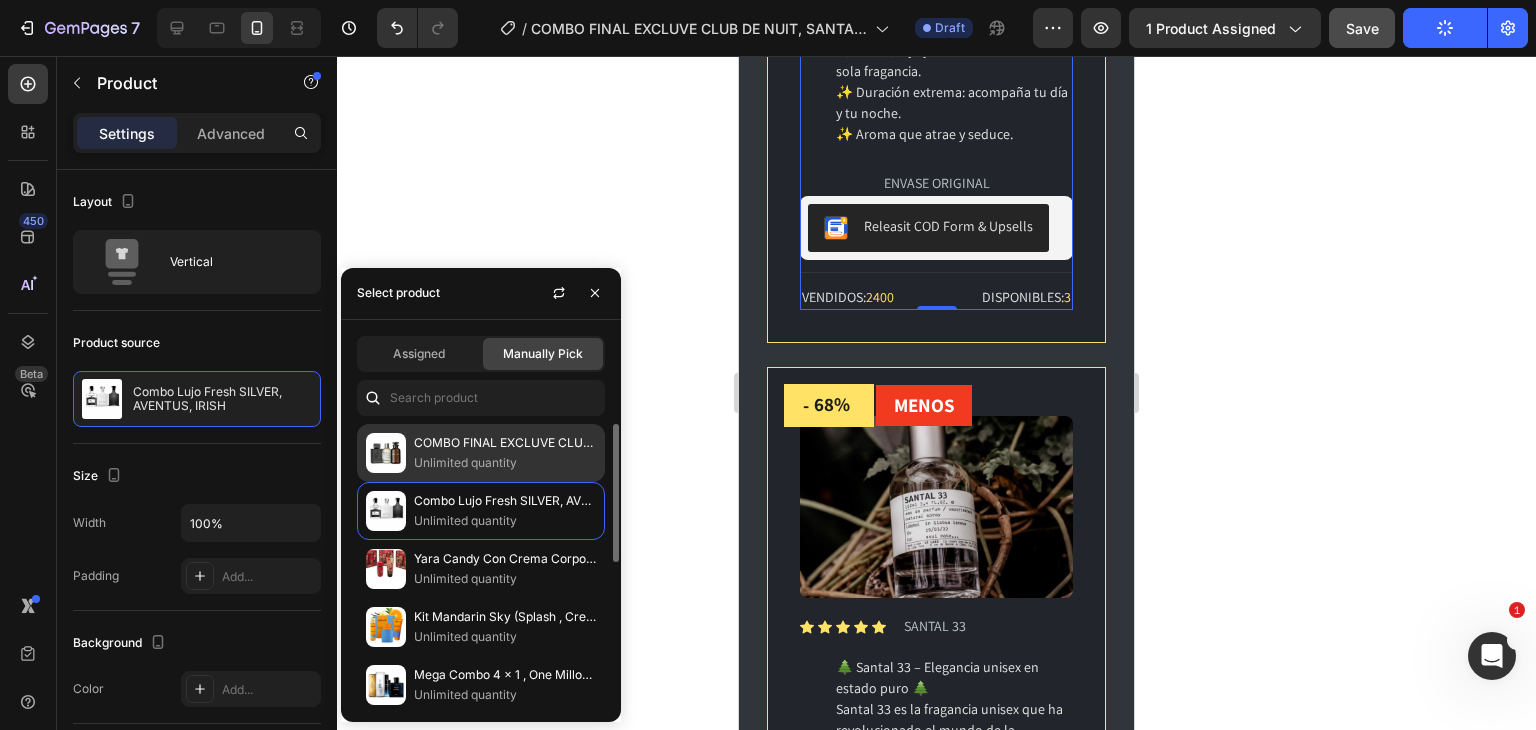click on "Unlimited quantity" at bounding box center (505, 463) 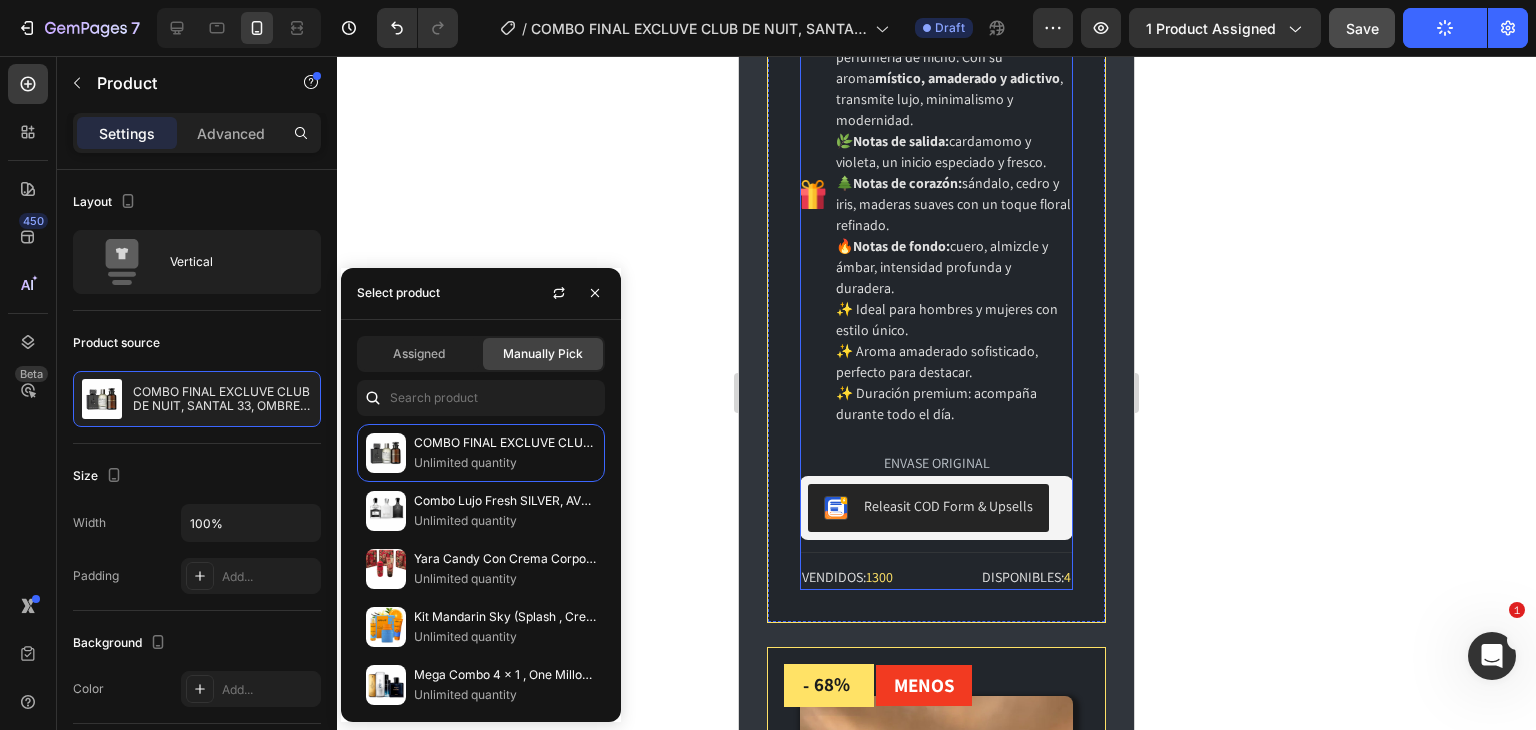 scroll, scrollTop: 2566, scrollLeft: 0, axis: vertical 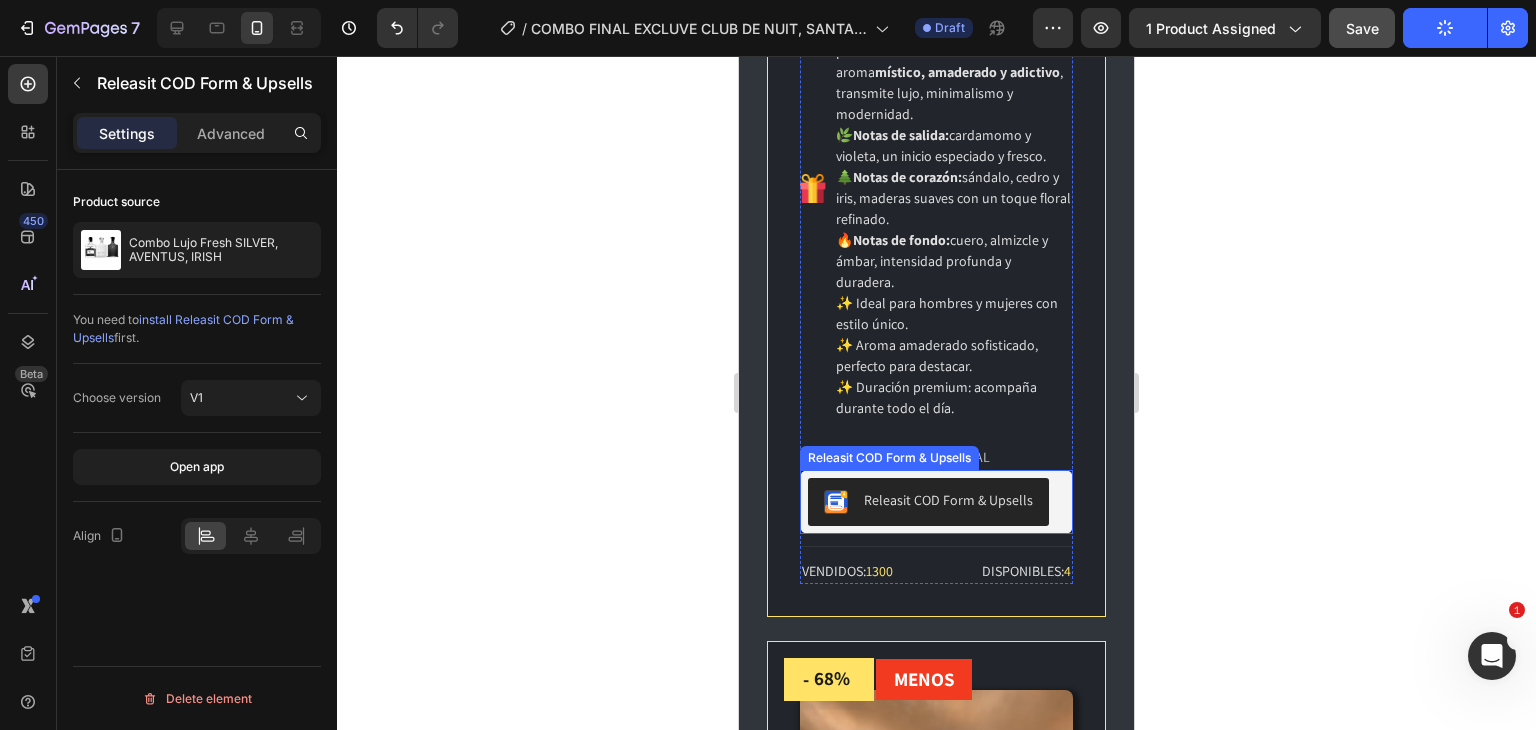 click on "Releasit COD Form & Upsells" at bounding box center [948, 500] 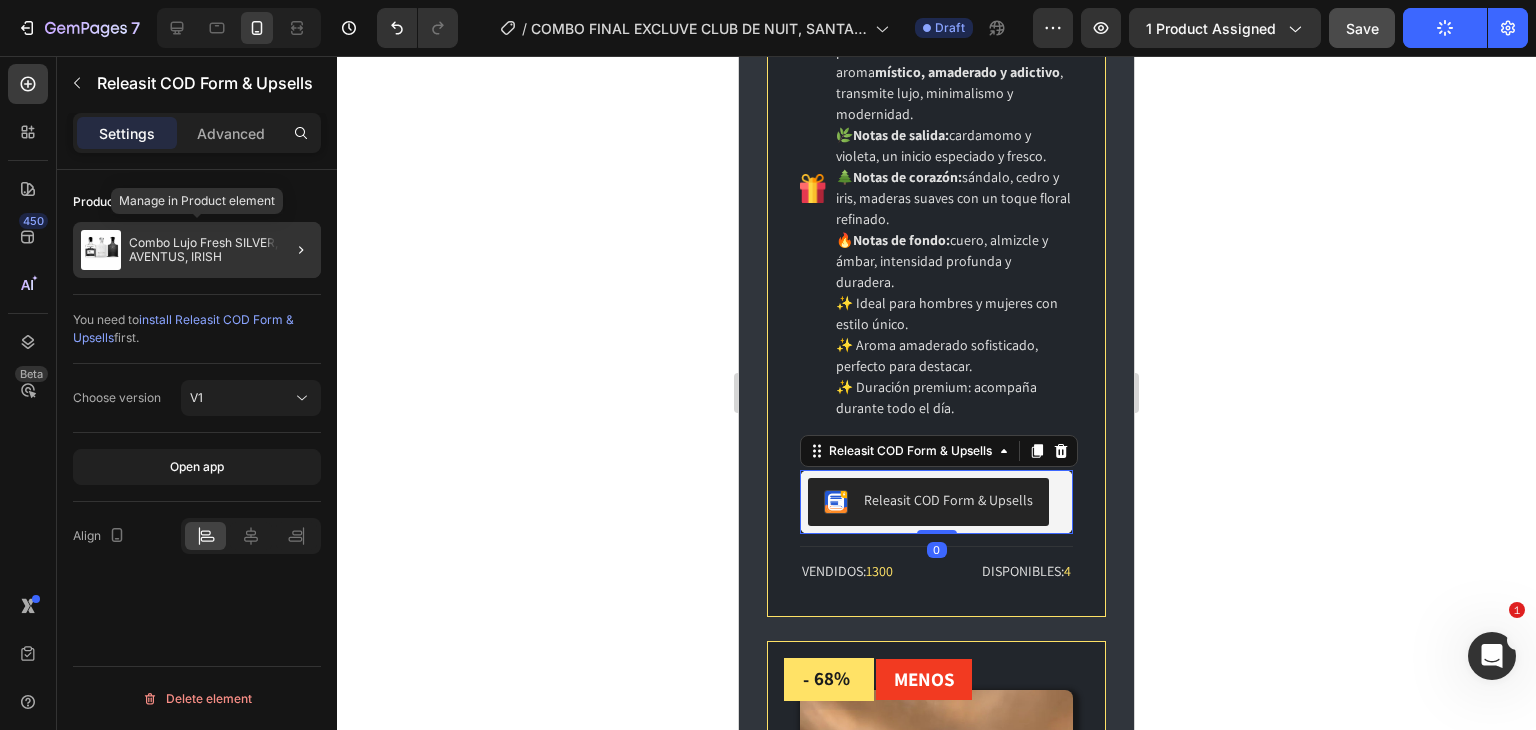 click on "Combo Lujo Fresh SILVER, AVENTUS, IRISH" at bounding box center [221, 250] 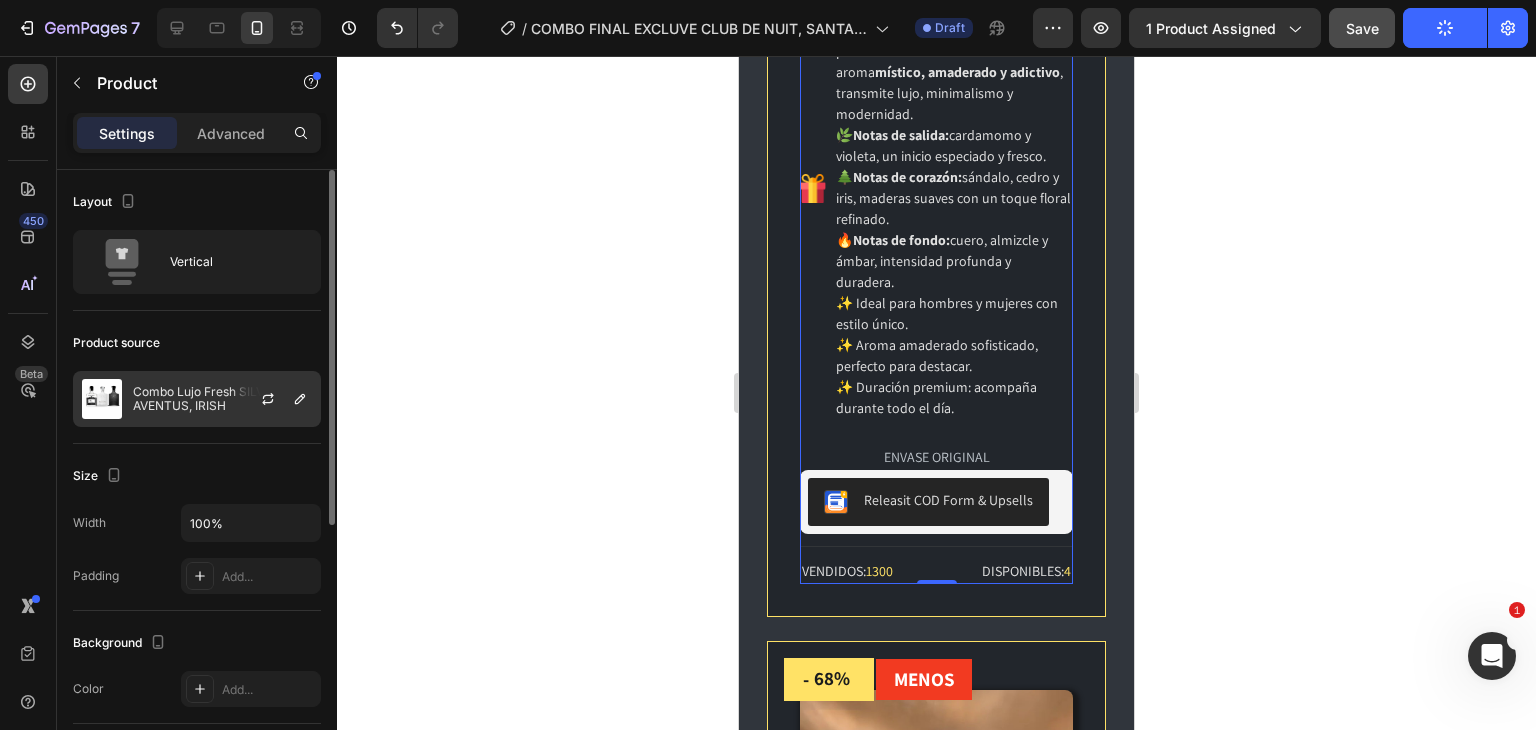 click on "Combo Lujo Fresh SILVER, AVENTUS, IRISH" at bounding box center (222, 399) 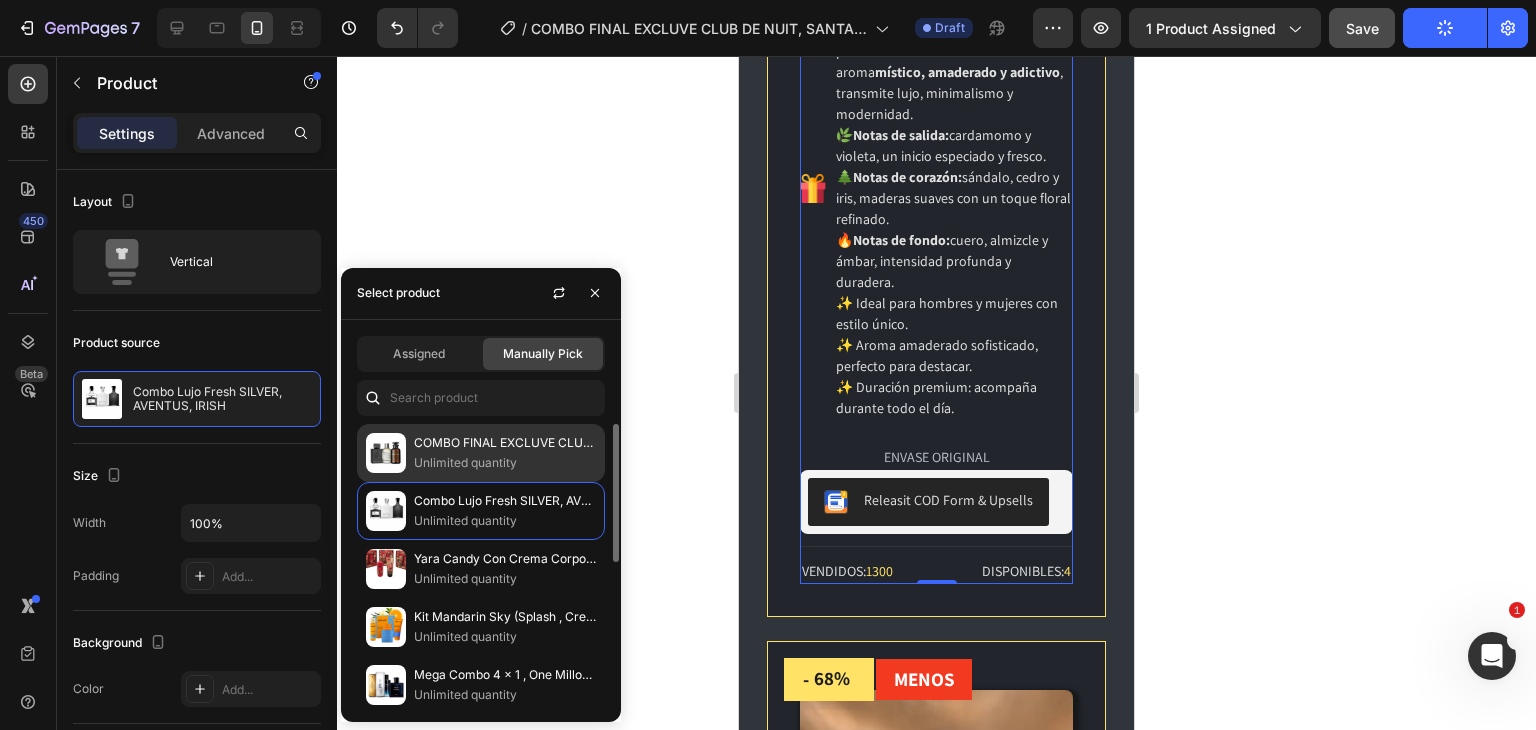 click on "Unlimited quantity" at bounding box center [505, 463] 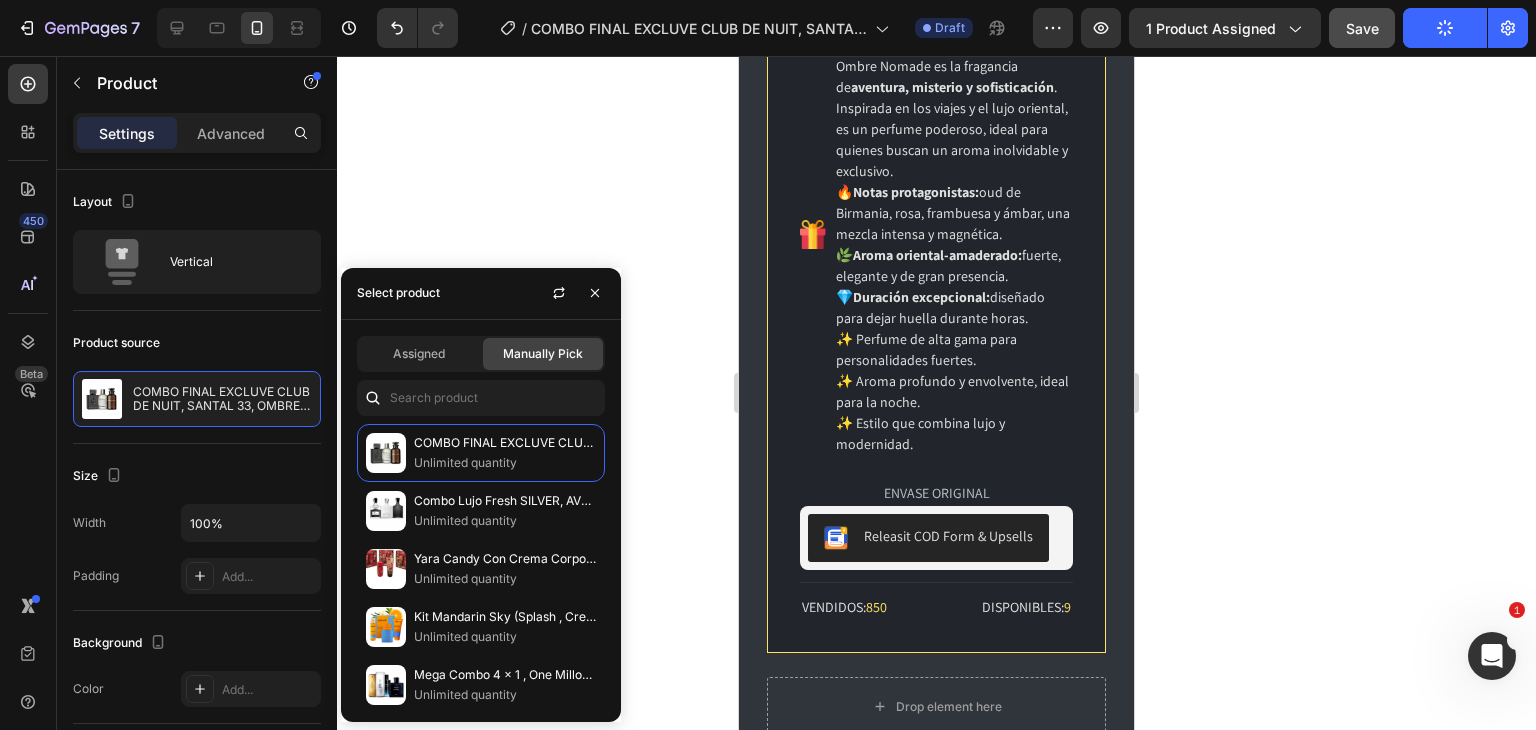 scroll, scrollTop: 3733, scrollLeft: 0, axis: vertical 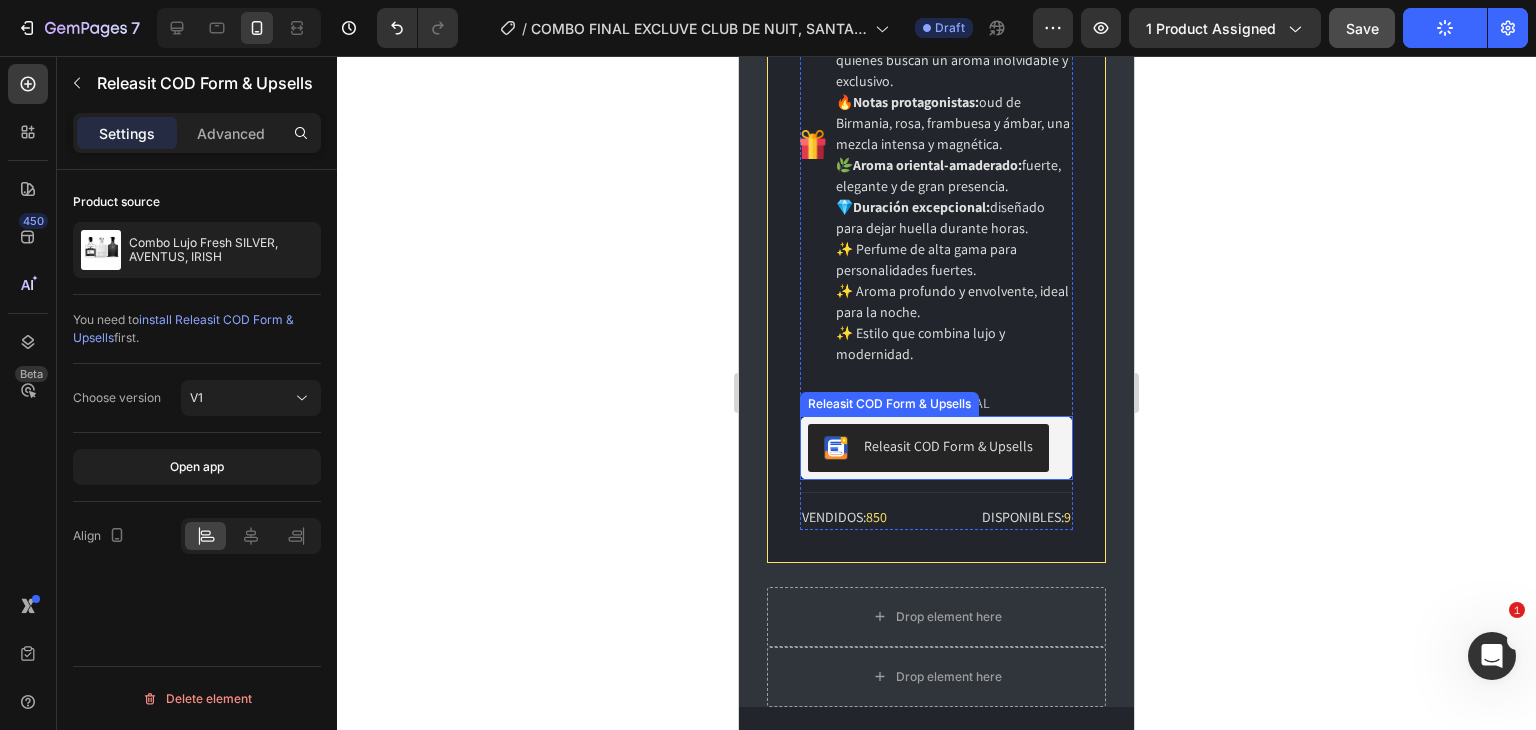 click on "Releasit COD Form & Upsells" at bounding box center [948, 446] 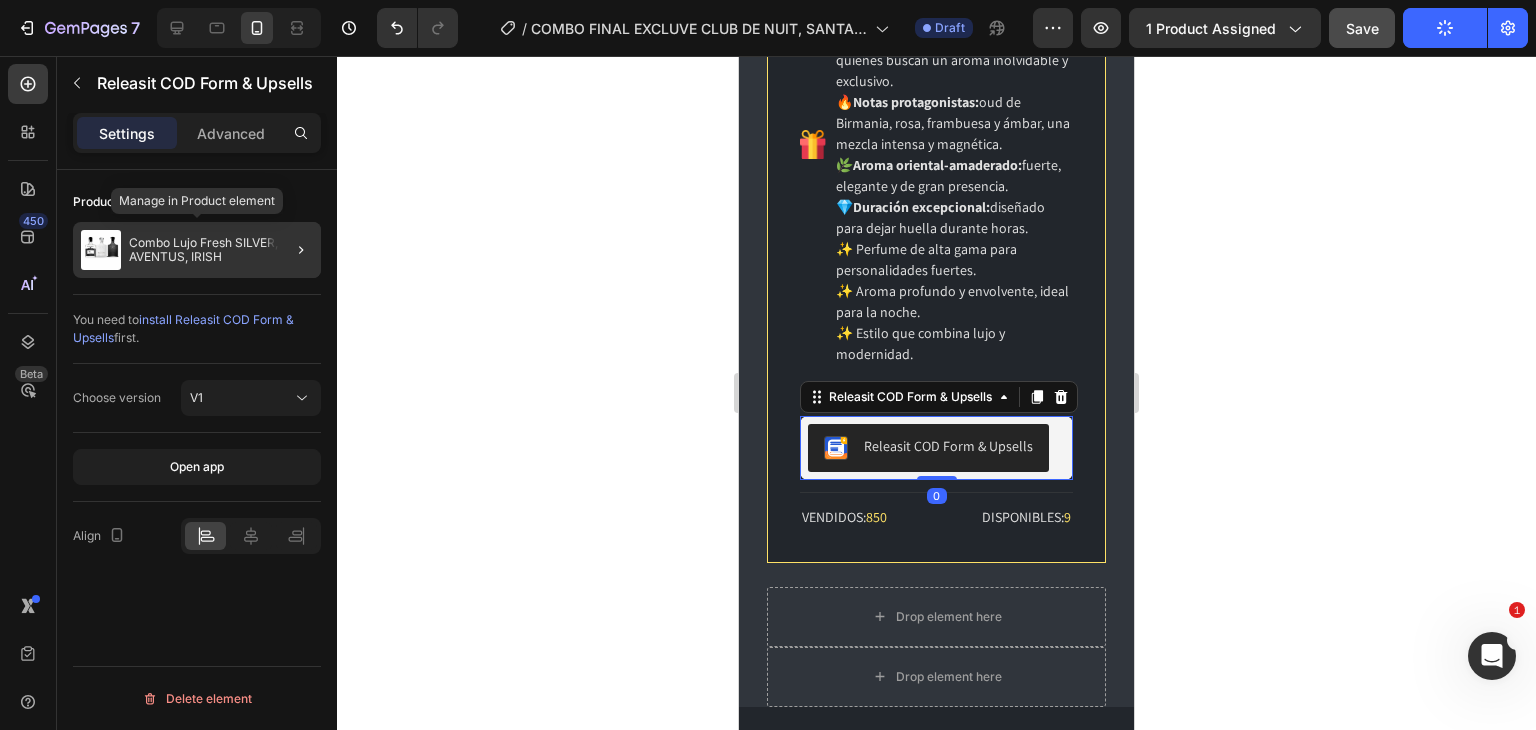 click on "Combo Lujo Fresh SILVER, AVENTUS, IRISH" at bounding box center [221, 250] 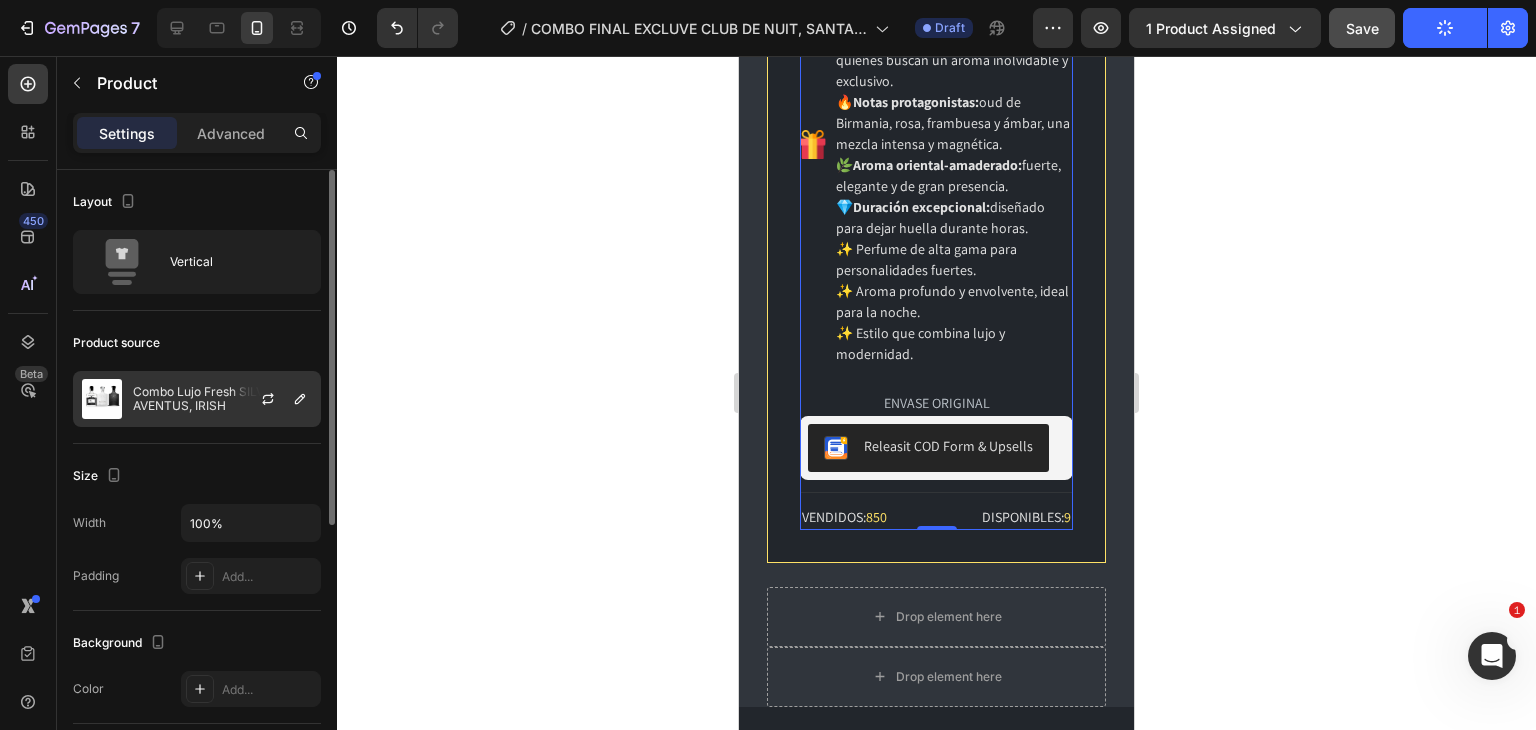 click on "Combo Lujo Fresh SILVER, AVENTUS, IRISH" at bounding box center [222, 399] 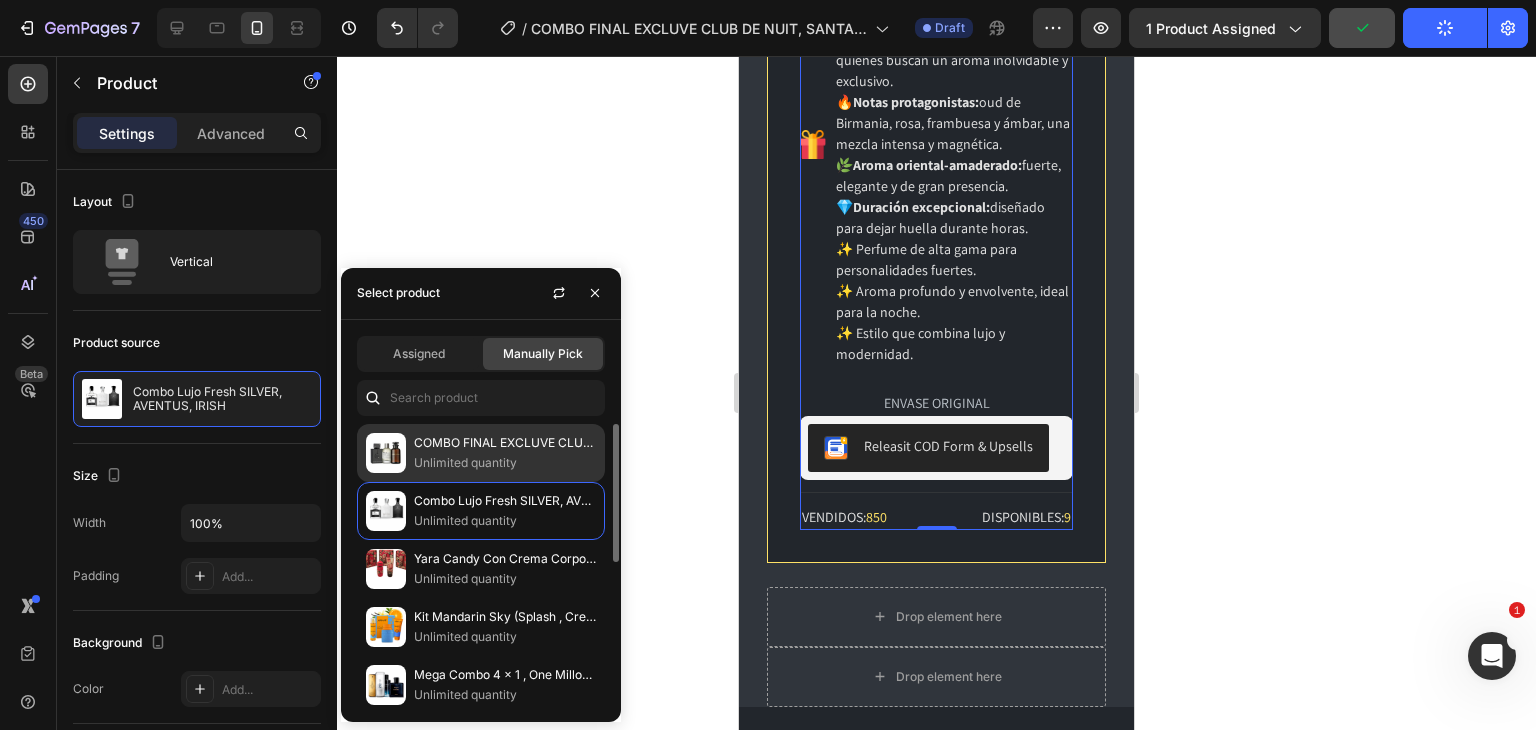 click on "Unlimited quantity" at bounding box center [505, 463] 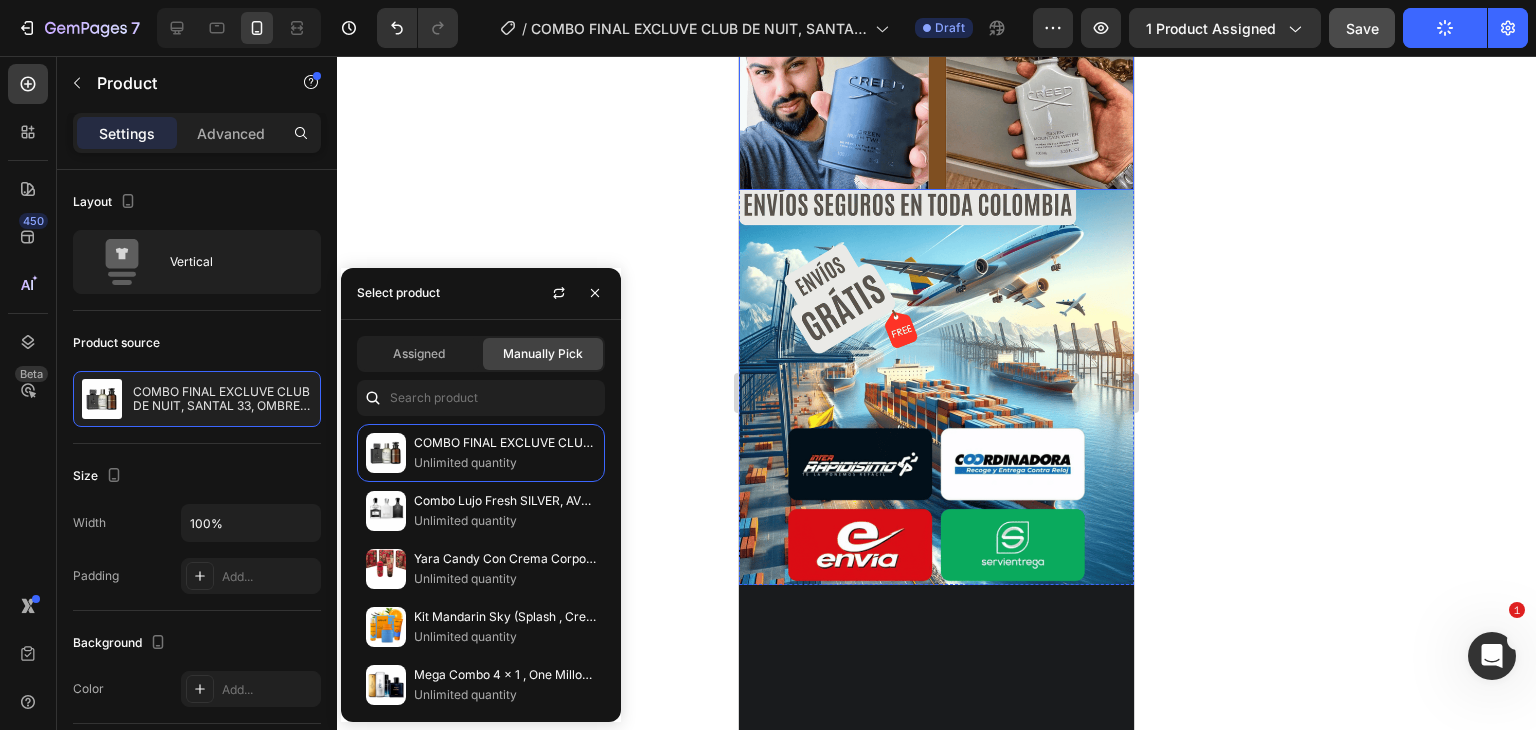 scroll, scrollTop: 5133, scrollLeft: 0, axis: vertical 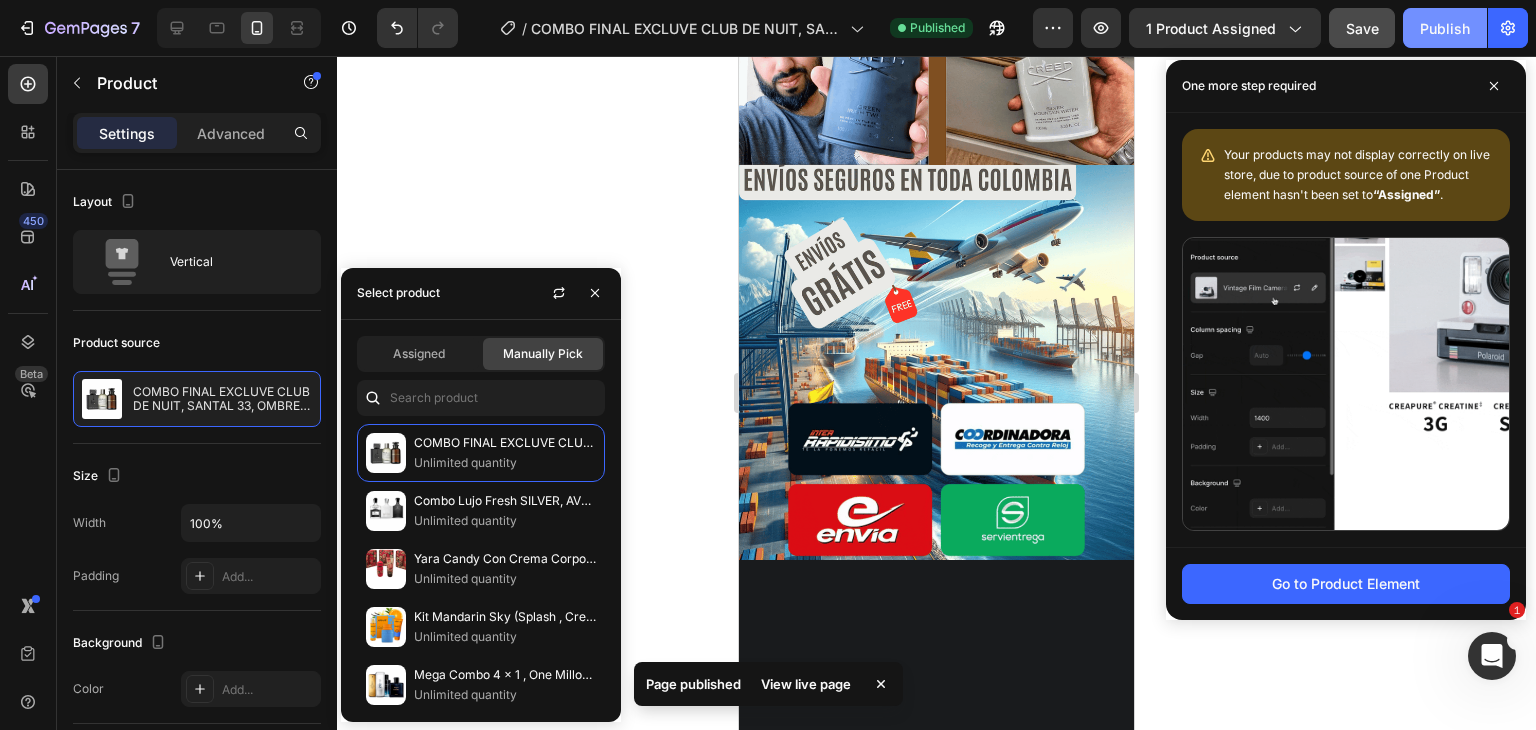 click on "Publish" at bounding box center [1445, 28] 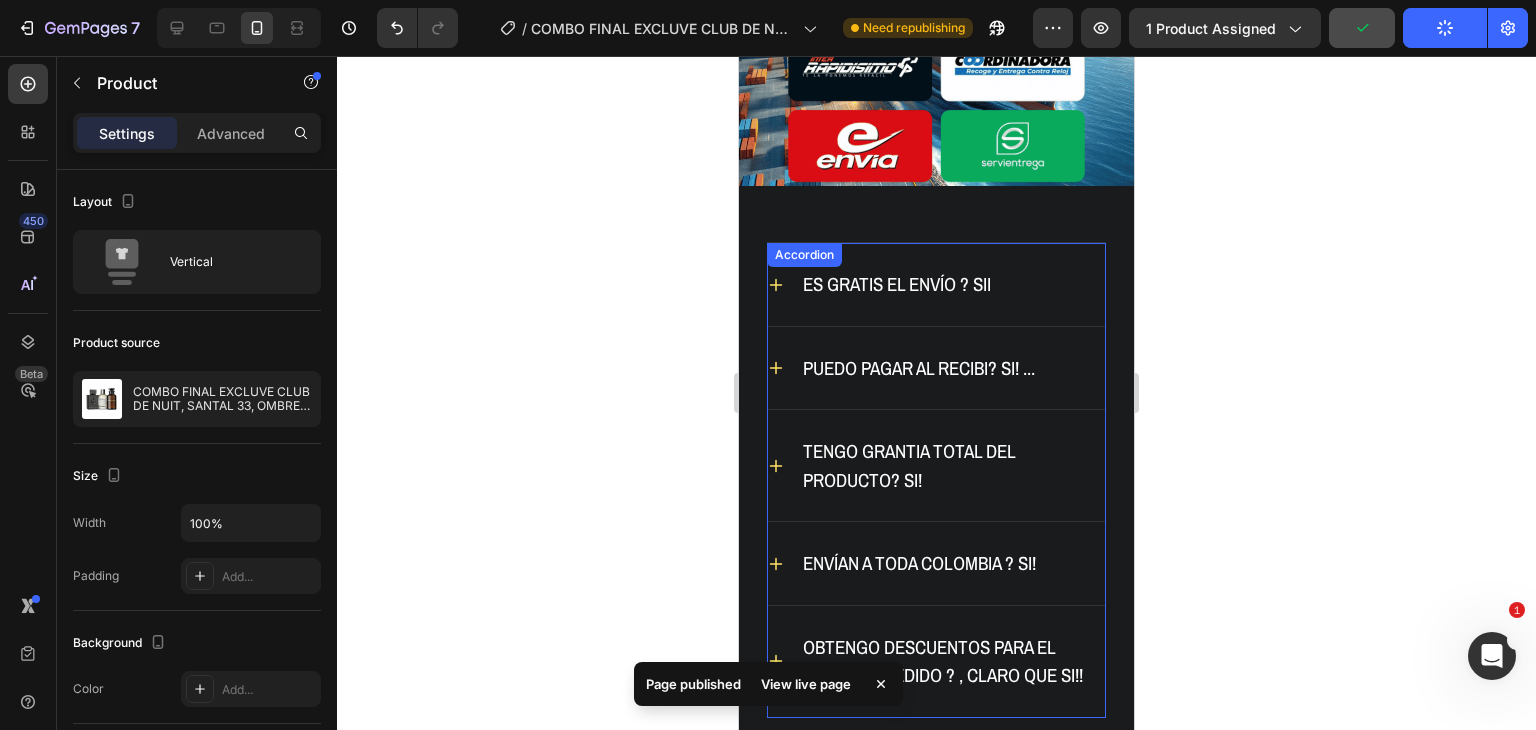 scroll, scrollTop: 5600, scrollLeft: 0, axis: vertical 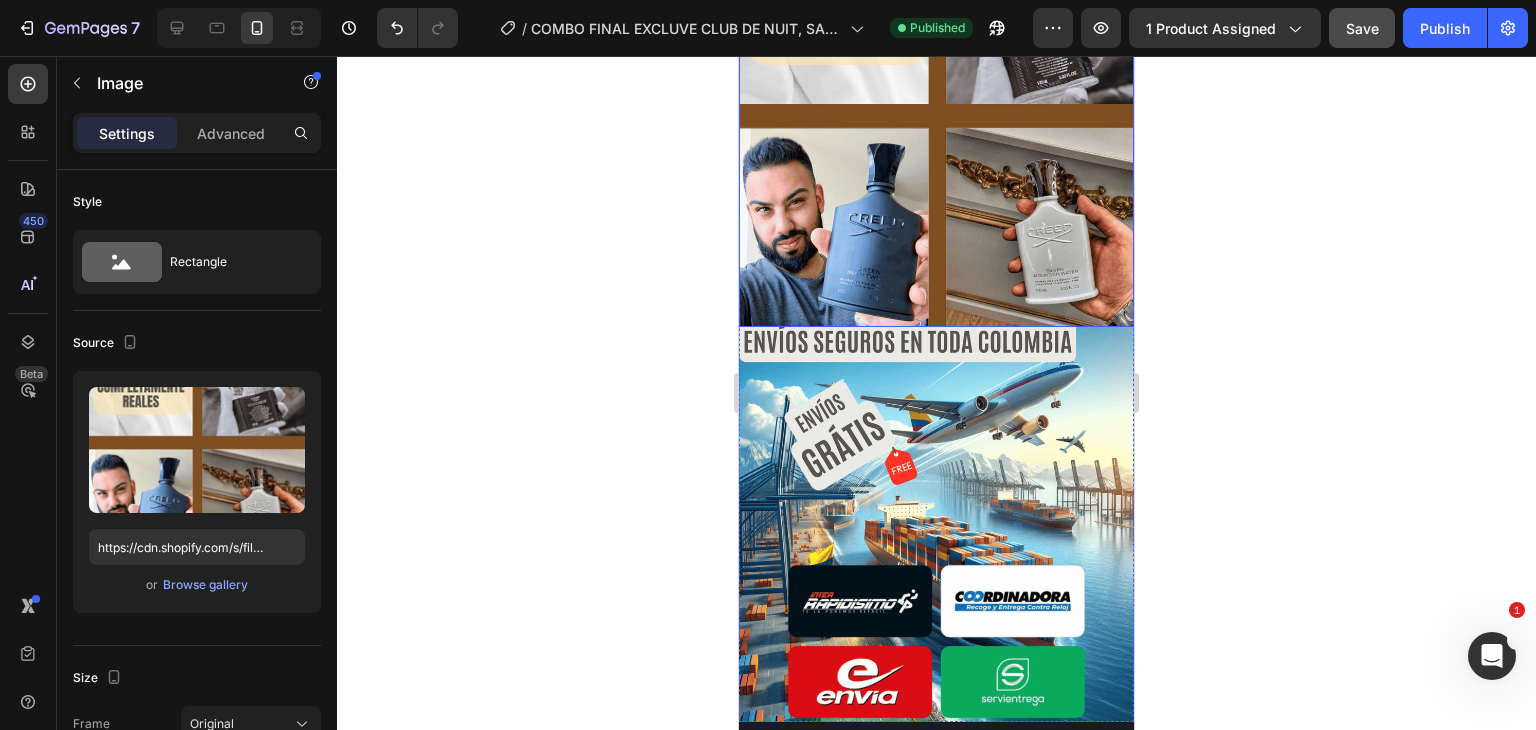 click at bounding box center [936, 129] 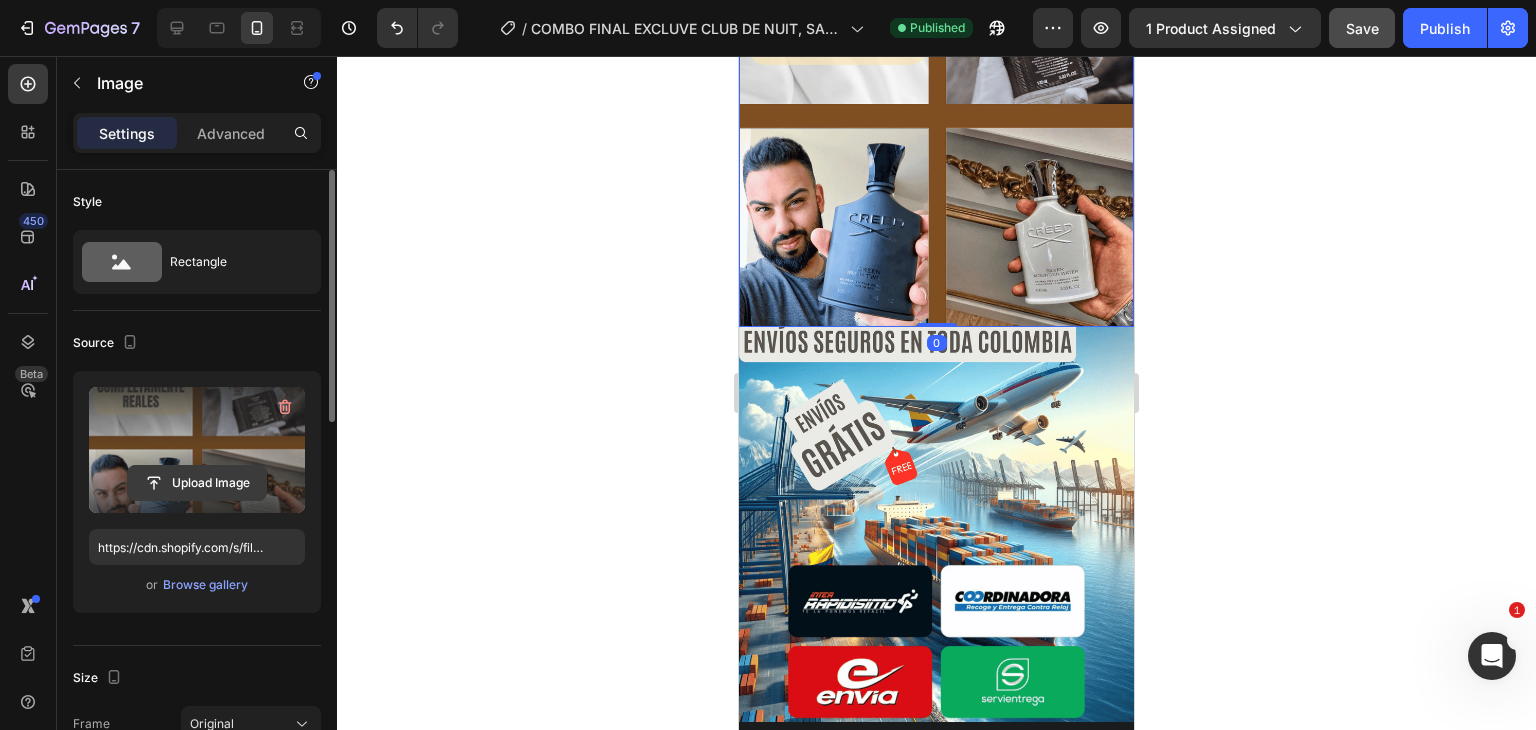 click 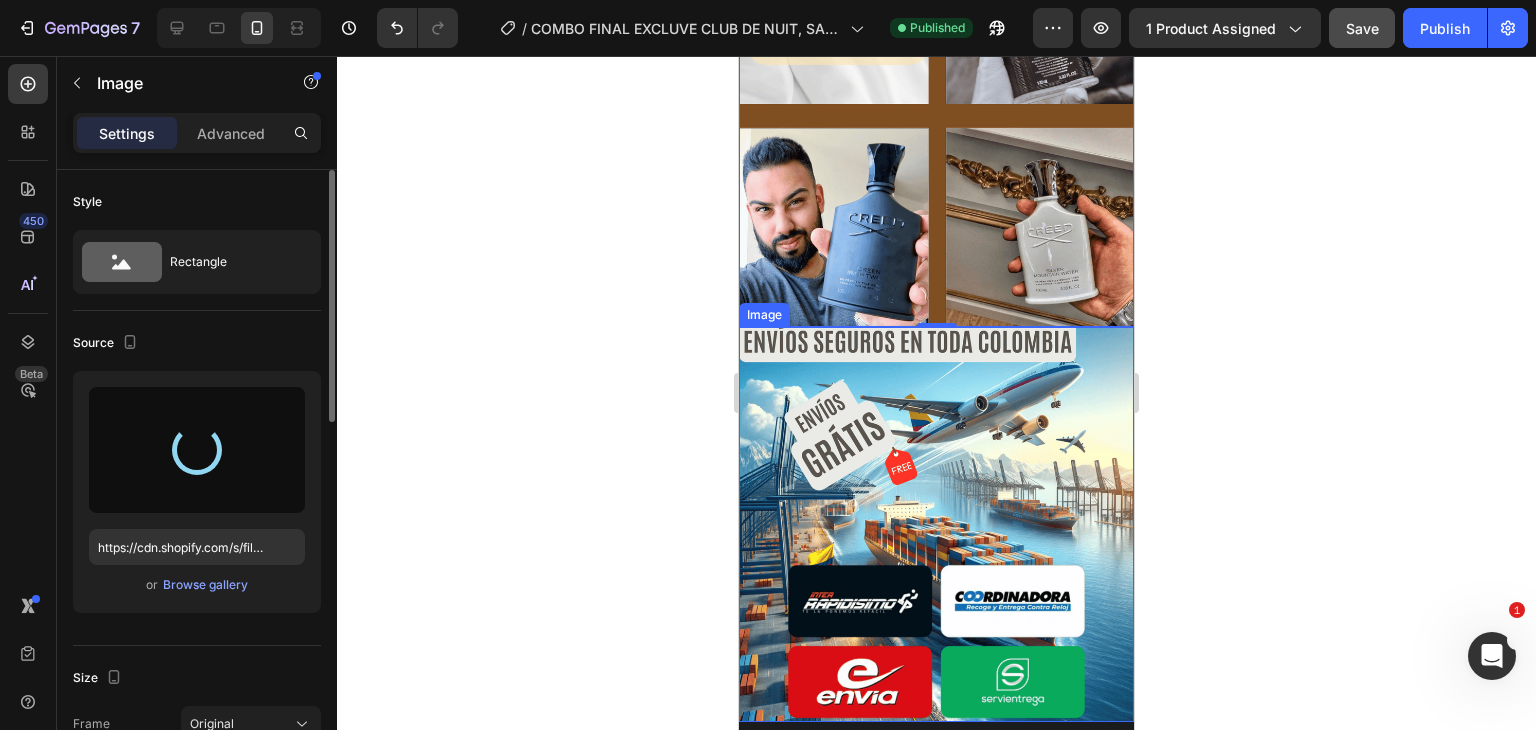 type on "https://cdn.shopify.com/s/files/1/0685/2241/0223/files/gempages_497888878590428041-4141861e-4250-481a-9f5d-4dd1b97b8234.png" 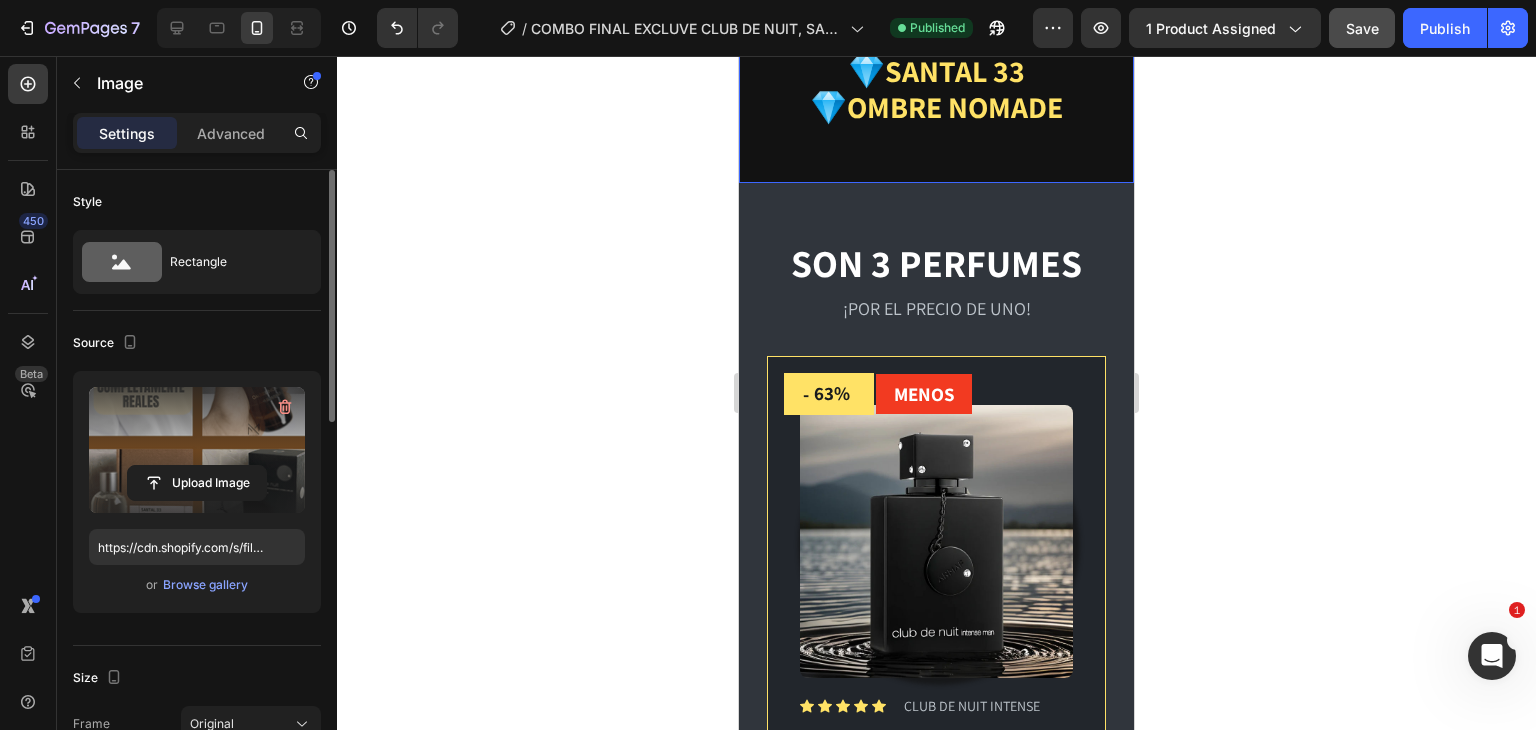 scroll, scrollTop: 0, scrollLeft: 0, axis: both 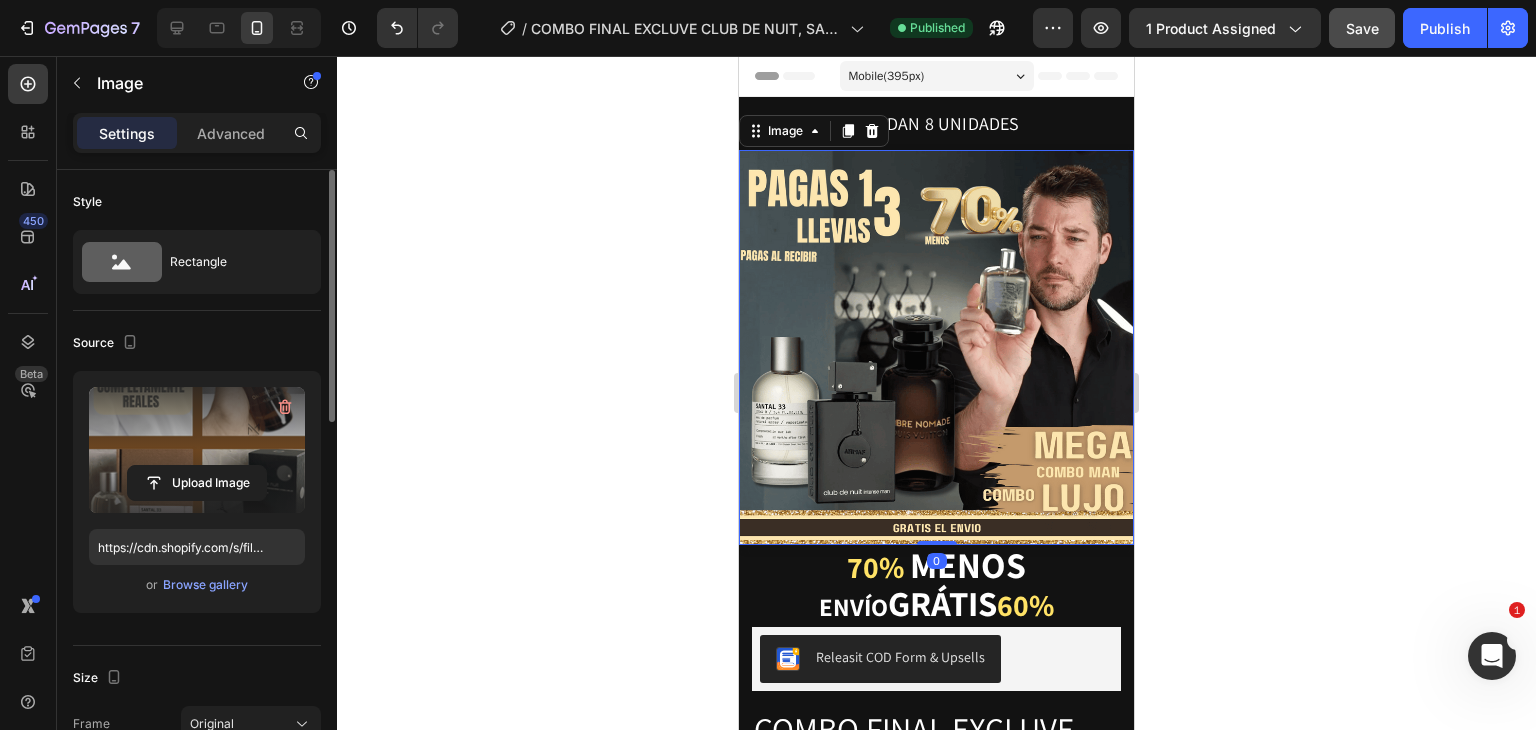 click at bounding box center (936, 347) 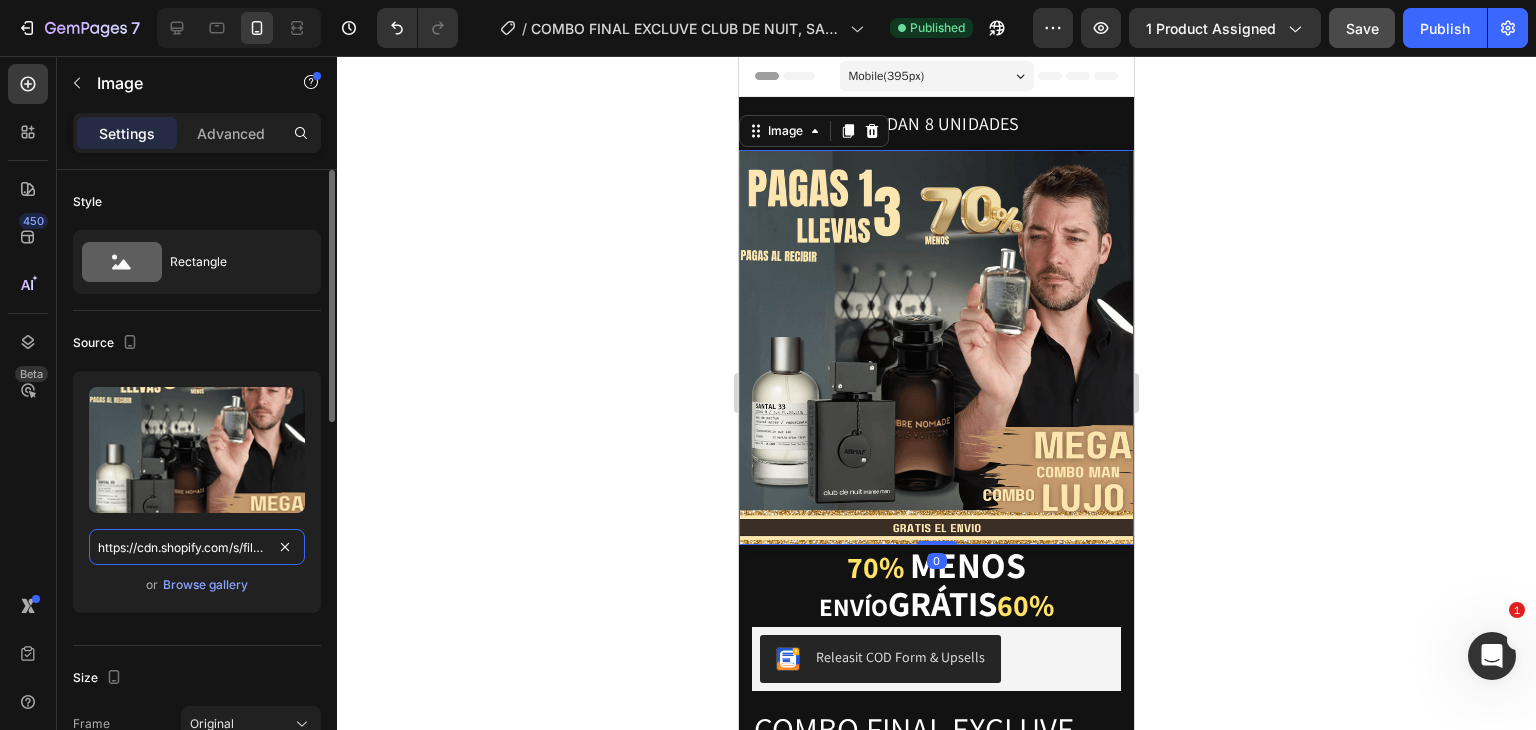 click on "https://cdn.shopify.com/s/files/1/0685/2241/0223/files/gempages_497888878590428041-3bfe463b-3cac-4e3d-a748-ae1a097396ec.png" at bounding box center [197, 547] 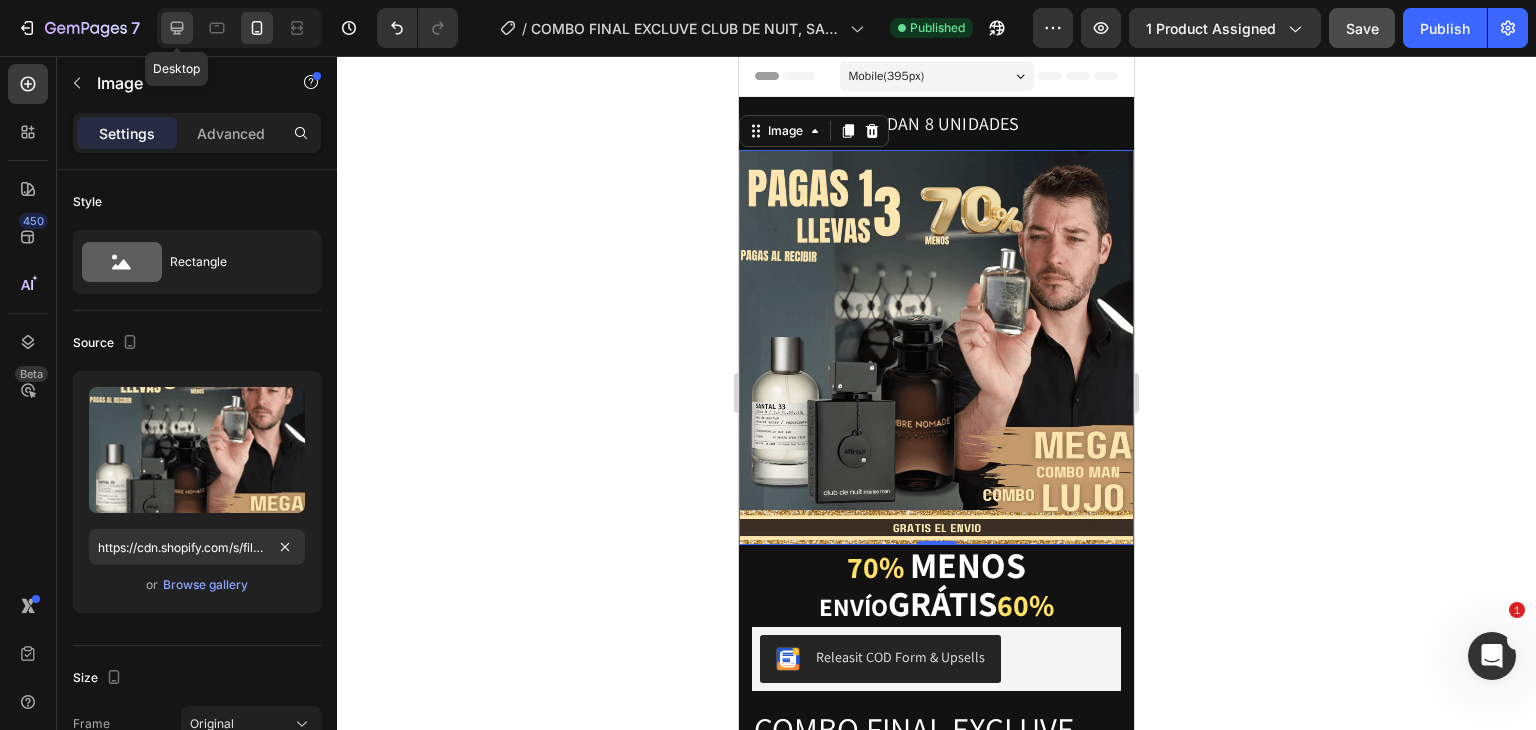 click 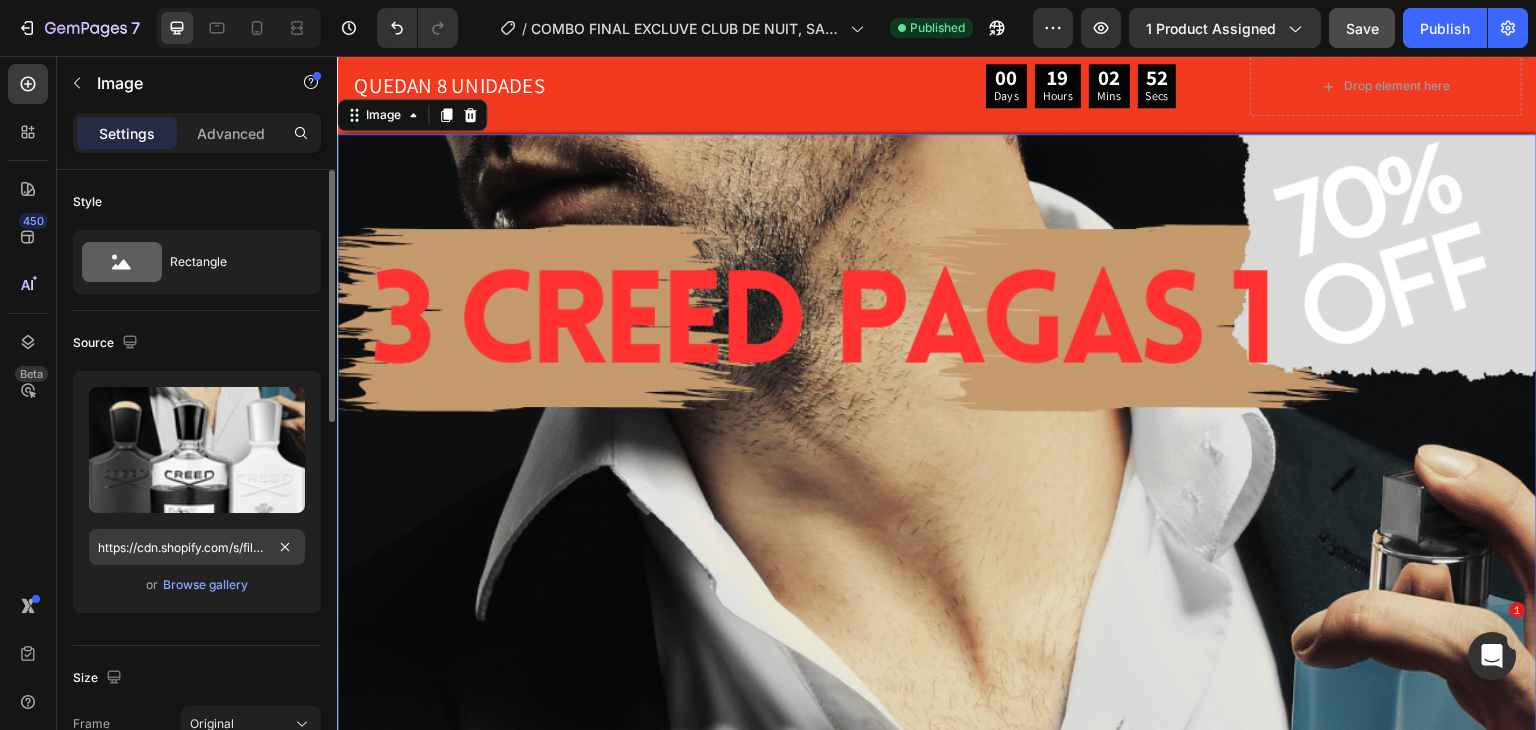 scroll, scrollTop: 67, scrollLeft: 0, axis: vertical 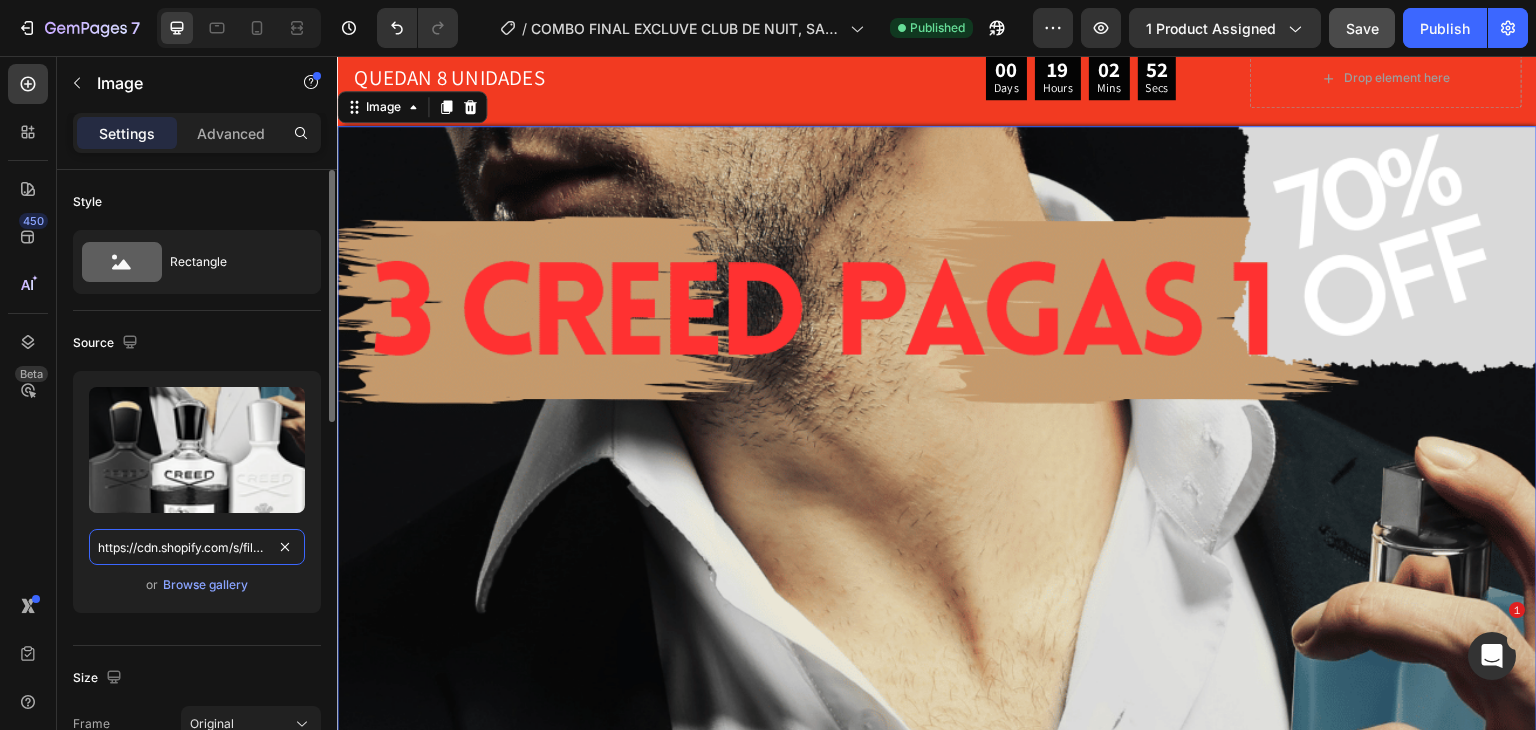 click on "https://cdn.shopify.com/s/files/1/0685/2241/0223/files/gempages_497888878590428041-1eb51e14-b750-481b-800c-8162d38a9a81.png" at bounding box center (197, 547) 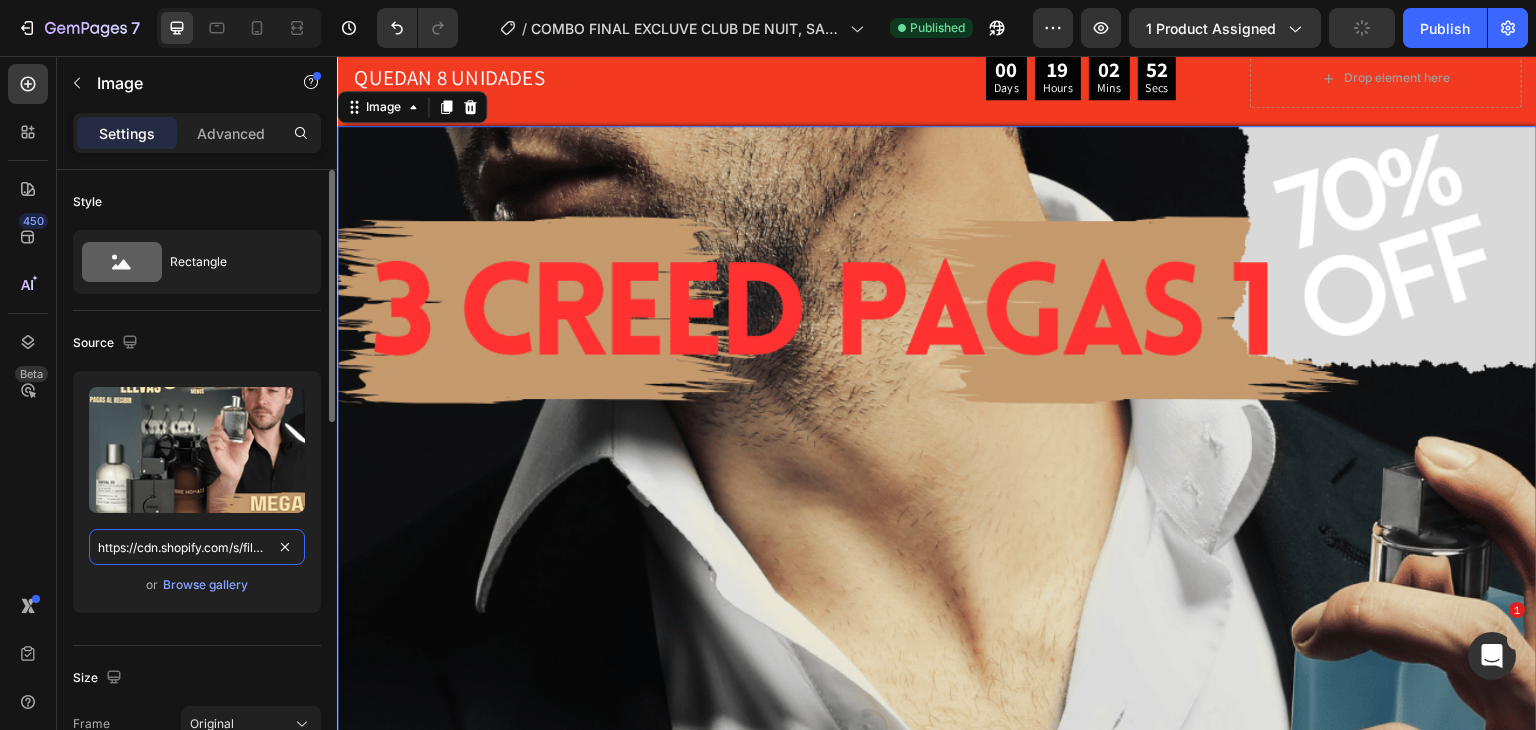 type on "https://cdn.shopify.com/s/files/1/0685/2241/0223/files/gempages_497888878590428041-3bfe463b-3cac-4e3d-a748-ae1a097396ec.png" 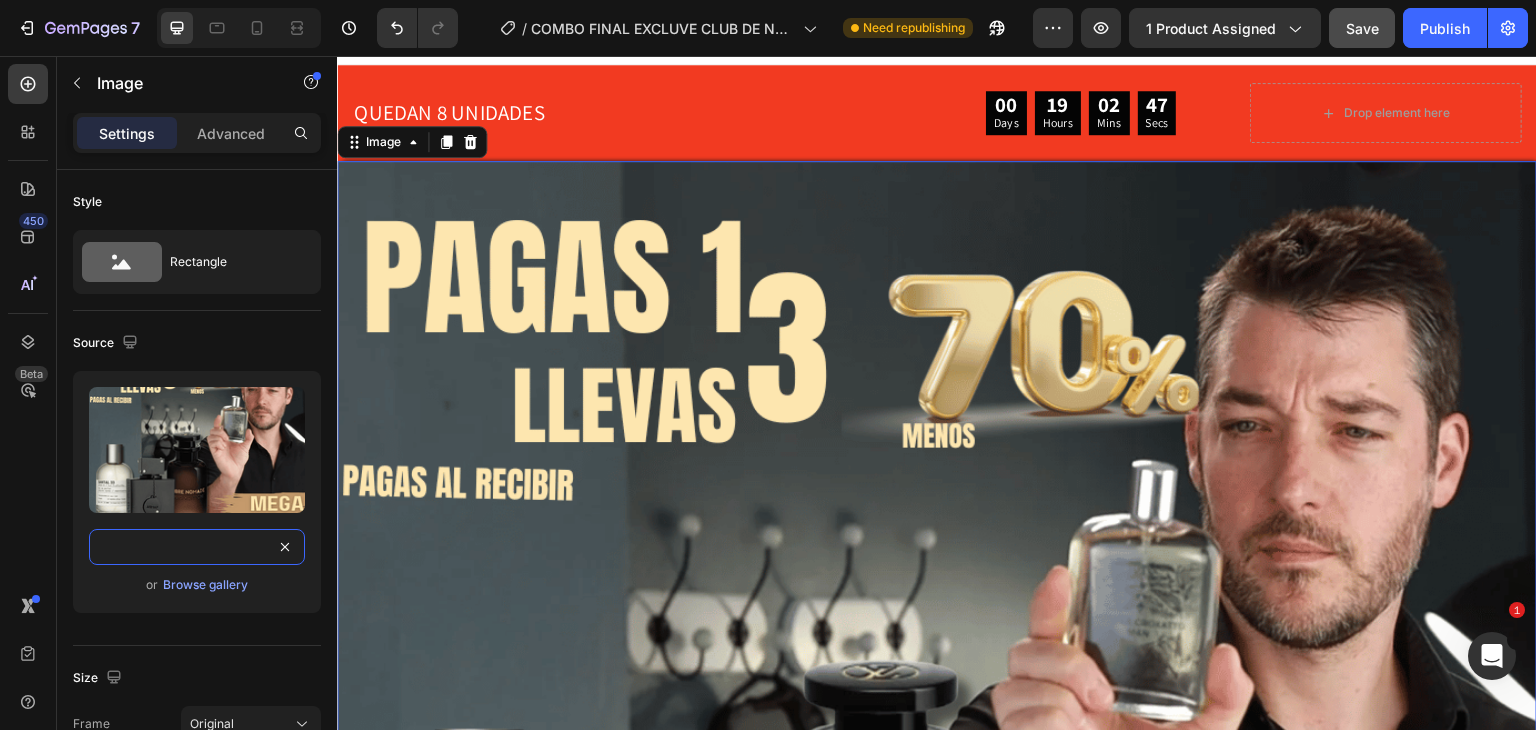 scroll, scrollTop: 0, scrollLeft: 0, axis: both 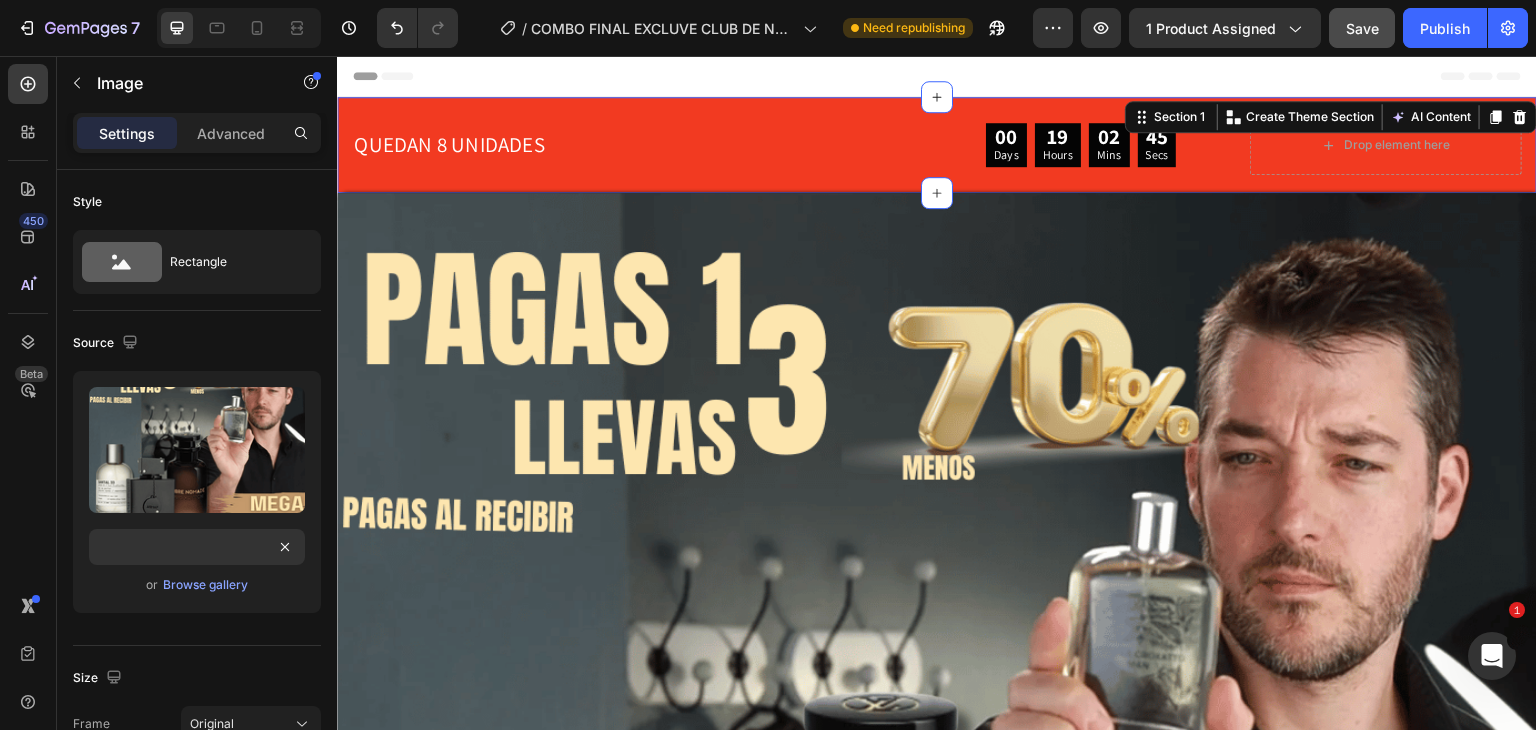 click on "QUEDAN 8 UNIDADES Text block 00 Days 19 Hours 02 Mins 45 Secs CountDown Timer
Drop element here Row Row Section 1   You can create reusable sections Create Theme Section AI Content Write with GemAI What would you like to describe here? Tone and Voice Persuasive Product Getting products... Show more Generate" at bounding box center [937, 145] 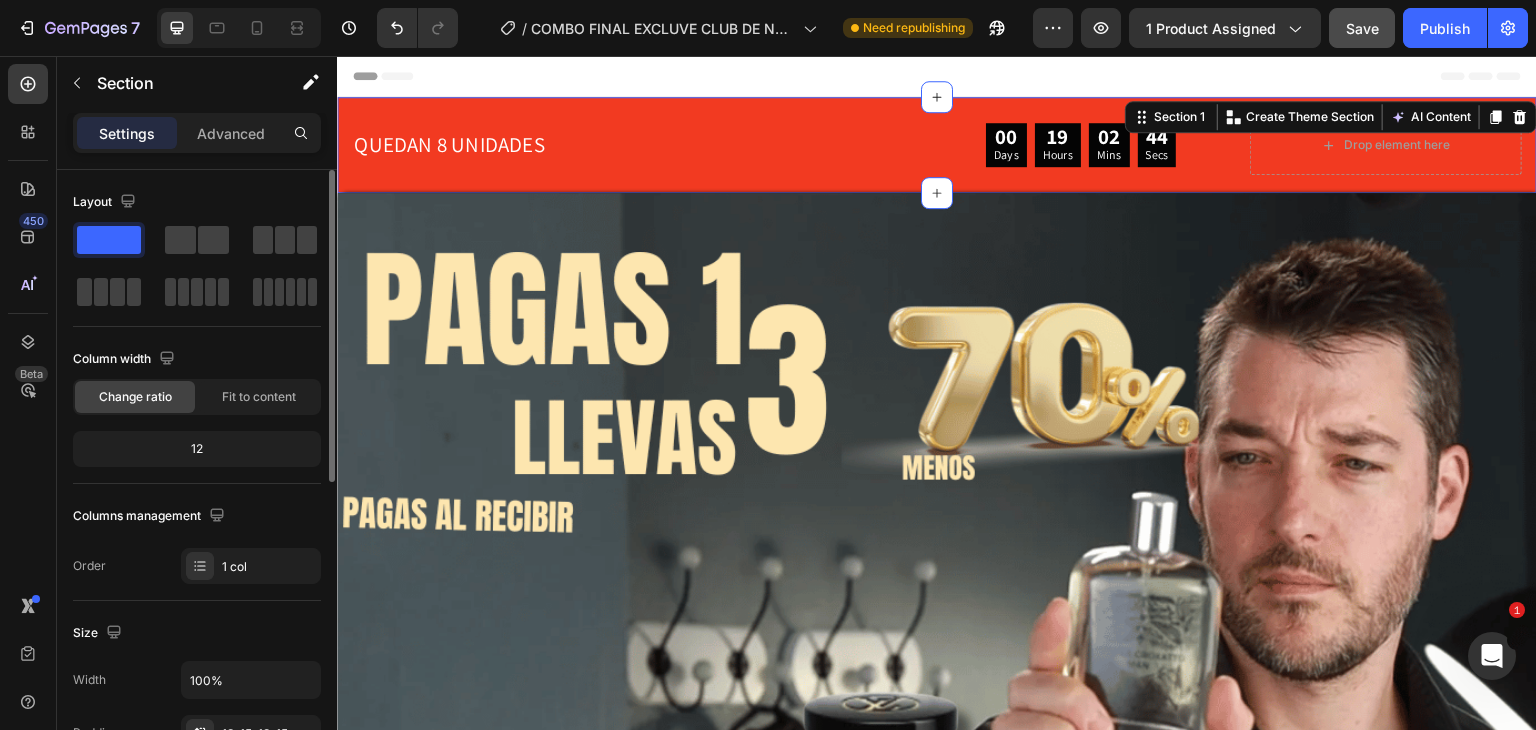 scroll, scrollTop: 601, scrollLeft: 0, axis: vertical 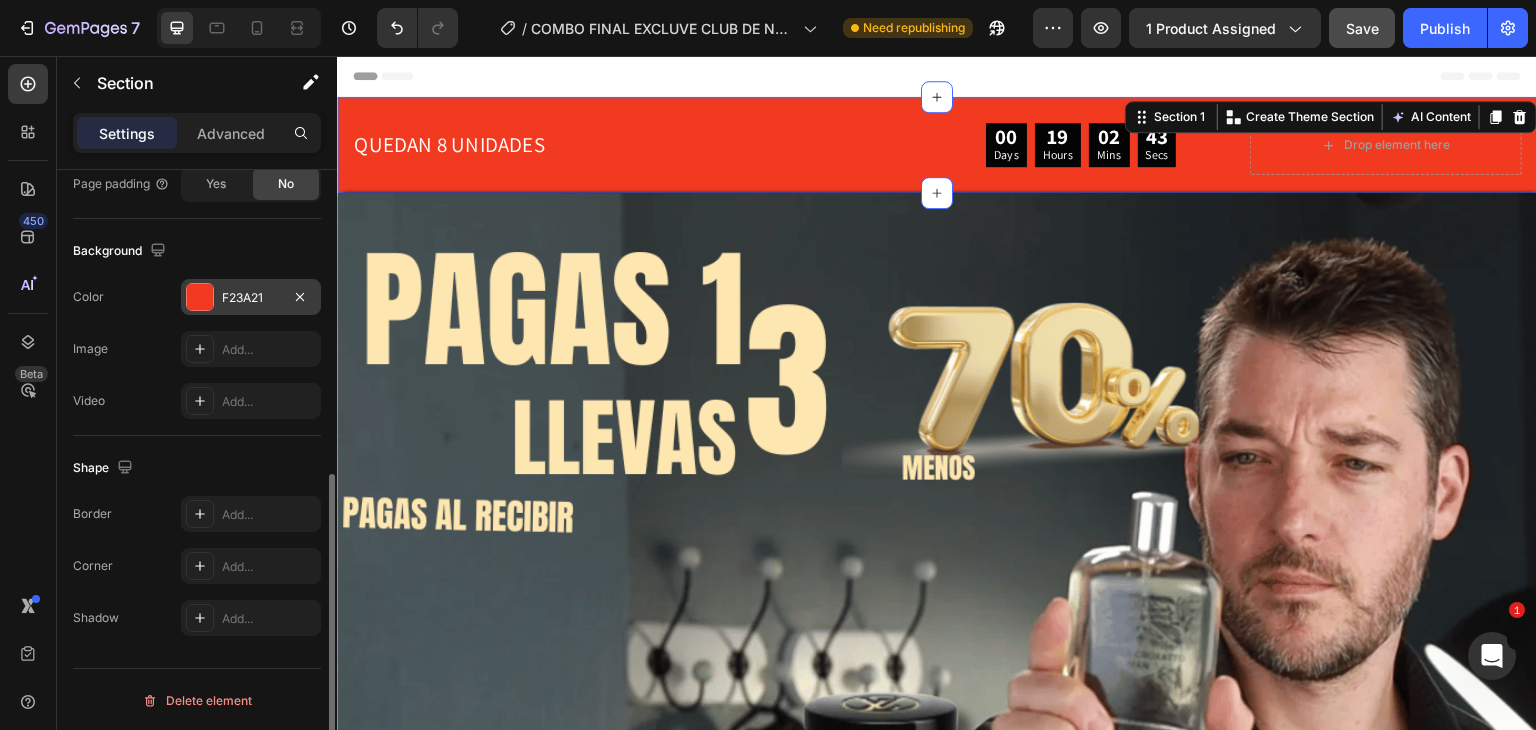 click at bounding box center (200, 297) 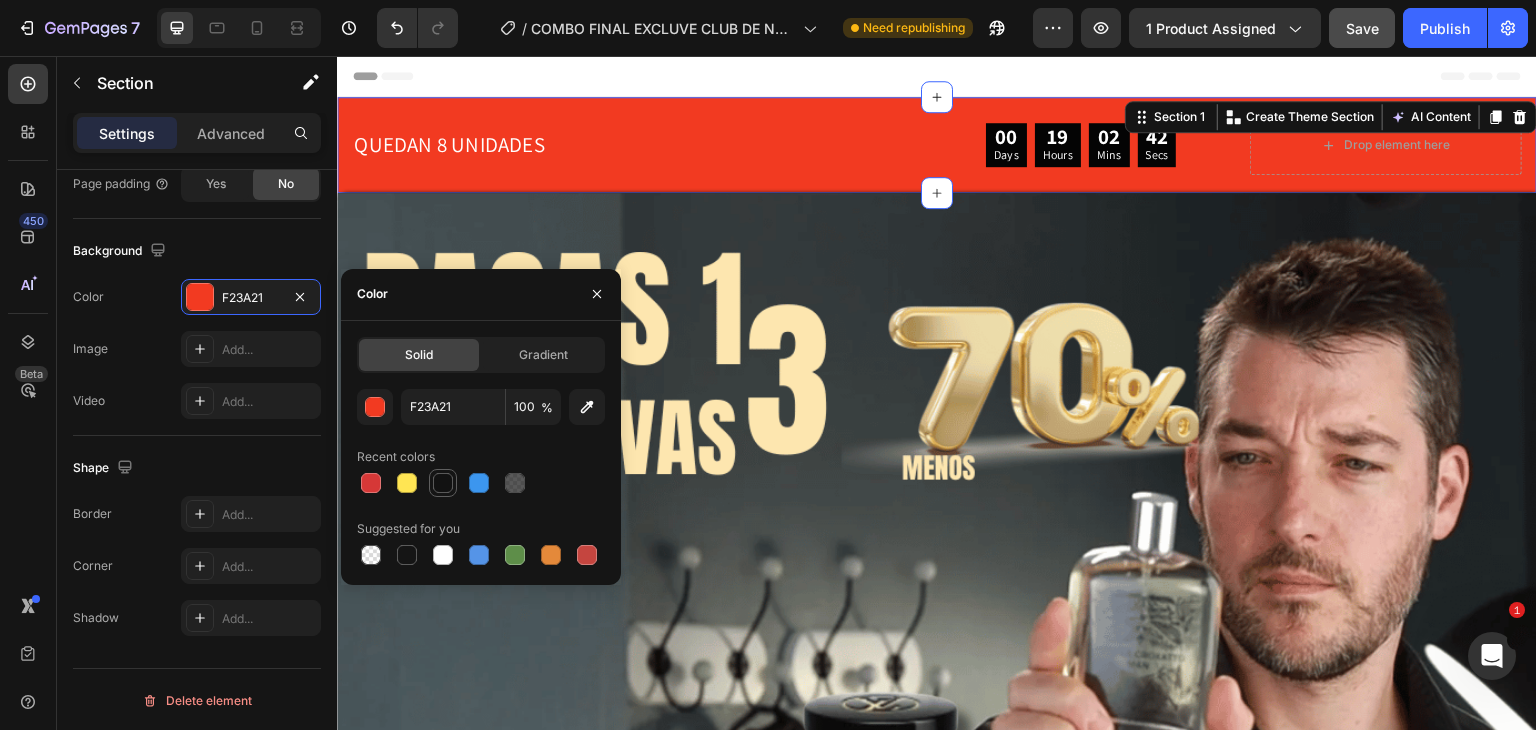 click at bounding box center [443, 483] 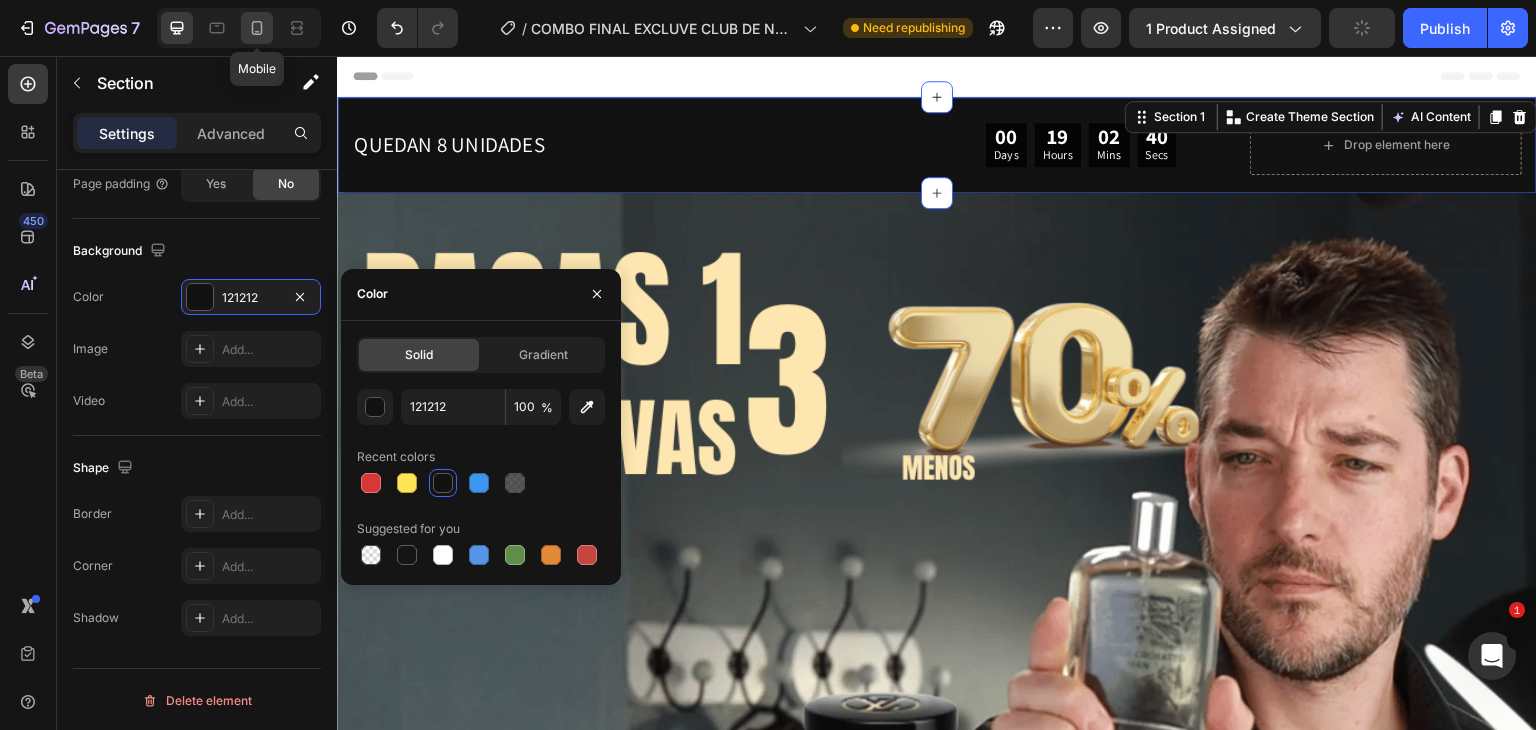 click 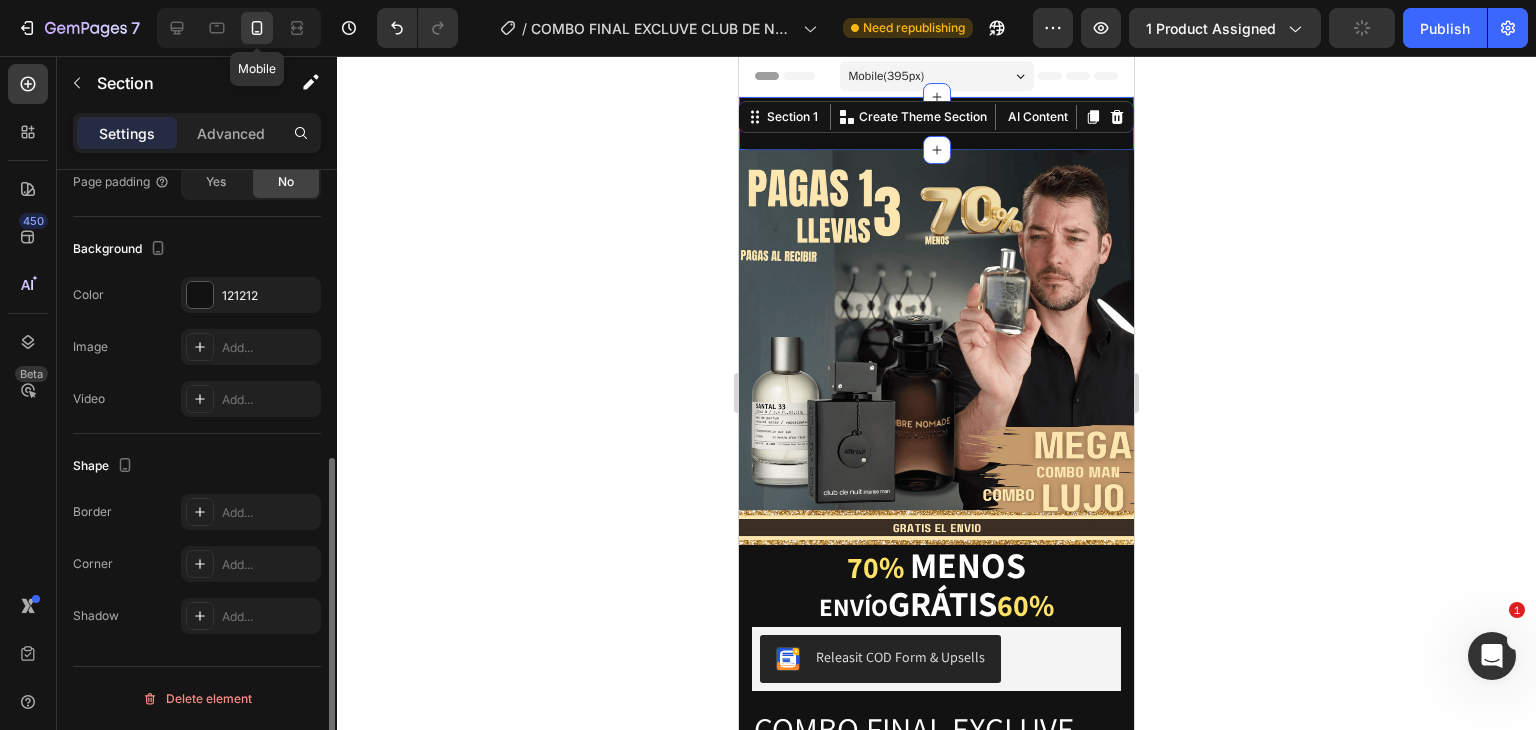 scroll, scrollTop: 549, scrollLeft: 0, axis: vertical 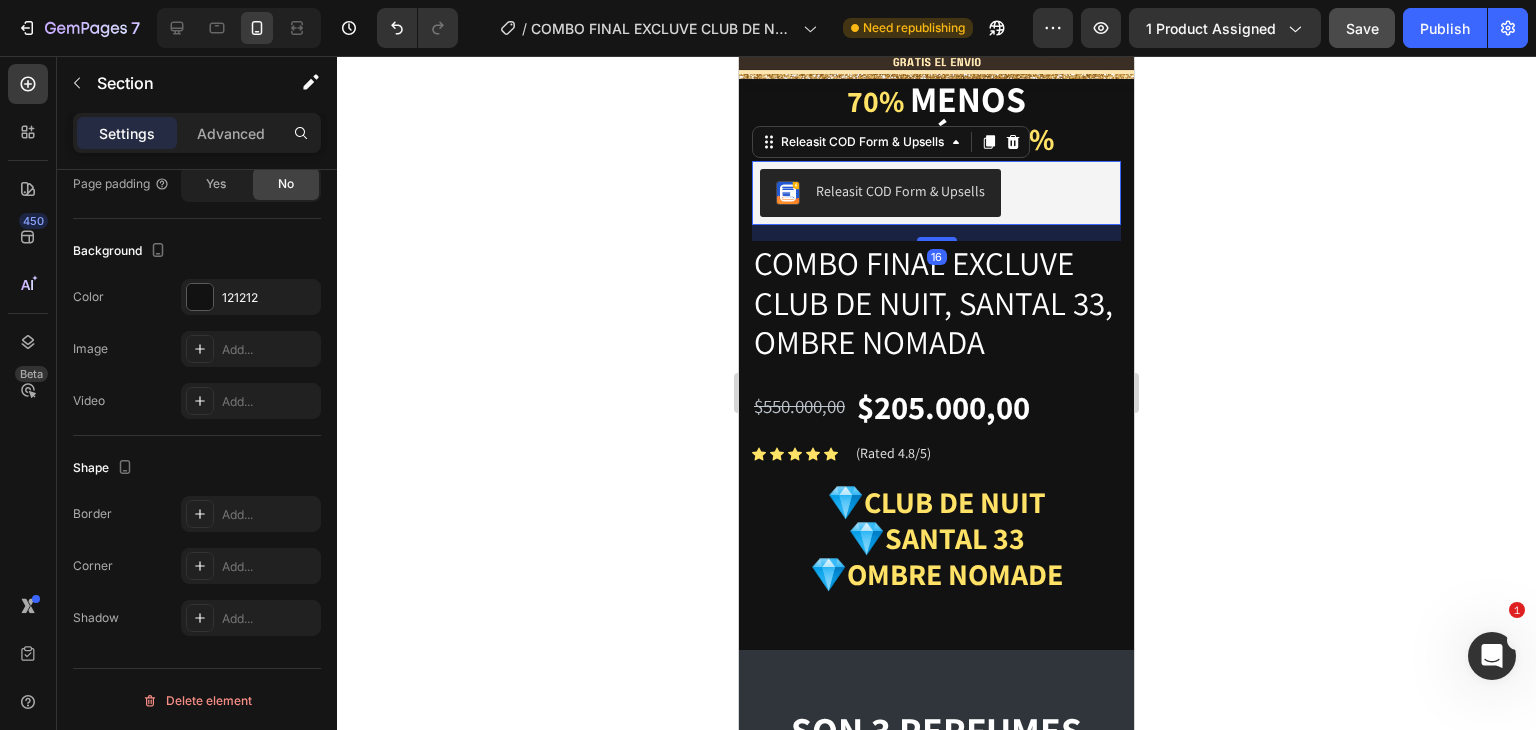 click on "Releasit COD Form & Upsells" at bounding box center (900, 191) 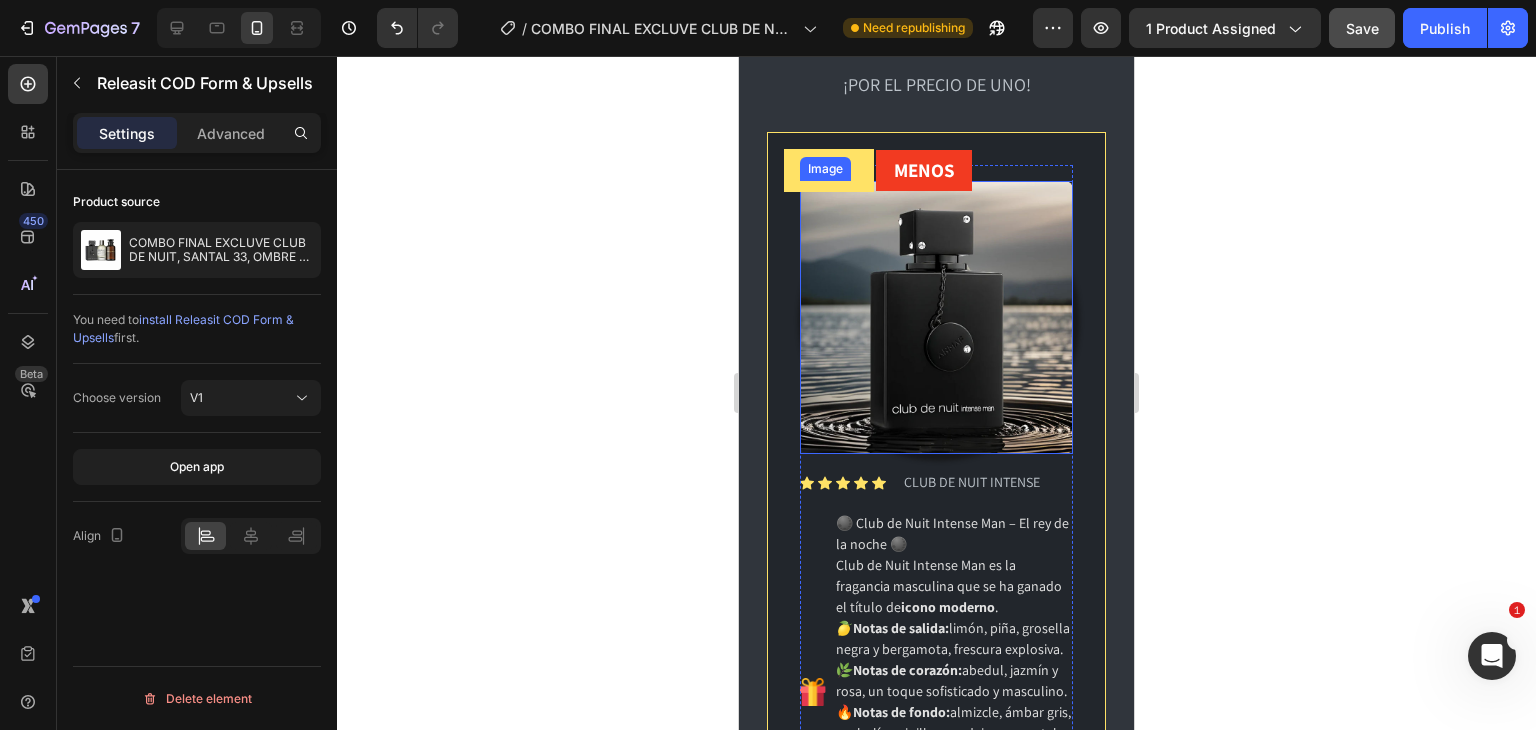 scroll, scrollTop: 1166, scrollLeft: 0, axis: vertical 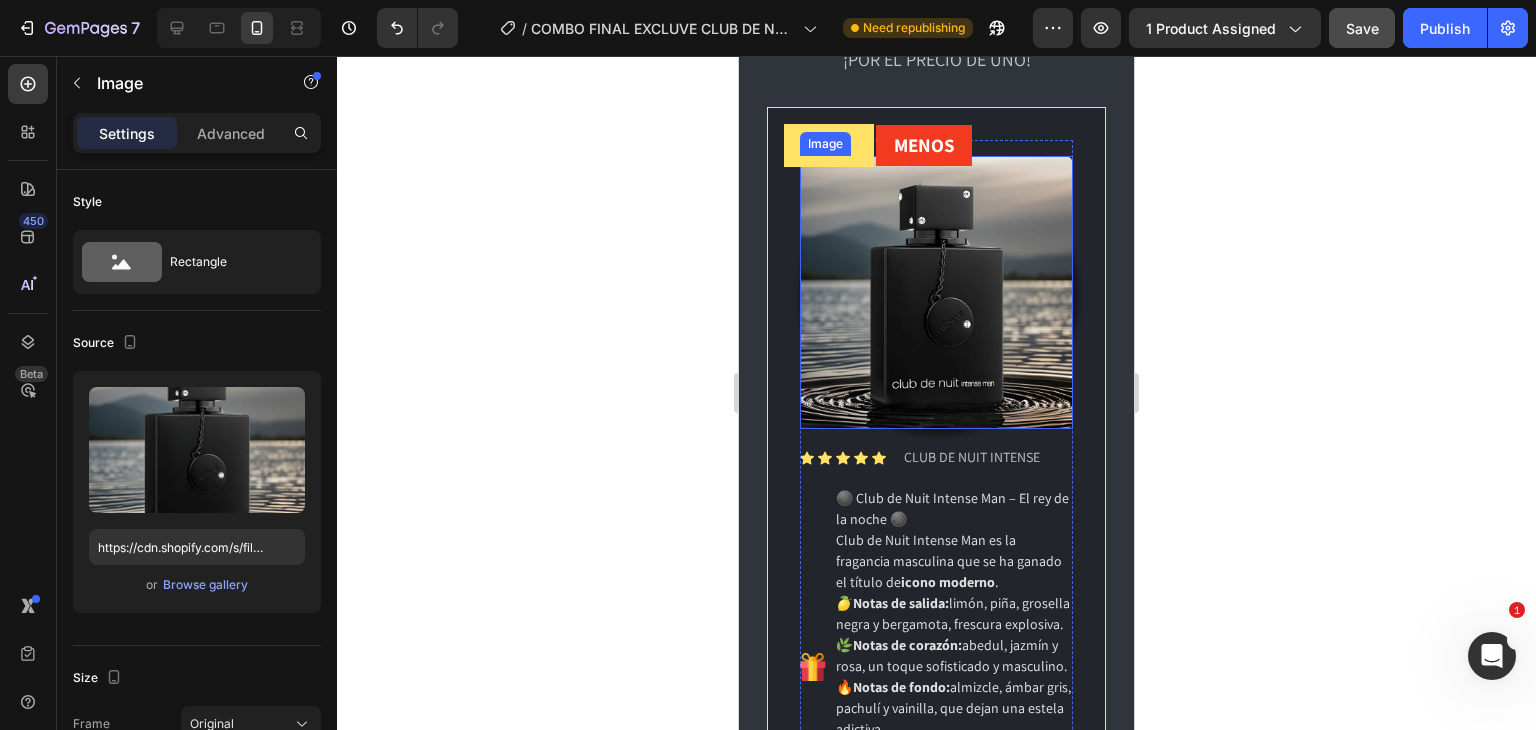 click at bounding box center [936, 292] 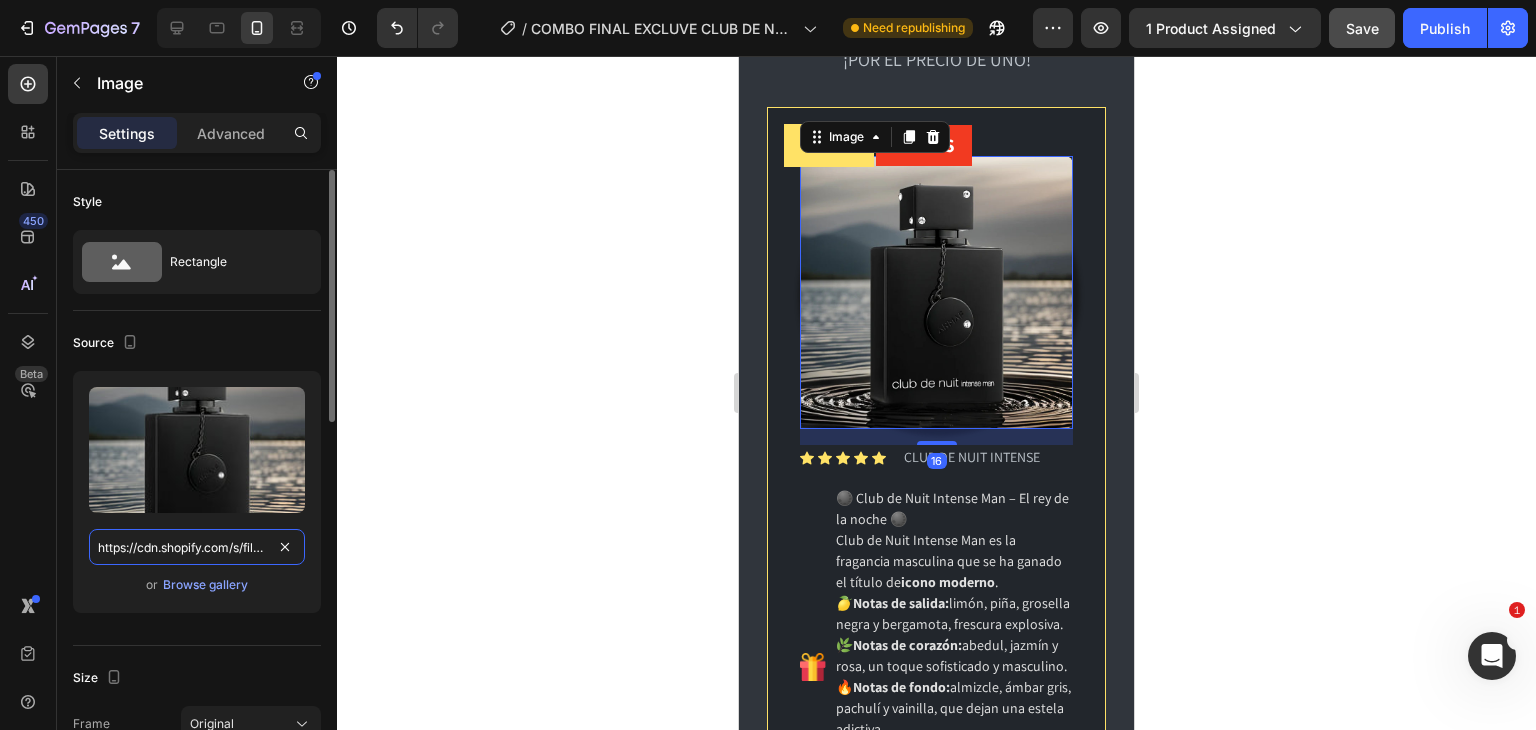 click on "https://cdn.shopify.com/s/files/1/0685/2241/0223/files/gempages_497888878590428041-068ae188-a806-42ad-9926-25d43e56c841.webp" at bounding box center (197, 547) 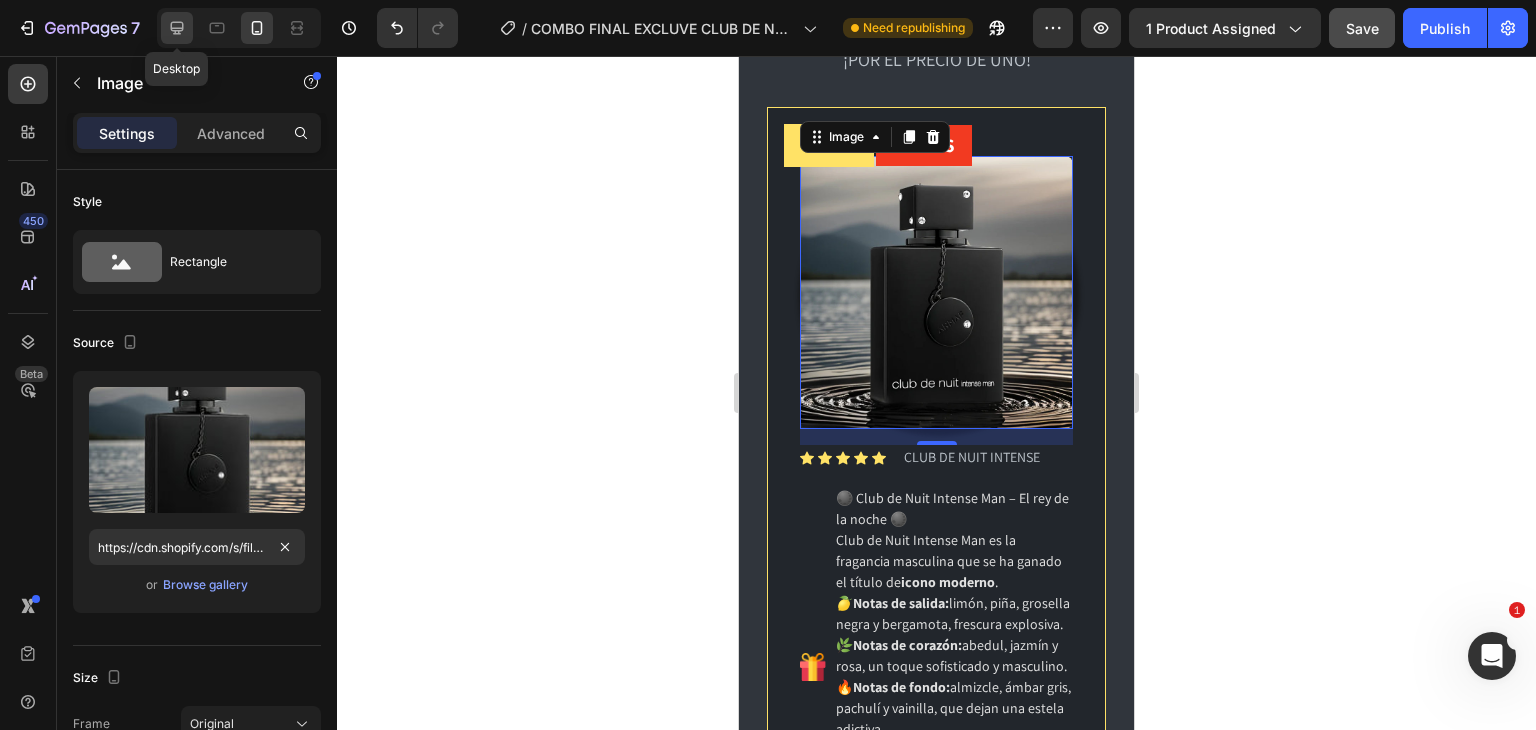 click 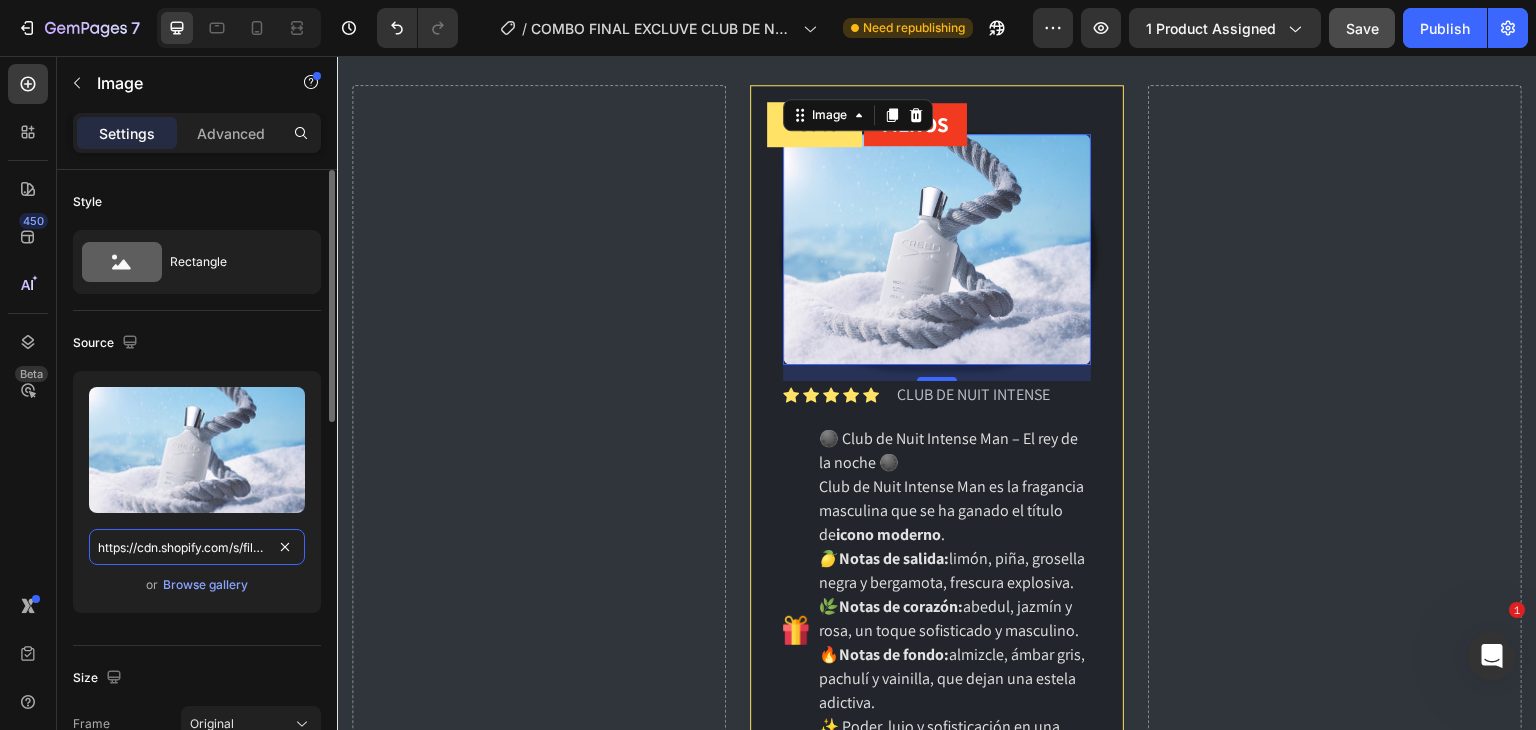 scroll, scrollTop: 1372, scrollLeft: 0, axis: vertical 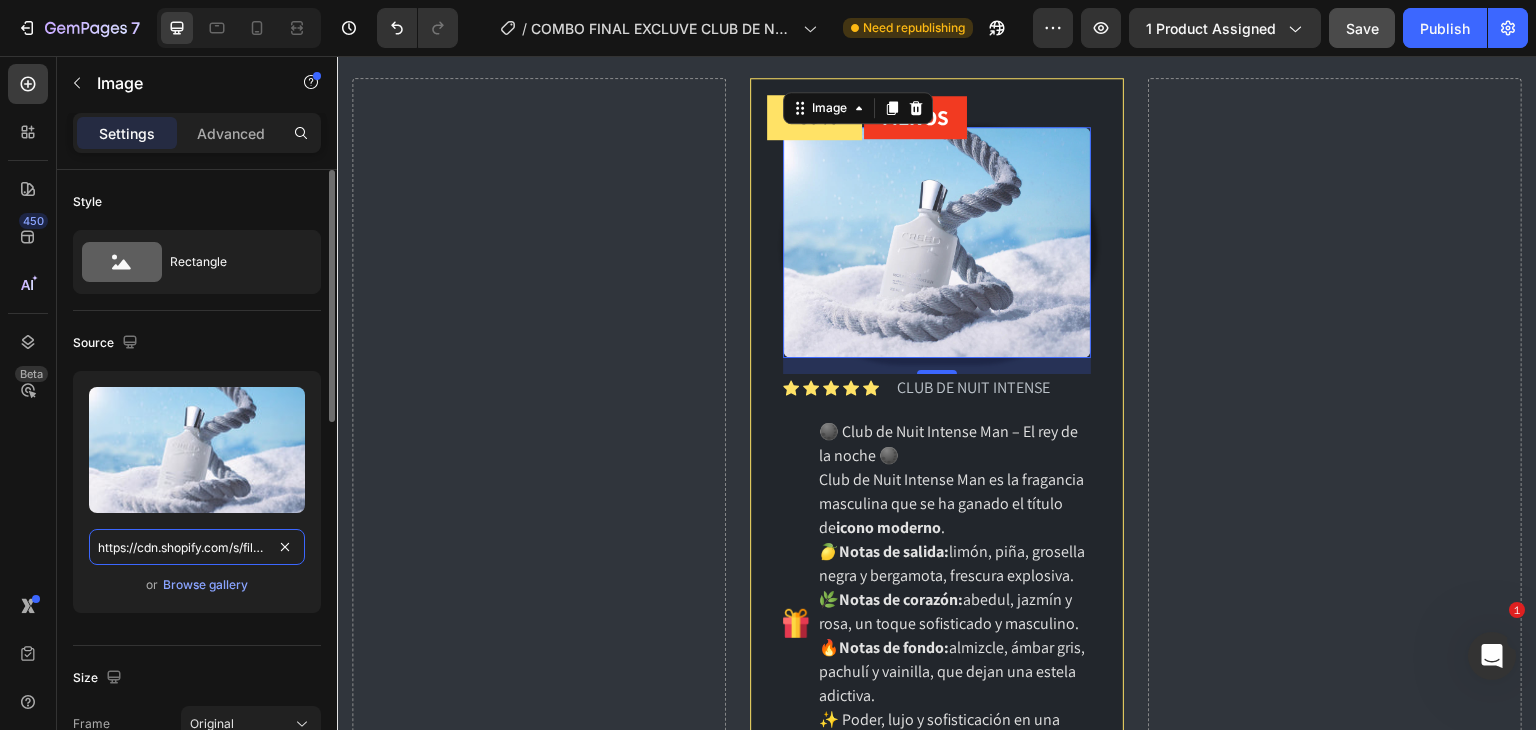 click on "https://cdn.shopify.com/s/files/1/0685/2241/0223/files/gempages_497888878590428041-5c4cefbd-37bd-4f72-9772-5f8ae2ffef85.webp" at bounding box center (197, 547) 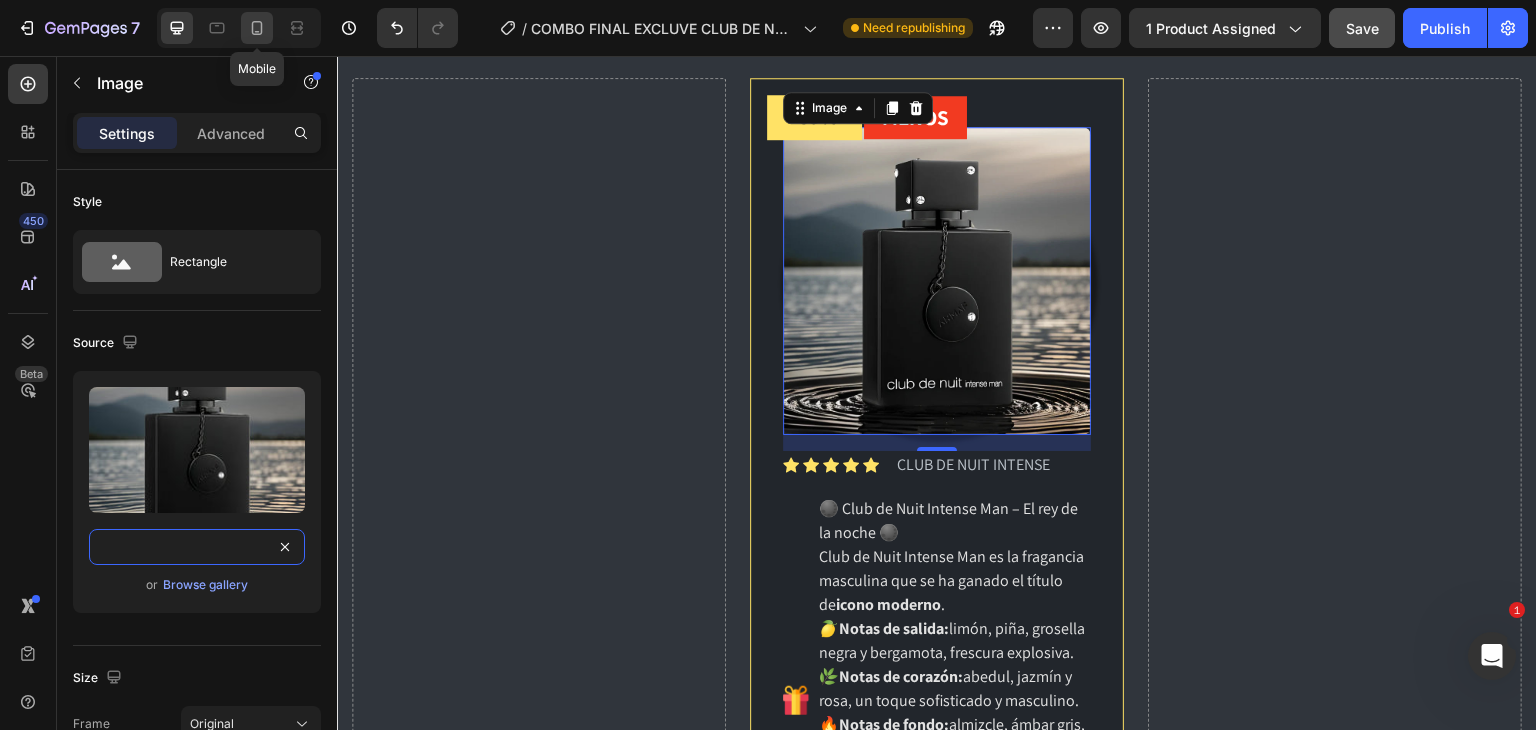 type on "https://cdn.shopify.com/s/files/1/0685/2241/0223/files/gempages_497888878590428041-068ae188-a806-42ad-9926-25d43e56c841.webp" 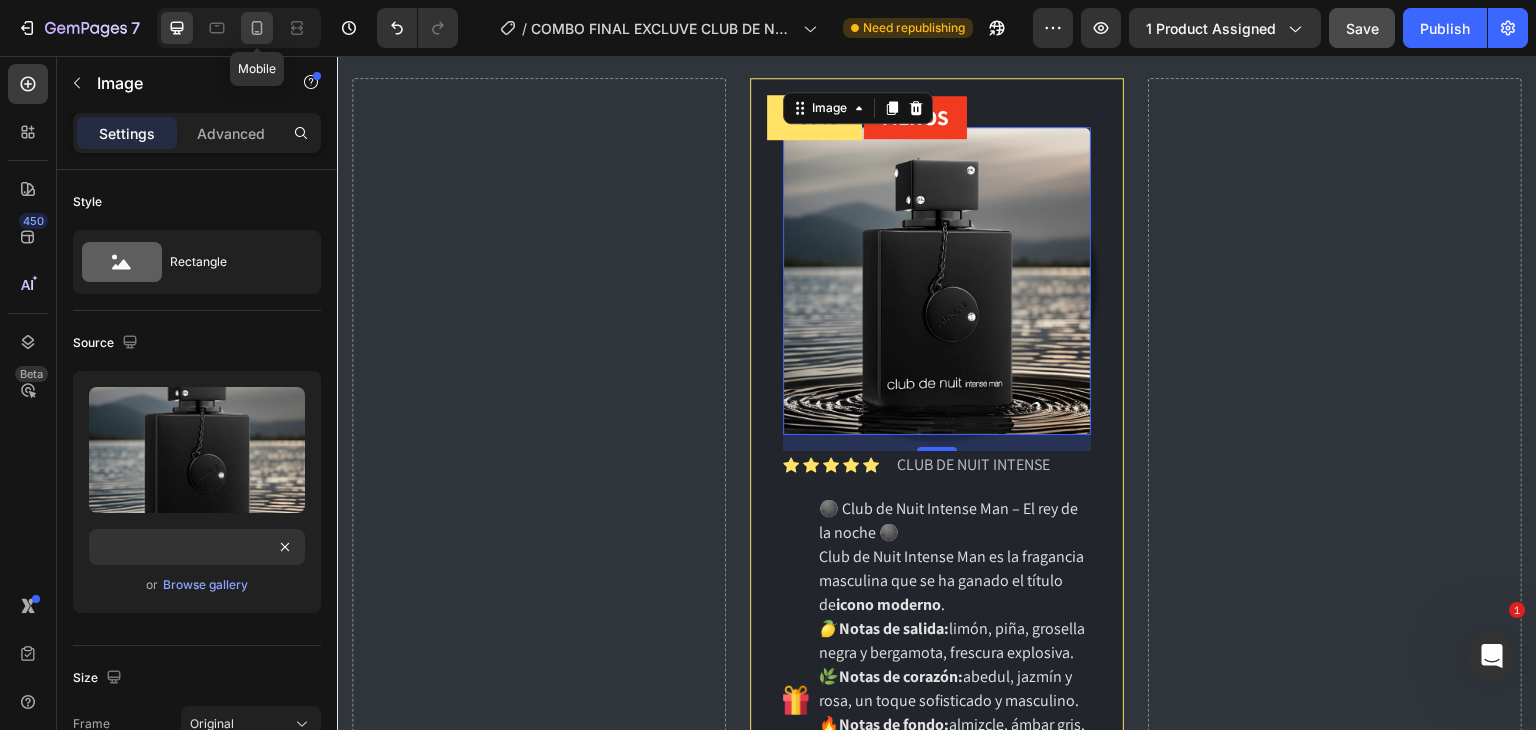 click 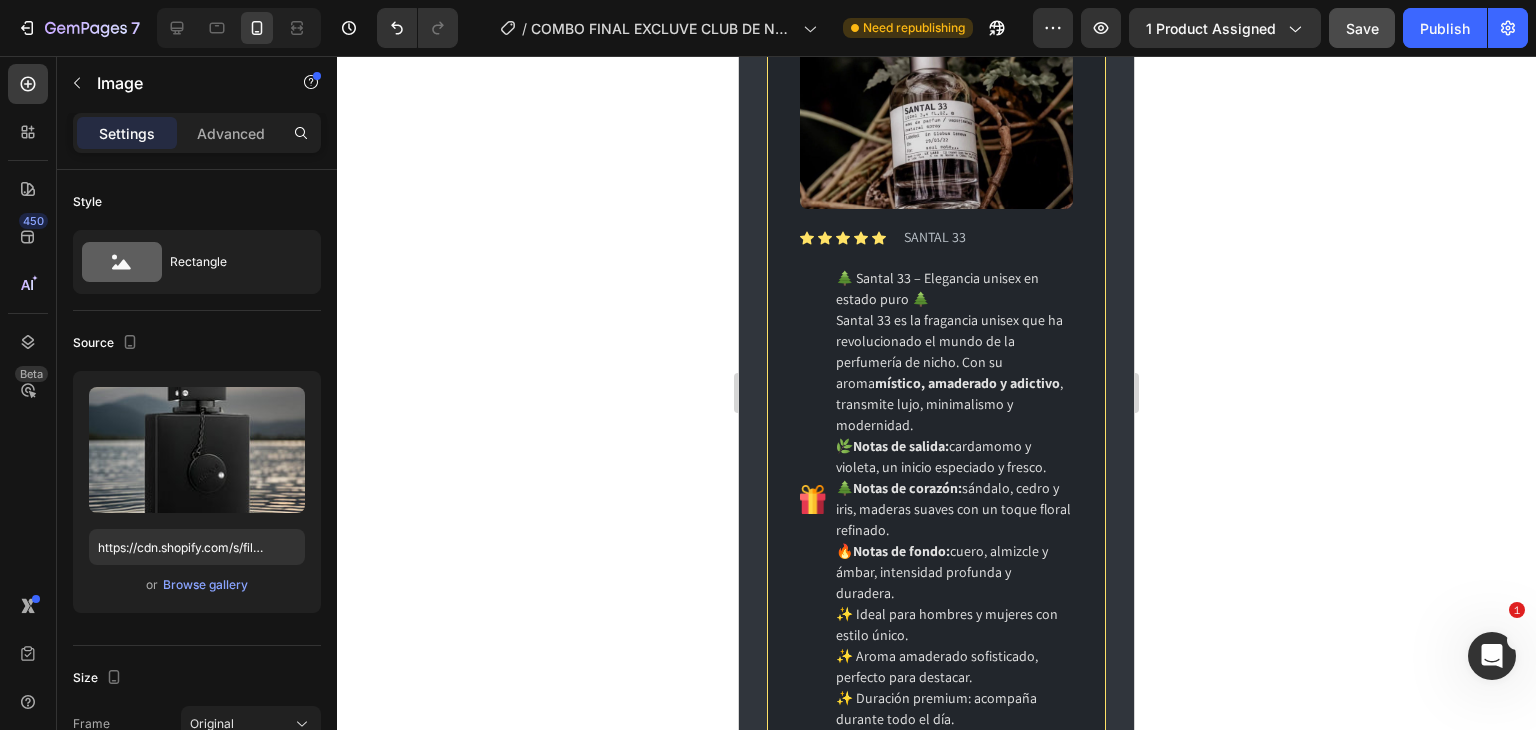 scroll, scrollTop: 2363, scrollLeft: 0, axis: vertical 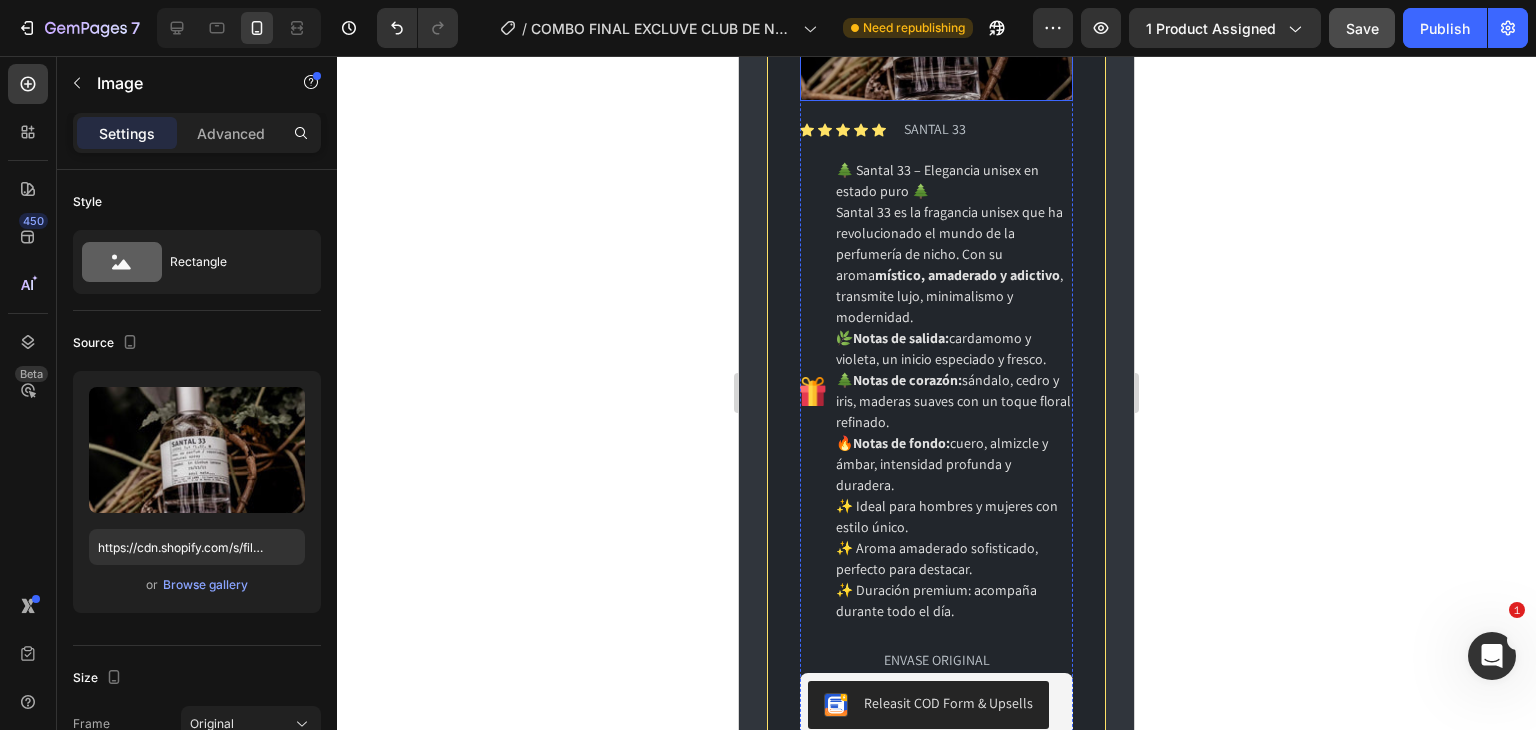 click at bounding box center [936, 10] 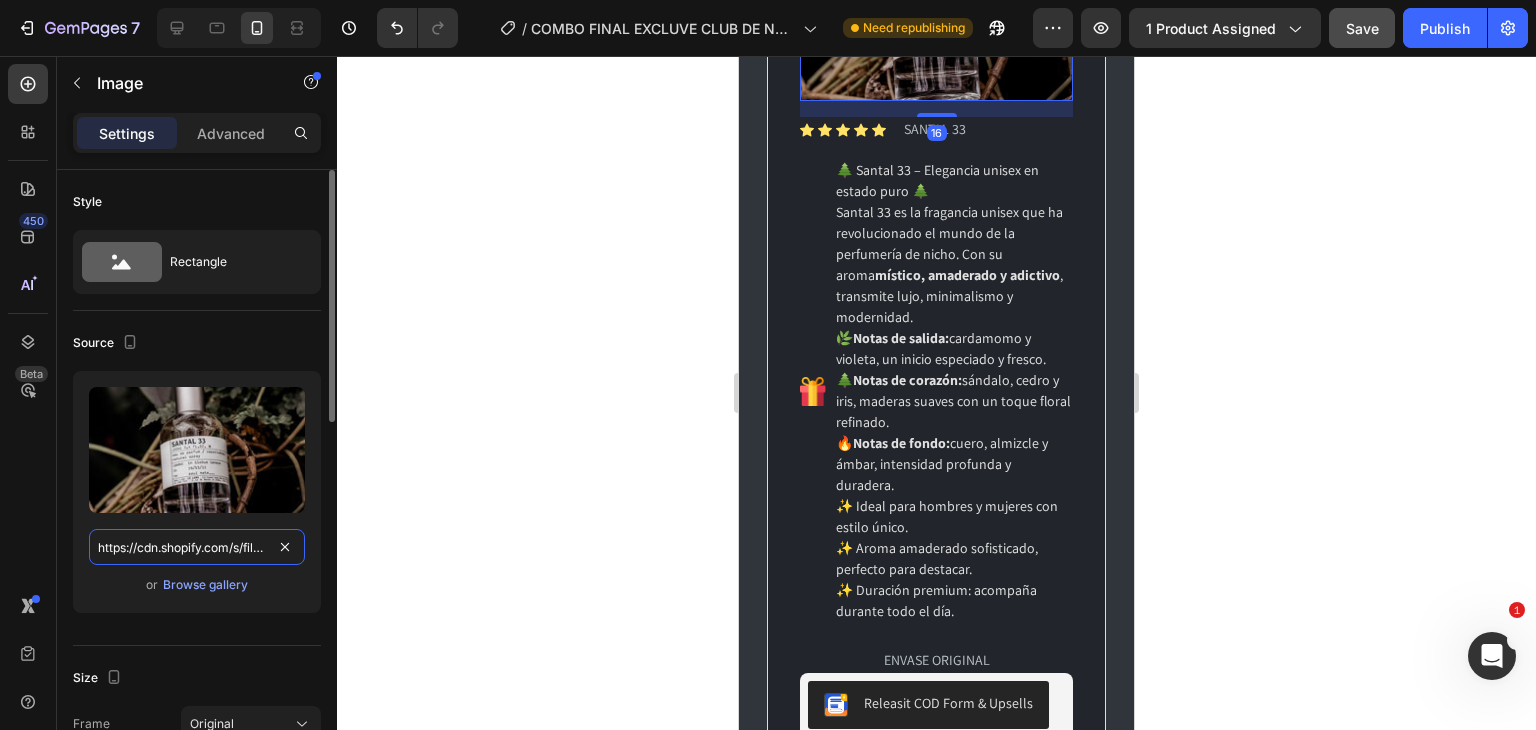 click on "https://cdn.shopify.com/s/files/1/0685/2241/0223/files/gempages_497888878590428041-1726c36f-4a63-42a3-a35b-d90ecf09656f.jpg" at bounding box center [197, 547] 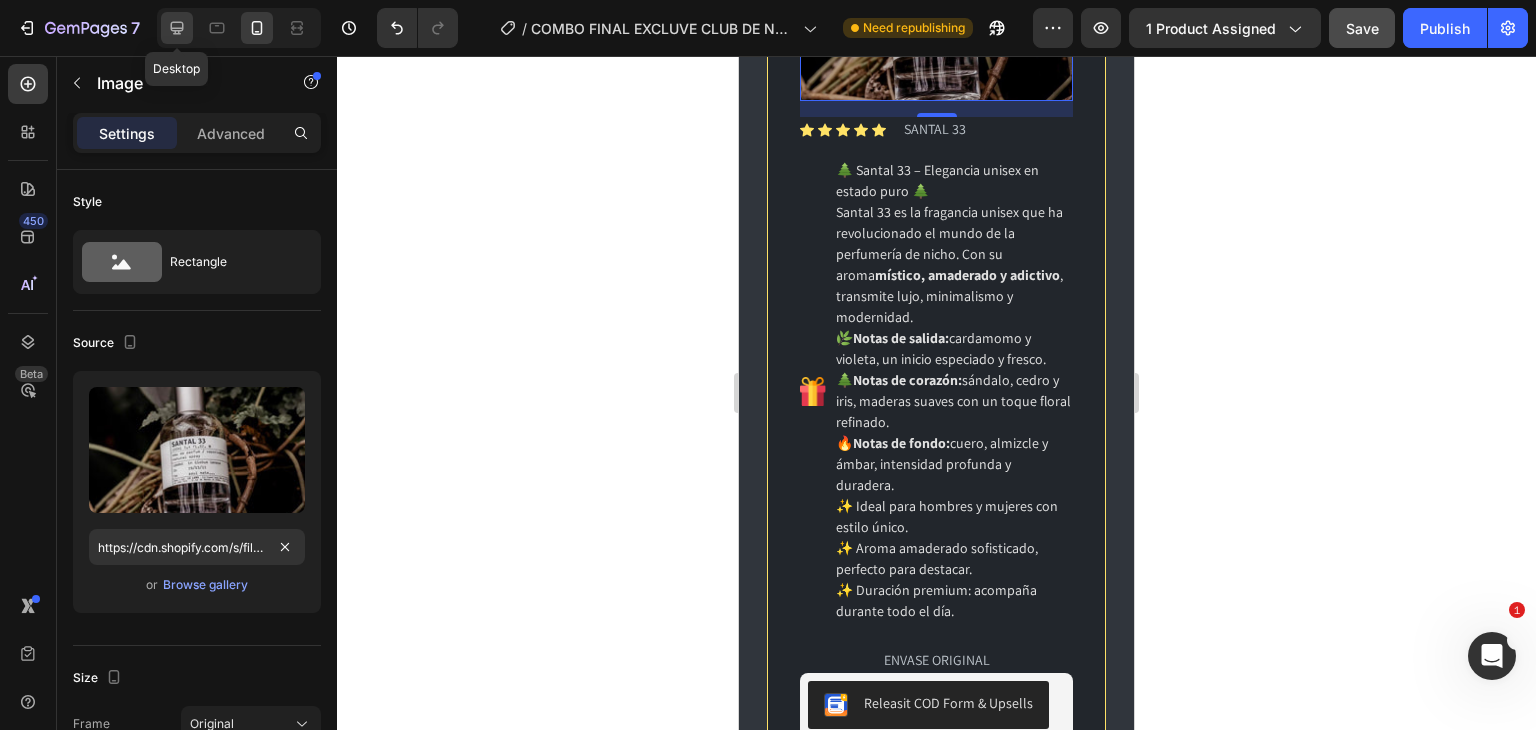 click 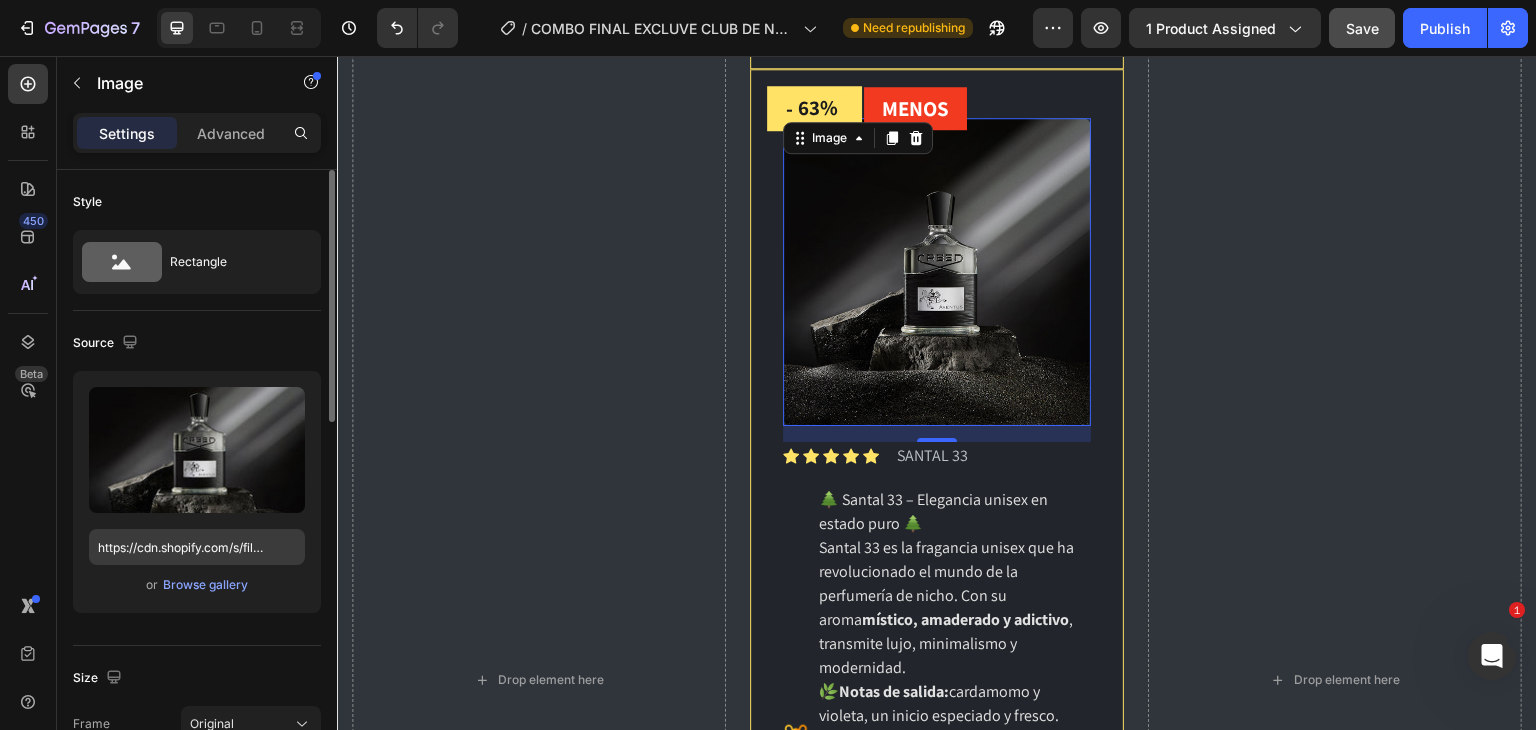 scroll, scrollTop: 2421, scrollLeft: 0, axis: vertical 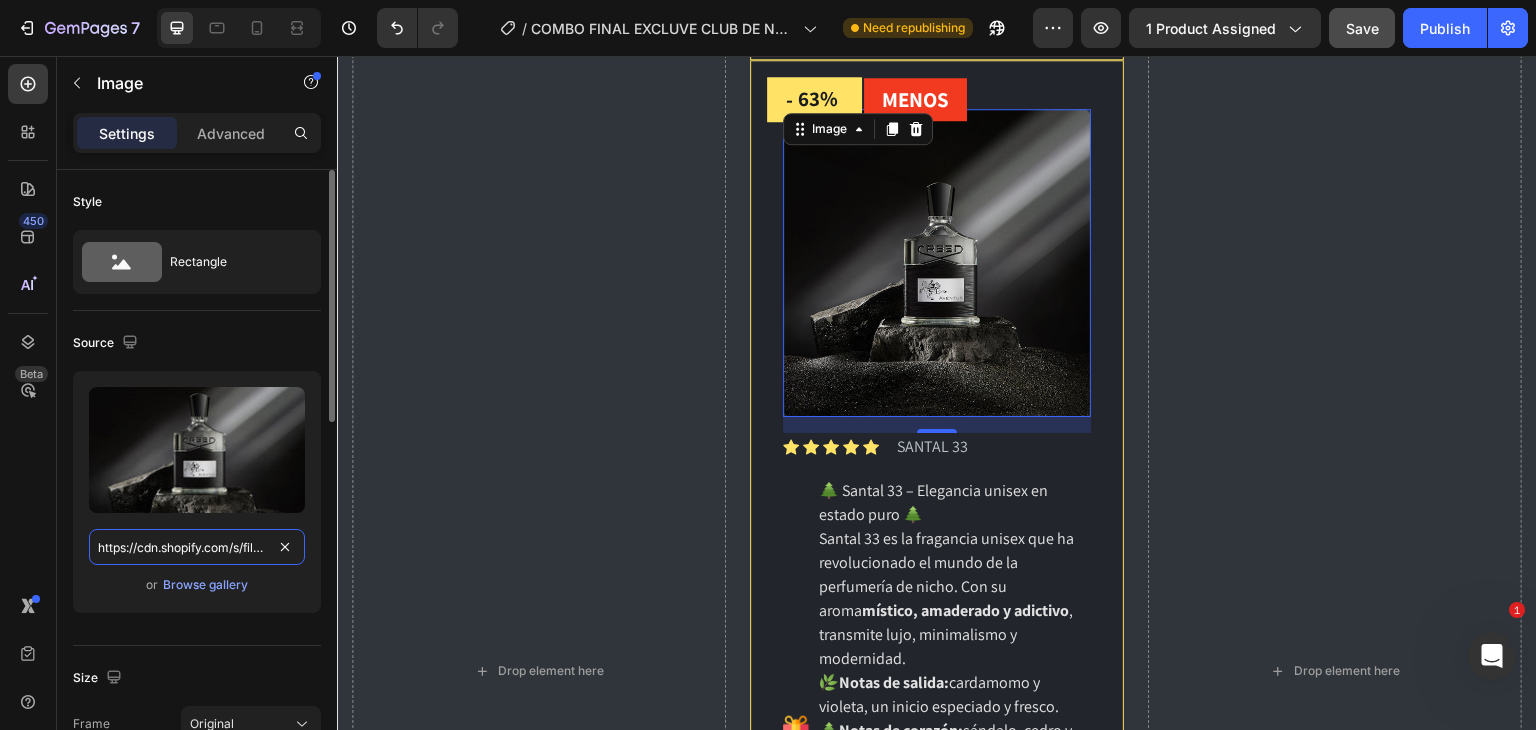 click on "https://cdn.shopify.com/s/files/1/0685/2241/0223/files/gempages_497888878590428041-5895654e-6819-463c-b2d6-34aef571b4d0.jpg" at bounding box center [197, 547] 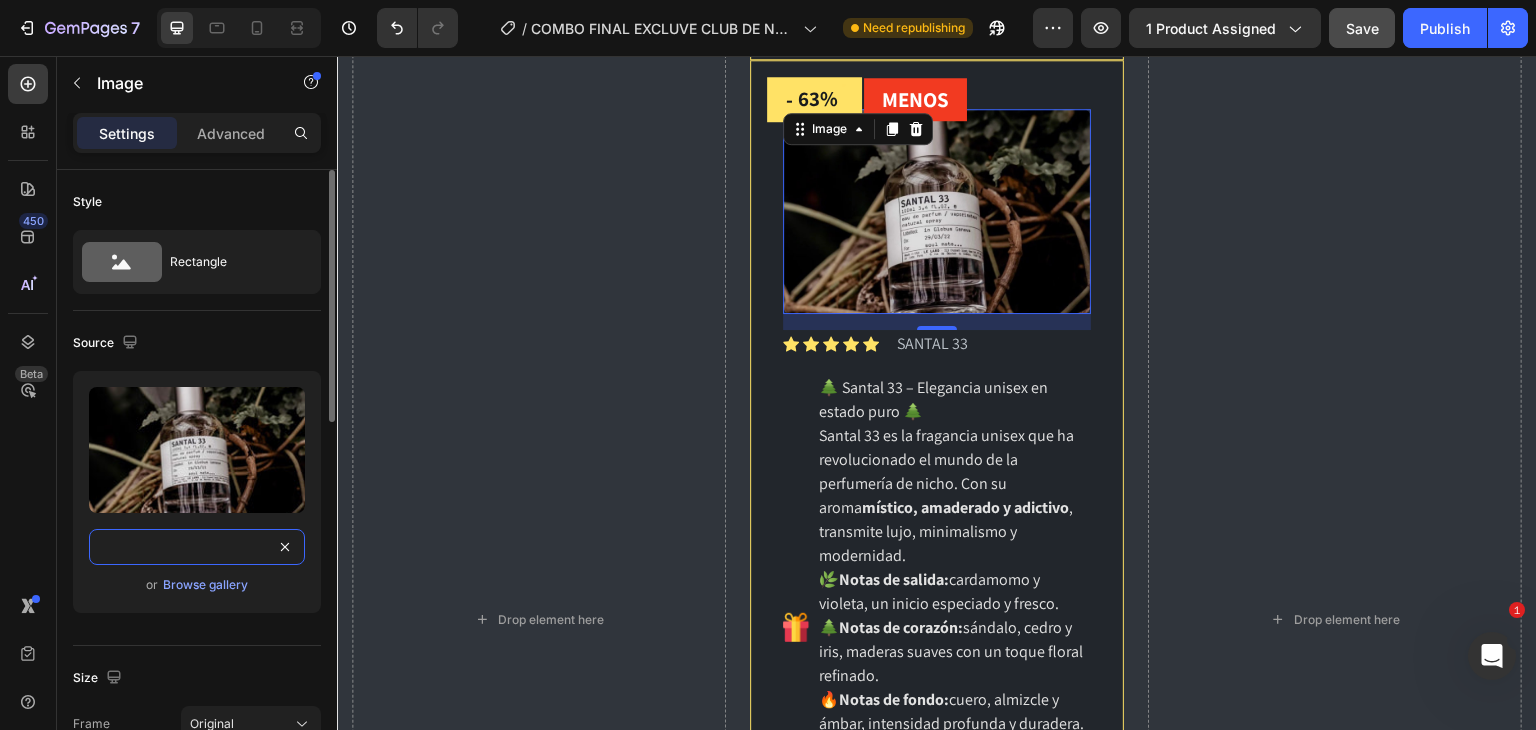 scroll, scrollTop: 2371, scrollLeft: 0, axis: vertical 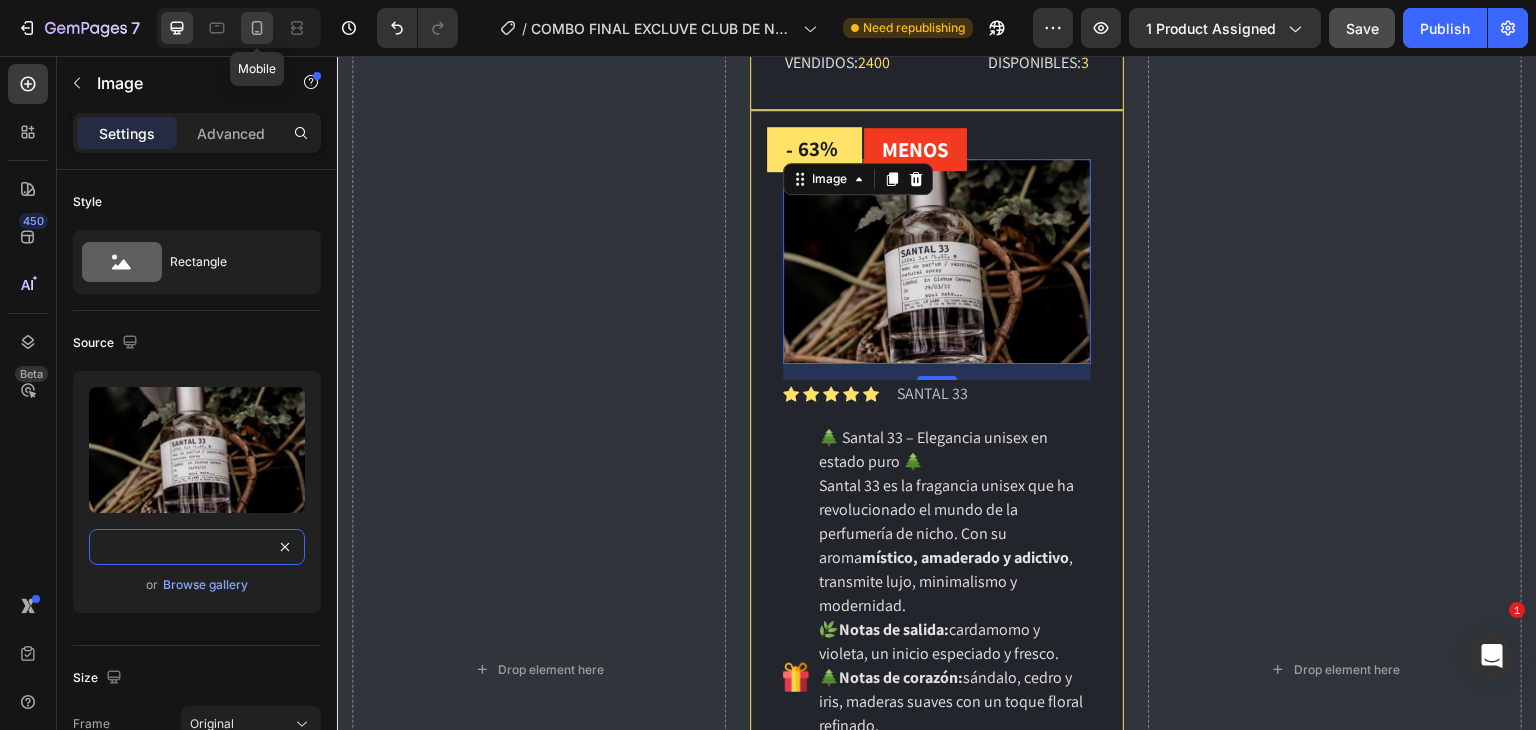 type on "https://cdn.shopify.com/s/files/1/0685/2241/0223/files/gempages_497888878590428041-1726c36f-4a63-42a3-a35b-d90ecf09656f.jpg" 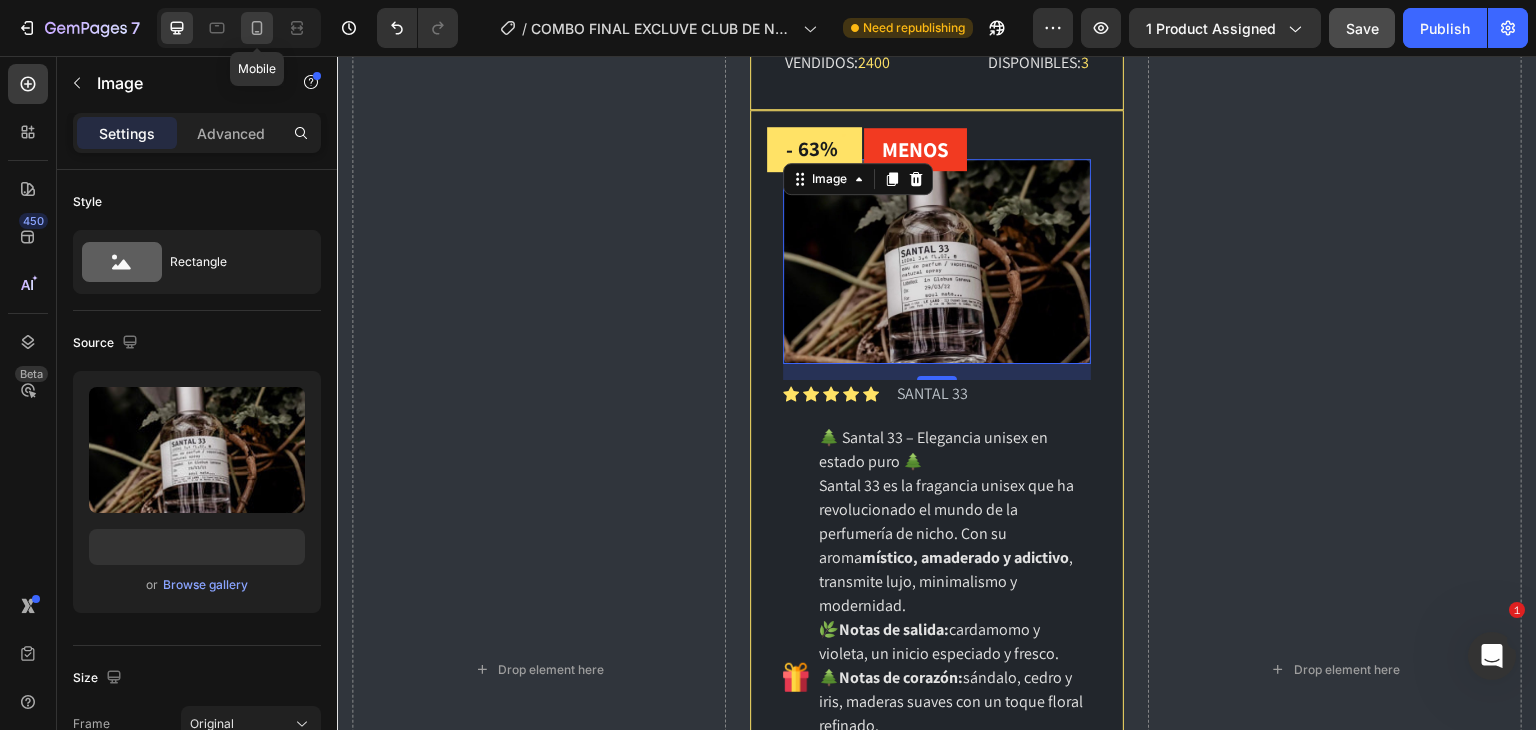 click 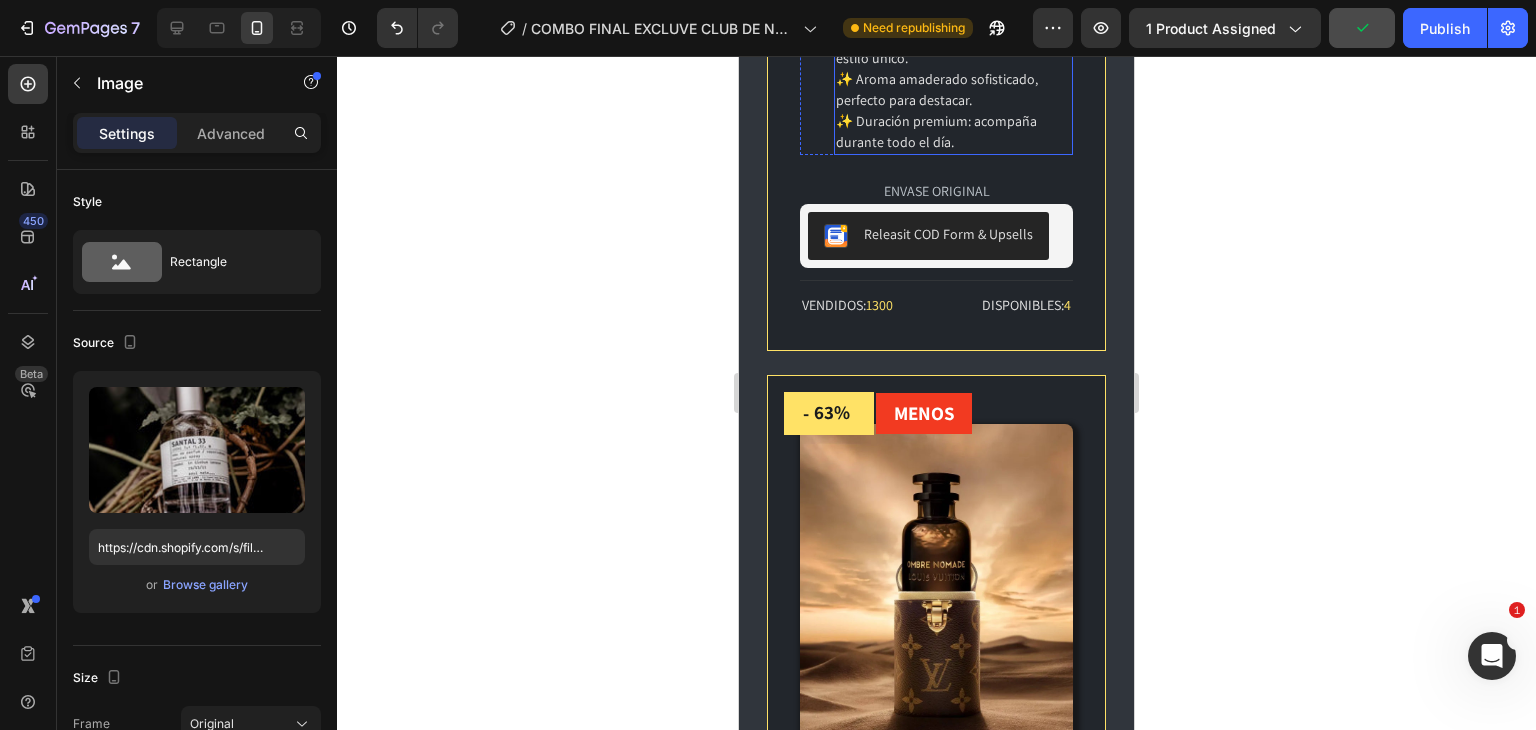 scroll, scrollTop: 2883, scrollLeft: 0, axis: vertical 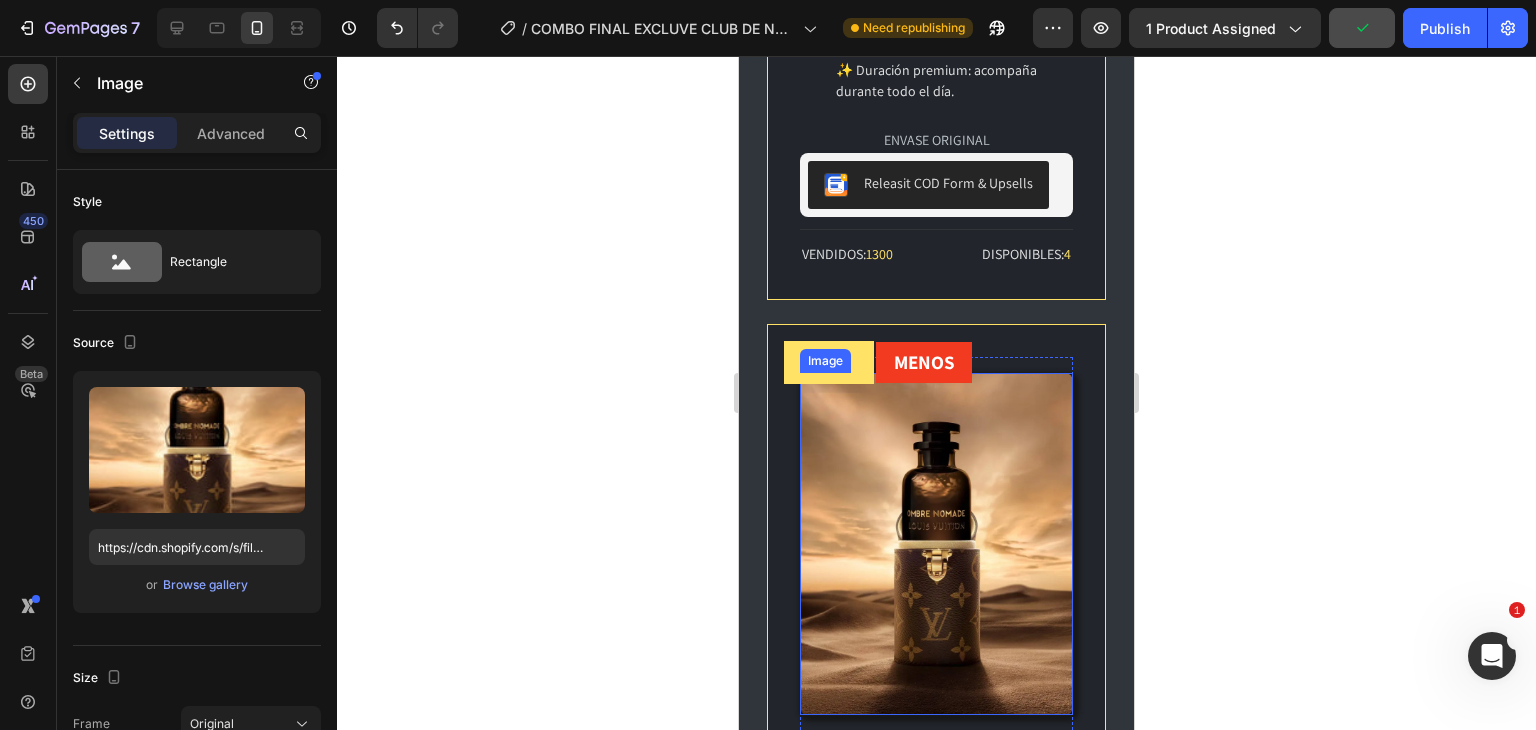 click at bounding box center (936, 543) 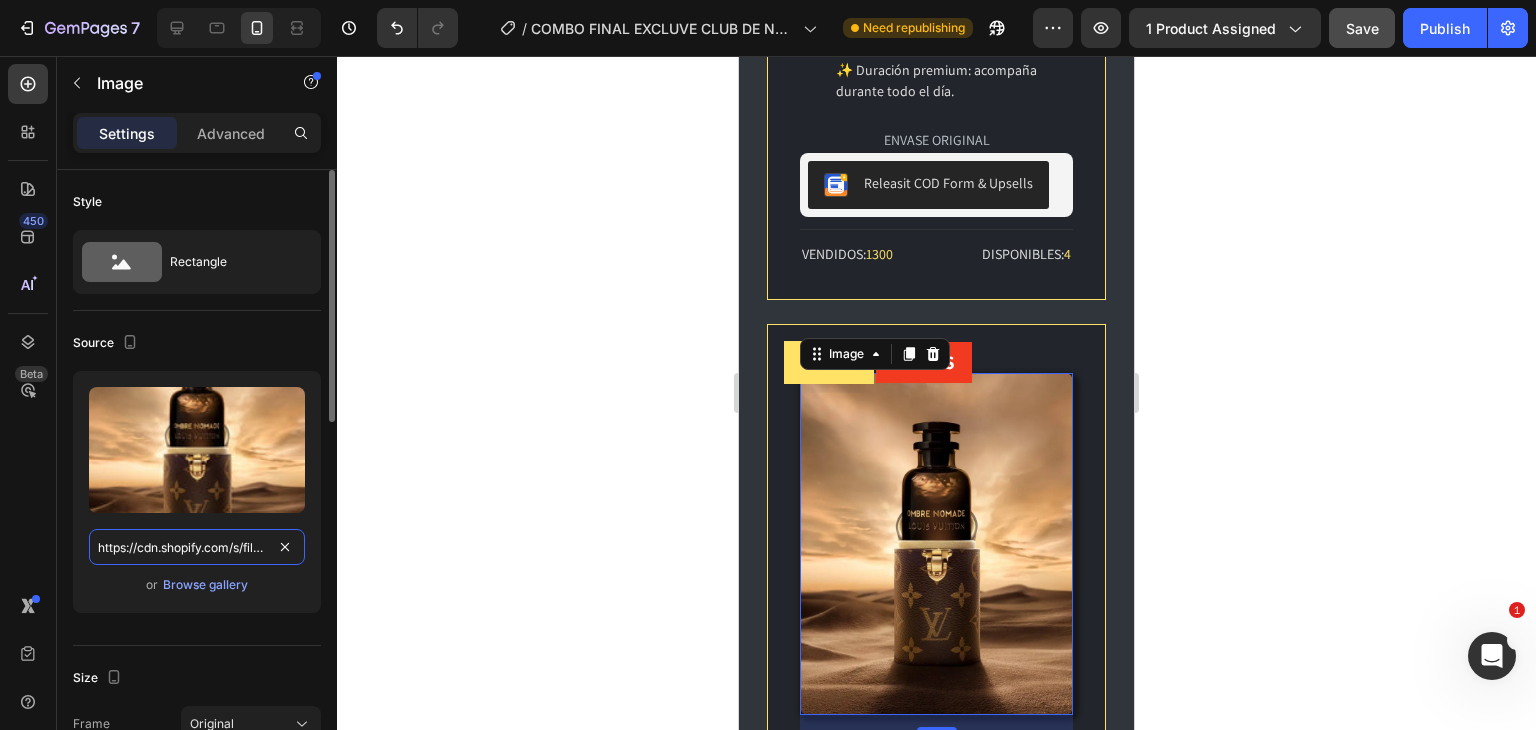 click on "https://cdn.shopify.com/s/files/1/0685/2241/0223/files/gempages_497888878590428041-e4d77da1-bdf6-4c0f-b5ae-cb2fd215b272.webp" at bounding box center (197, 547) 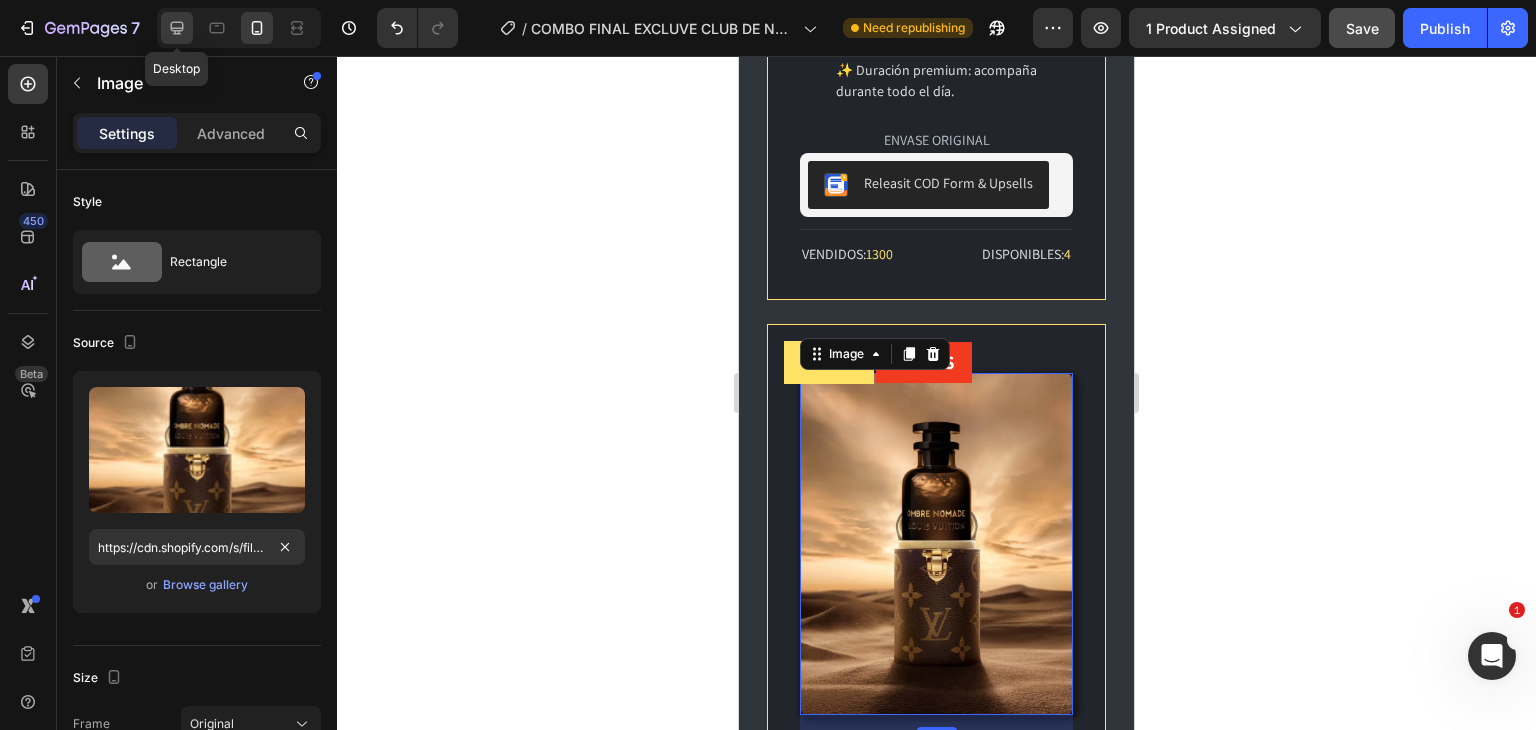 click 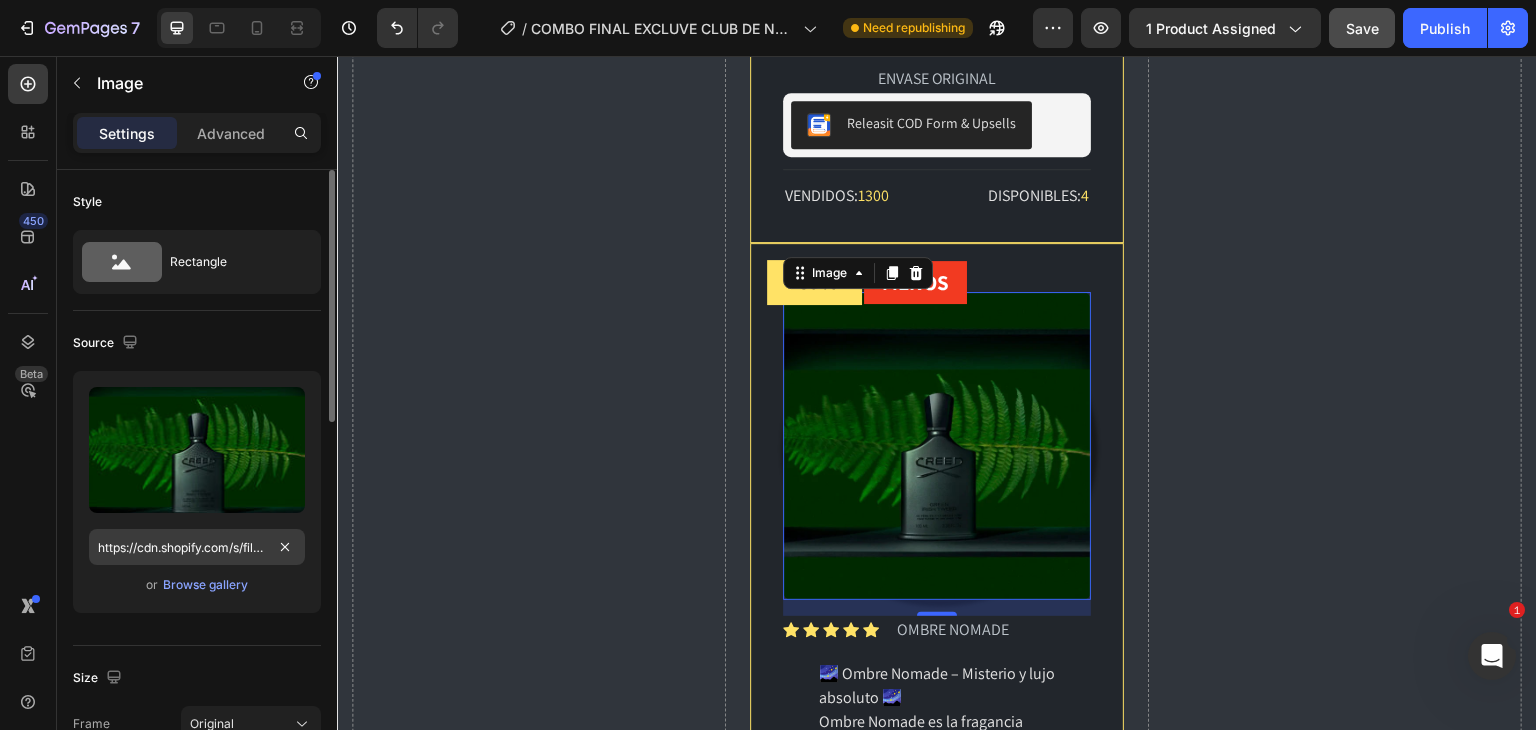 scroll, scrollTop: 3442, scrollLeft: 0, axis: vertical 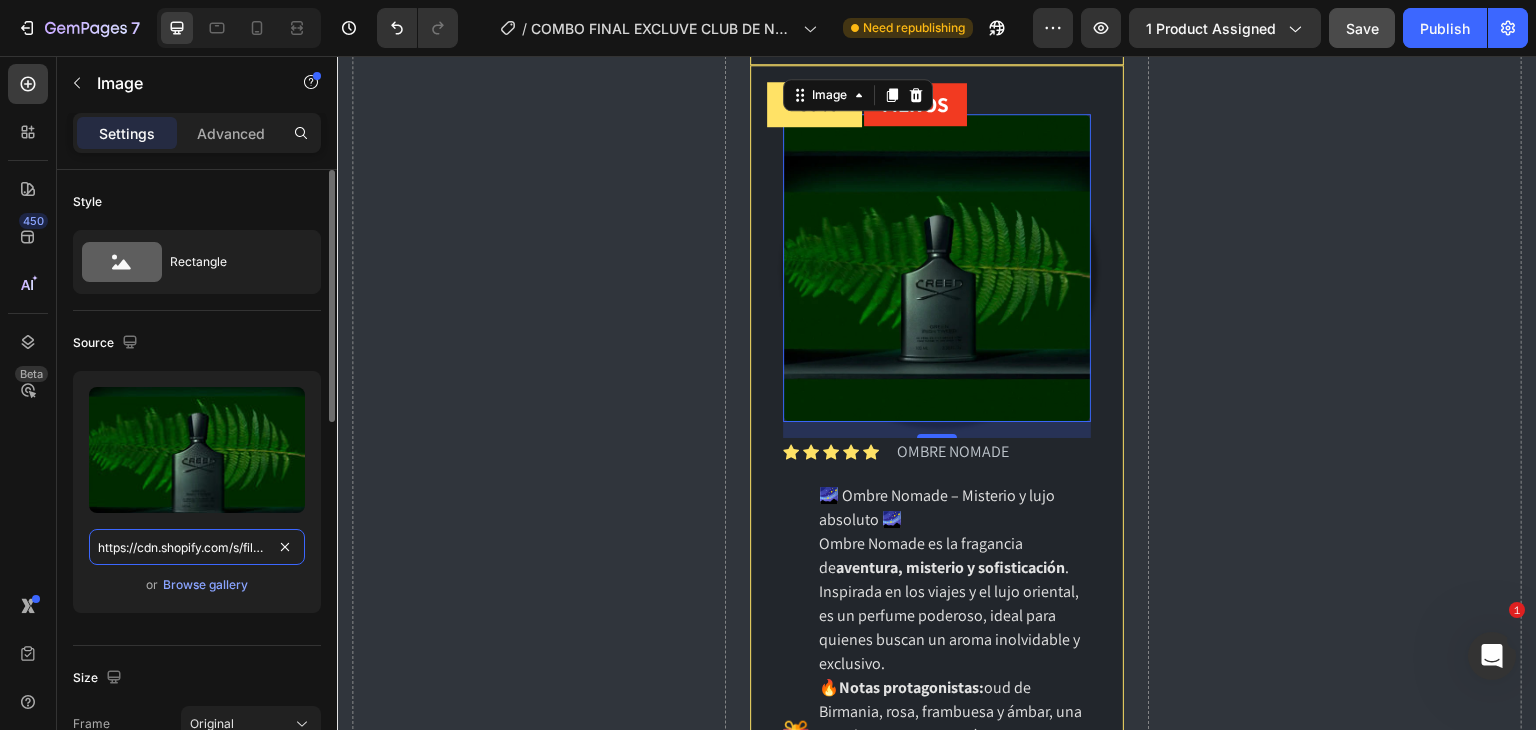 click on "https://cdn.shopify.com/s/files/1/0685/2241/0223/files/gempages_497888878590428041-63a31149-86cf-4278-af57-8f2ac8a98aa0.webp" at bounding box center [197, 547] 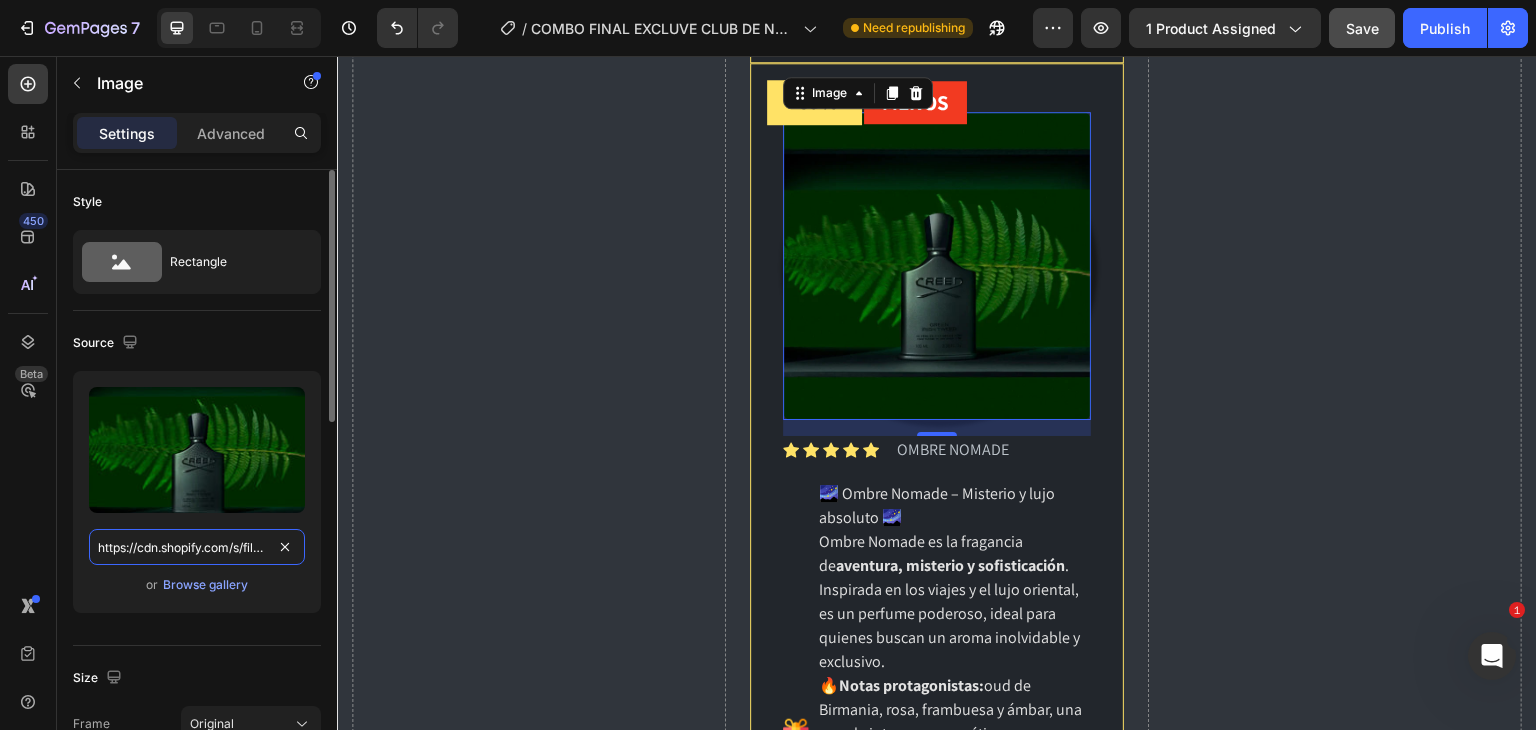 paste on "e4d77da1-bdf6-4c0f-b5ae-cb2fd215b272" 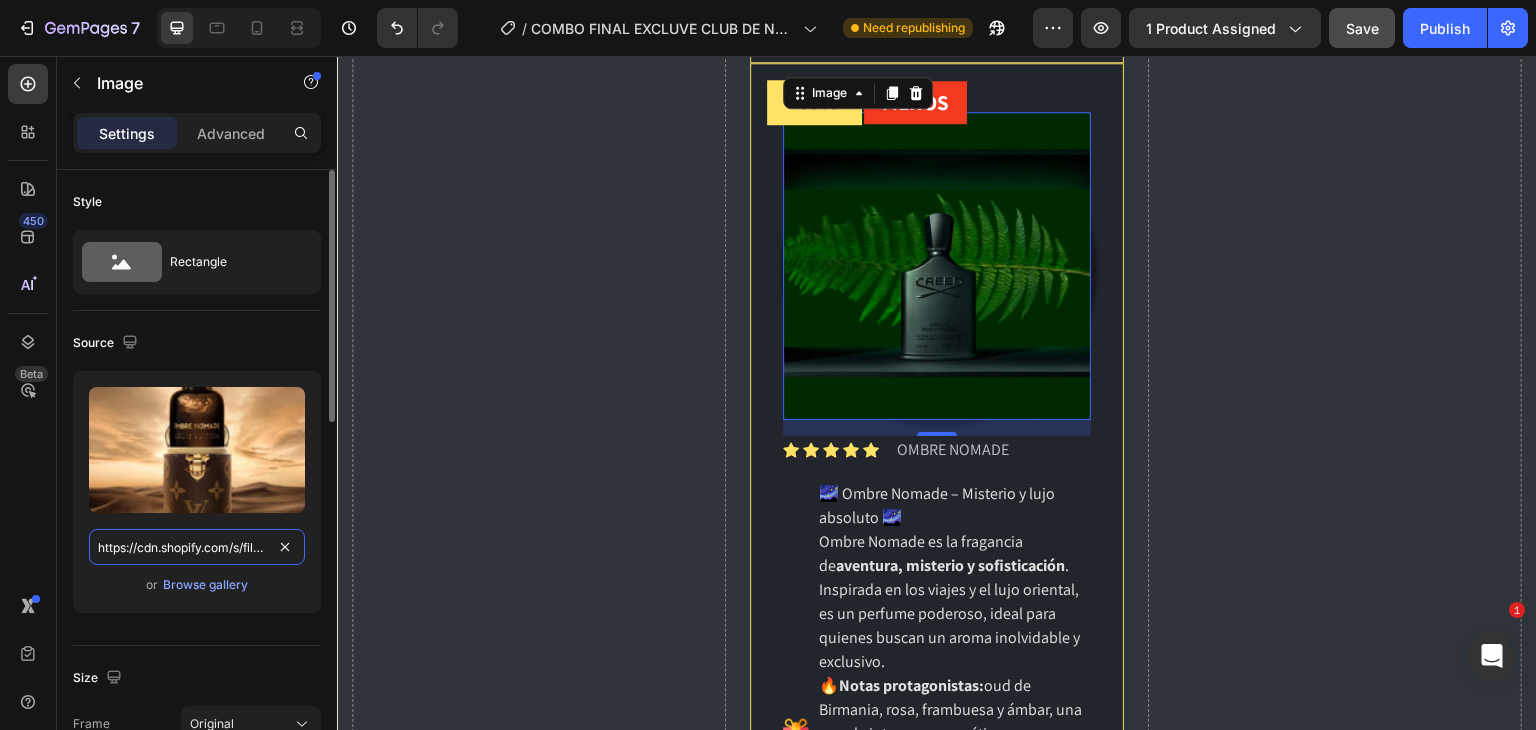 scroll, scrollTop: 0, scrollLeft: 620, axis: horizontal 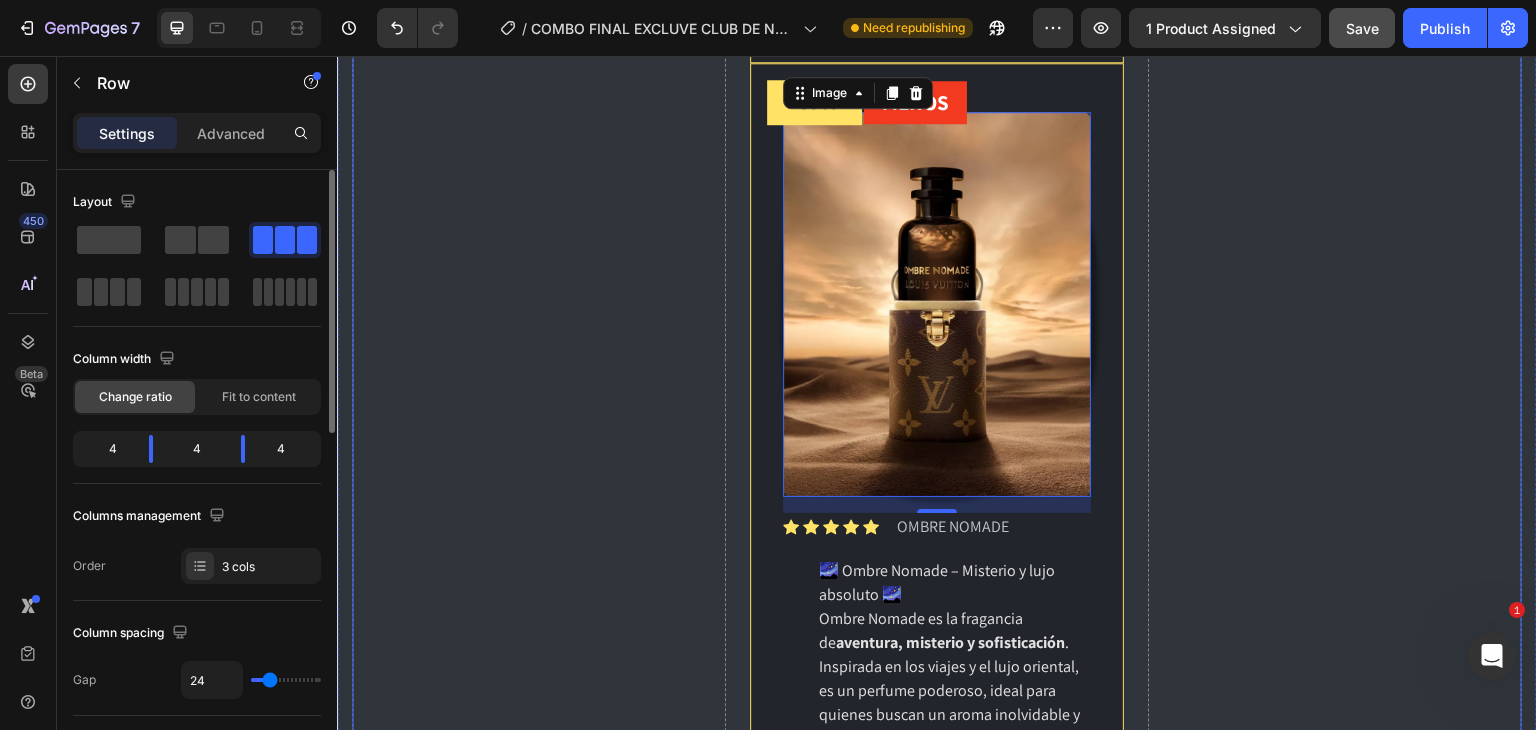 click on "Drop element here" at bounding box center [539, -363] 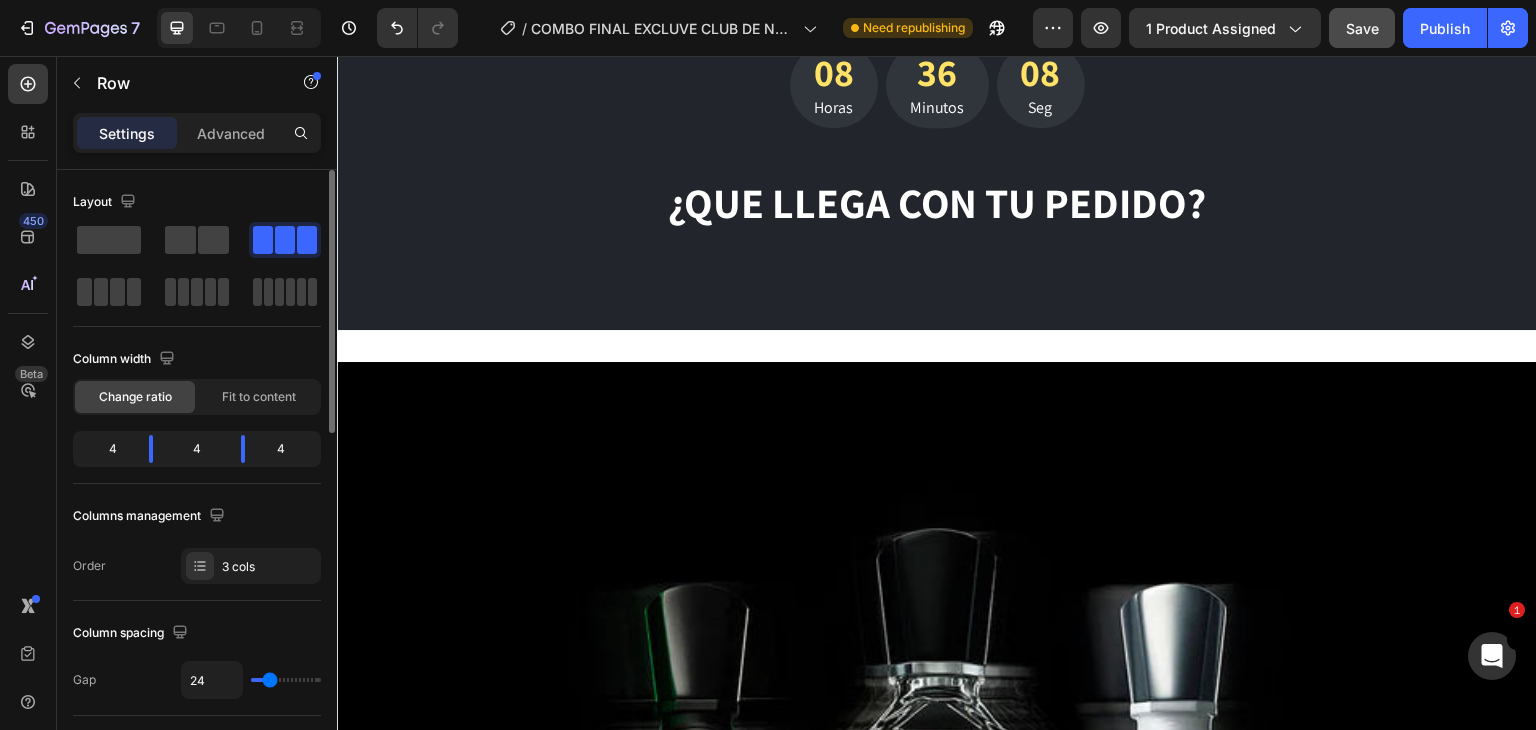 scroll, scrollTop: 5075, scrollLeft: 0, axis: vertical 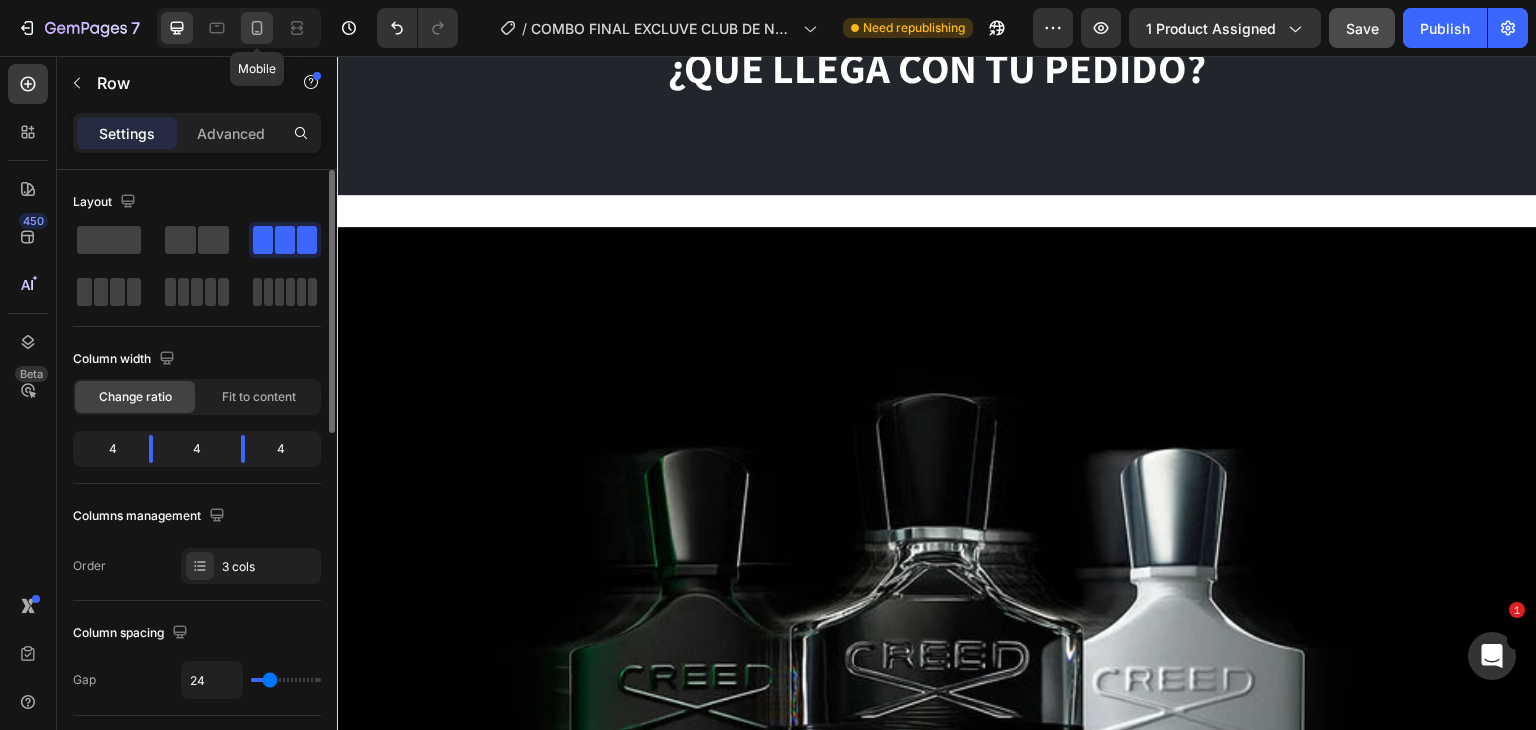 click 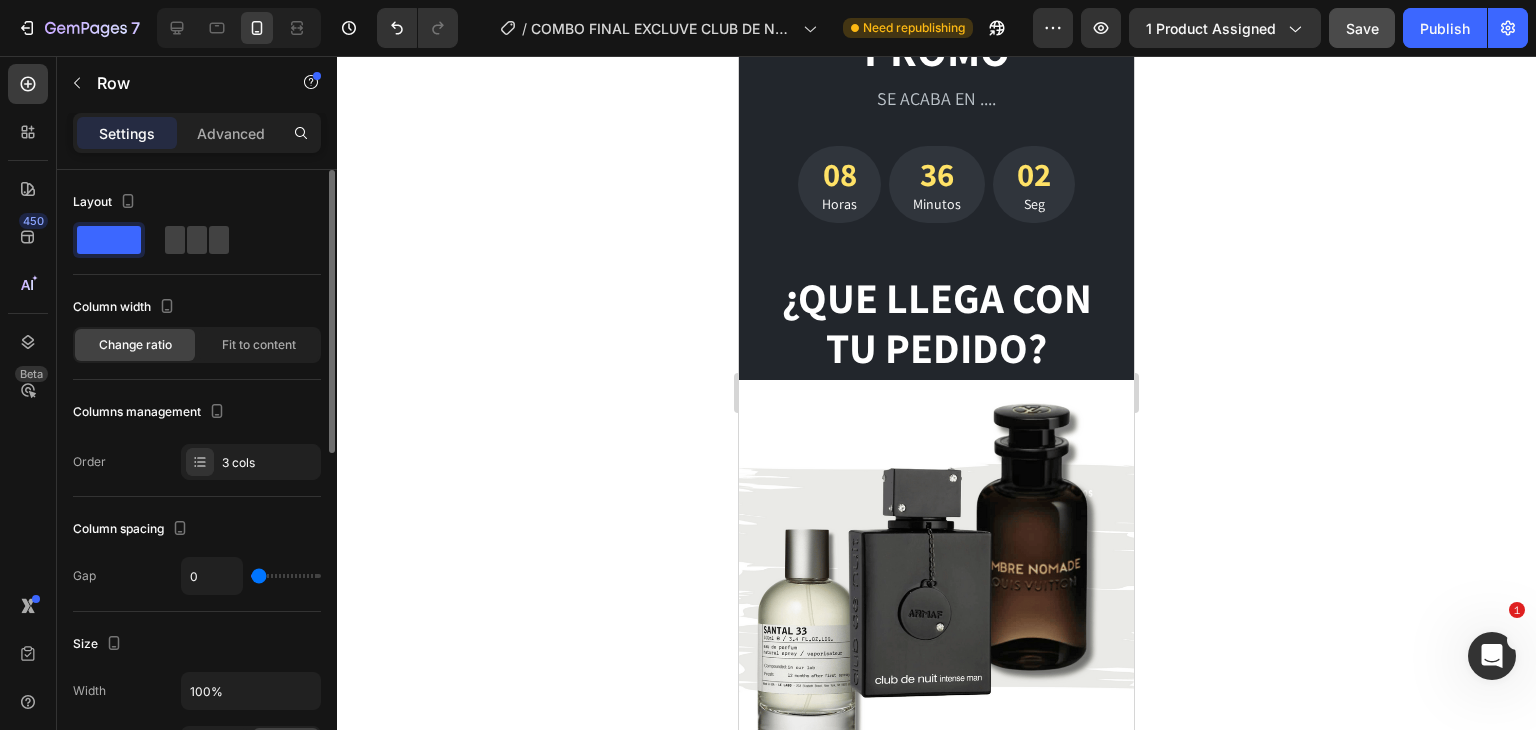 scroll, scrollTop: 4608, scrollLeft: 0, axis: vertical 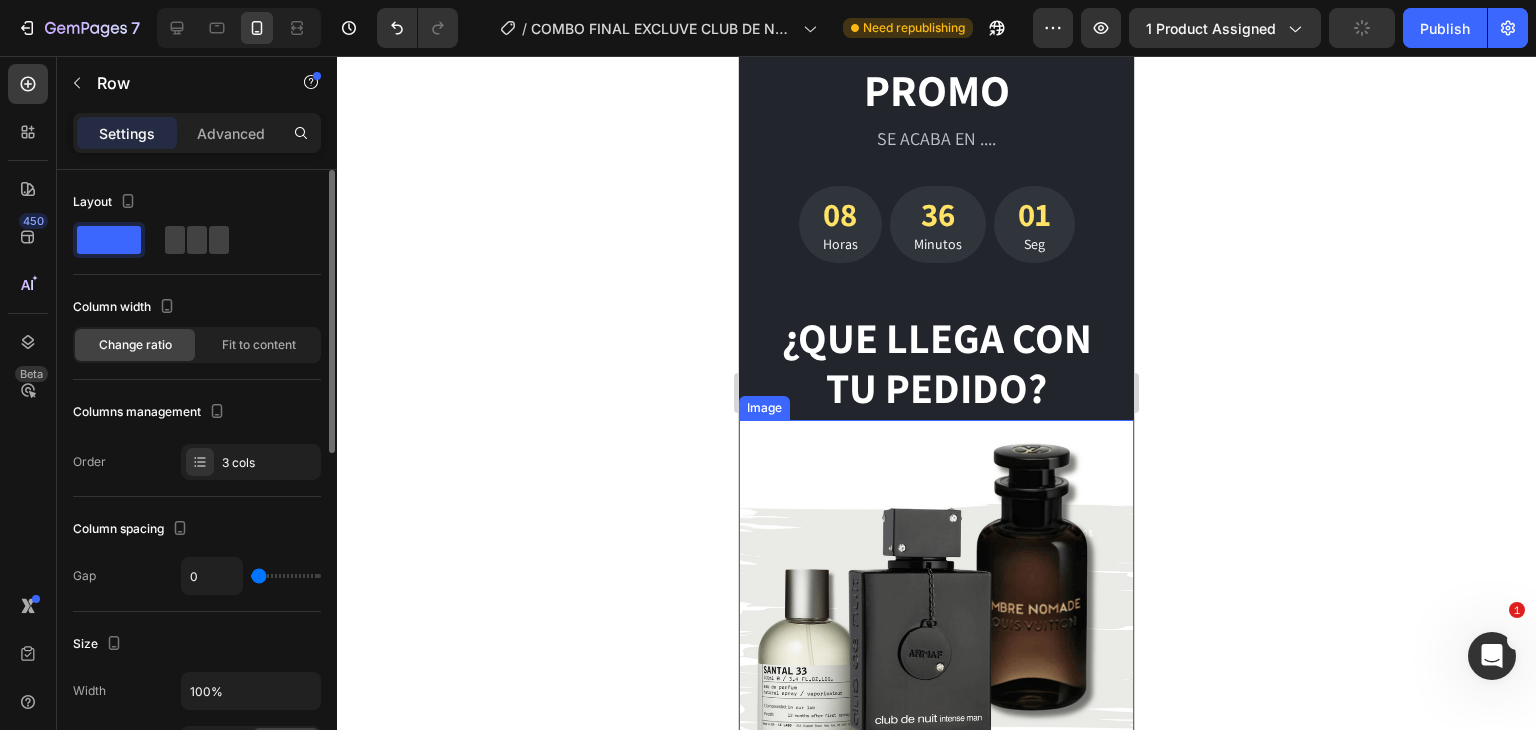 click at bounding box center [936, 617] 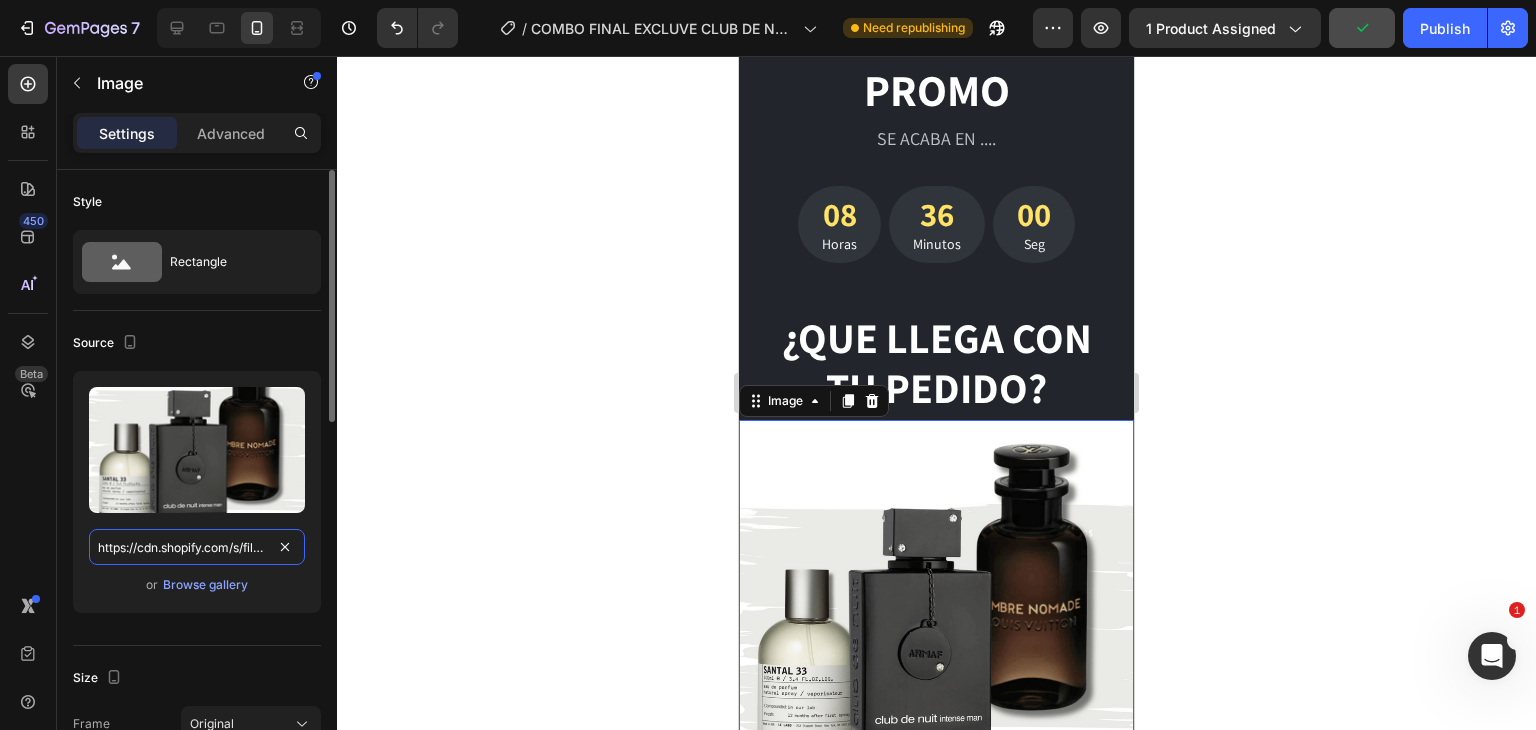 click on "https://cdn.shopify.com/s/files/1/0685/2241/0223/files/gempages_497888878590428041-c73badf7-477e-4c29-86a9-506775a4b40f.png" at bounding box center (197, 547) 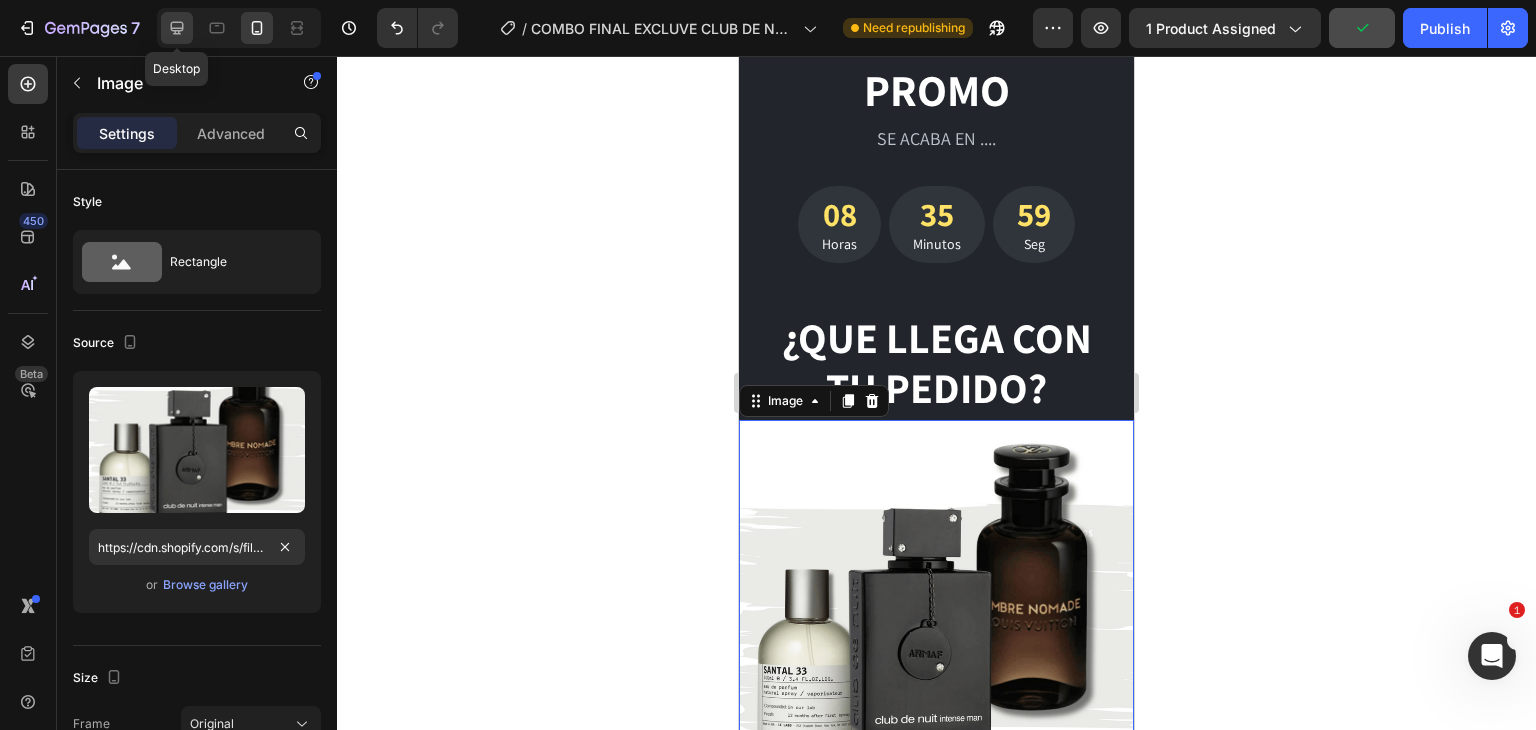 click 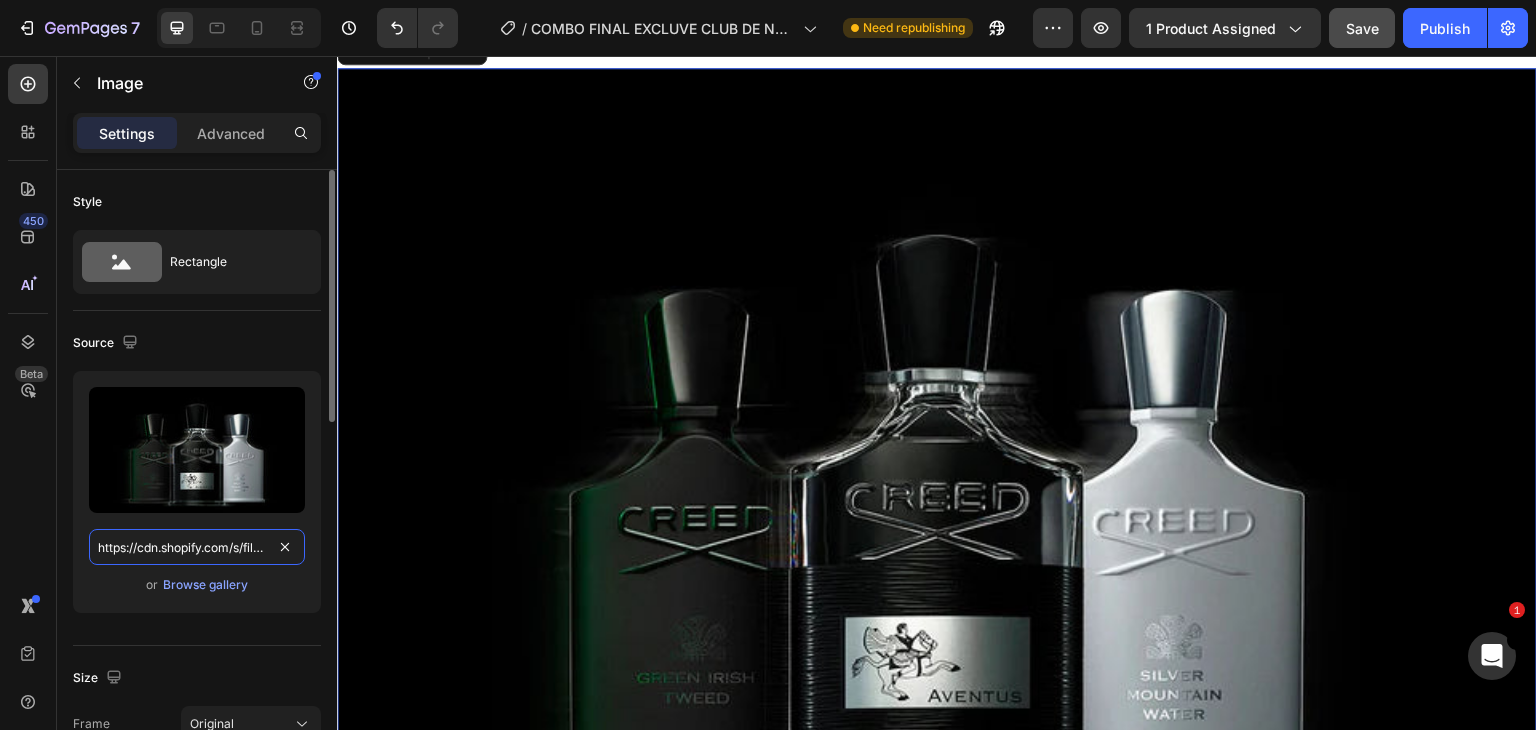click on "https://cdn.shopify.com/s/files/1/0685/2241/0223/files/gempages_497888878590428041-0d154658-d4fc-40c6-bff0-15a1260f914e.webp" at bounding box center [197, 547] 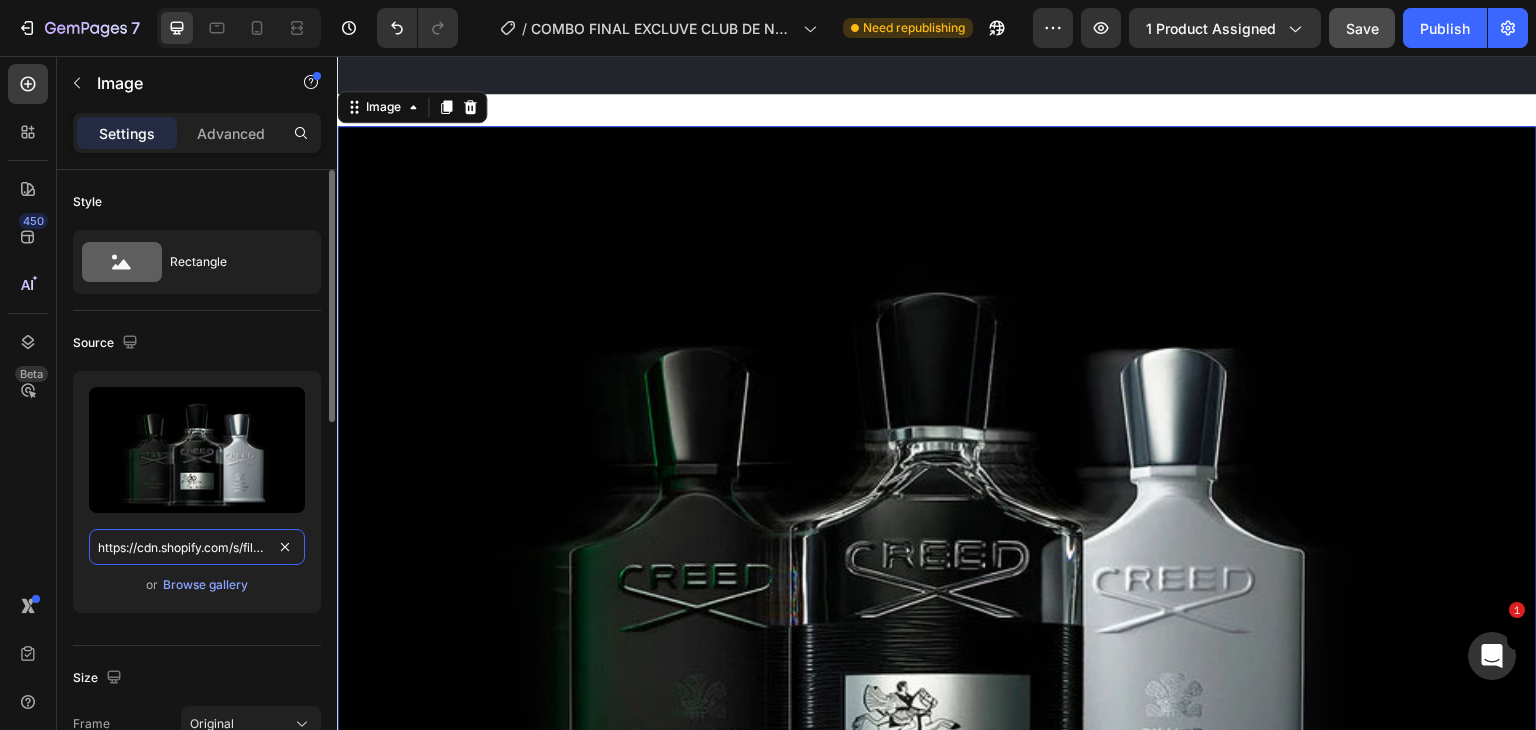 paste on "c73badf7-477e-4c29-86a9-506775a4b40f.png" 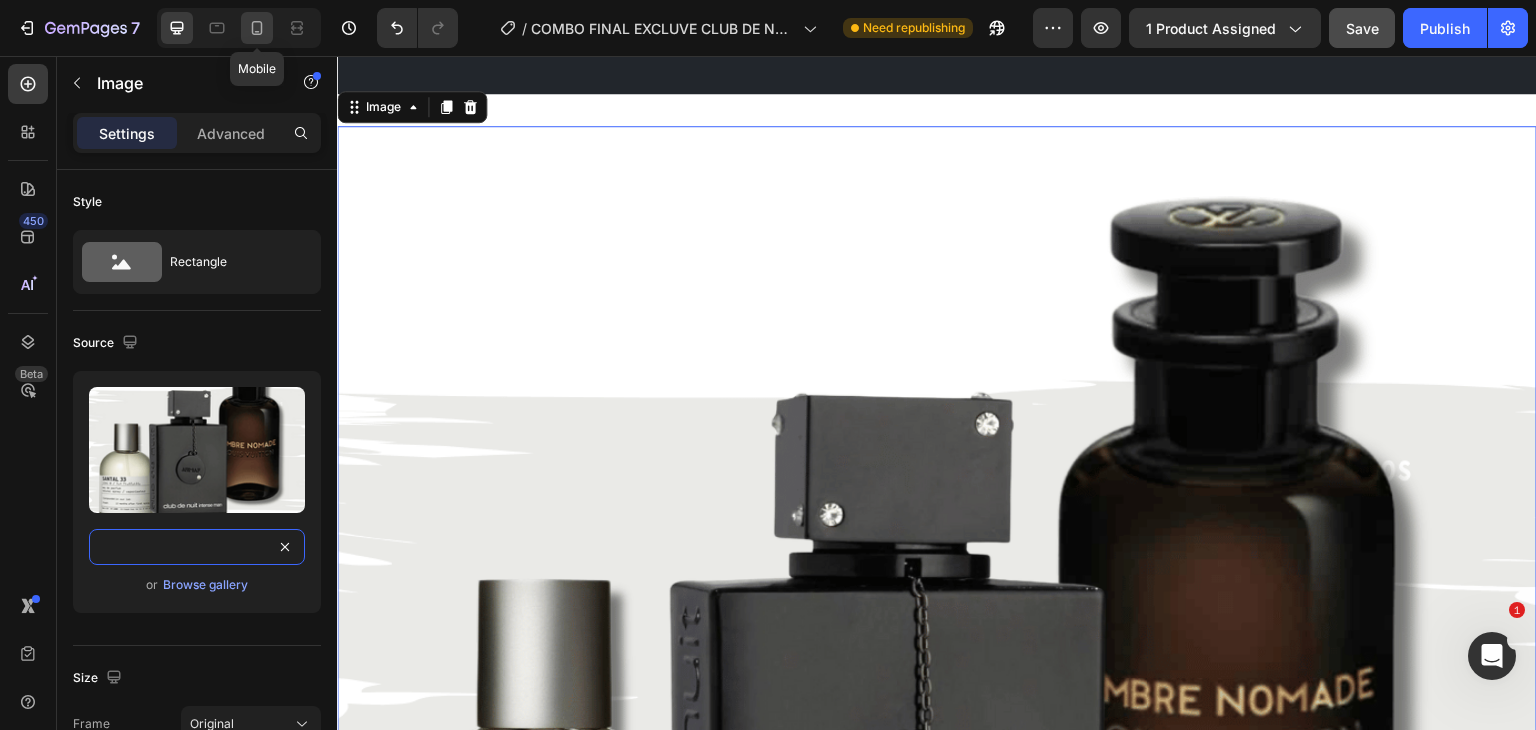 type on "https://cdn.shopify.com/s/files/1/0685/2241/0223/files/gempages_497888878590428041-c73badf7-477e-4c29-86a9-506775a4b40f.png" 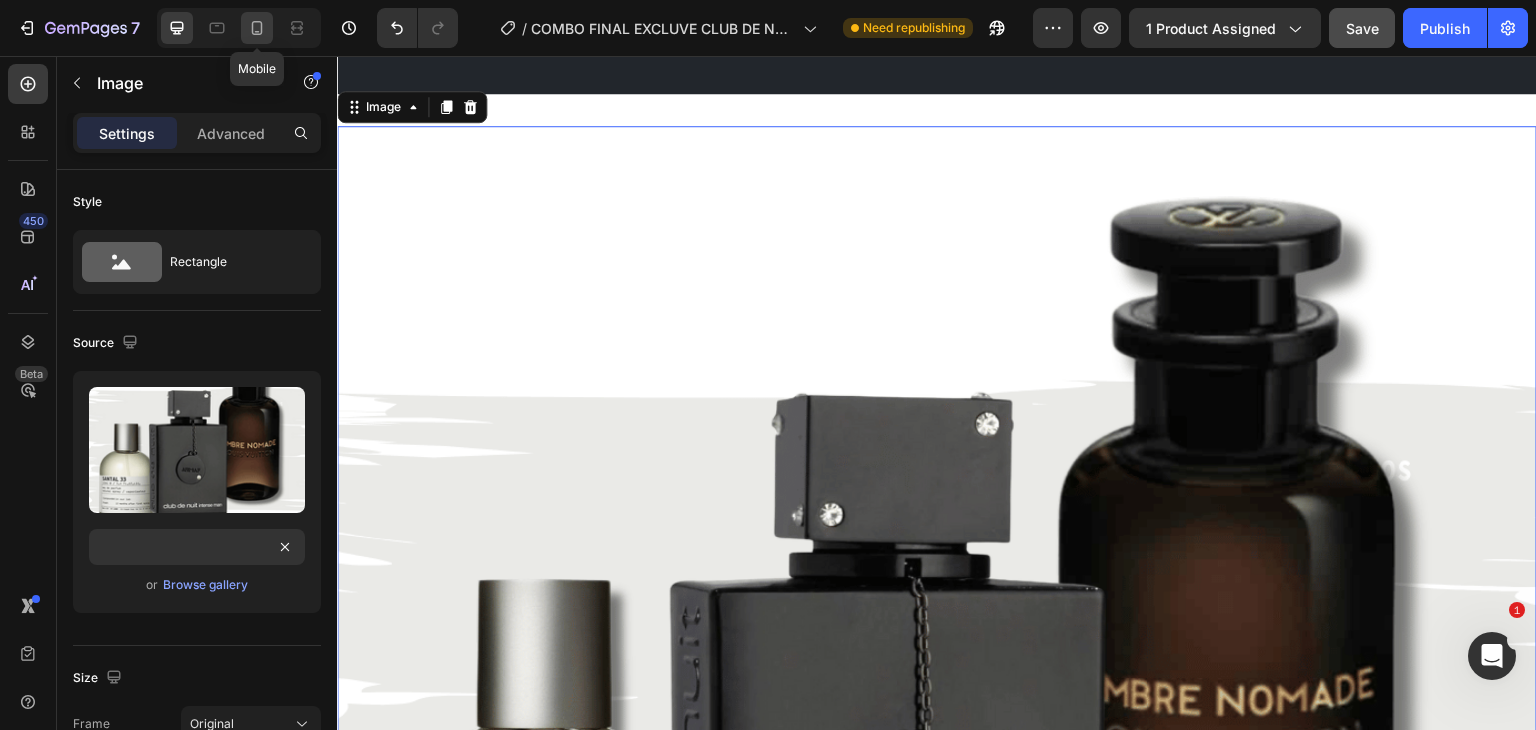 click 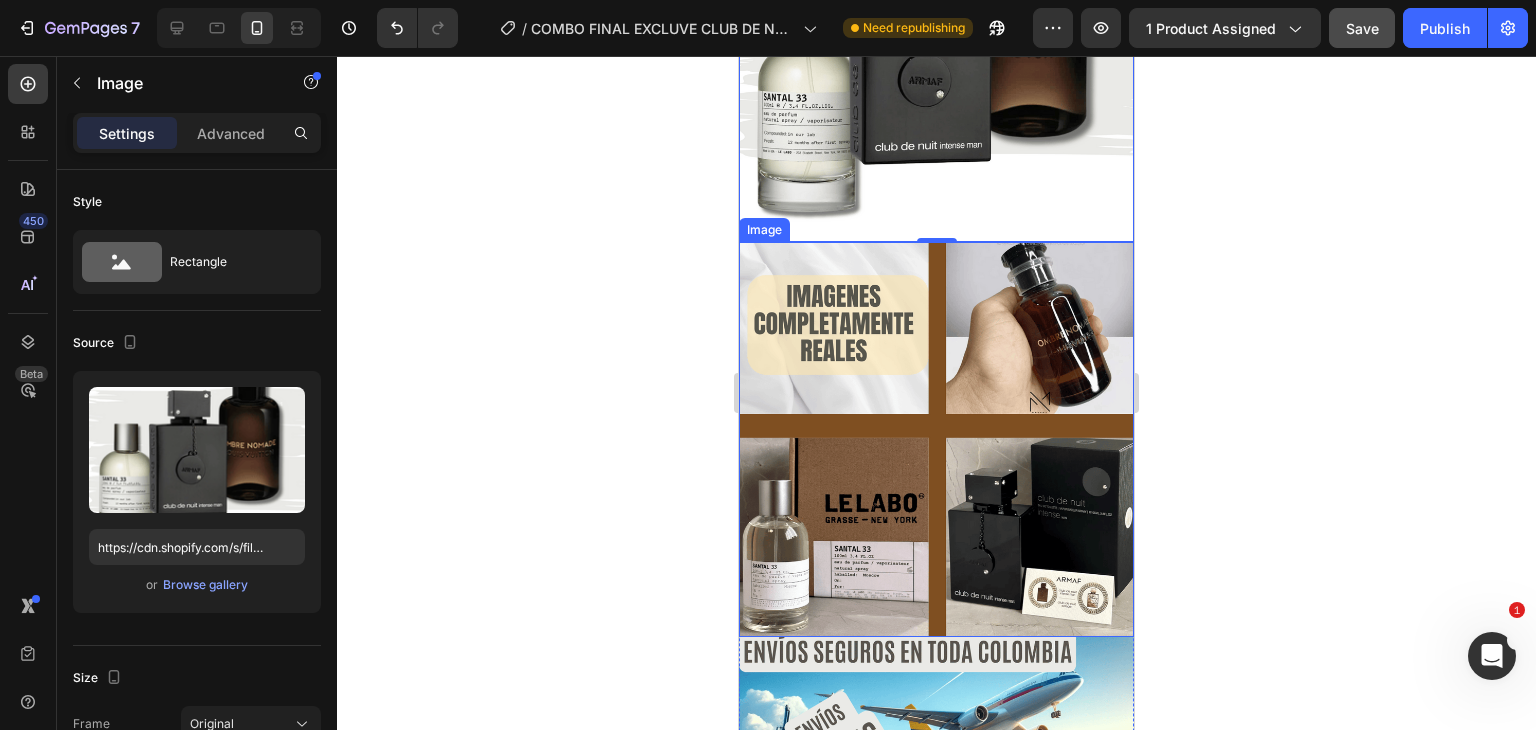 scroll, scrollTop: 4380, scrollLeft: 0, axis: vertical 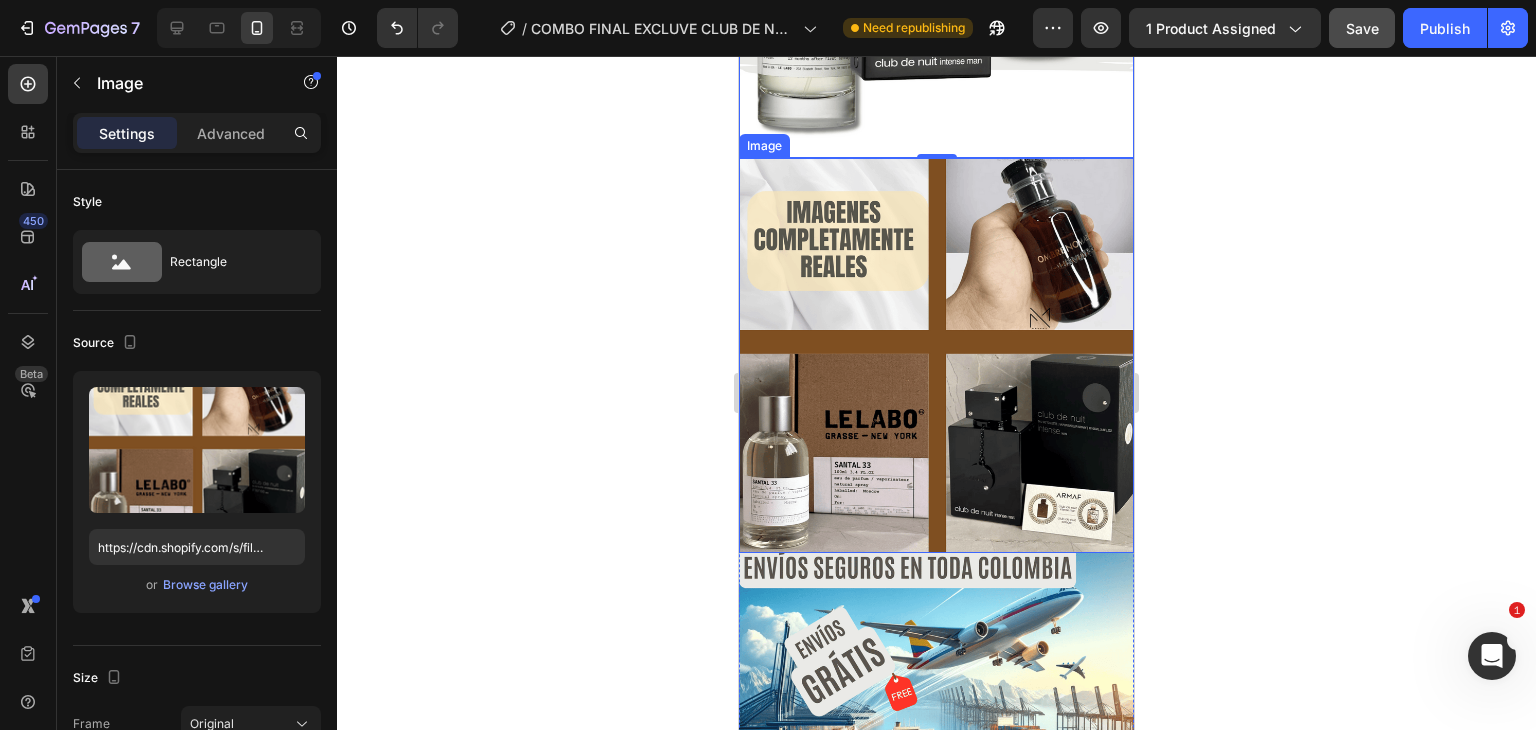 drag, startPoint x: 852, startPoint y: 304, endPoint x: 754, endPoint y: 333, distance: 102.20078 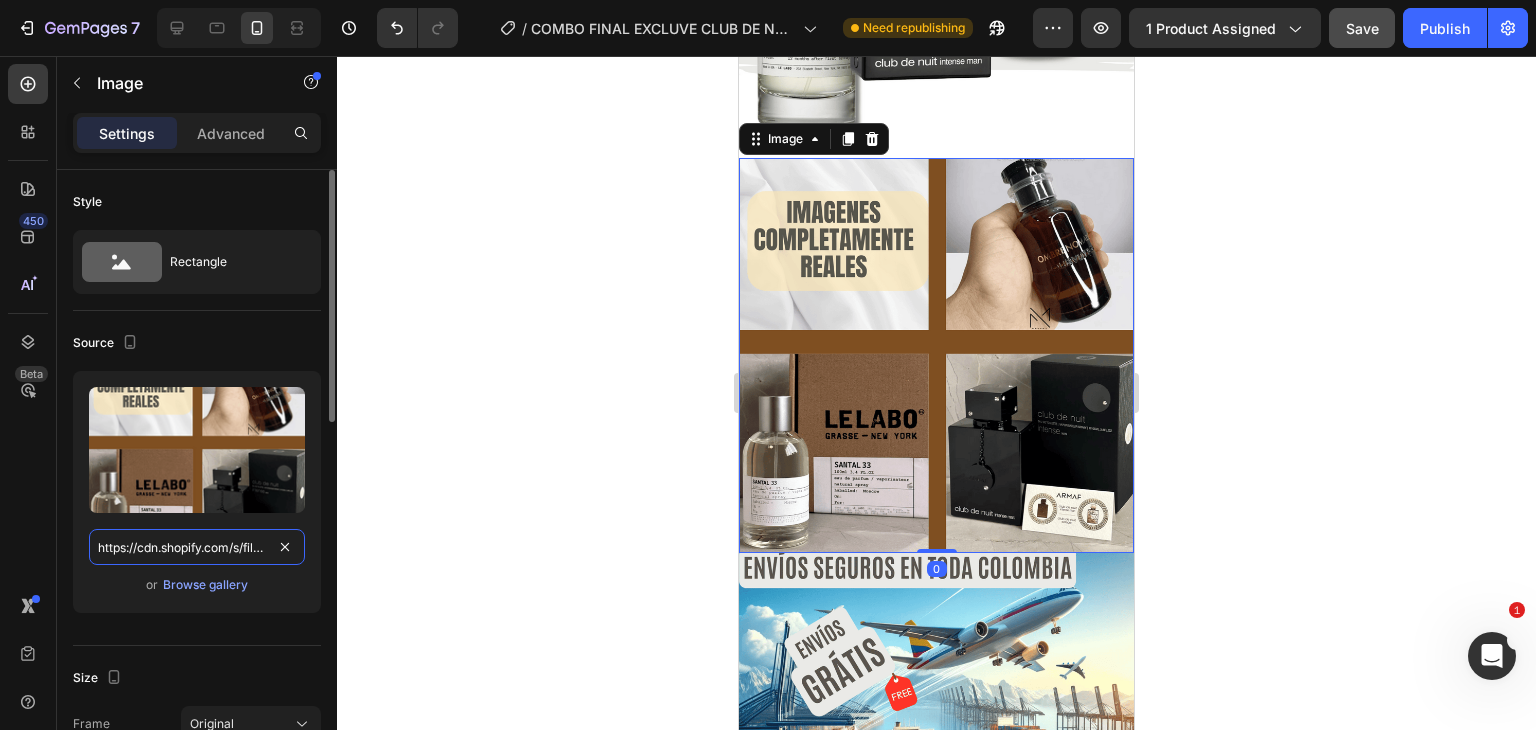 click on "https://cdn.shopify.com/s/files/1/0685/2241/0223/files/gempages_497888878590428041-4141861e-4250-481a-9f5d-4dd1b97b8234.png" at bounding box center [197, 547] 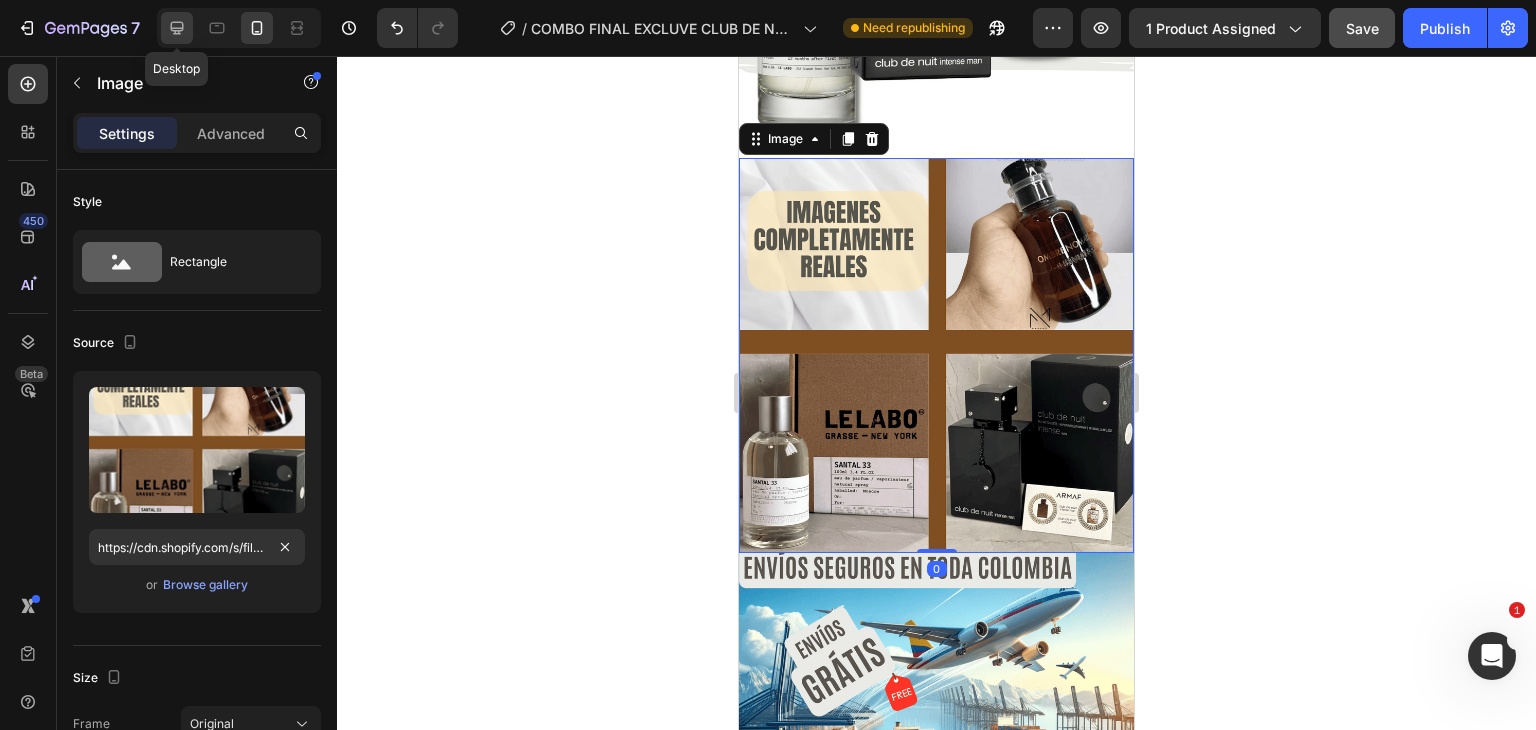 click 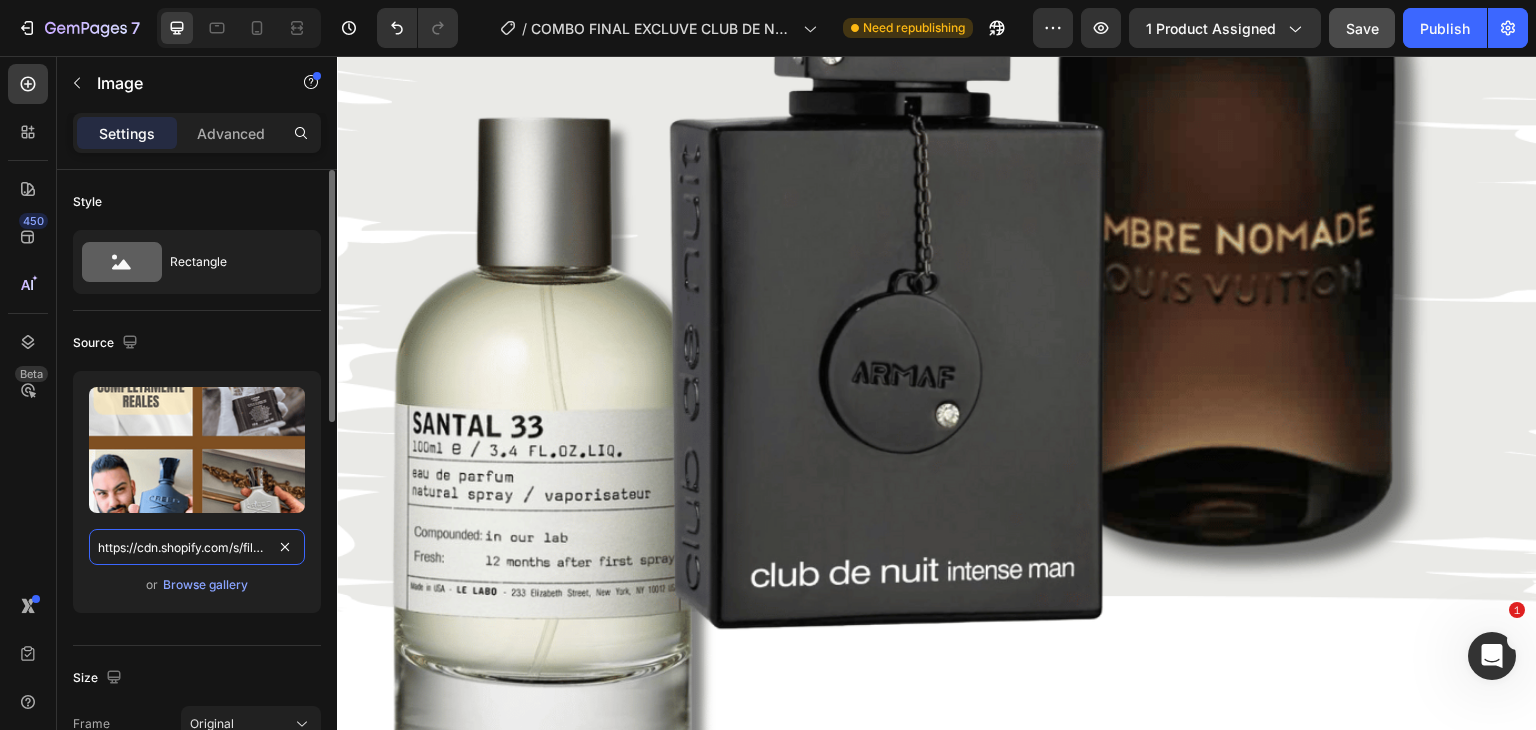 click on "https://cdn.shopify.com/s/files/1/0685/2241/0223/files/gempages_497888878590428041-5ca2d906-3f7f-433d-be1f-8555652bd221.png" at bounding box center (197, 547) 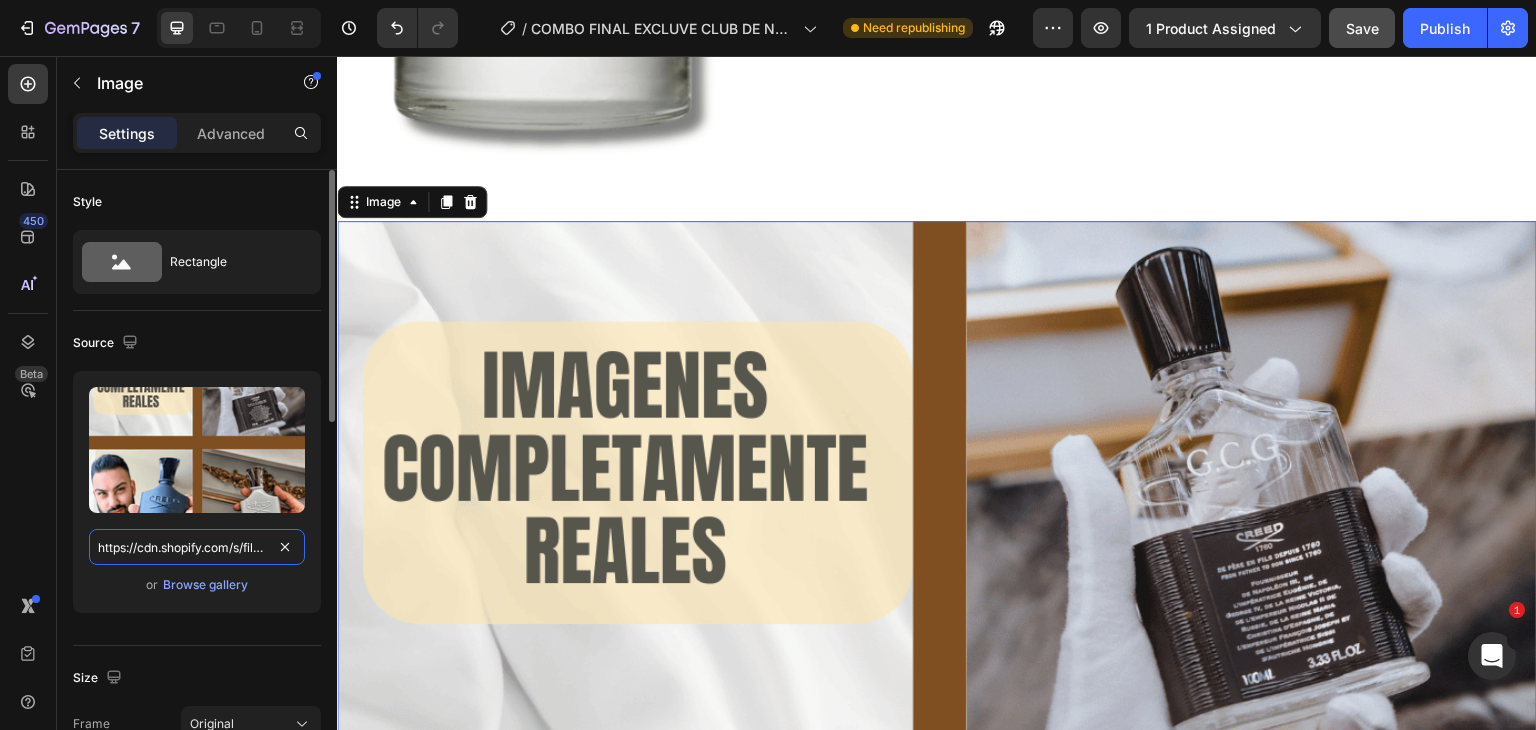 paste on "4141861e-4250-481a-9f5d-4dd1b97b8234" 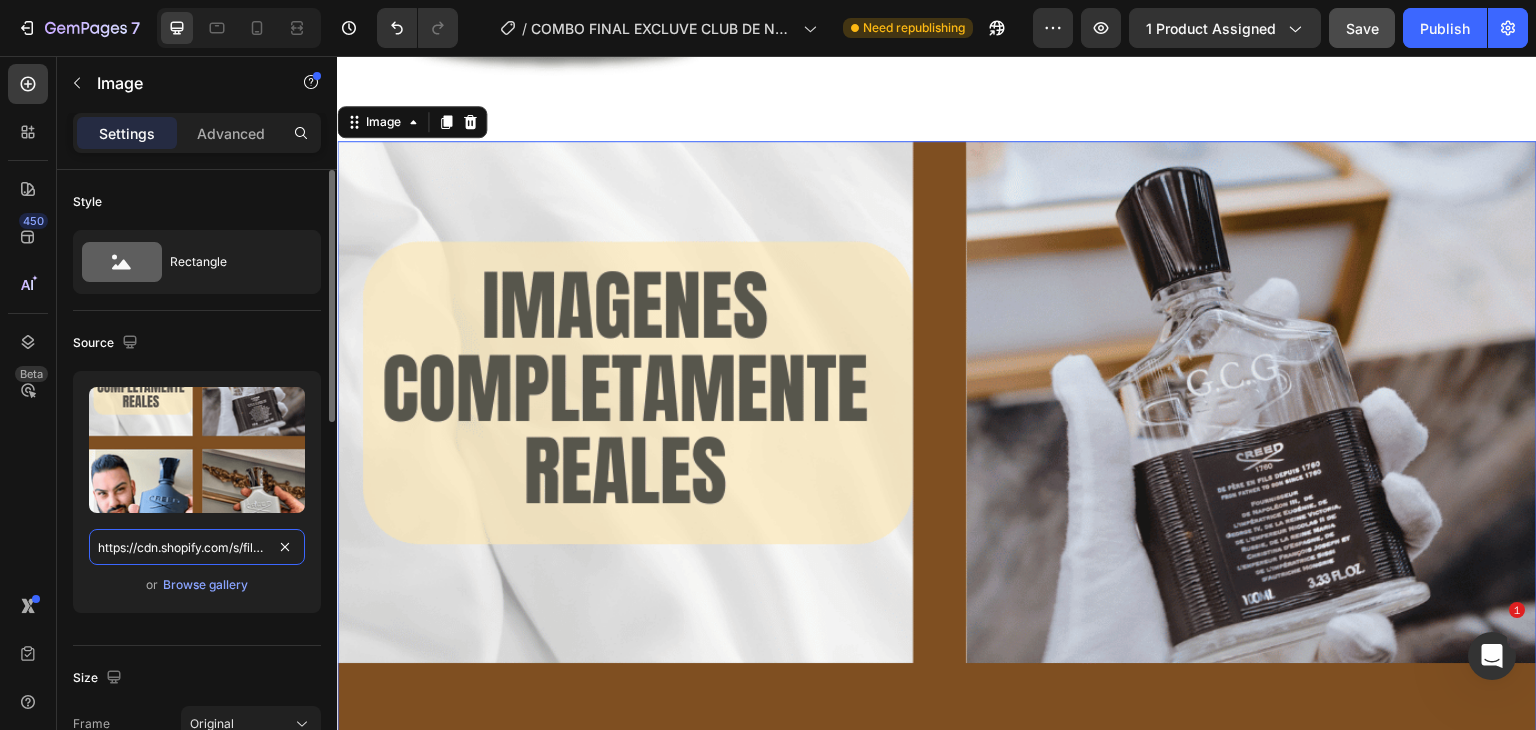 scroll, scrollTop: 0, scrollLeft: 615, axis: horizontal 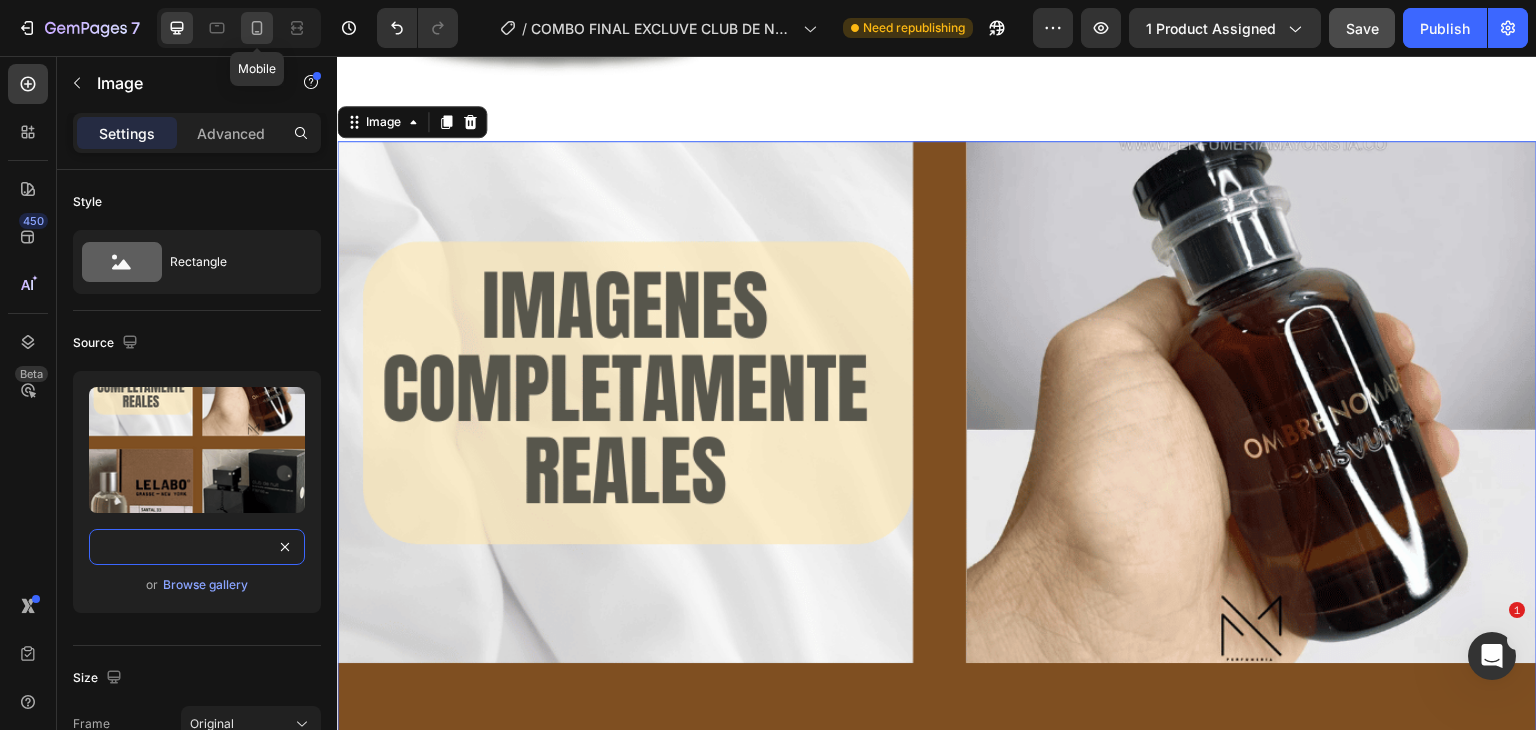 type on "https://cdn.shopify.com/s/files/1/0685/2241/0223/files/gempages_497888878590428041-4141861e-4250-481a-9f5d-4dd1b97b8234.png" 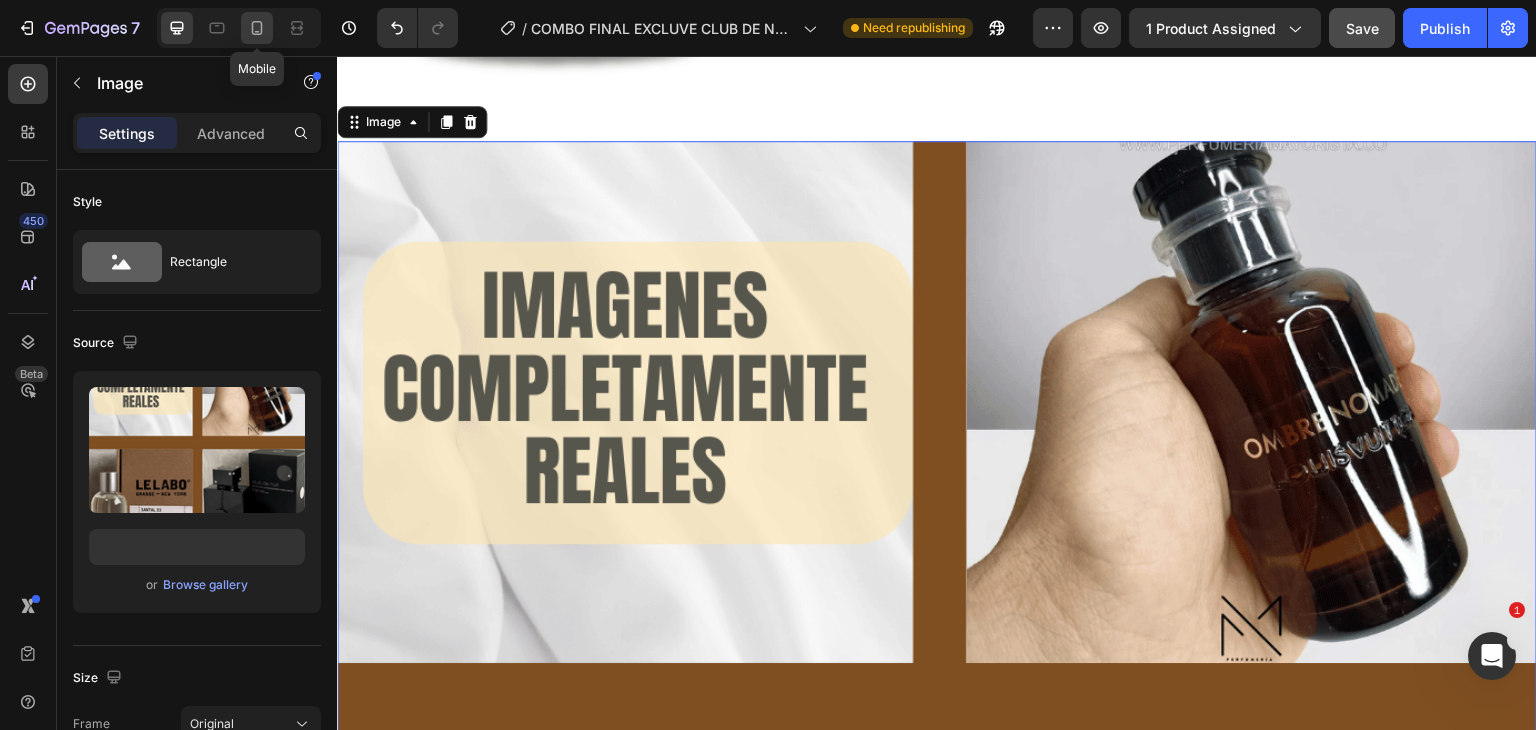 click 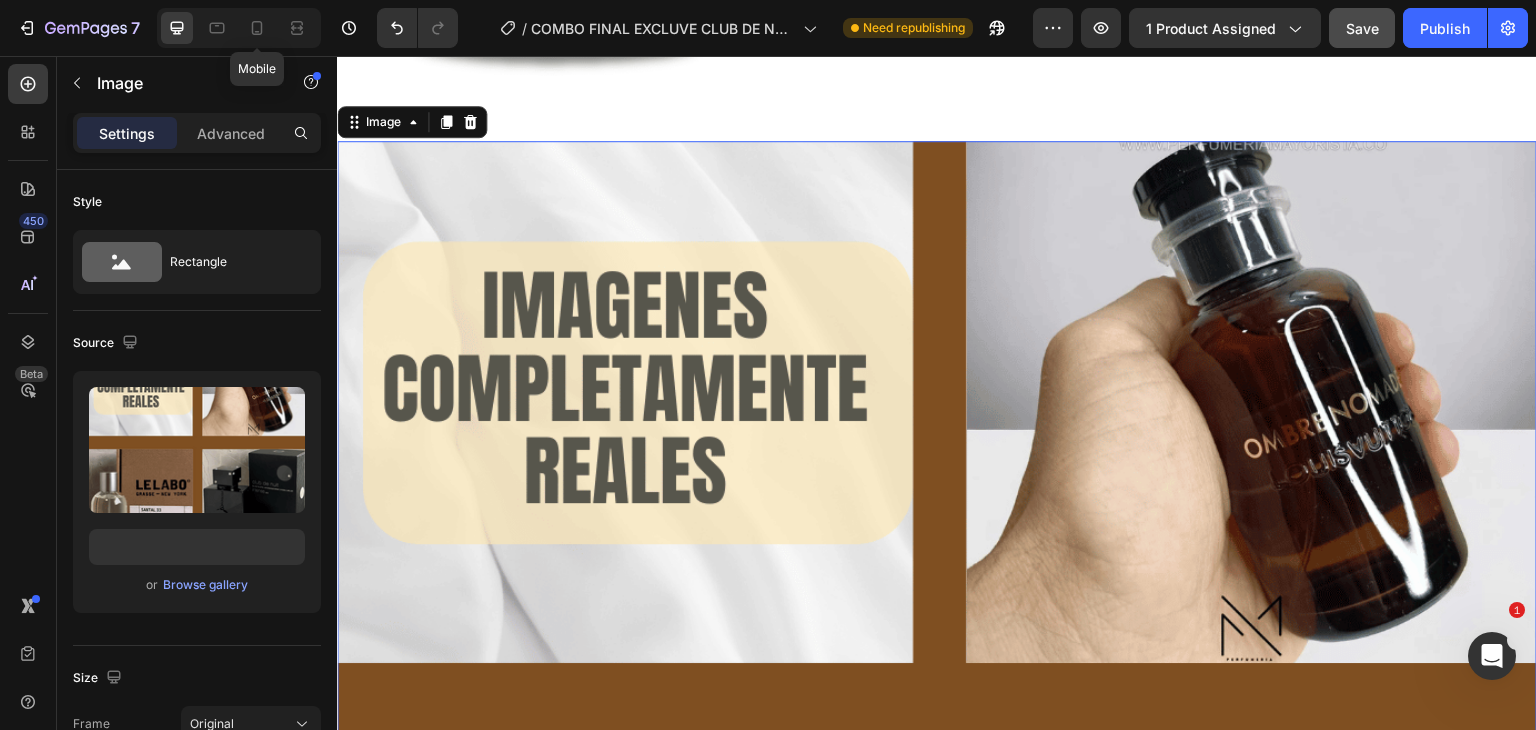 scroll, scrollTop: 0, scrollLeft: 0, axis: both 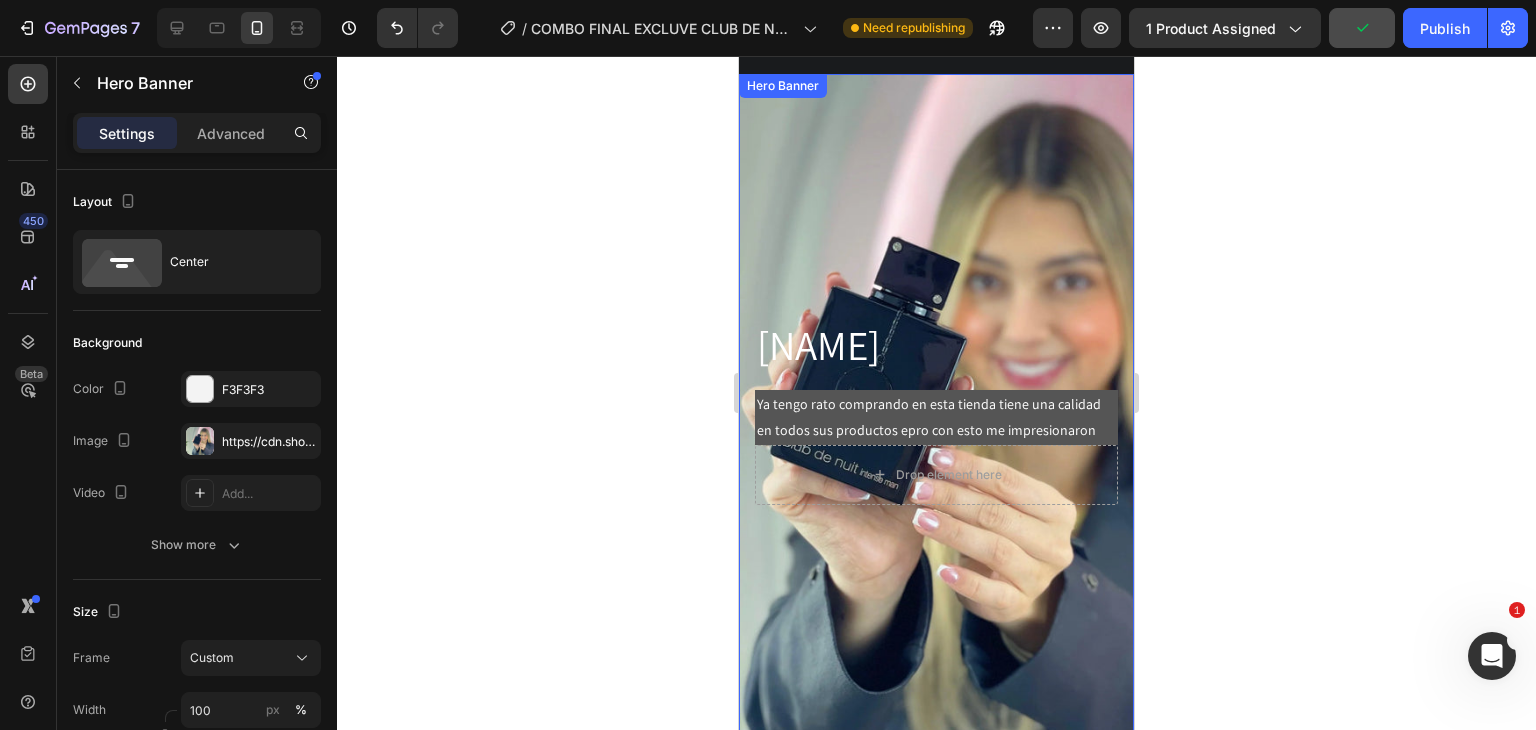 click at bounding box center [936, 411] 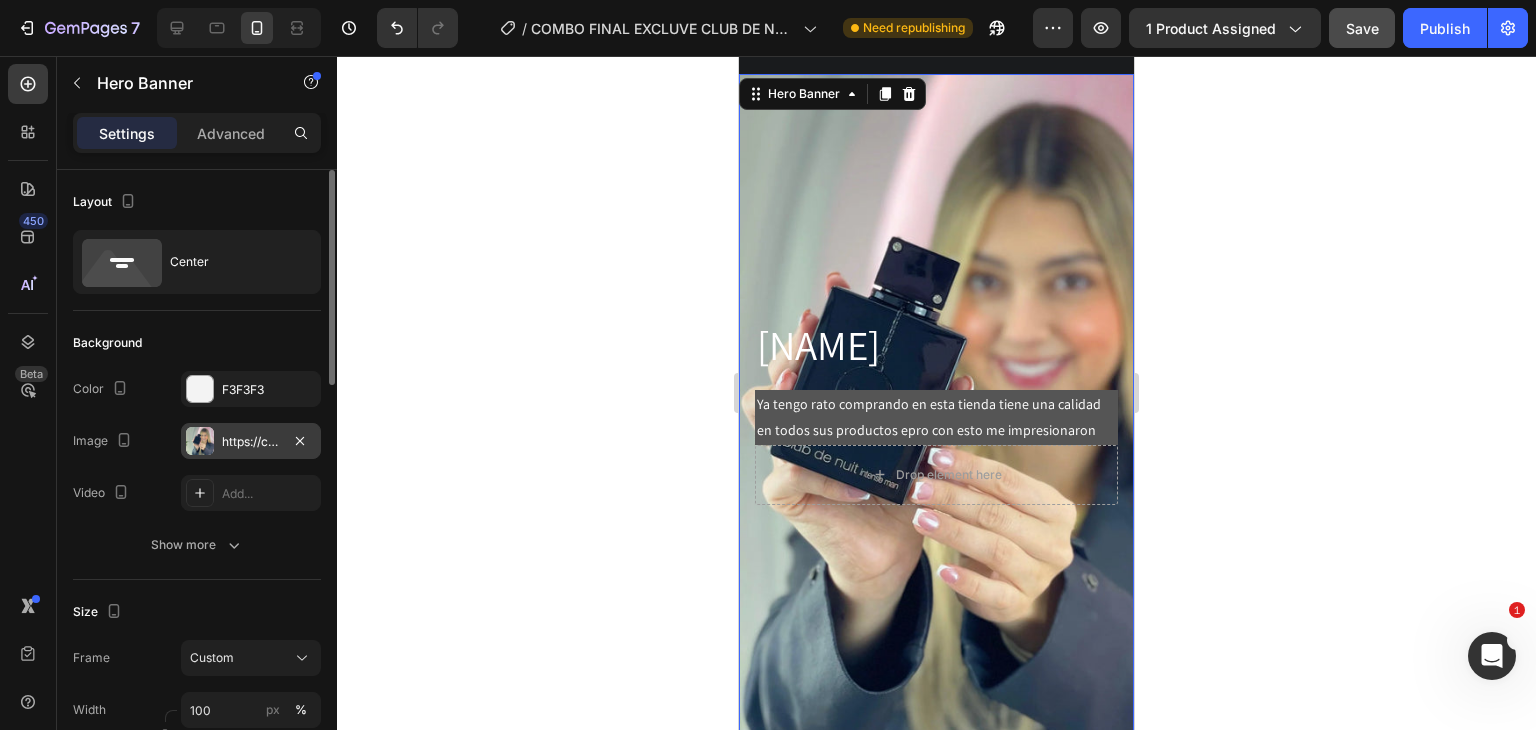 click on "https://cdn.shopify.com/s/files/1/0685/2241/0223/files/gempages_497888878590428041-2316b912-3fe0-467e-95b2-12aa4c013633.webp" at bounding box center [251, 442] 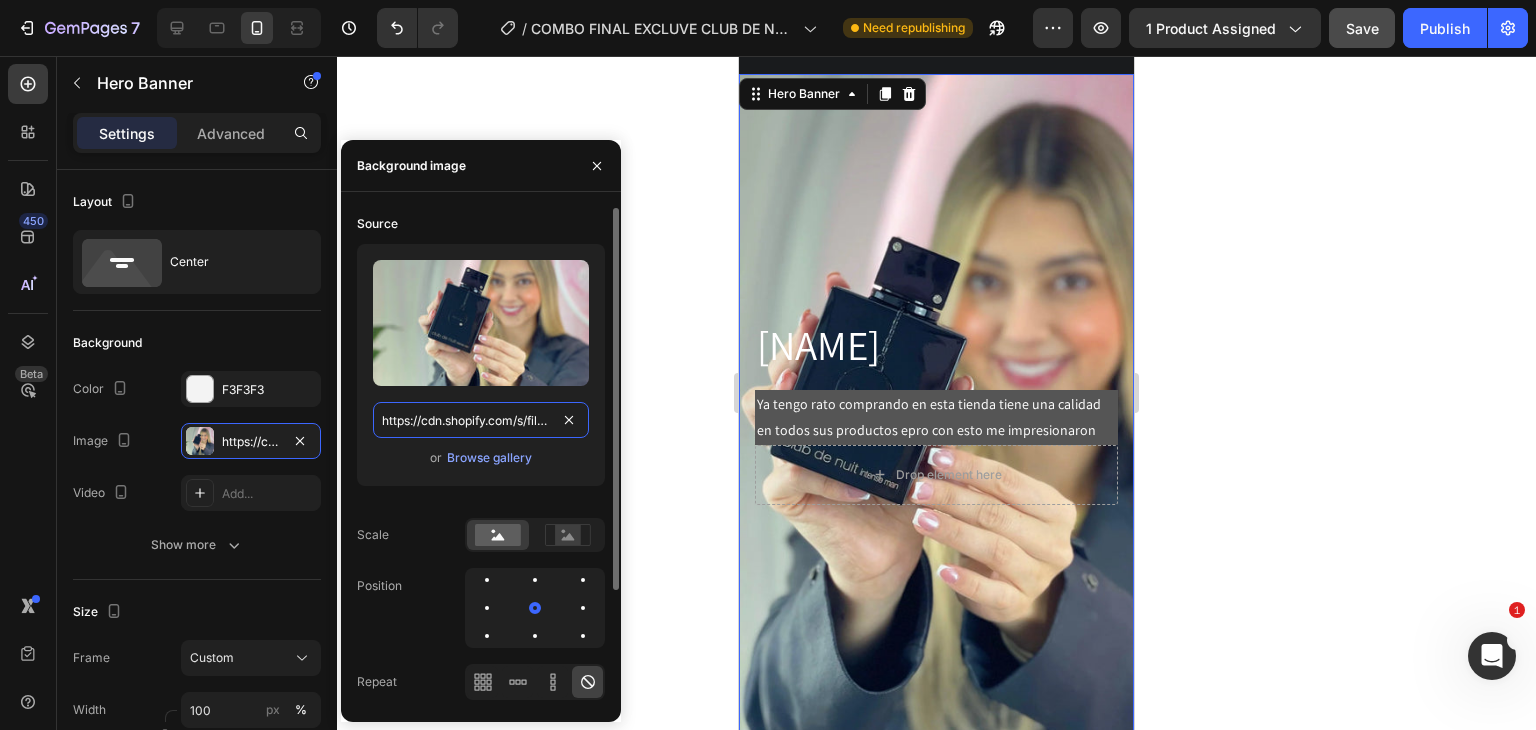 click on "https://cdn.shopify.com/s/files/1/0685/2241/0223/files/gempages_497888878590428041-2316b912-3fe0-467e-95b2-12aa4c013633.webp" at bounding box center (481, 420) 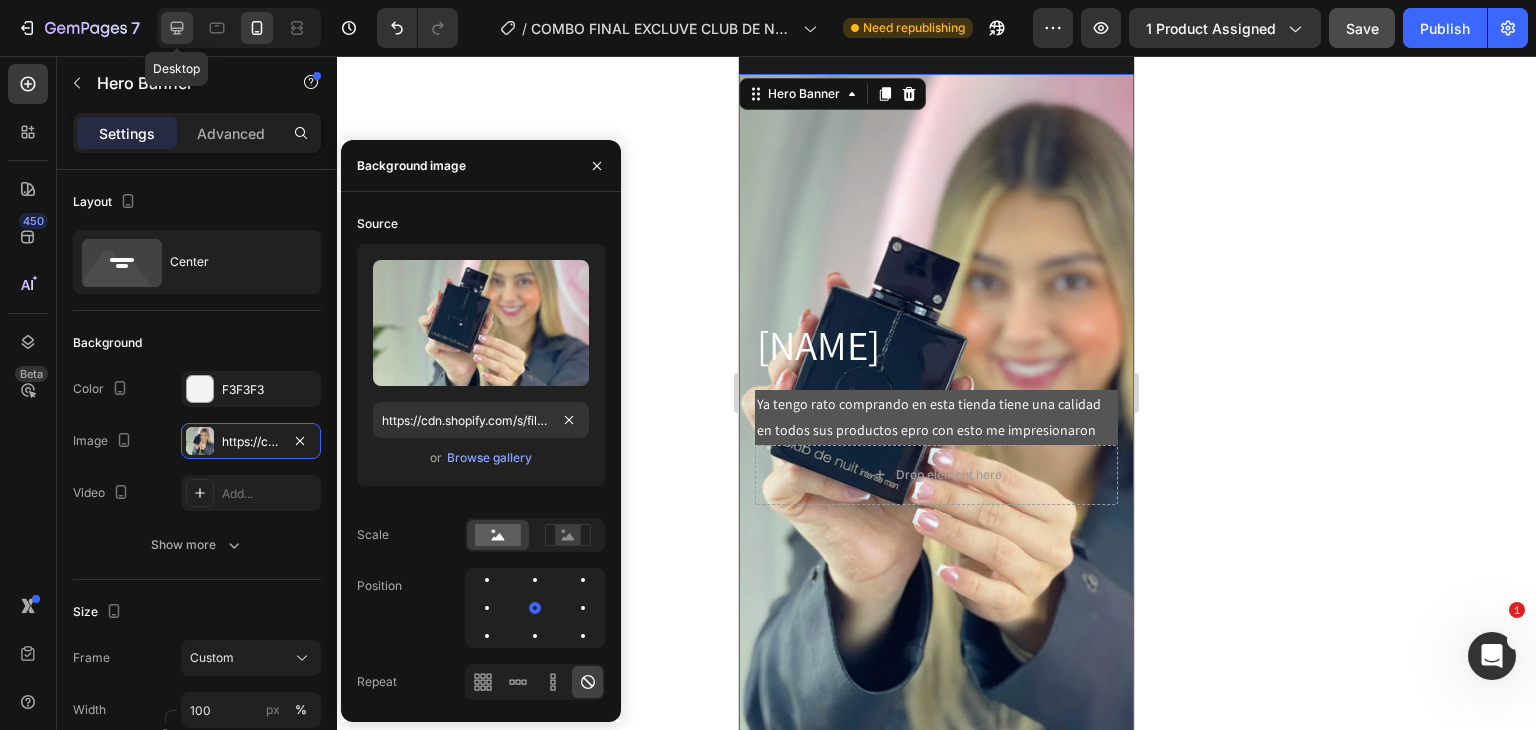 click 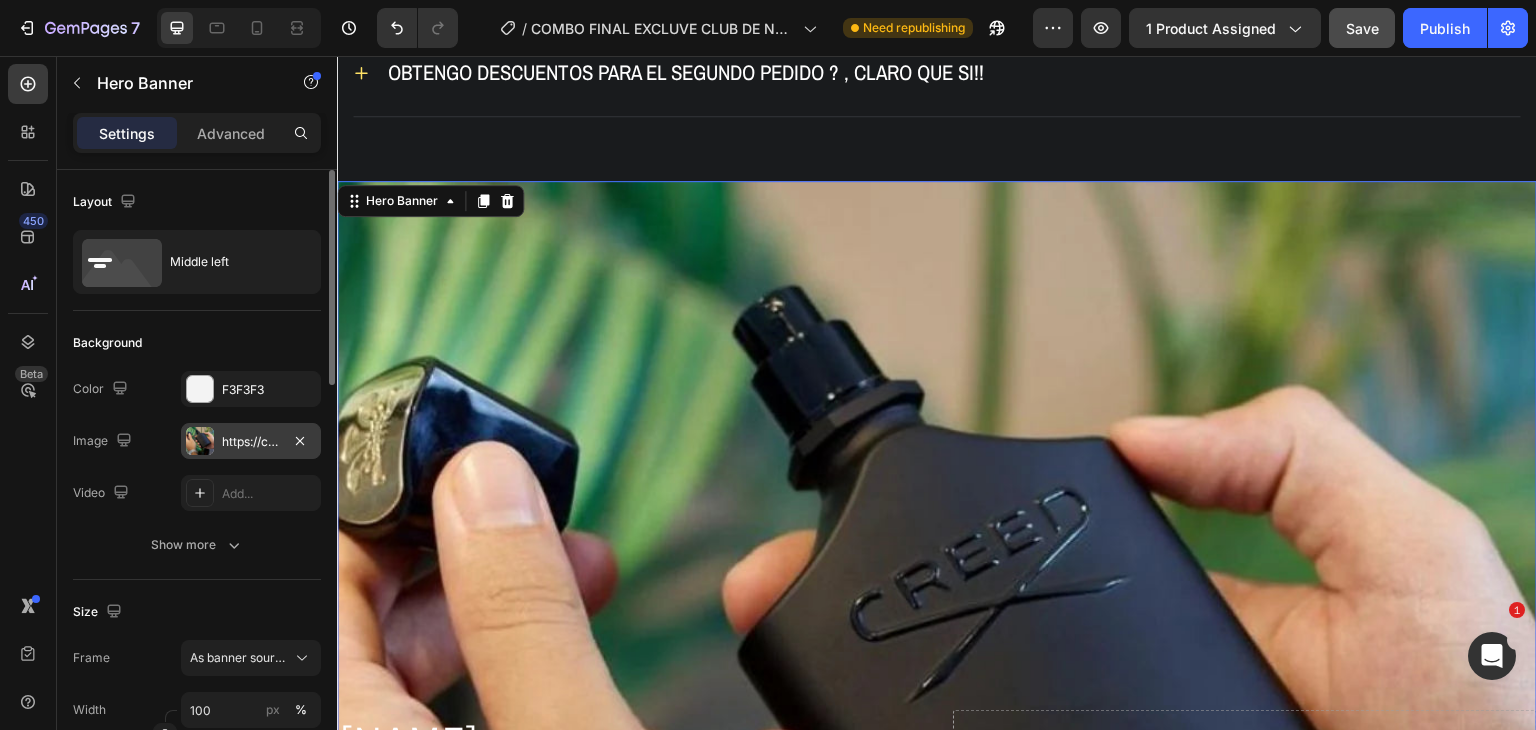 scroll, scrollTop: 6021, scrollLeft: 0, axis: vertical 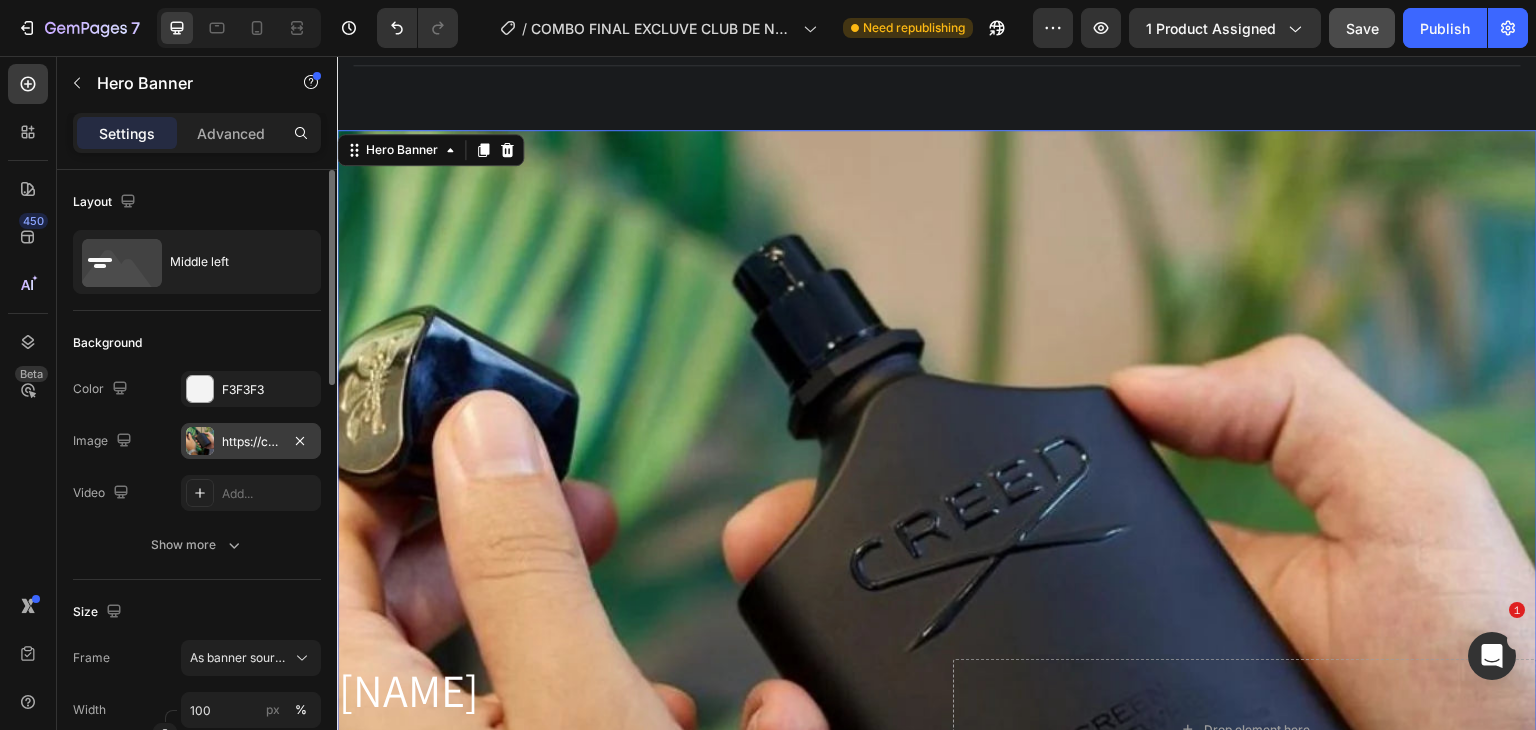 click on "https://cdn.shopify.com/s/files/1/0685/2241/0223/files/gempages_497888878590428041-e3cffefb-85e1-49b6-a7ce-c10ab128725b.webp" at bounding box center [251, 442] 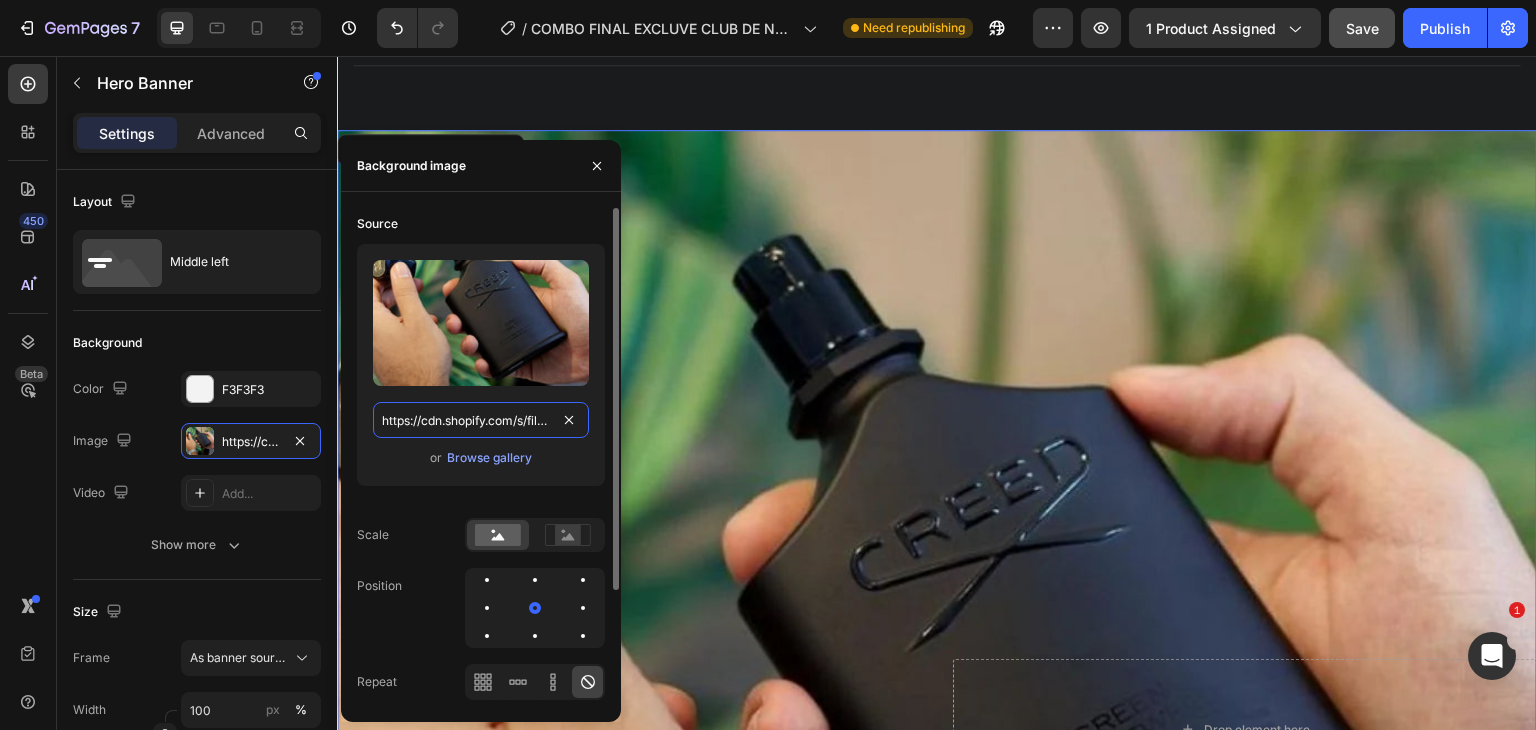 click on "https://cdn.shopify.com/s/files/1/0685/2241/0223/files/gempages_497888878590428041-e3cffefb-85e1-49b6-a7ce-c10ab128725b.webp" at bounding box center [481, 420] 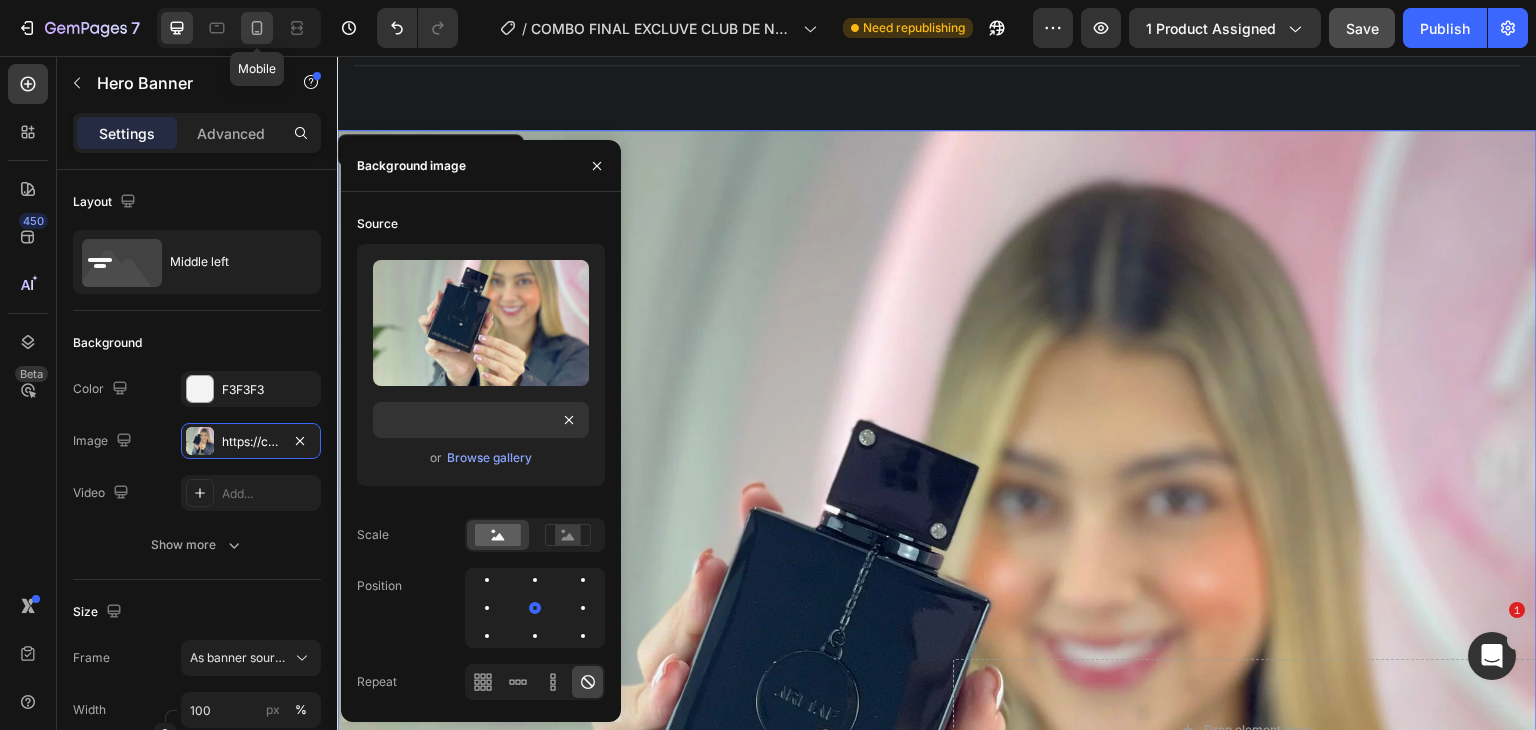 click 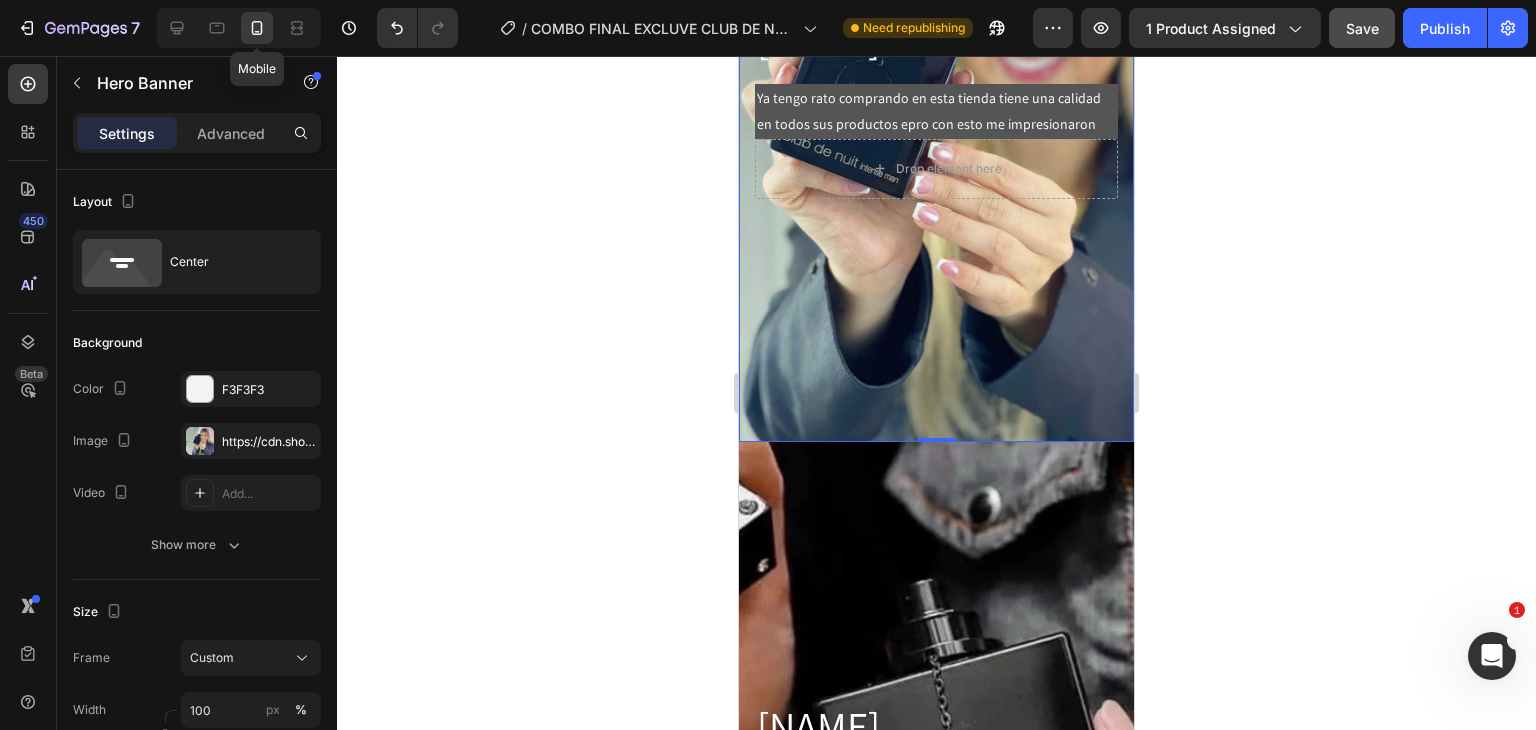 scroll, scrollTop: 0, scrollLeft: 0, axis: both 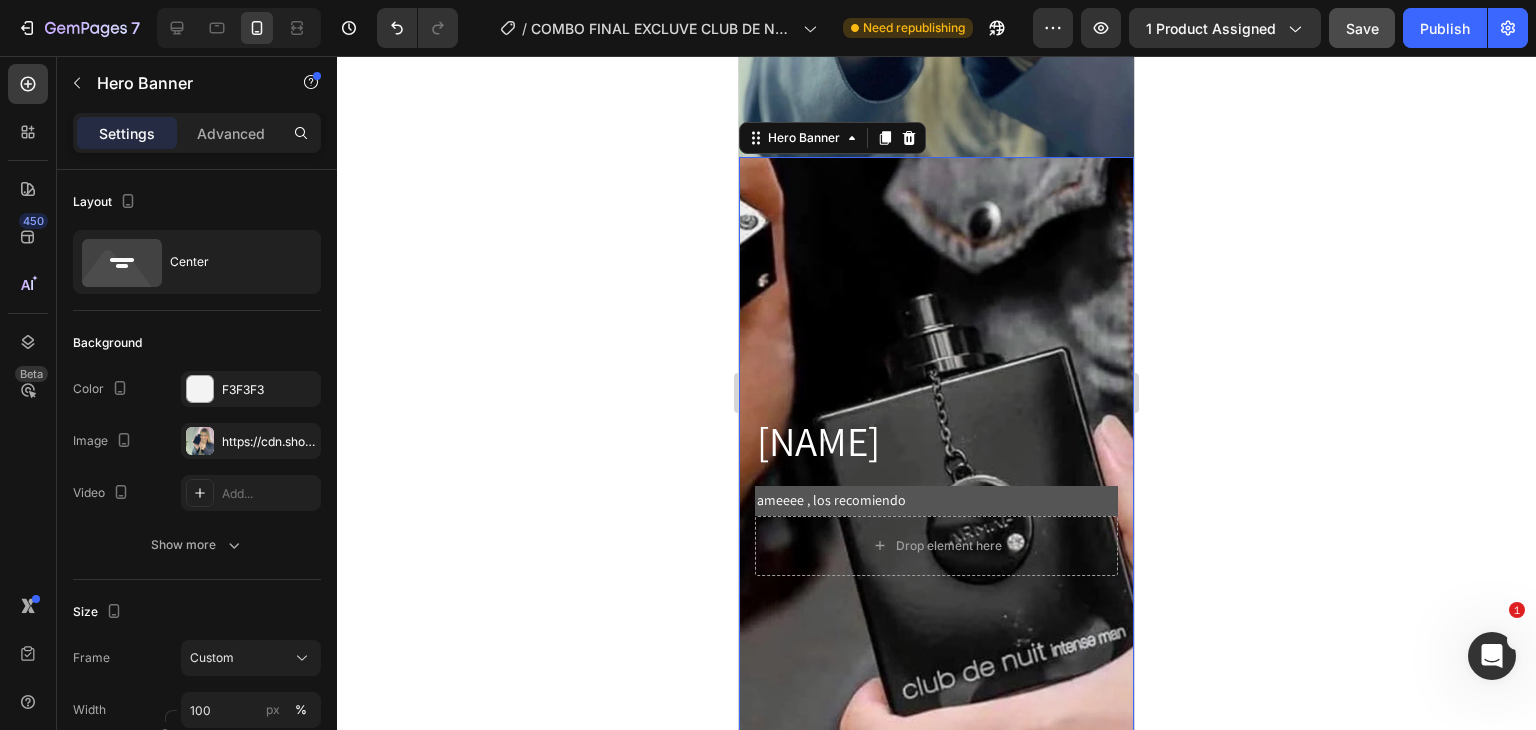 click at bounding box center (936, 494) 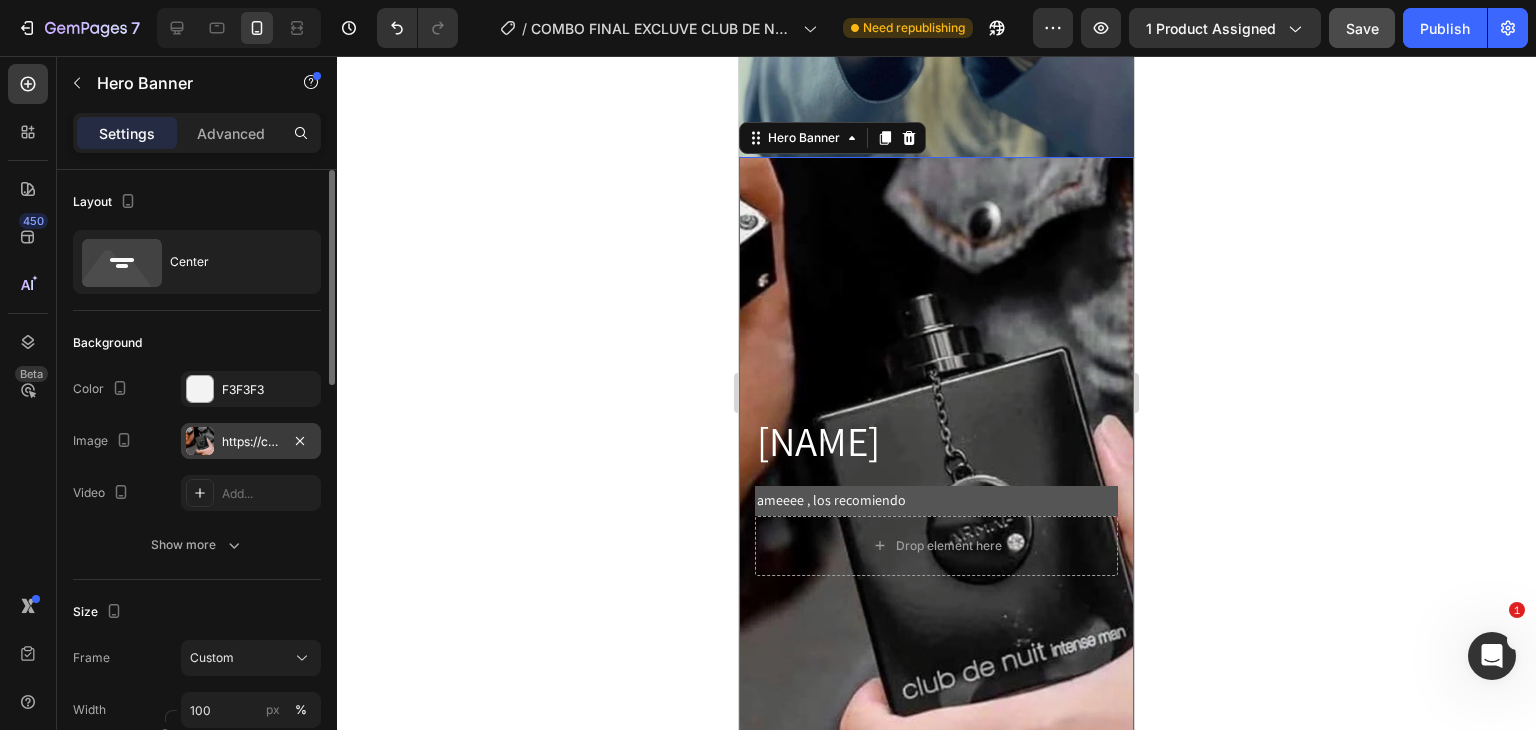 click on "https://cdn.shopify.com/s/files/1/0685/2241/0223/files/gempages_497888878590428041-3235987a-136e-4ab8-a087-b9f4d5d27560.jpg" at bounding box center (251, 442) 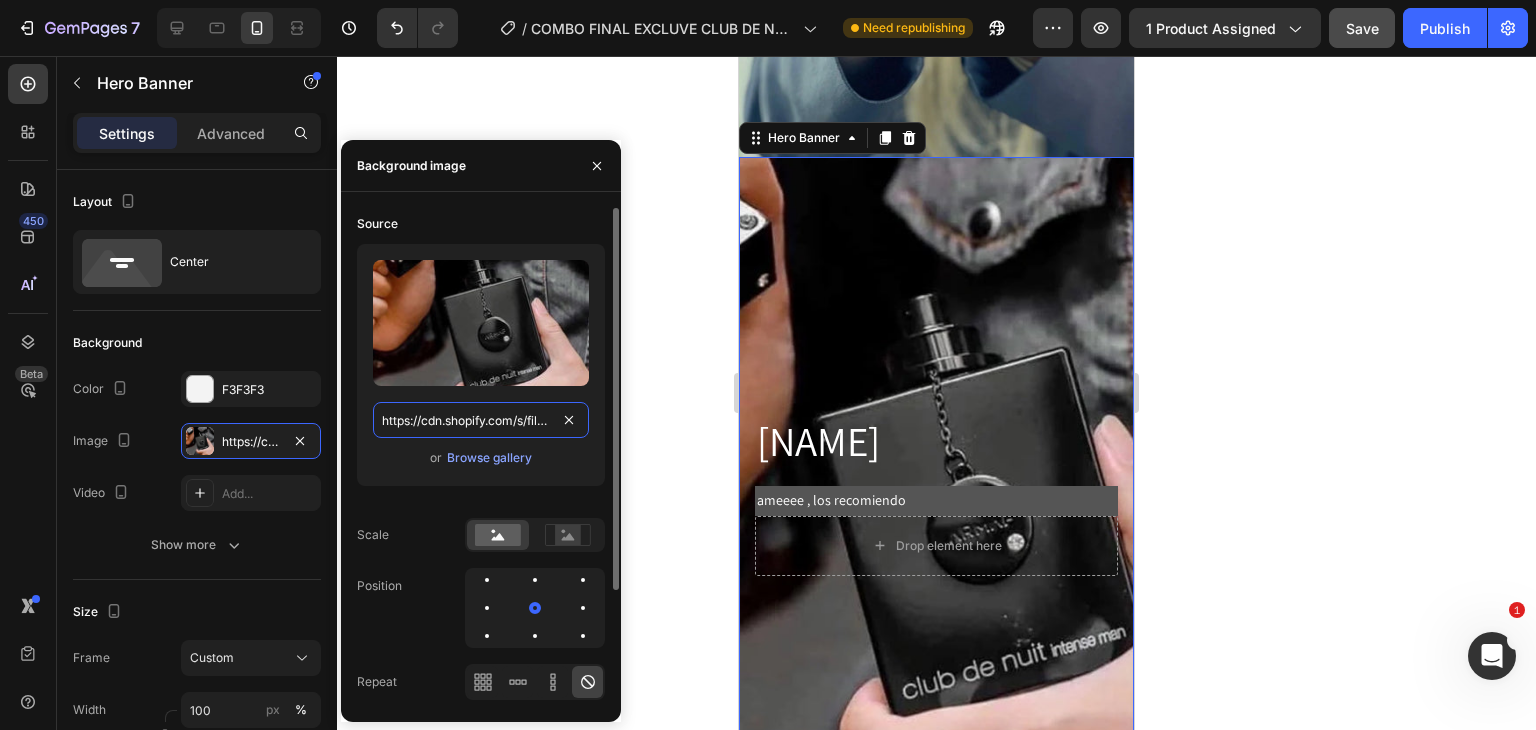 click on "https://cdn.shopify.com/s/files/1/0685/2241/0223/files/gempages_497888878590428041-3235987a-136e-4ab8-a087-b9f4d5d27560.jpg" at bounding box center (481, 420) 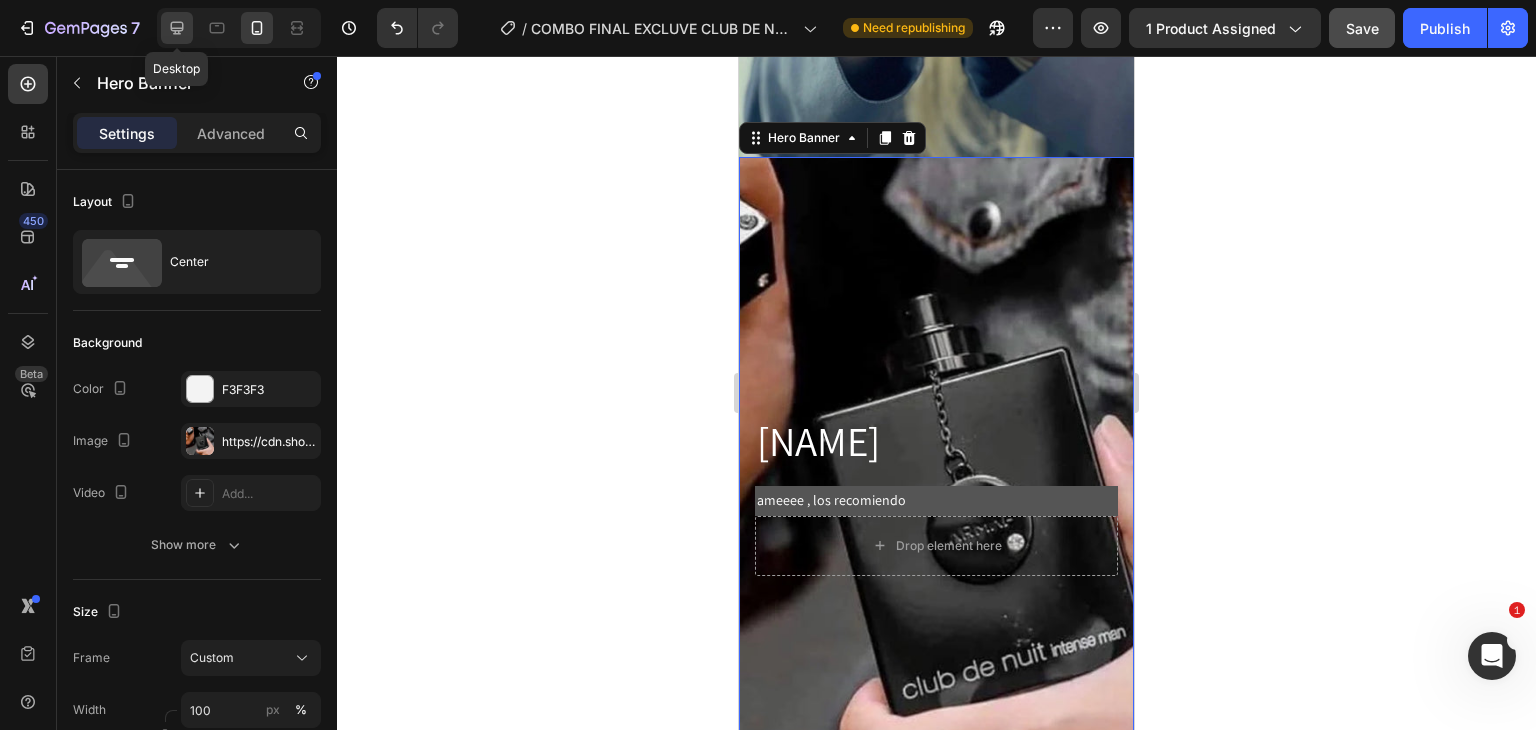 click 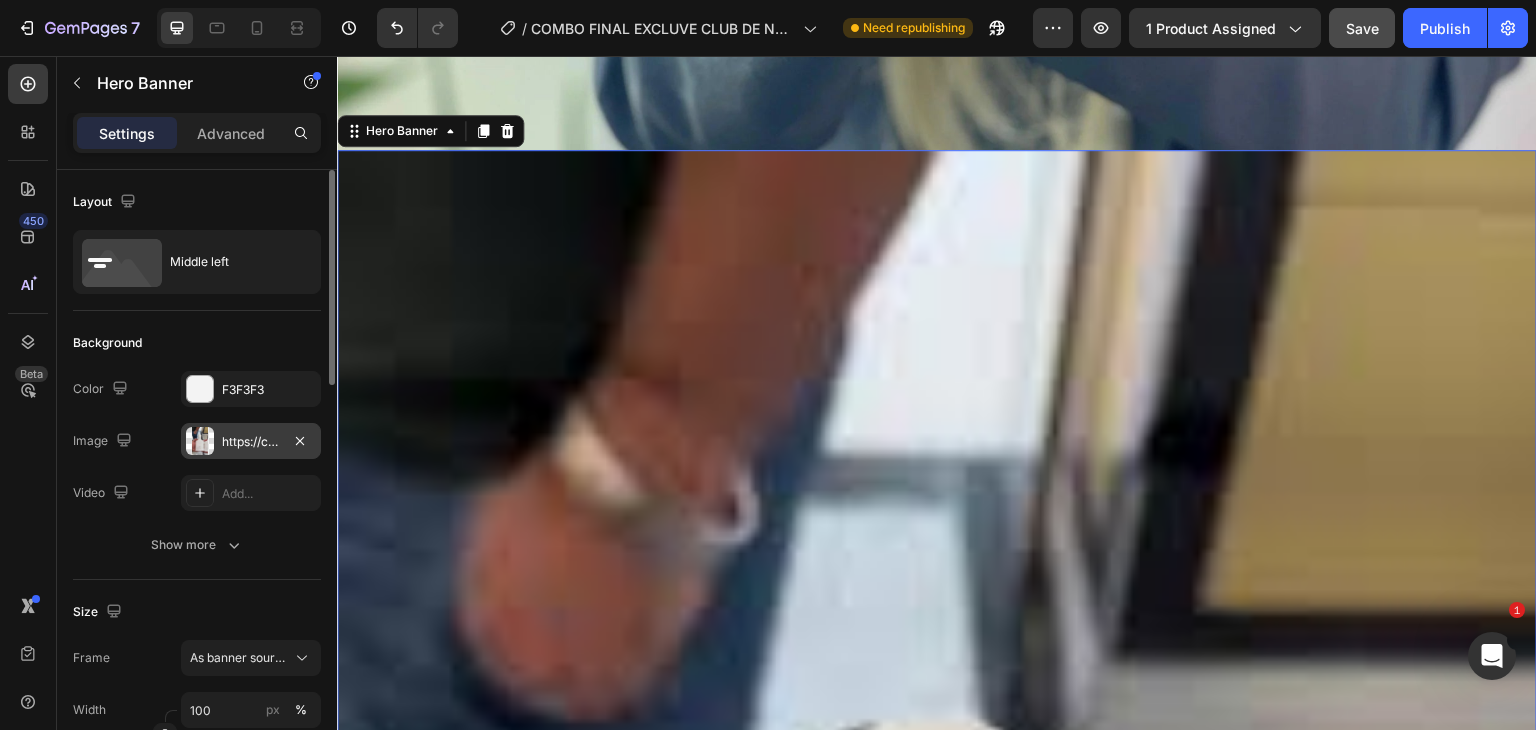 scroll, scrollTop: 7276, scrollLeft: 0, axis: vertical 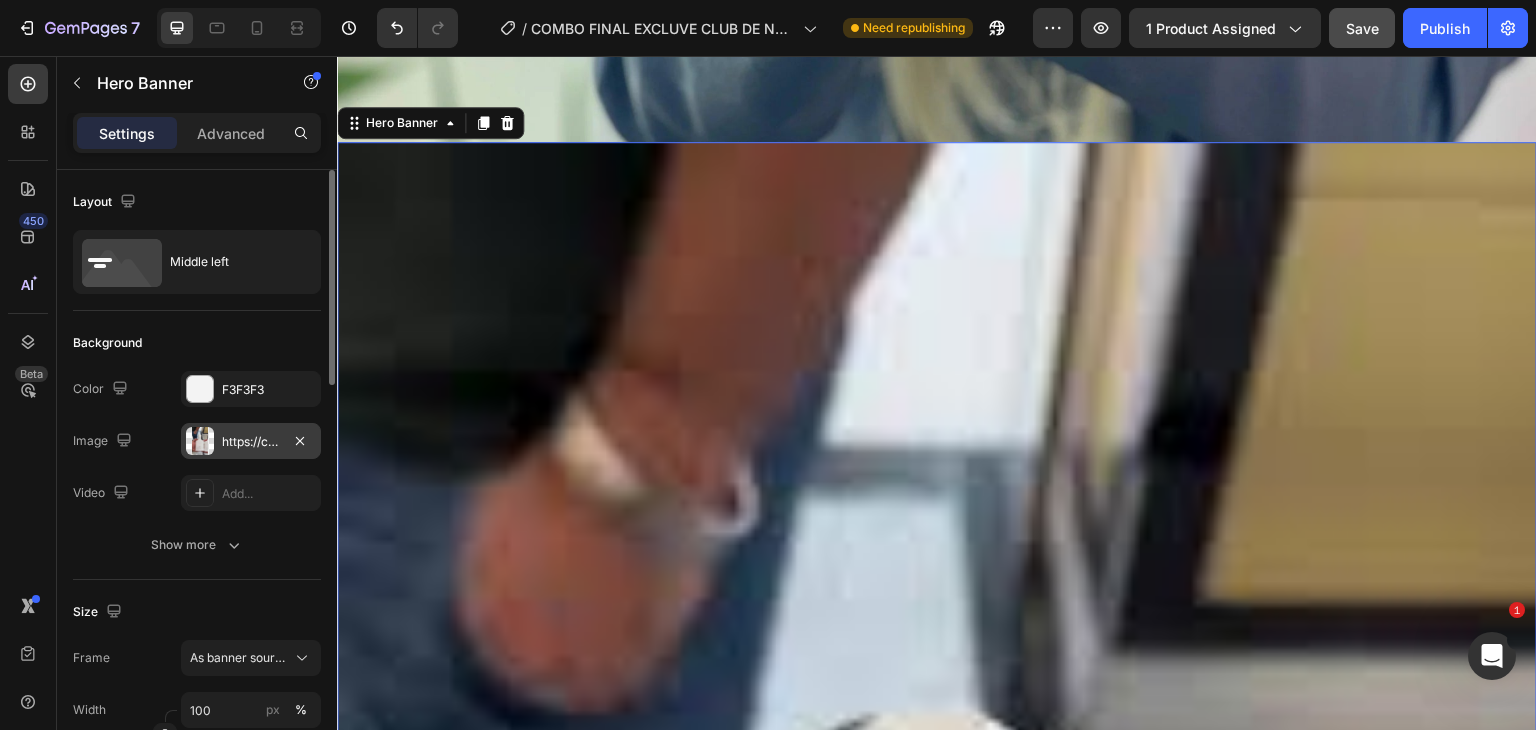 click on "https://cdn.shopify.com/s/files/1/0685/2241/0223/files/gempages_497888878590428041-49bc971c-5eee-4854-98cd-6c003d5d4a3d.jpg" at bounding box center (251, 442) 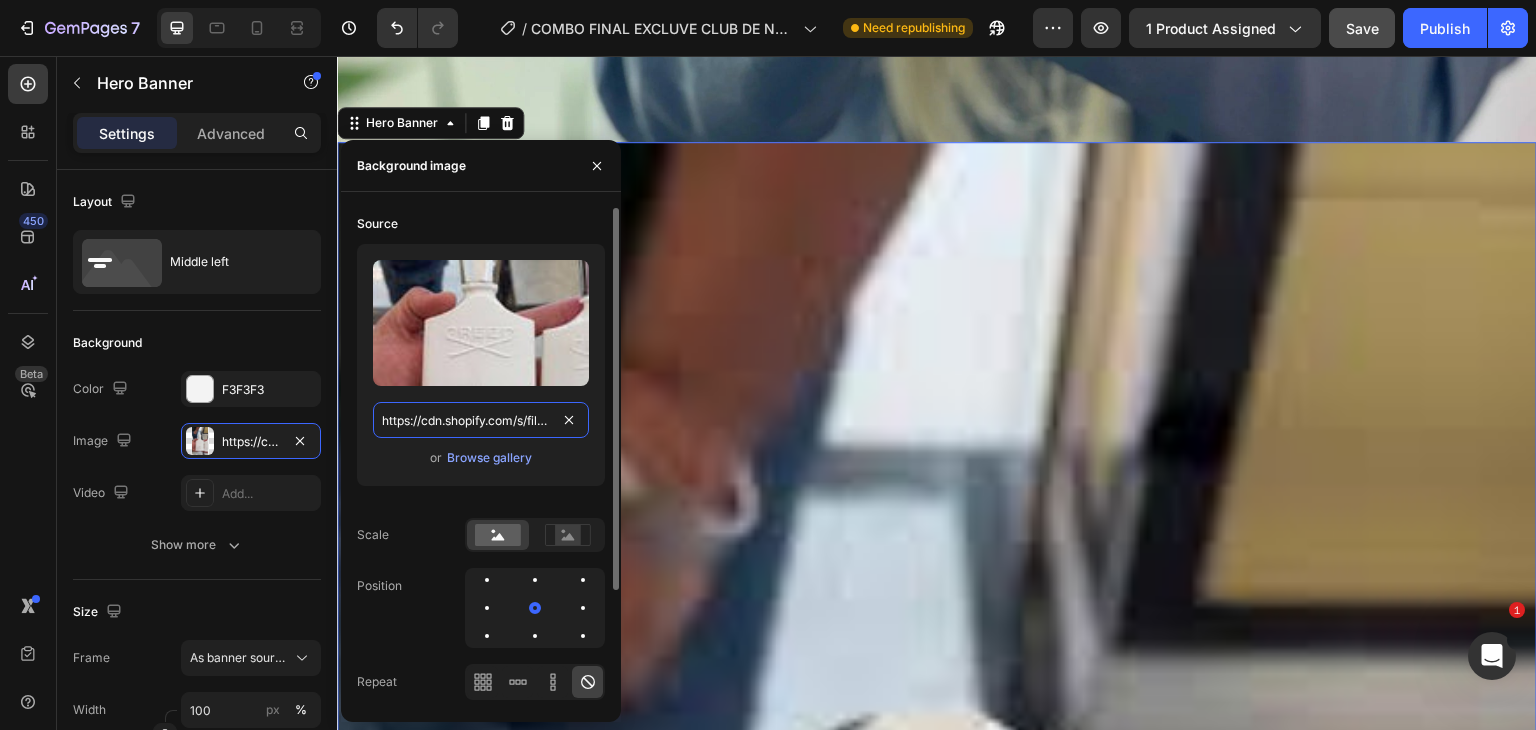 click on "https://cdn.shopify.com/s/files/1/0685/2241/0223/files/gempages_497888878590428041-49bc971c-5eee-4854-98cd-6c003d5d4a3d.jpg" at bounding box center [481, 420] 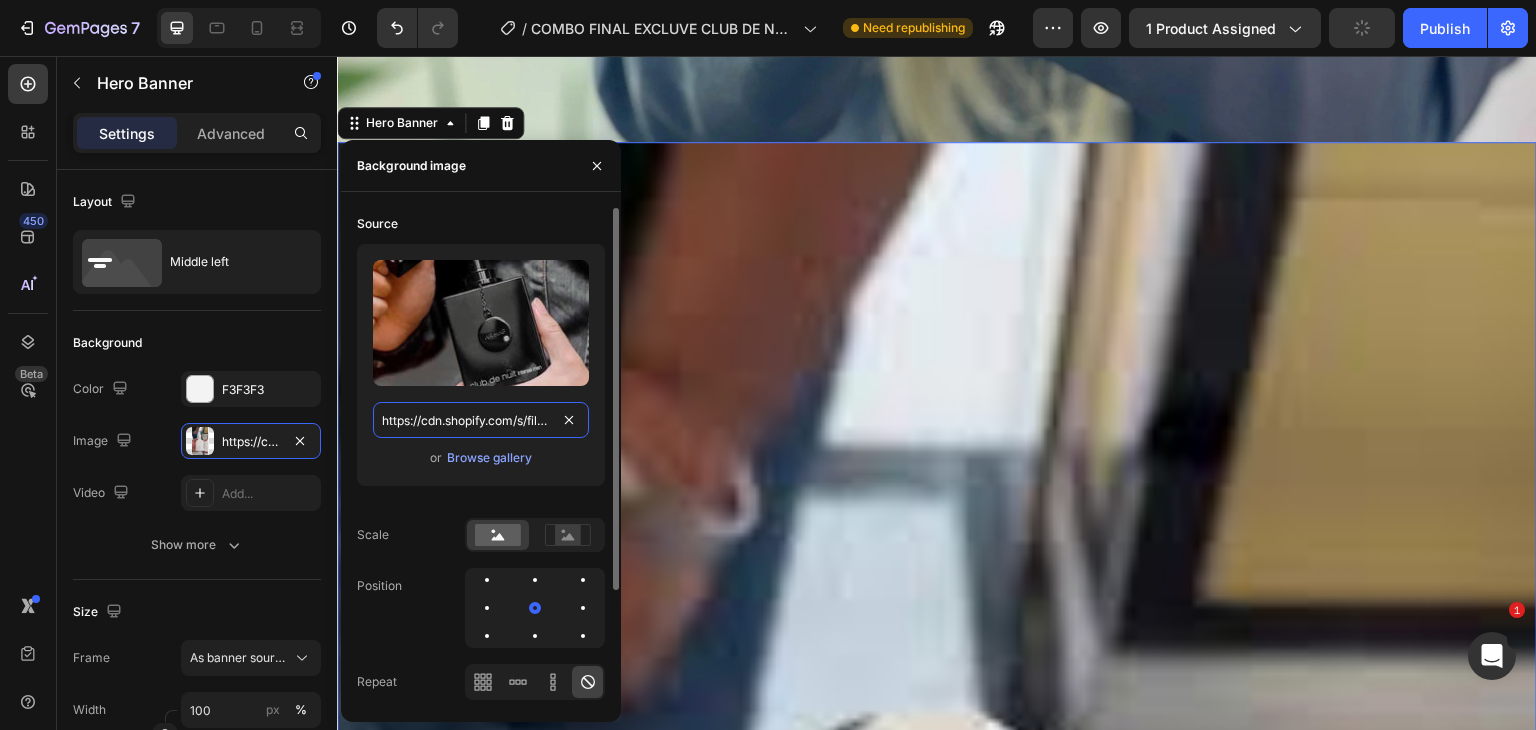 scroll, scrollTop: 0, scrollLeft: 616, axis: horizontal 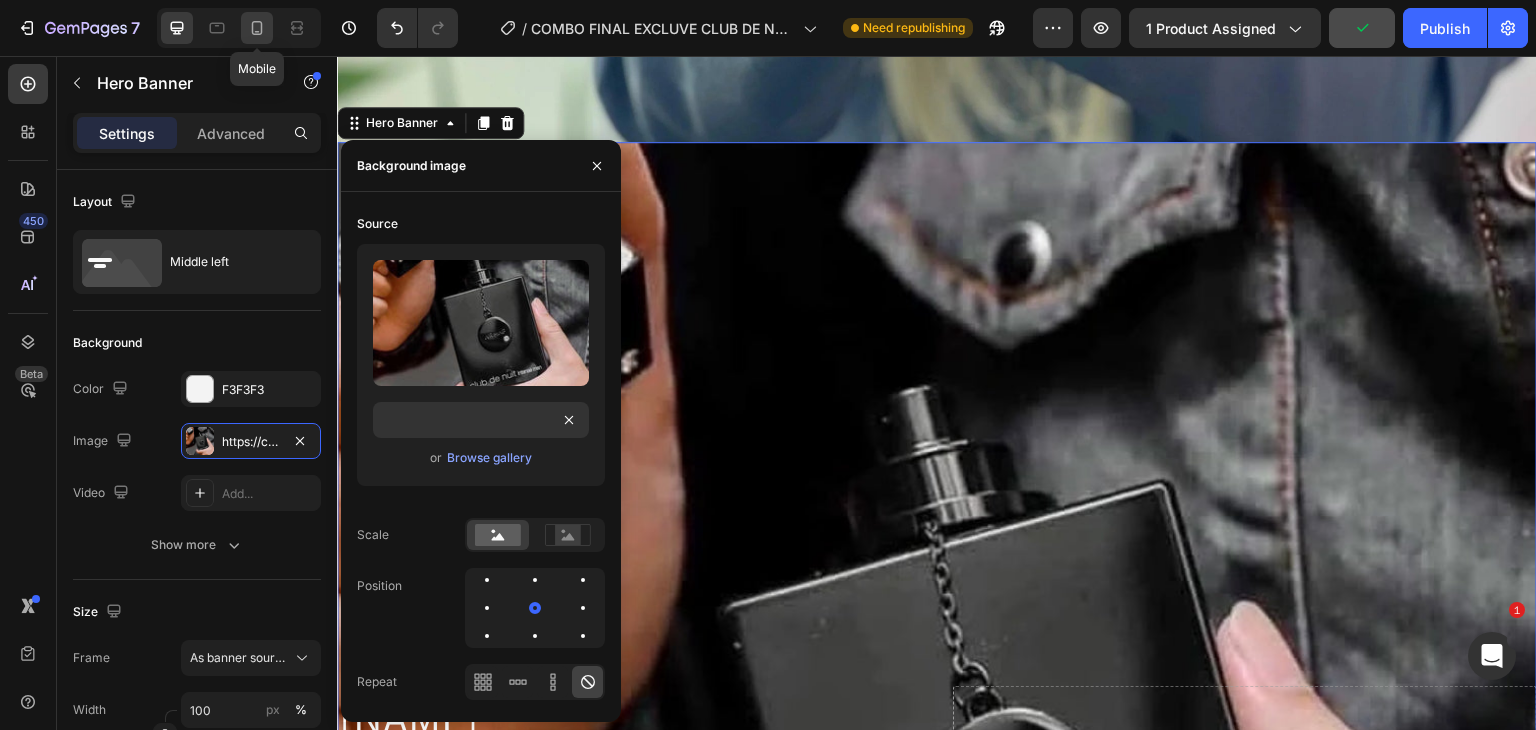 click 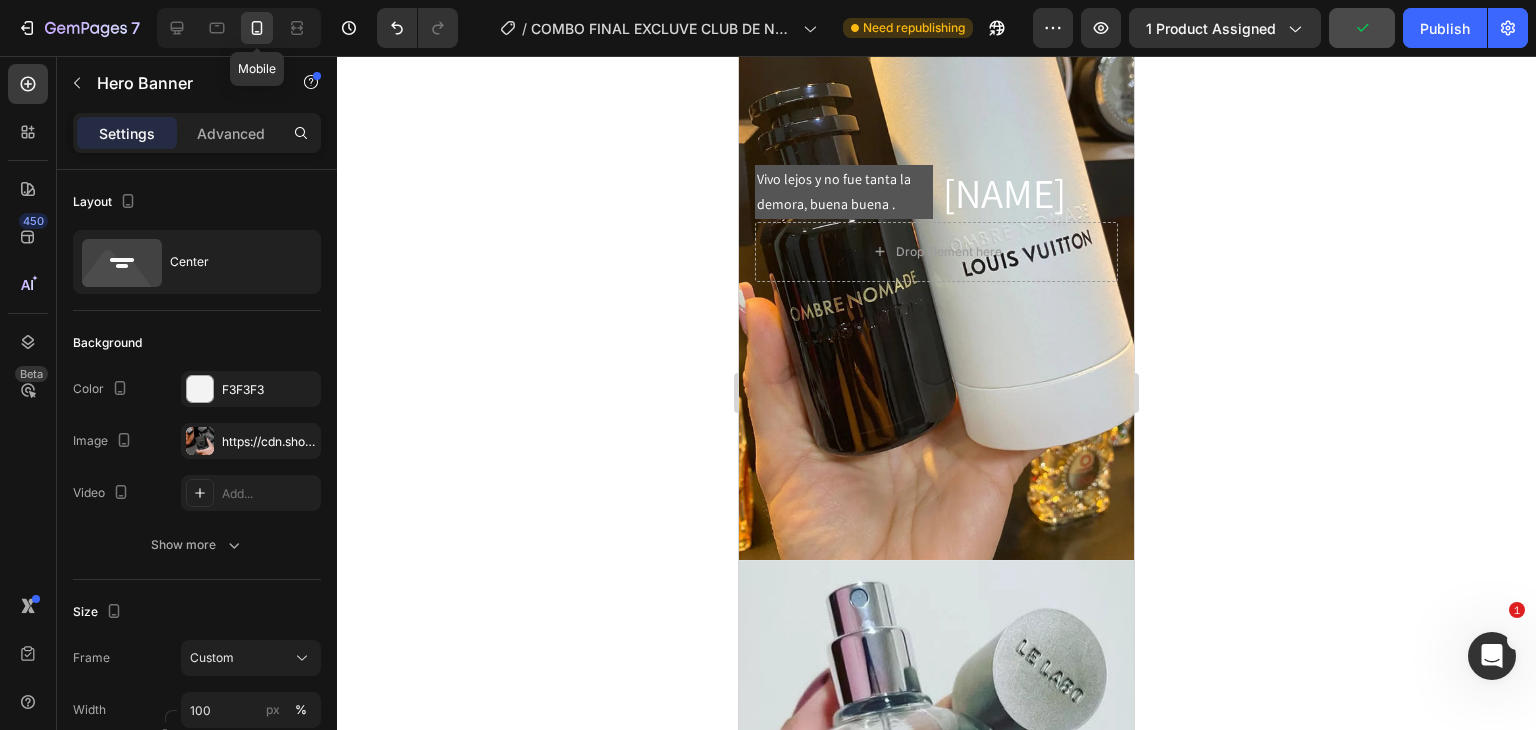 scroll, scrollTop: 0, scrollLeft: 0, axis: both 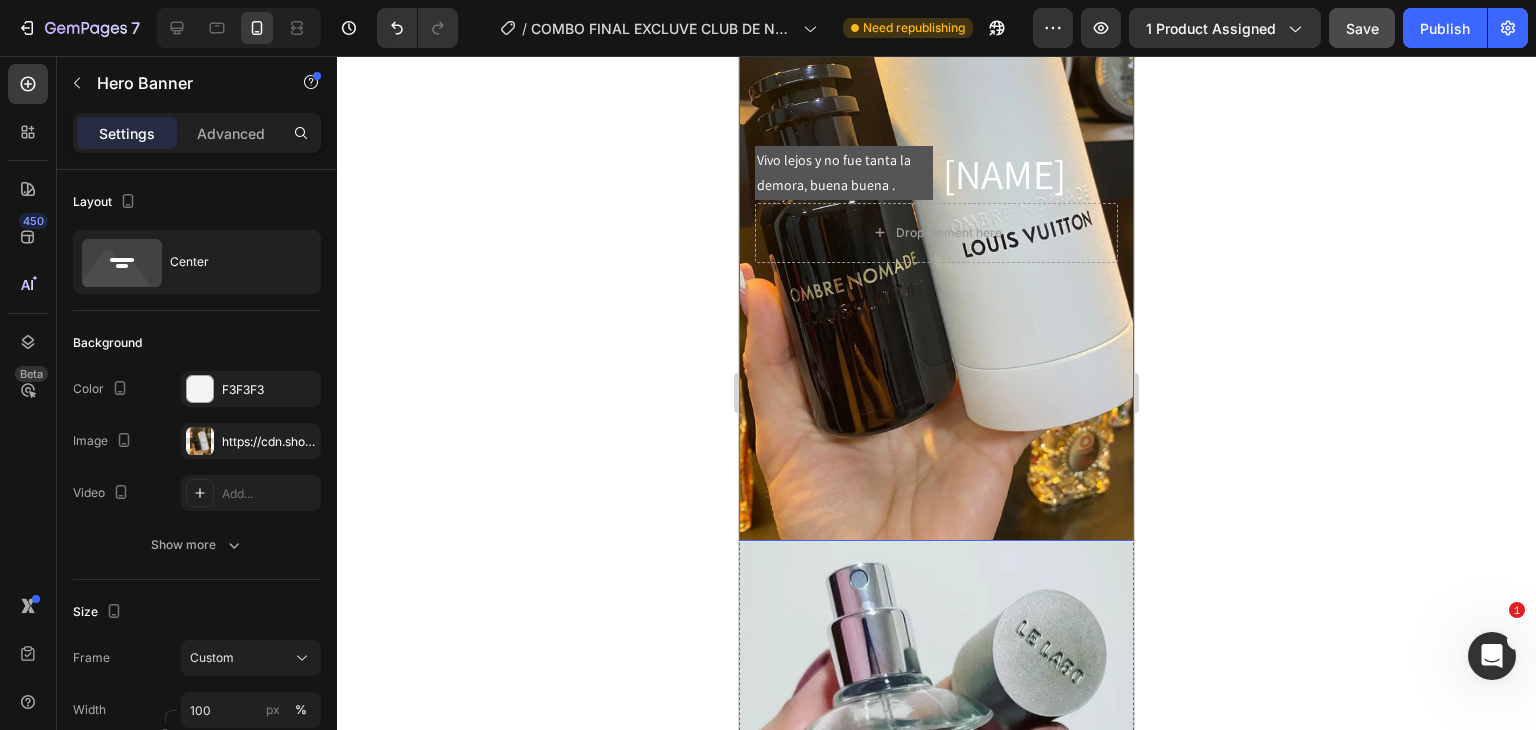 click at bounding box center (936, 204) 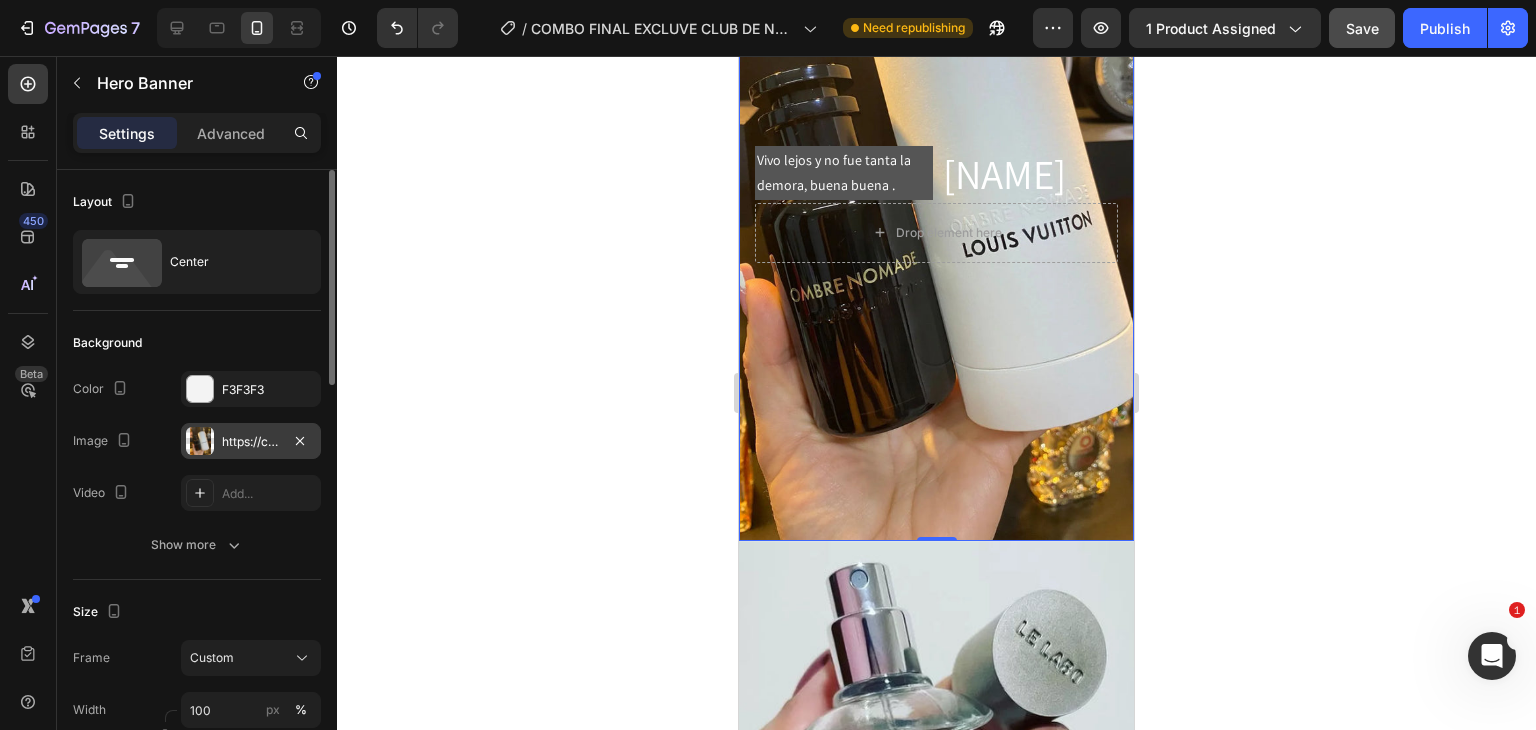 click on "https://cdn.shopify.com/s/files/1/0685/2241/0223/files/gempages_497888878590428041-a150a7db-b77b-412a-8d83-56ffd6d778b5.webp" at bounding box center (251, 442) 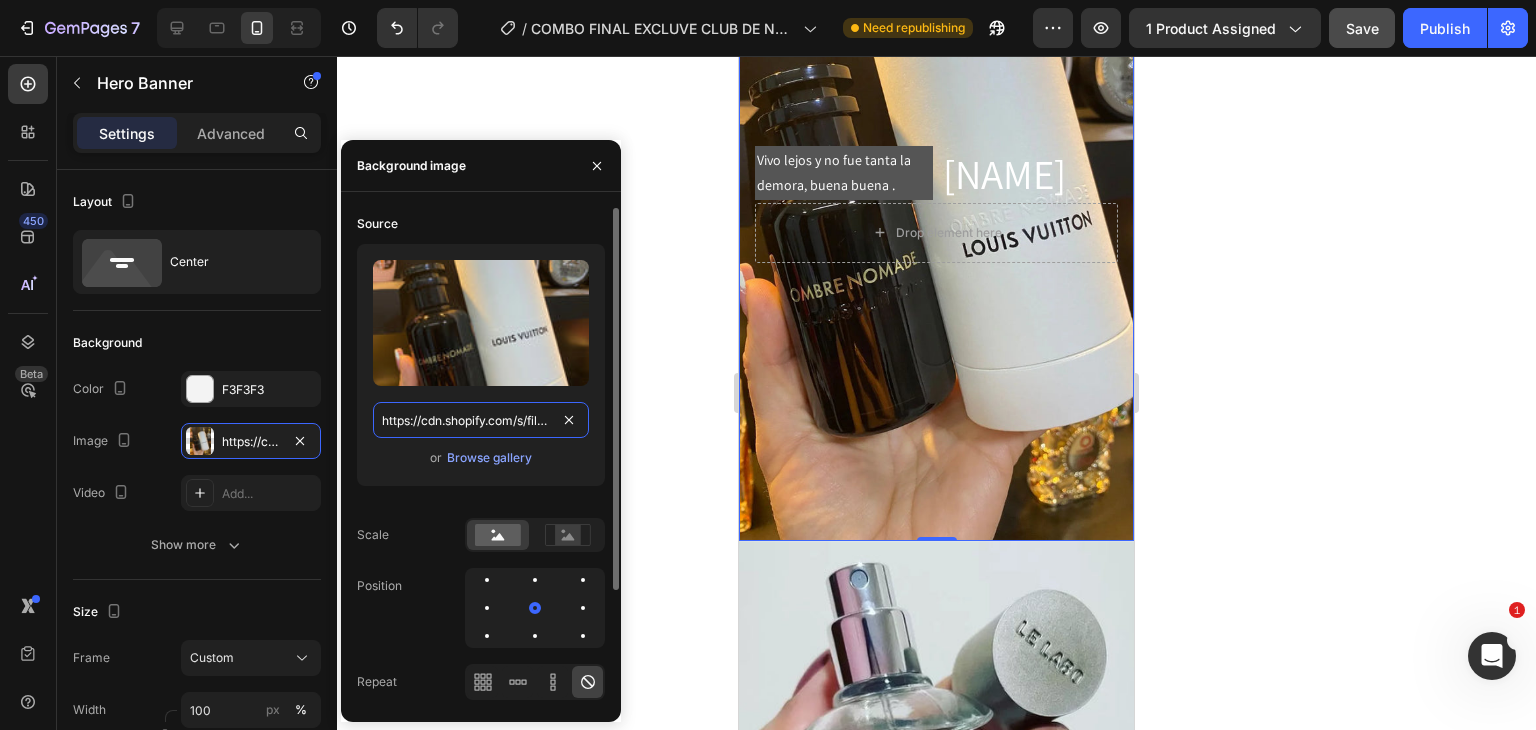 click on "https://cdn.shopify.com/s/files/1/0685/2241/0223/files/gempages_497888878590428041-a150a7db-b77b-412a-8d83-56ffd6d778b5.webp" at bounding box center [481, 420] 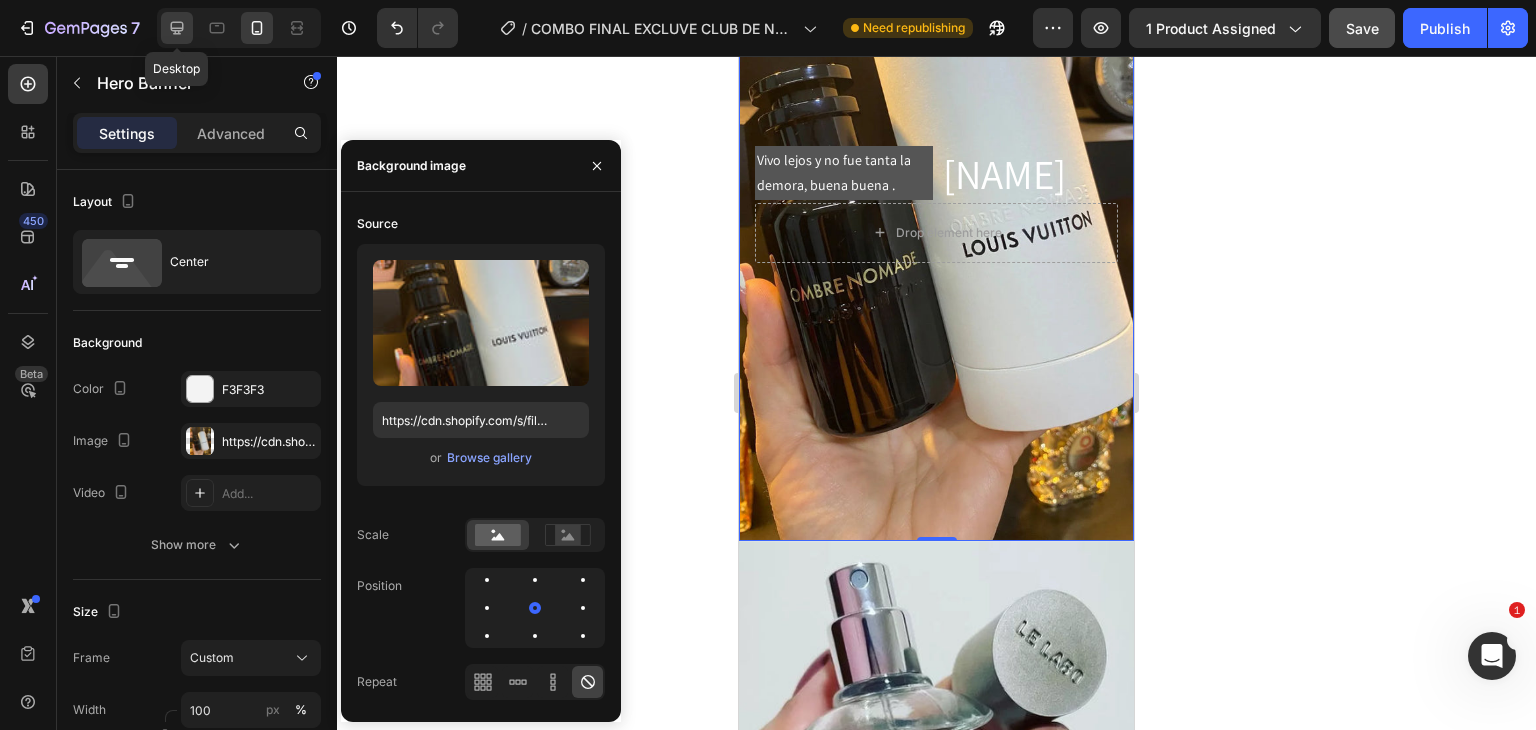 click 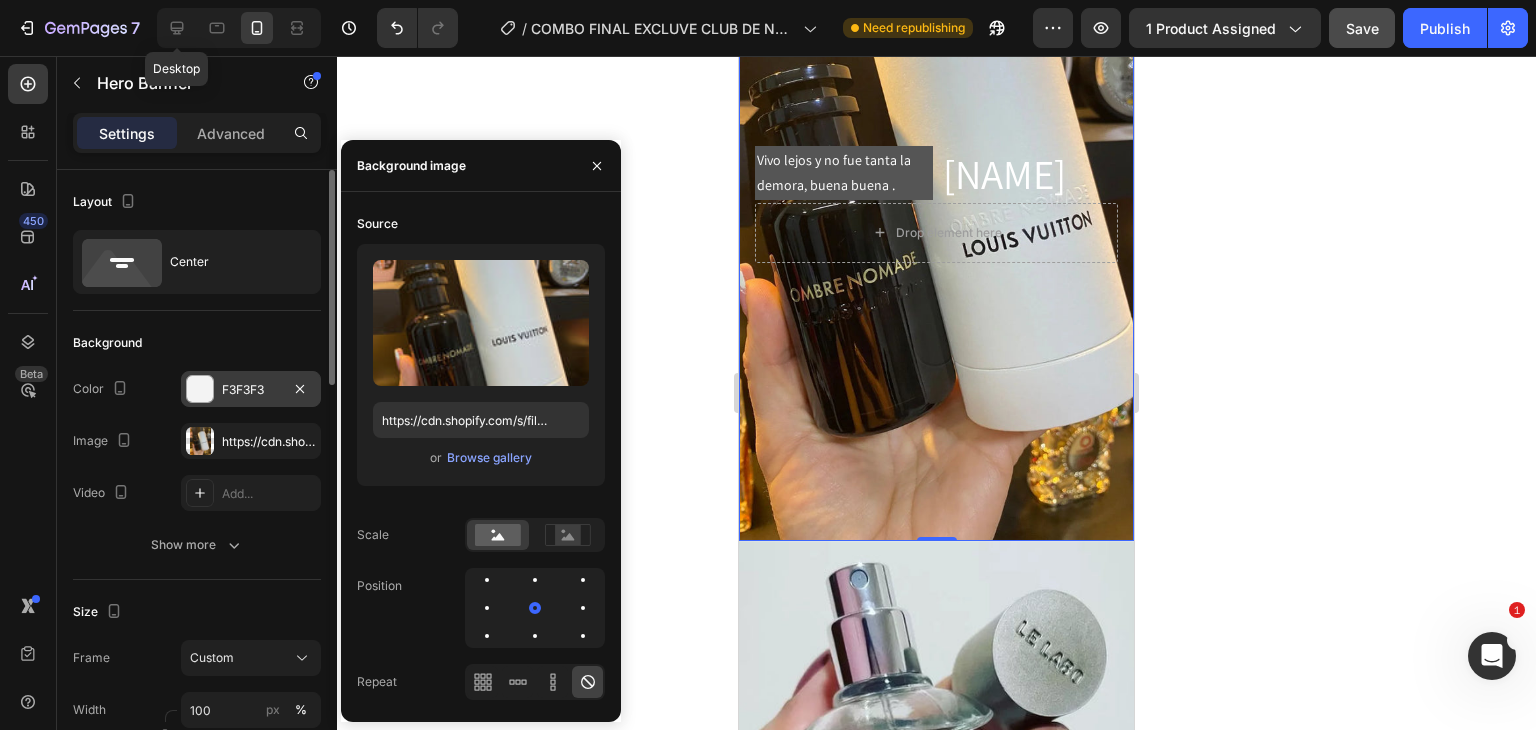 type 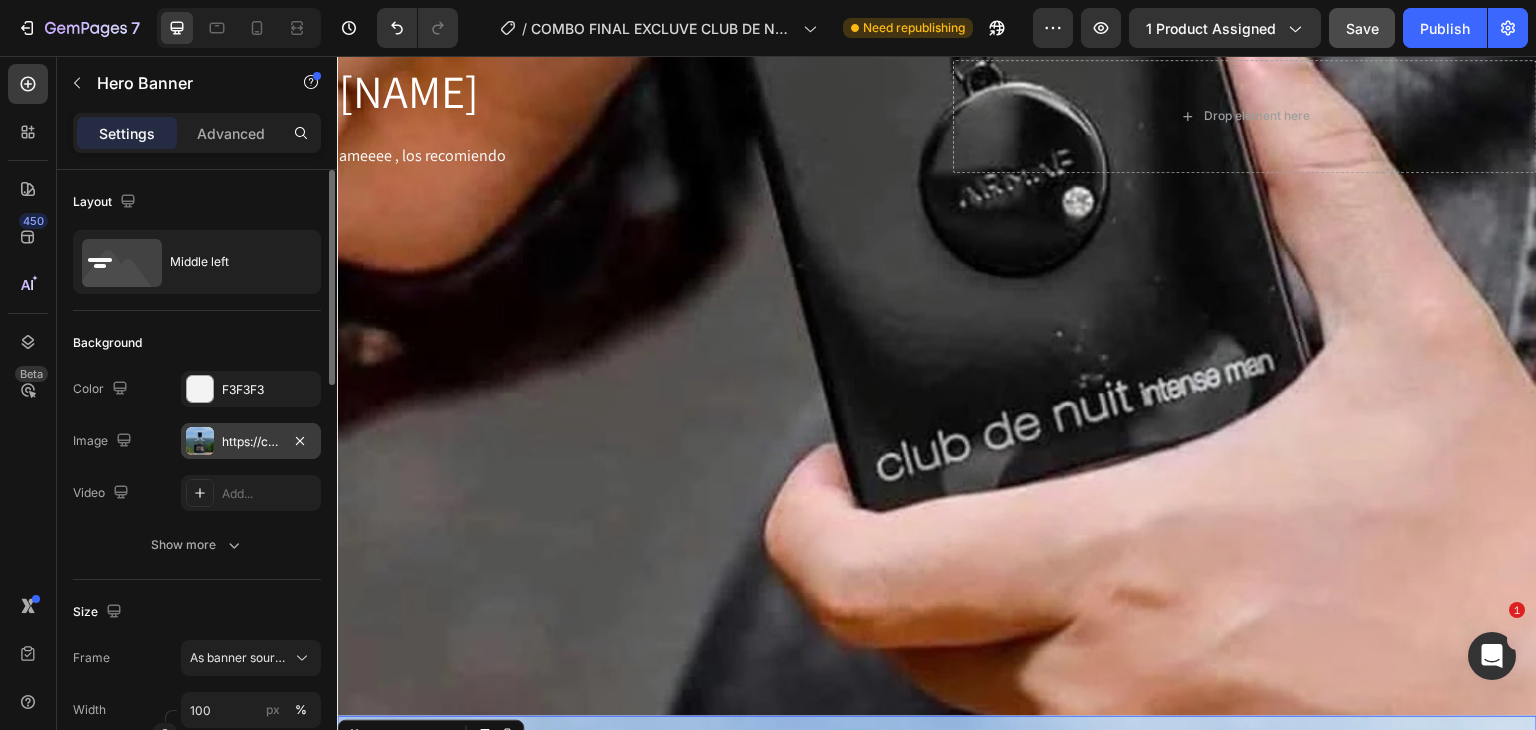 click on "https://cdn.shopify.com/s/files/1/0685/2241/0223/files/gempages_497888878590428041-3e510c12-9343-401f-8af1-b2ef62e0c707.webp" at bounding box center (251, 442) 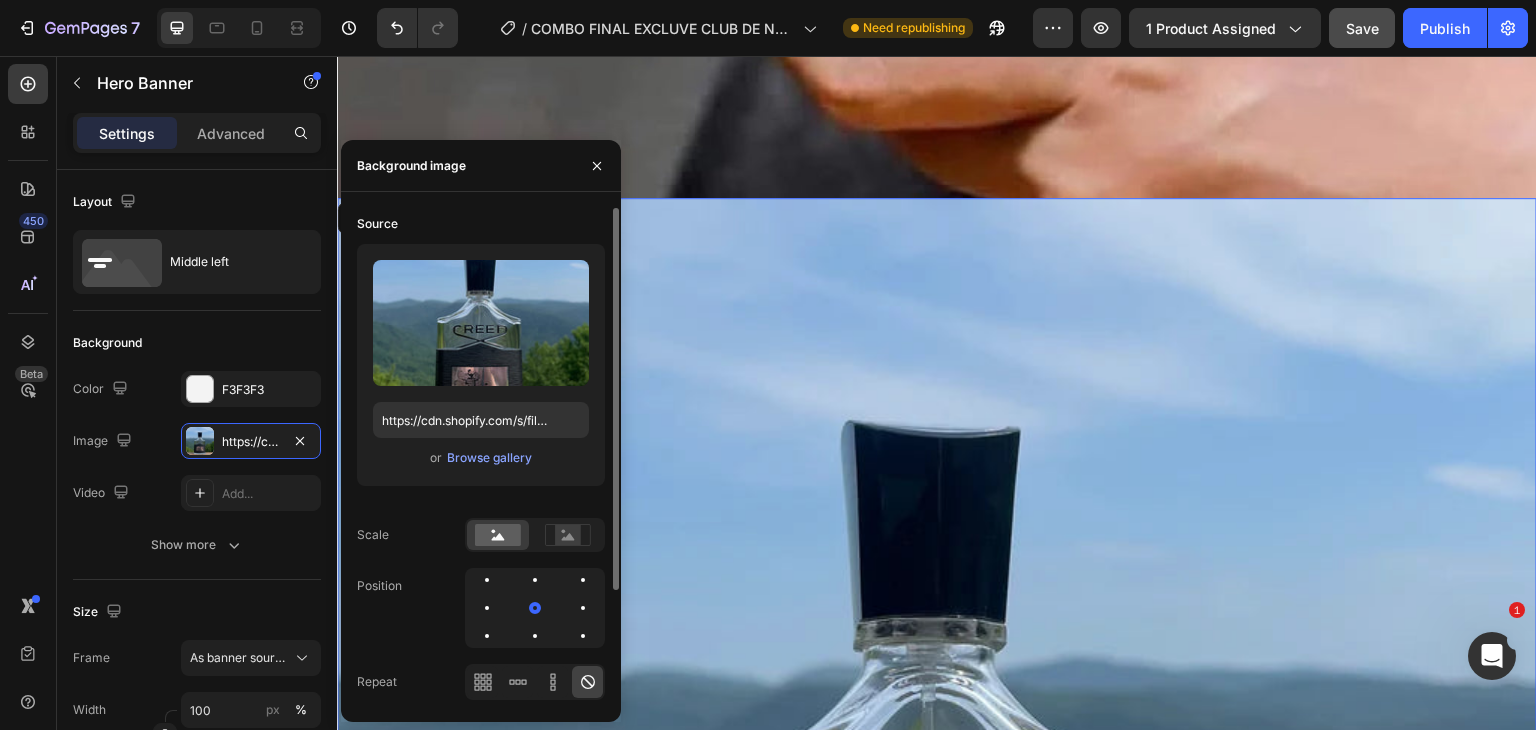 scroll, scrollTop: 8461, scrollLeft: 0, axis: vertical 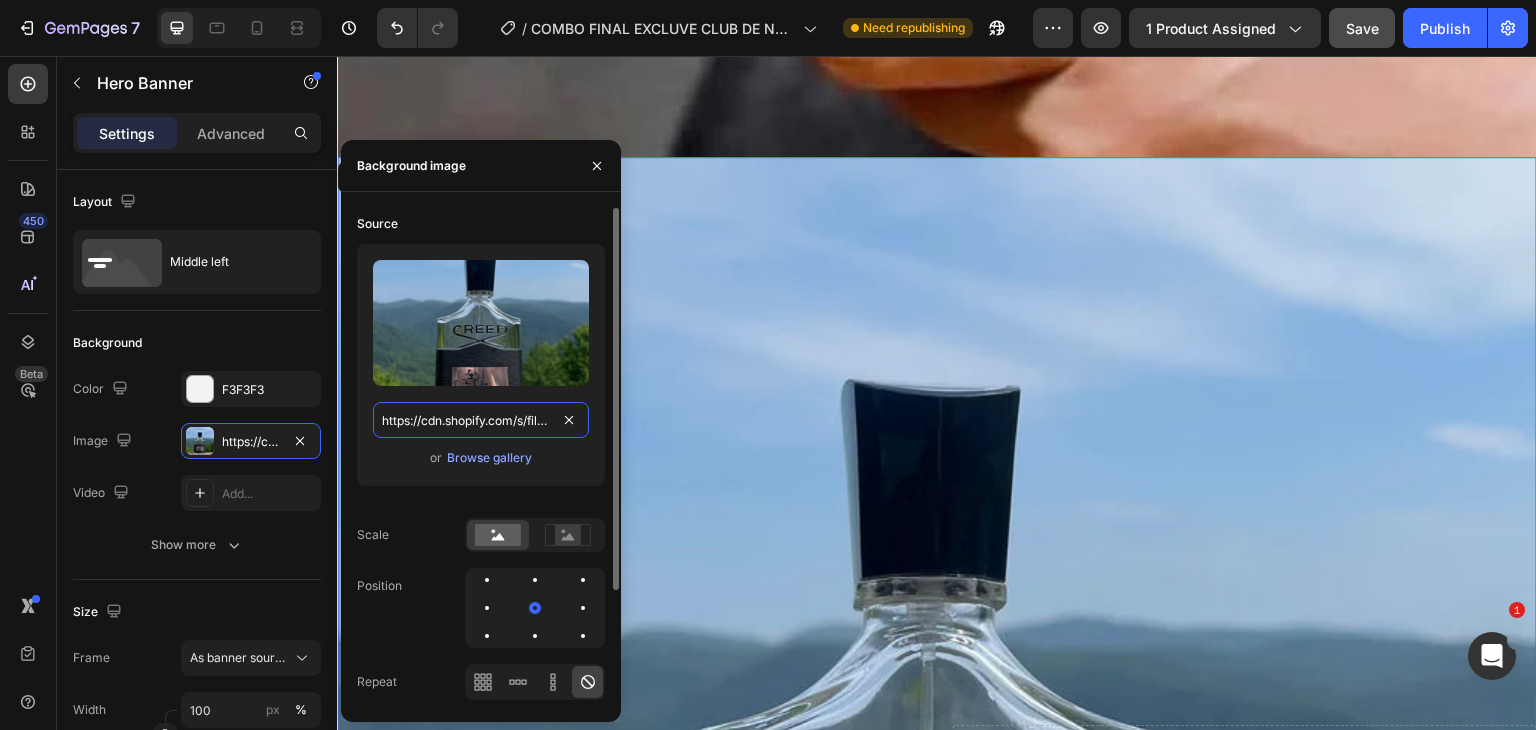 click on "https://cdn.shopify.com/s/files/1/0685/2241/0223/files/gempages_497888878590428041-3e510c12-9343-401f-8af1-b2ef62e0c707.webp" at bounding box center (481, 420) 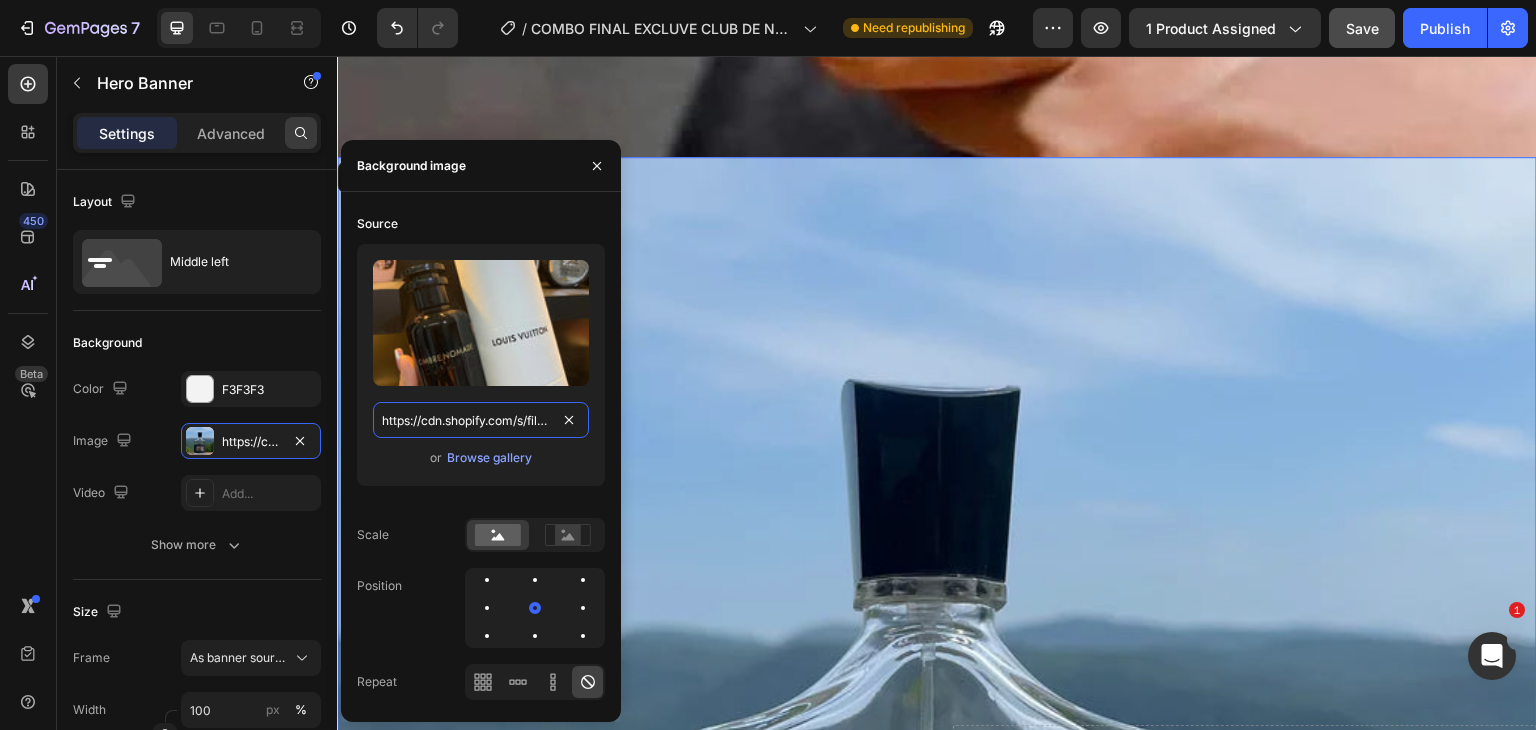 scroll, scrollTop: 0, scrollLeft: 622, axis: horizontal 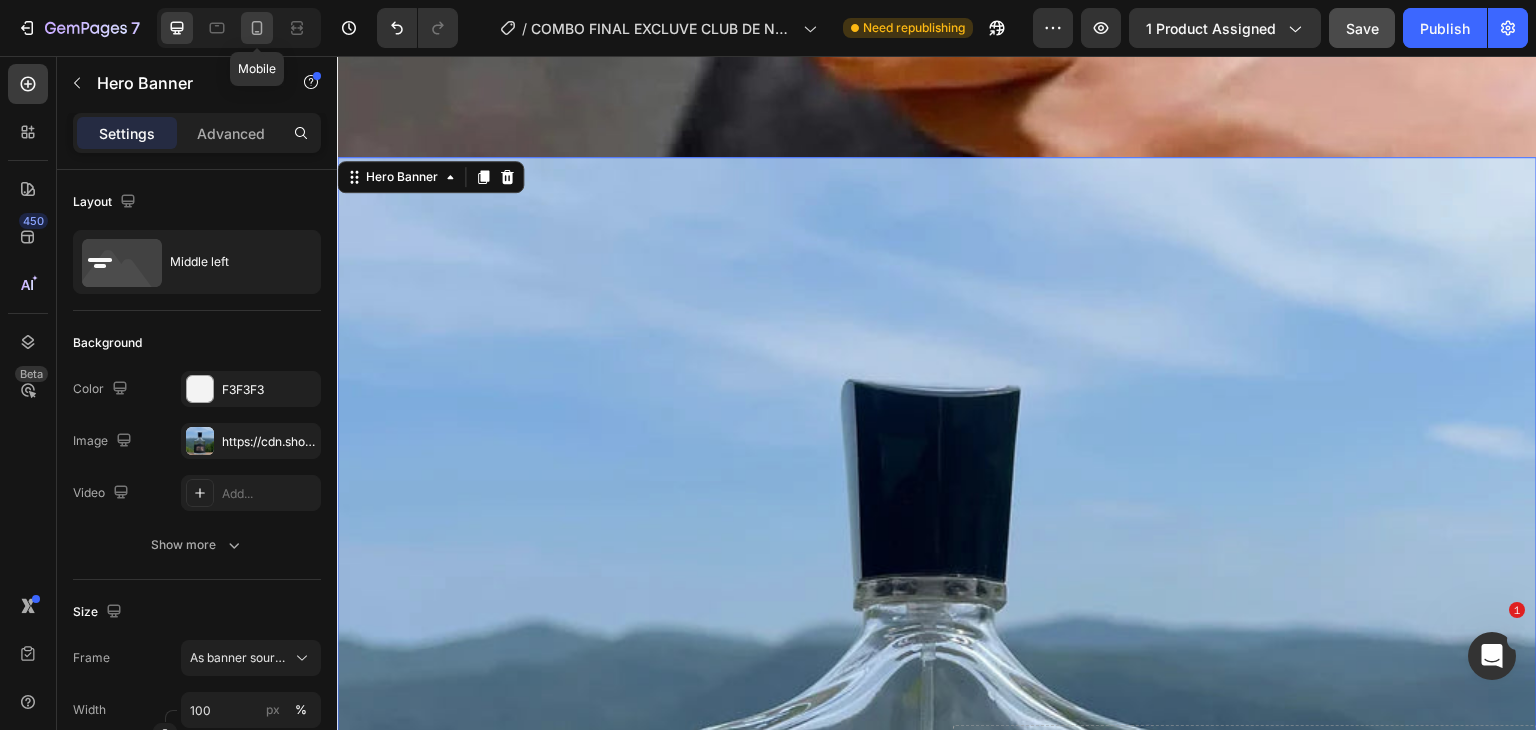 click 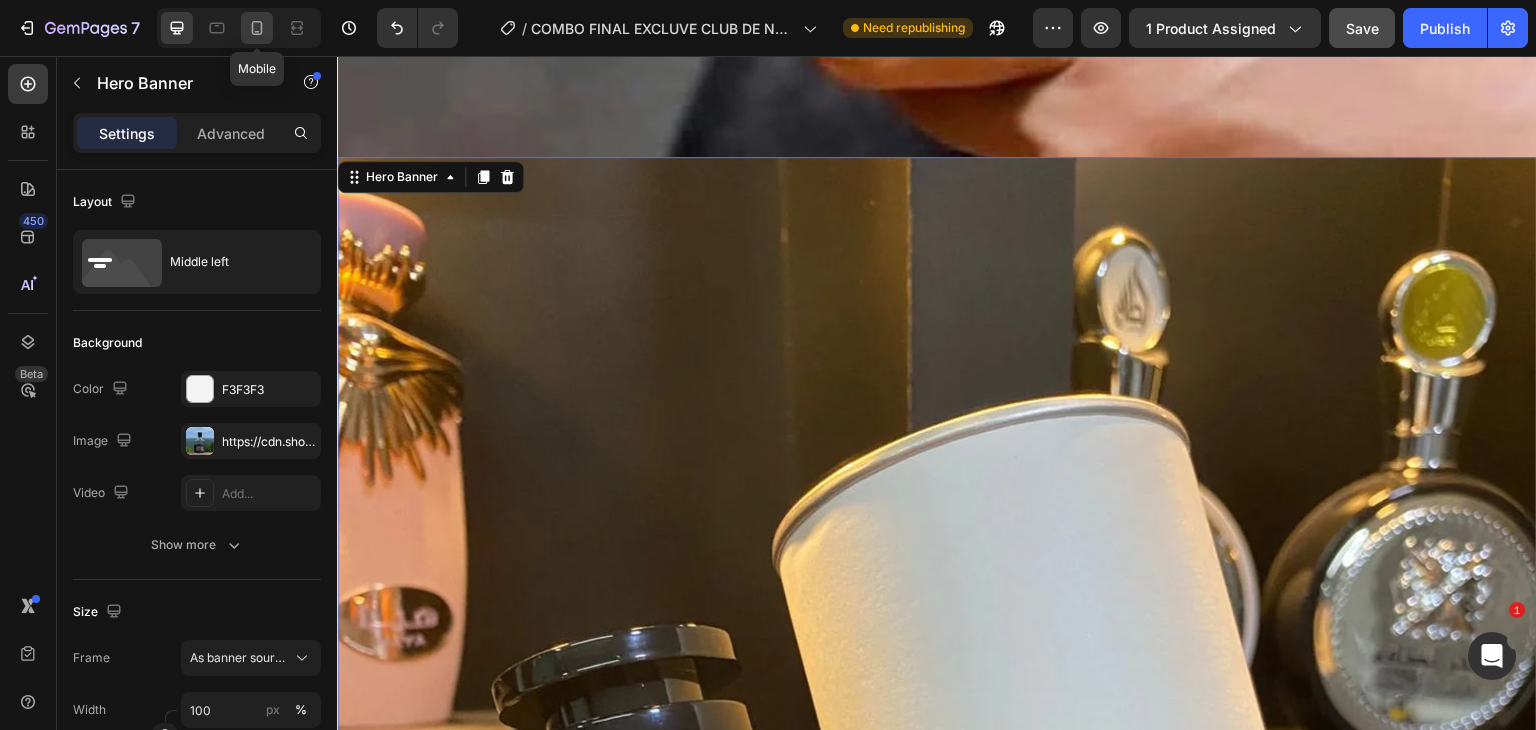 scroll, scrollTop: 0, scrollLeft: 0, axis: both 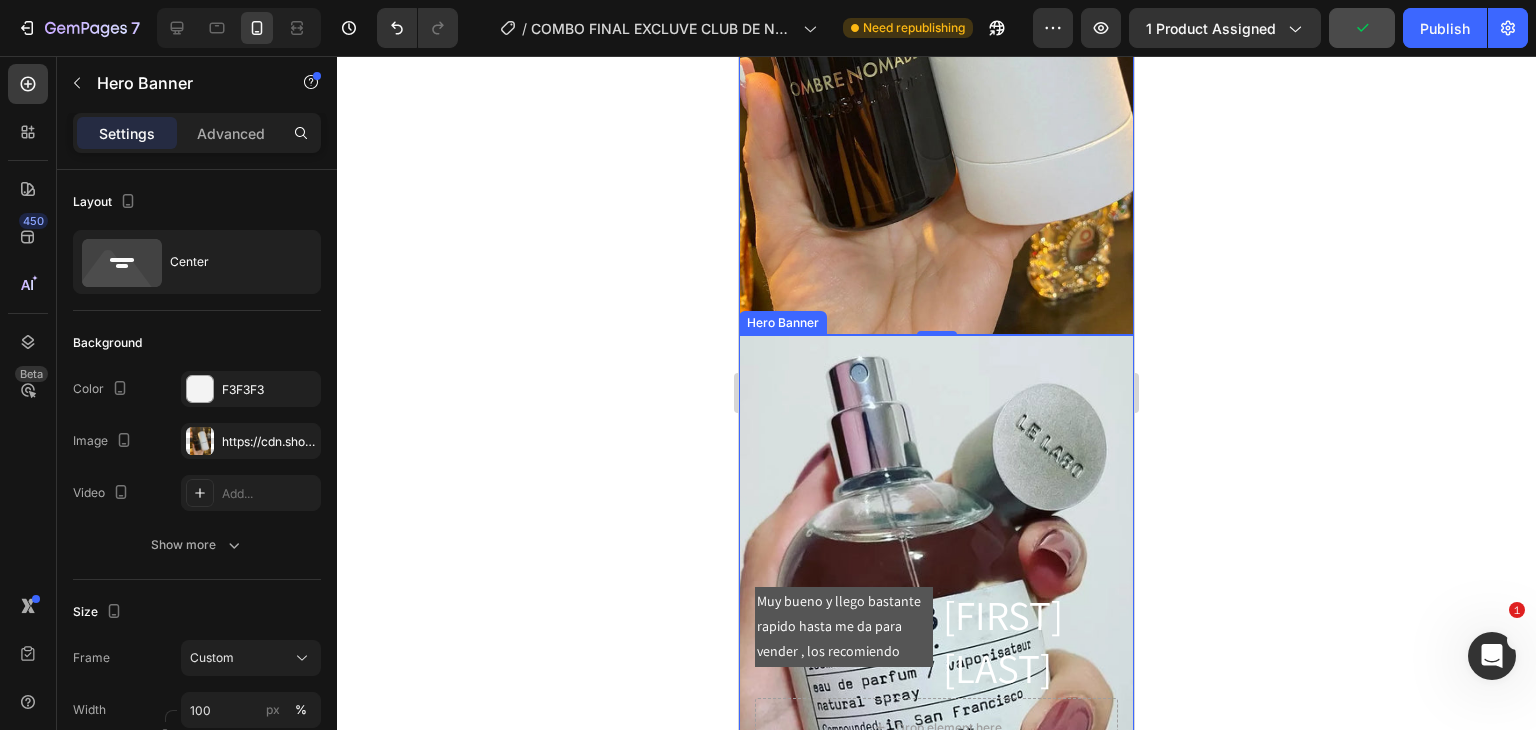 click at bounding box center (936, 672) 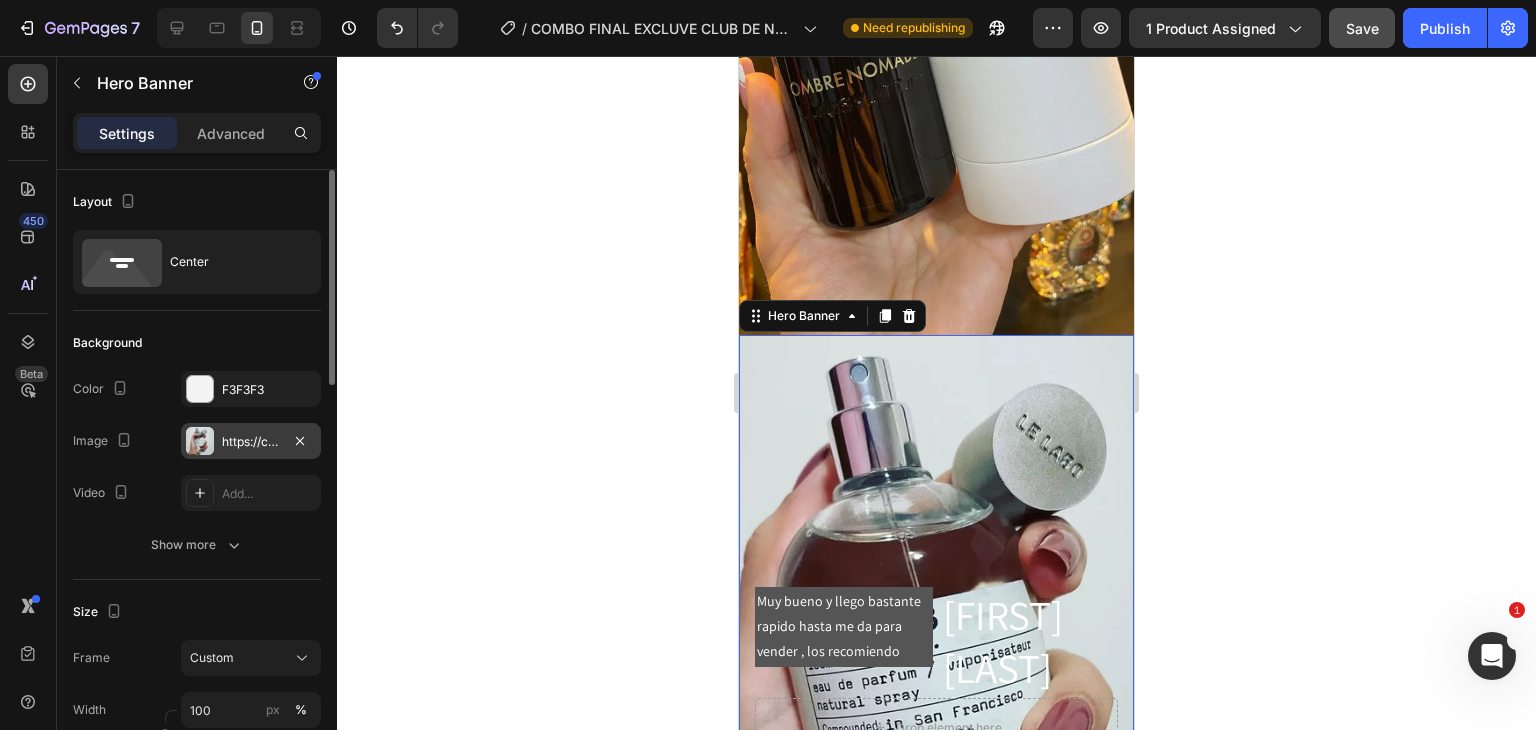 click on "https://cdn.shopify.com/s/files/1/0685/2241/0223/files/gempages_497888878590428041-376bf096-a288-4dee-a6b2-3e010a83a6ca.webp" at bounding box center (251, 442) 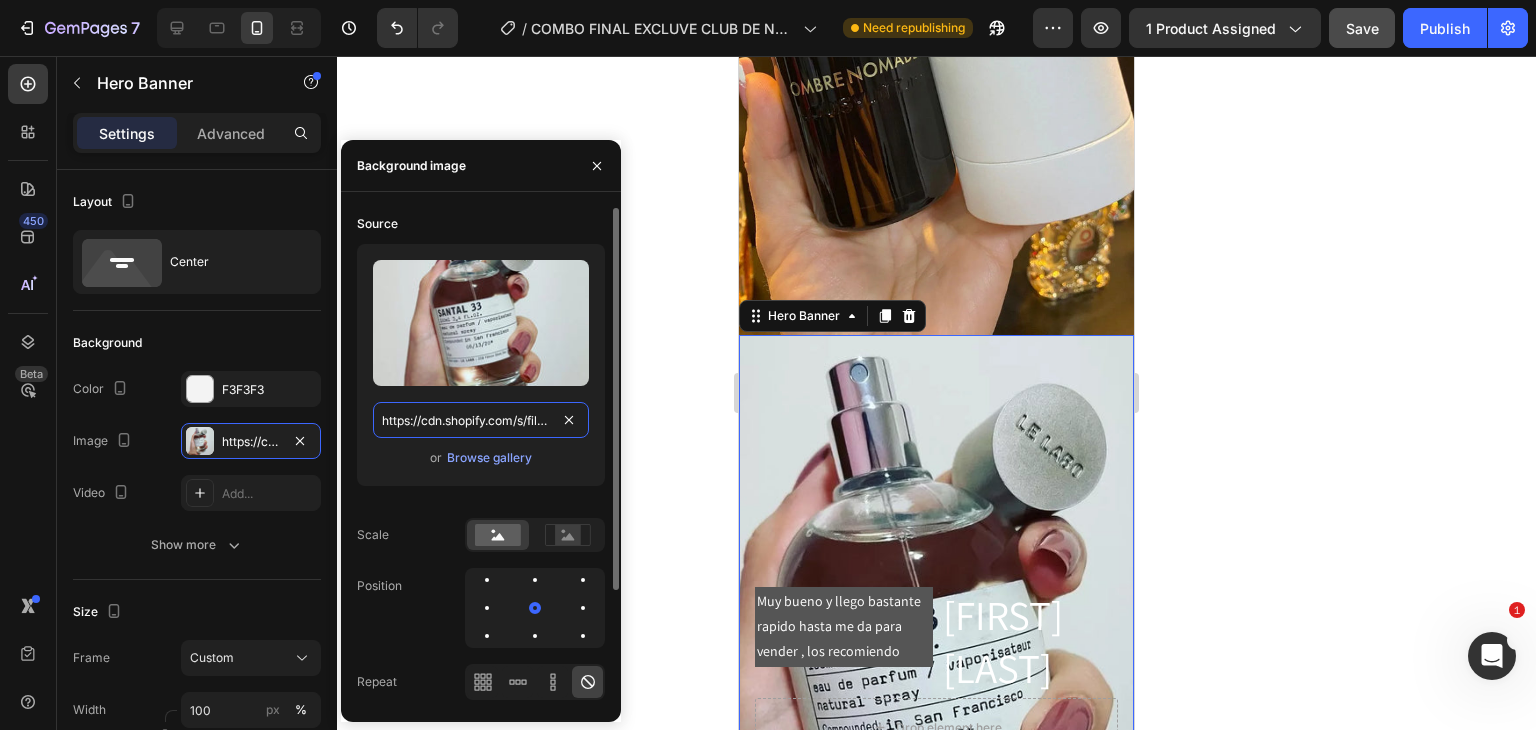 click on "https://cdn.shopify.com/s/files/1/0685/2241/0223/files/gempages_497888878590428041-376bf096-a288-4dee-a6b2-3e010a83a6ca.webp" at bounding box center [481, 420] 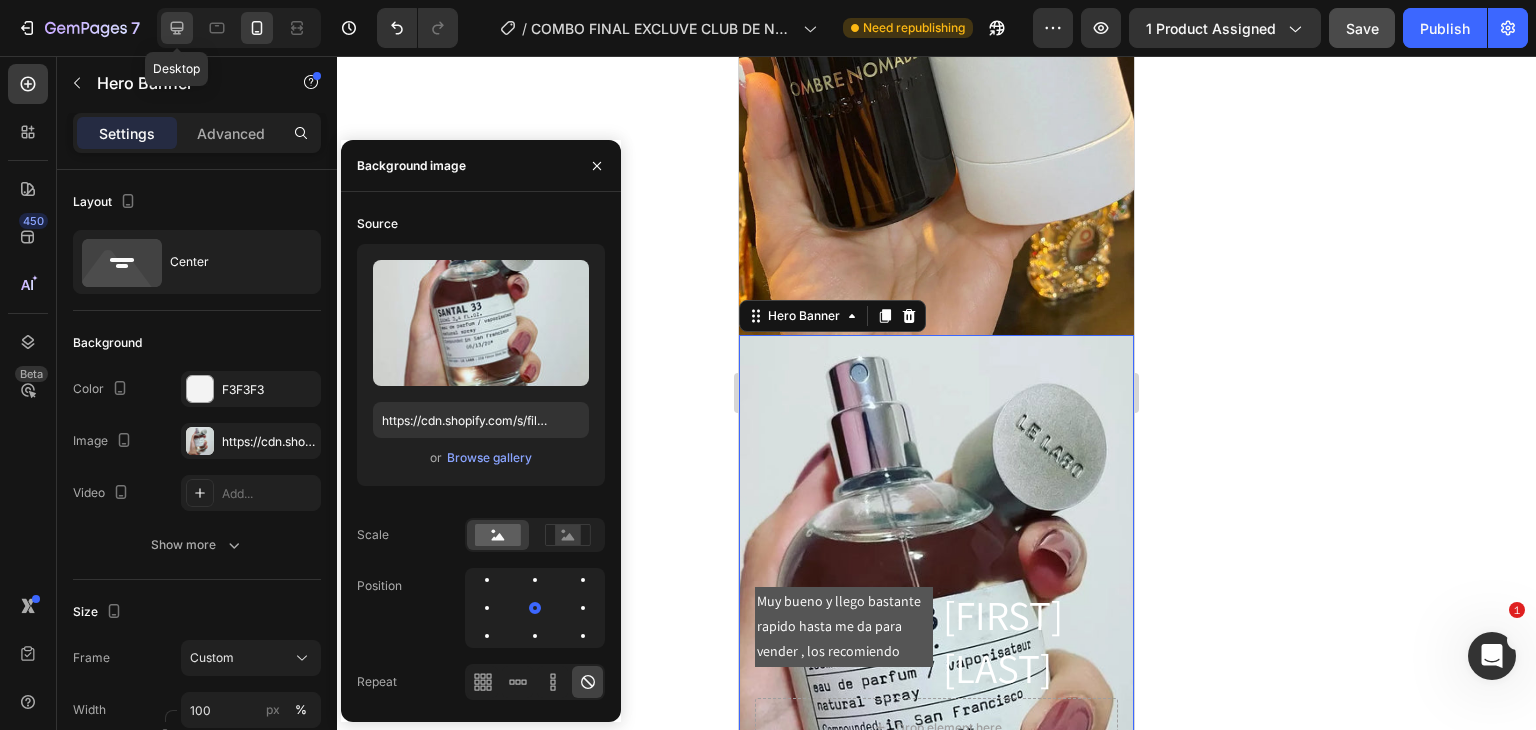drag, startPoint x: 174, startPoint y: 29, endPoint x: 208, endPoint y: 191, distance: 165.52945 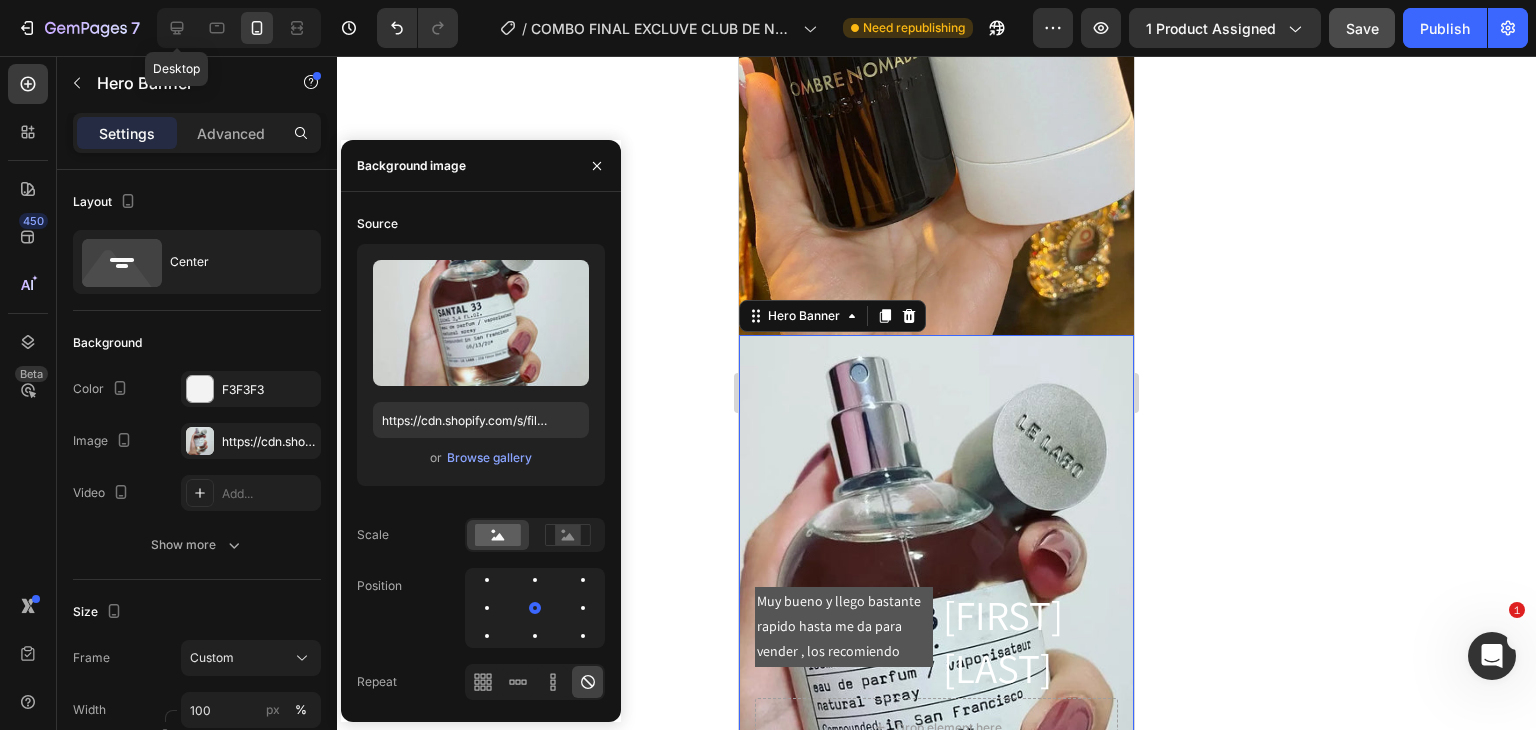 type 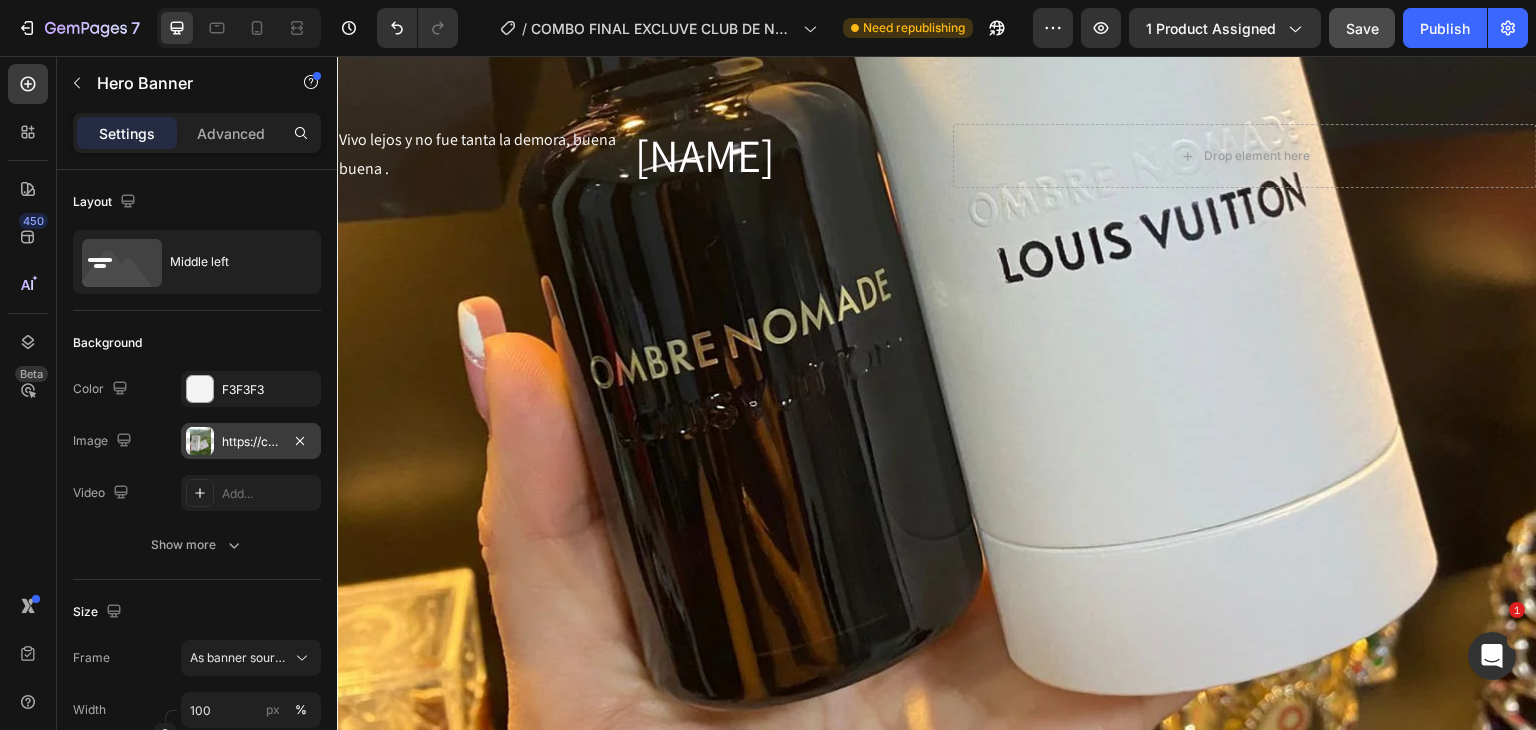 click on "https://cdn.shopify.com/s/files/1/0685/2241/0223/files/gempages_497888878590428041-f02ee6c4-cdd6-4c8a-bb2c-78dea4575881.jpg" at bounding box center (251, 442) 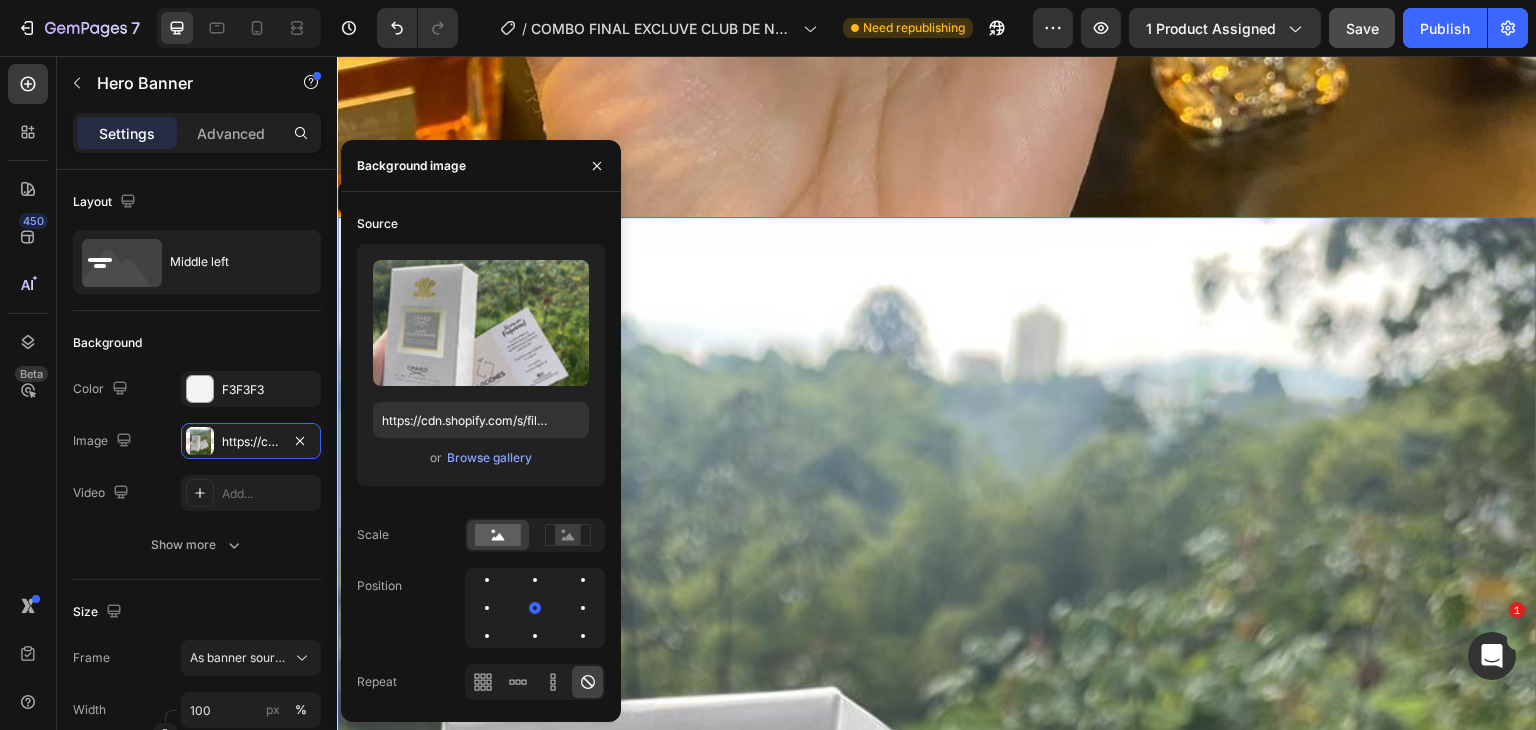 scroll, scrollTop: 10041, scrollLeft: 0, axis: vertical 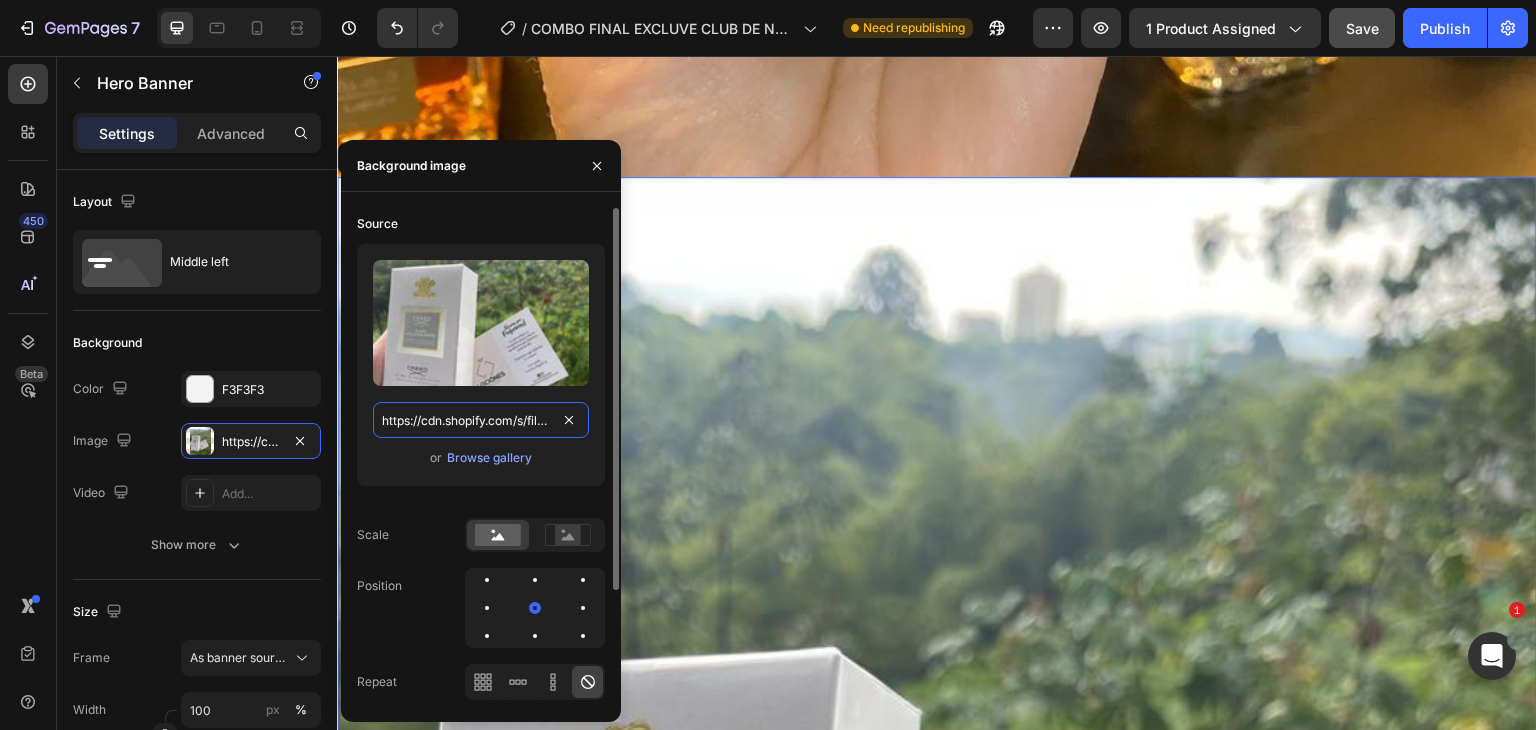 click on "https://cdn.shopify.com/s/files/1/0685/2241/0223/files/gempages_497888878590428041-f02ee6c4-cdd6-4c8a-bb2c-78dea4575881.jpg" at bounding box center [481, 420] 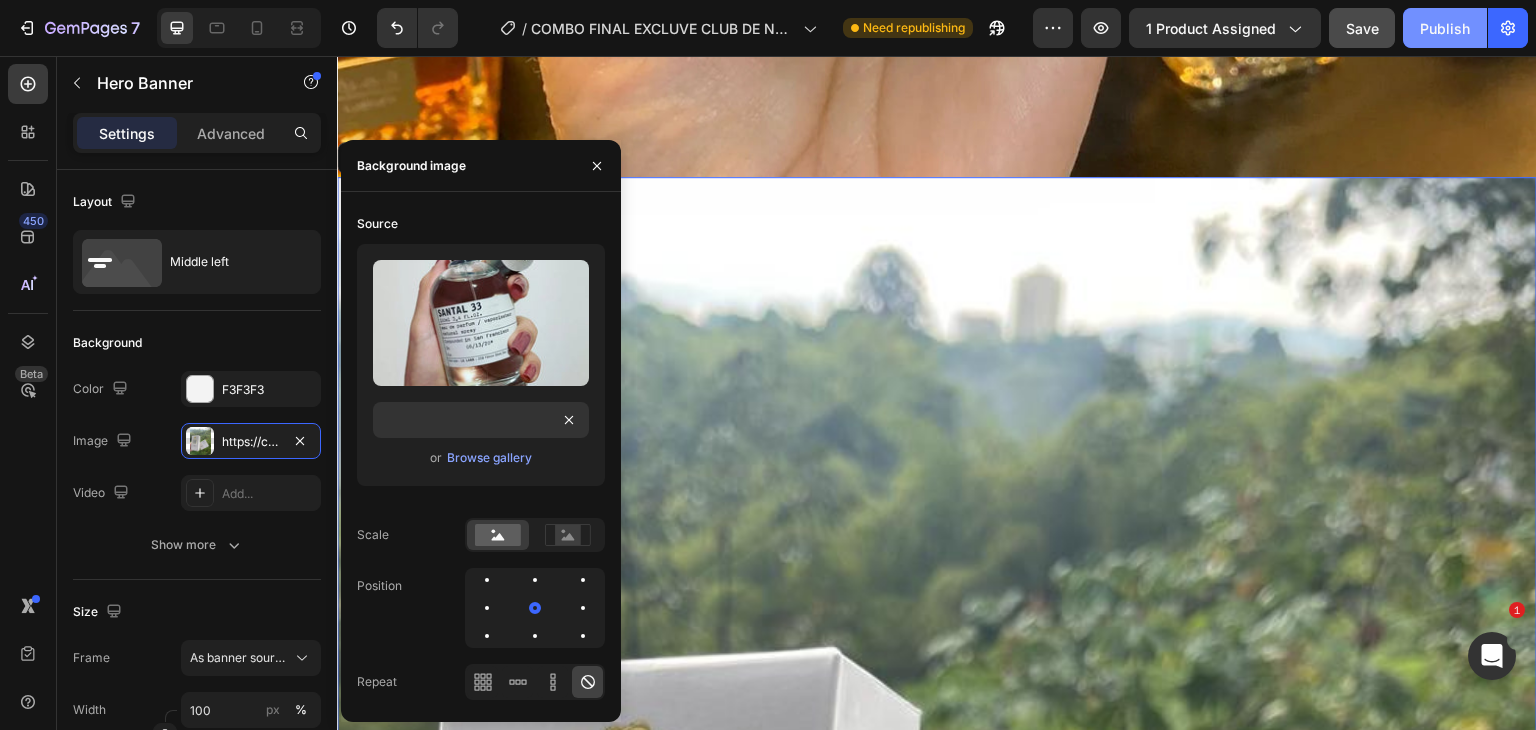 click on "Publish" at bounding box center [1445, 28] 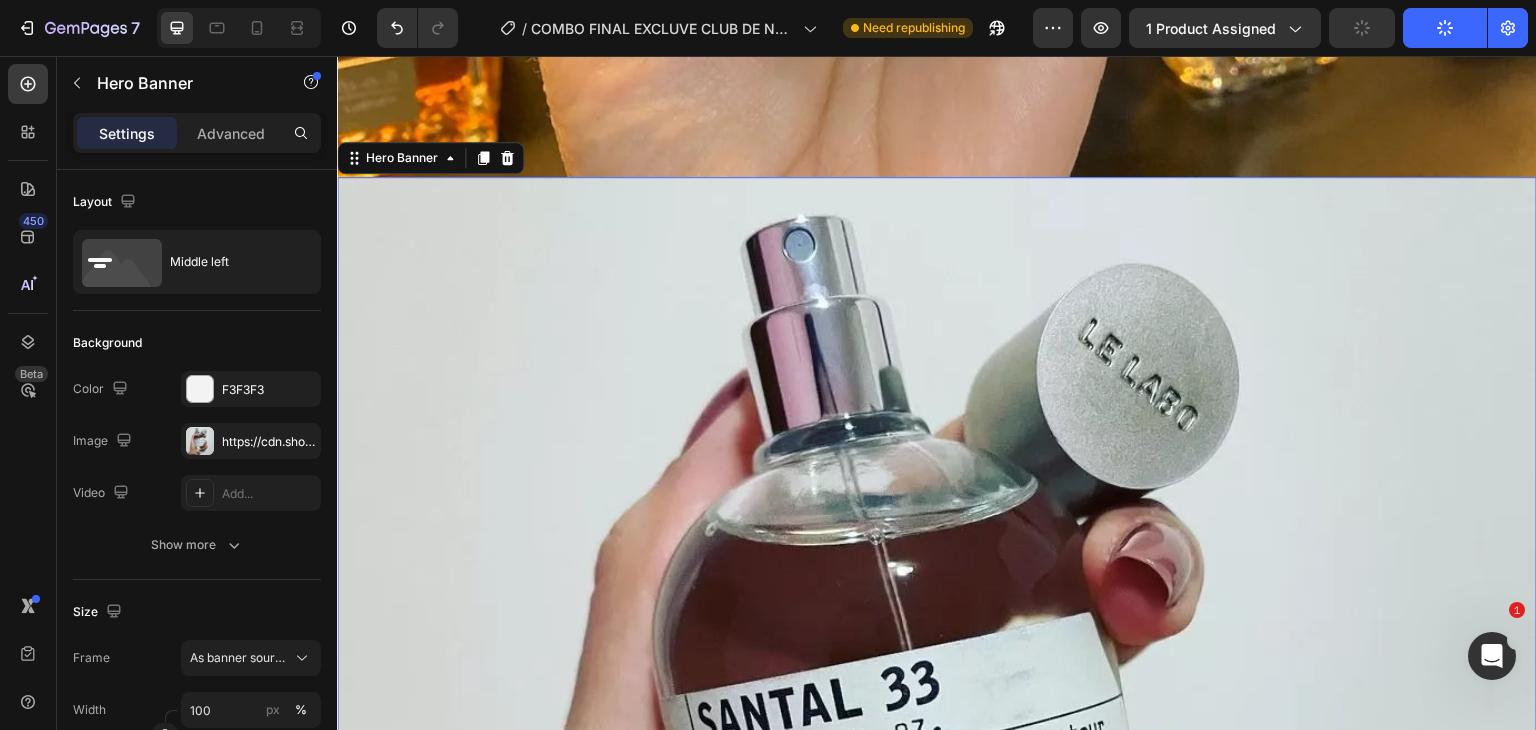 scroll, scrollTop: 0, scrollLeft: 0, axis: both 